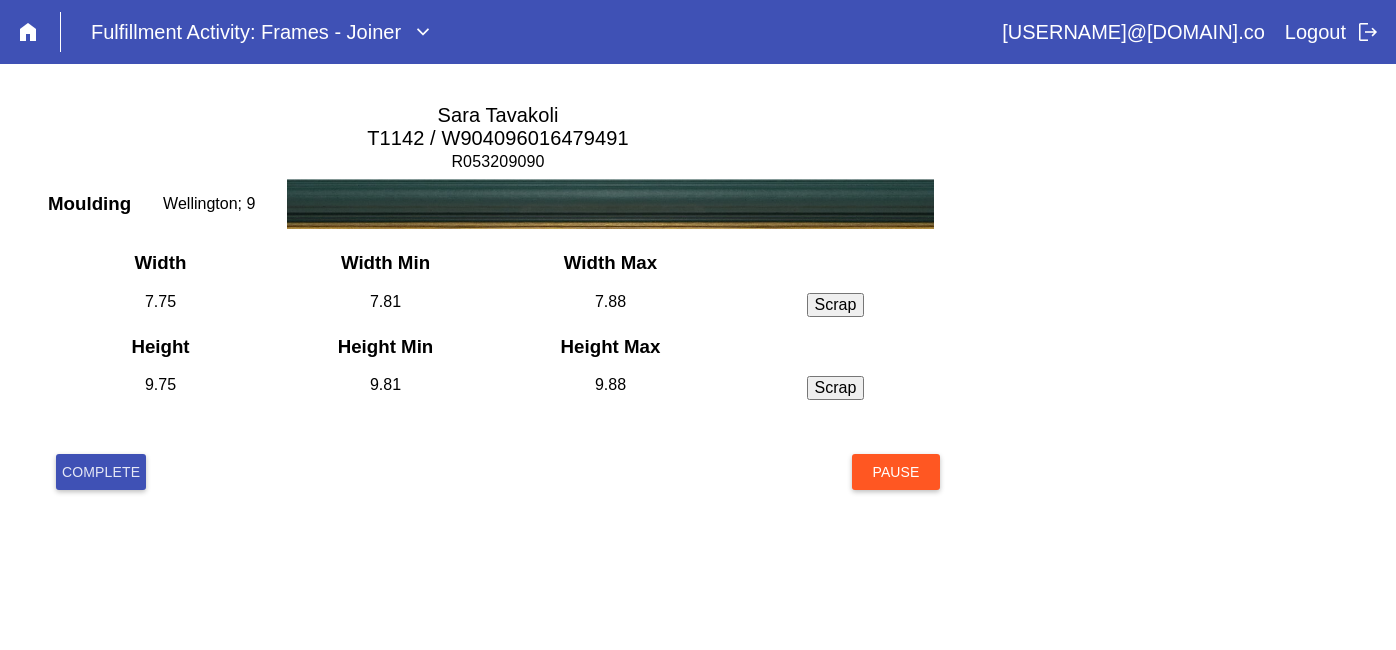 scroll, scrollTop: 0, scrollLeft: 0, axis: both 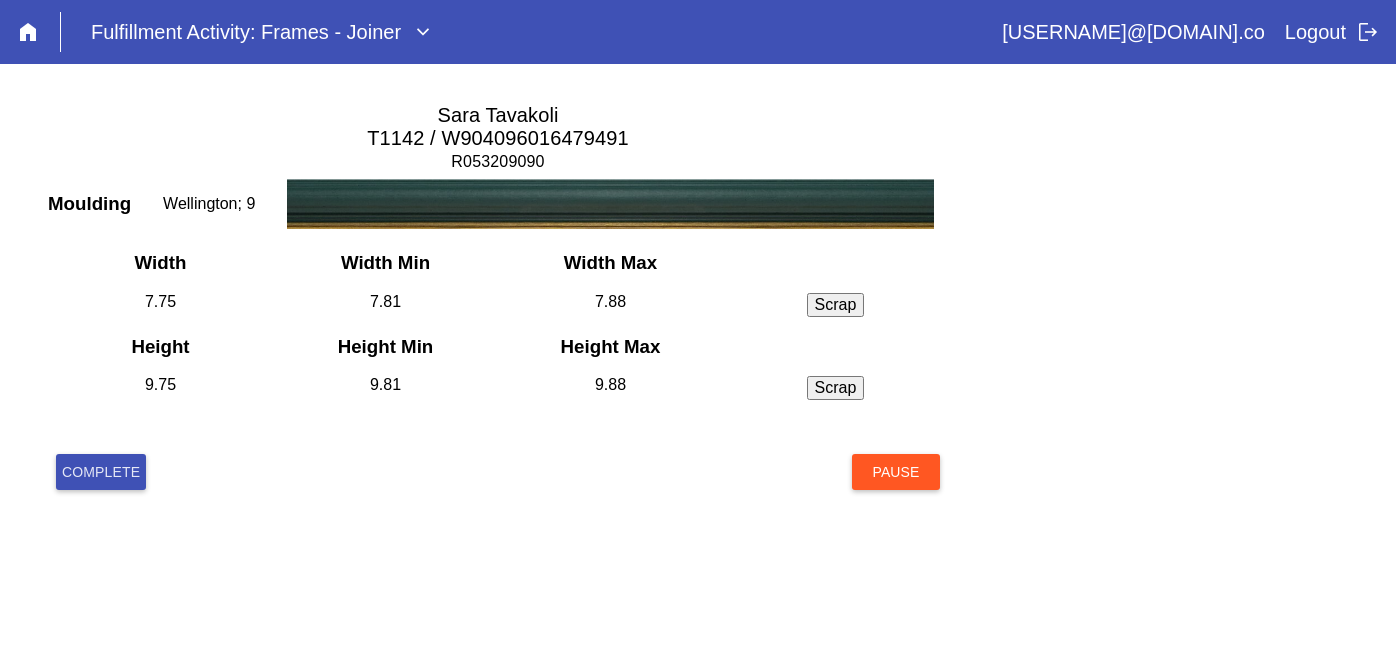 click on "Complete" at bounding box center [101, 472] 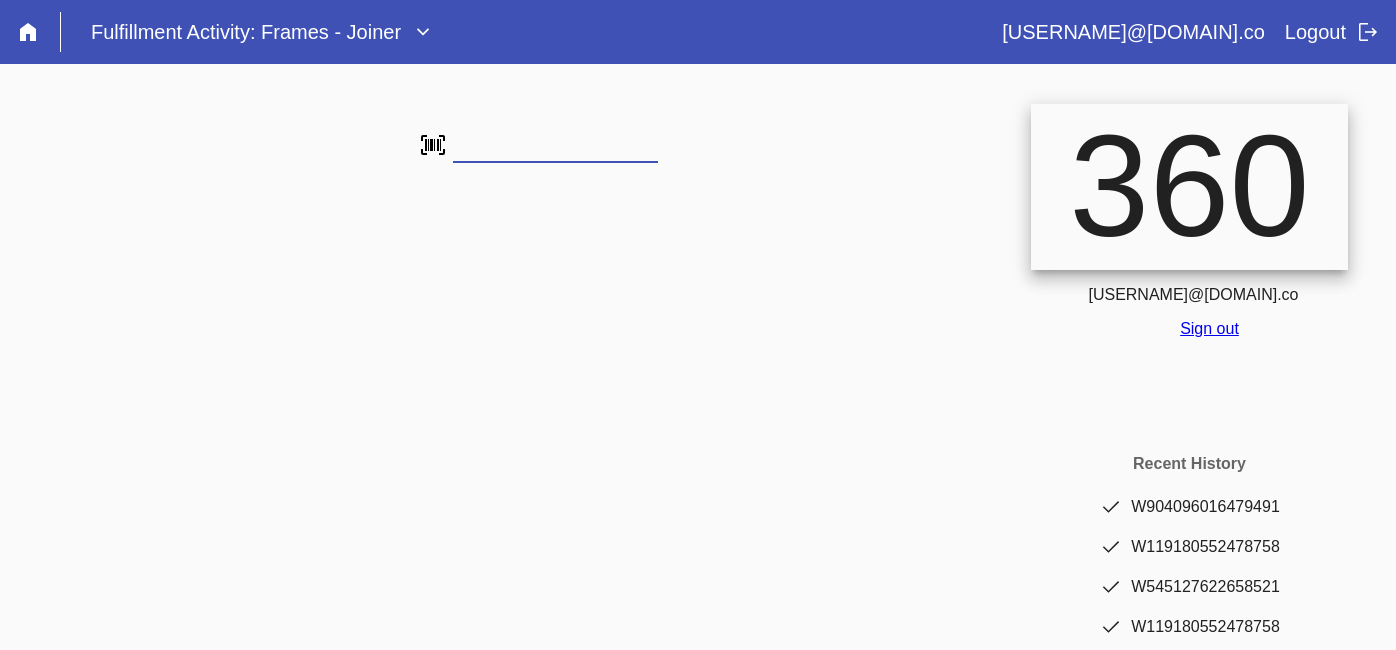 scroll, scrollTop: 0, scrollLeft: 0, axis: both 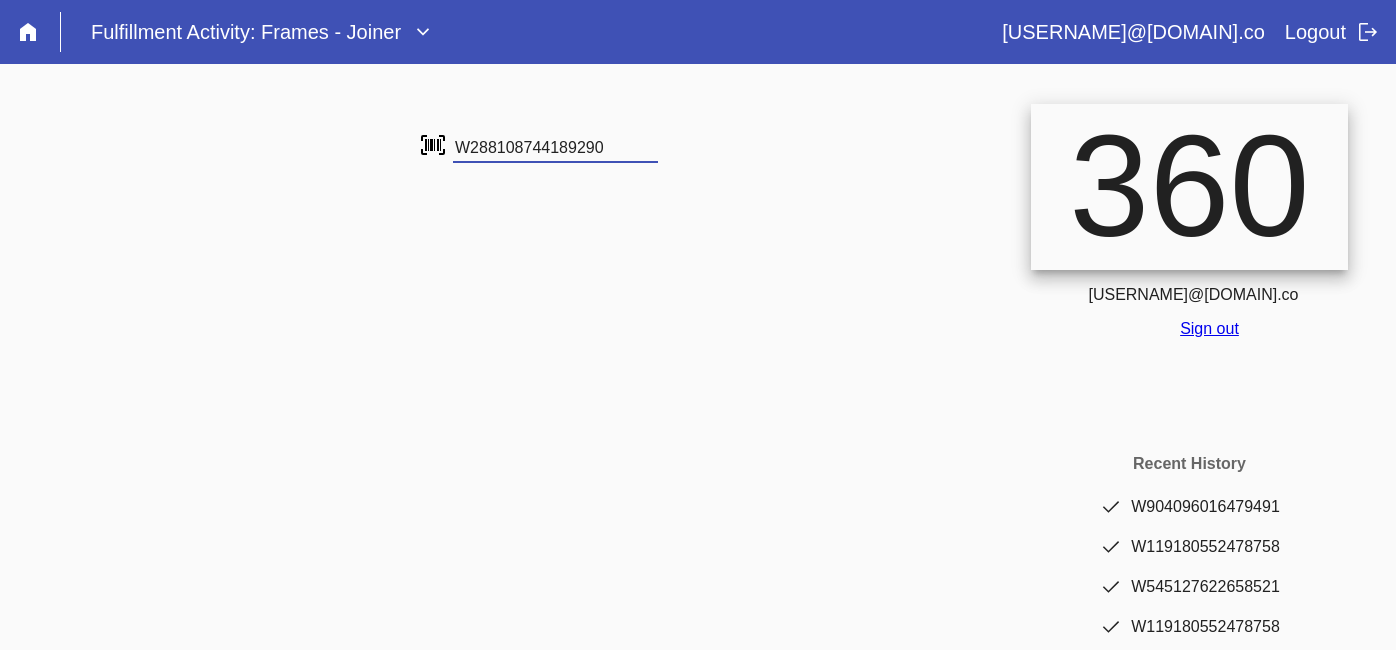 type on "W288108744189290" 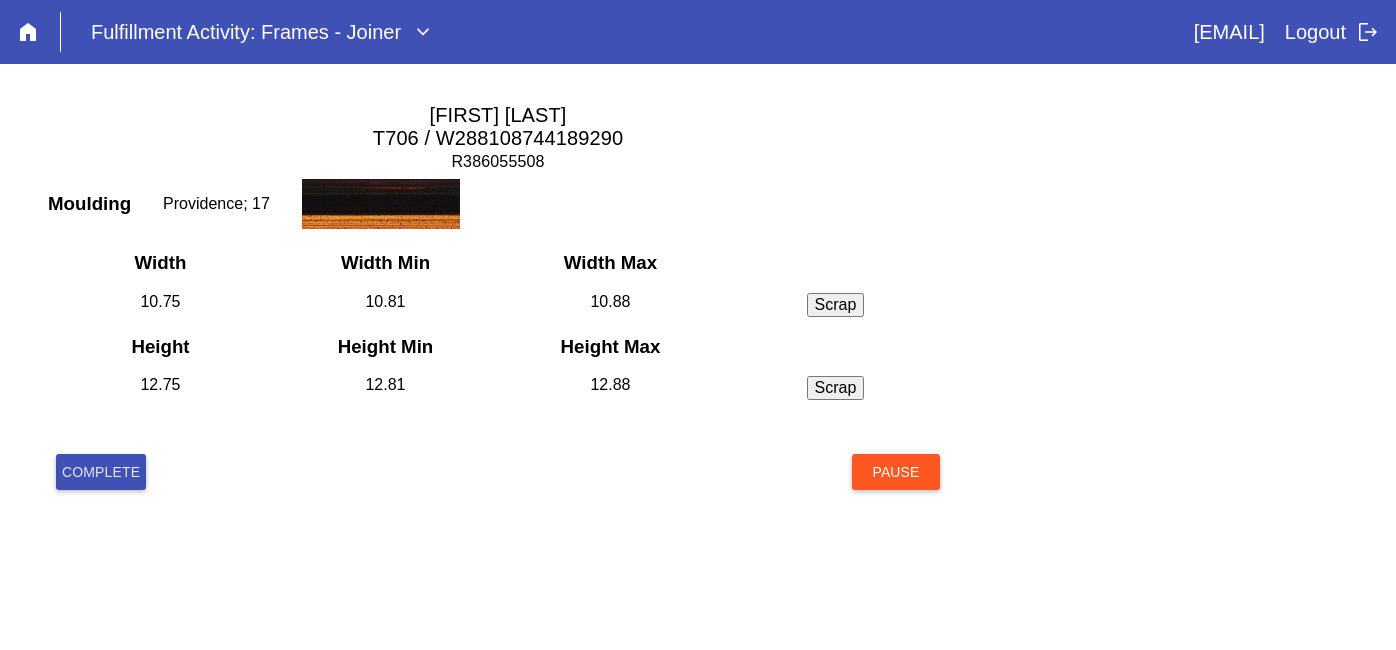 scroll, scrollTop: 0, scrollLeft: 0, axis: both 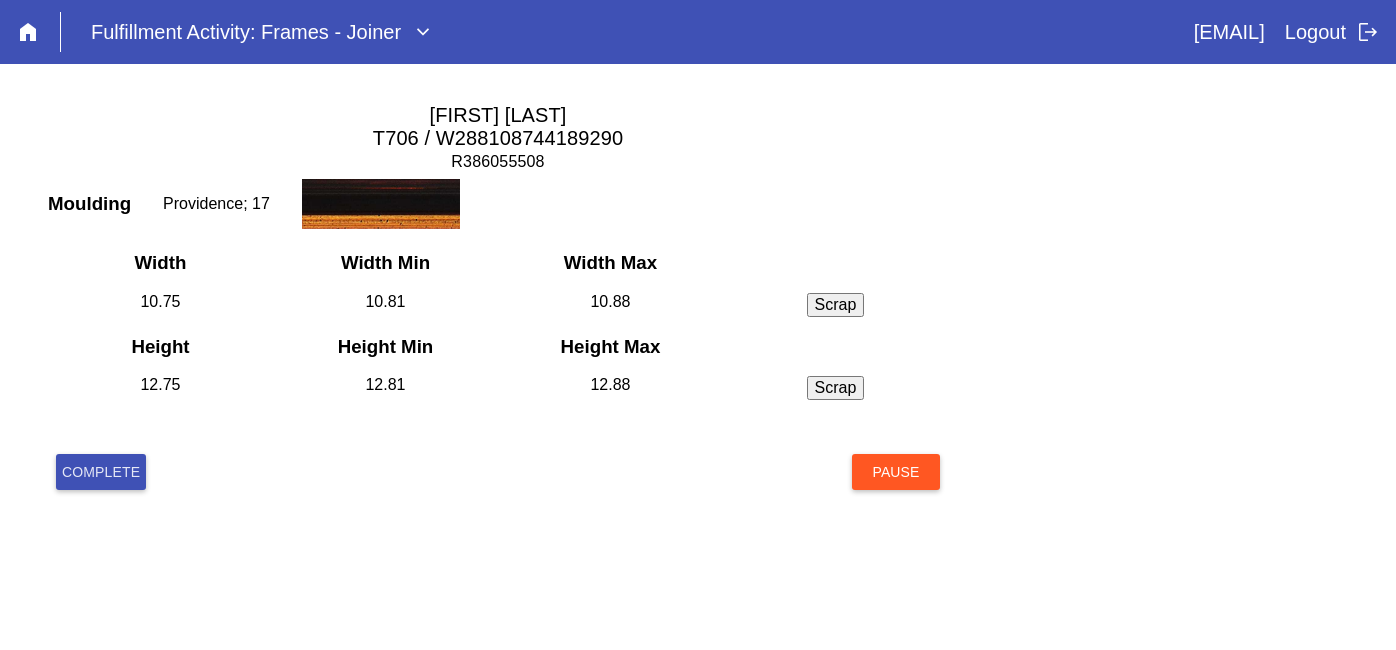 click on "Complete" at bounding box center (101, 472) 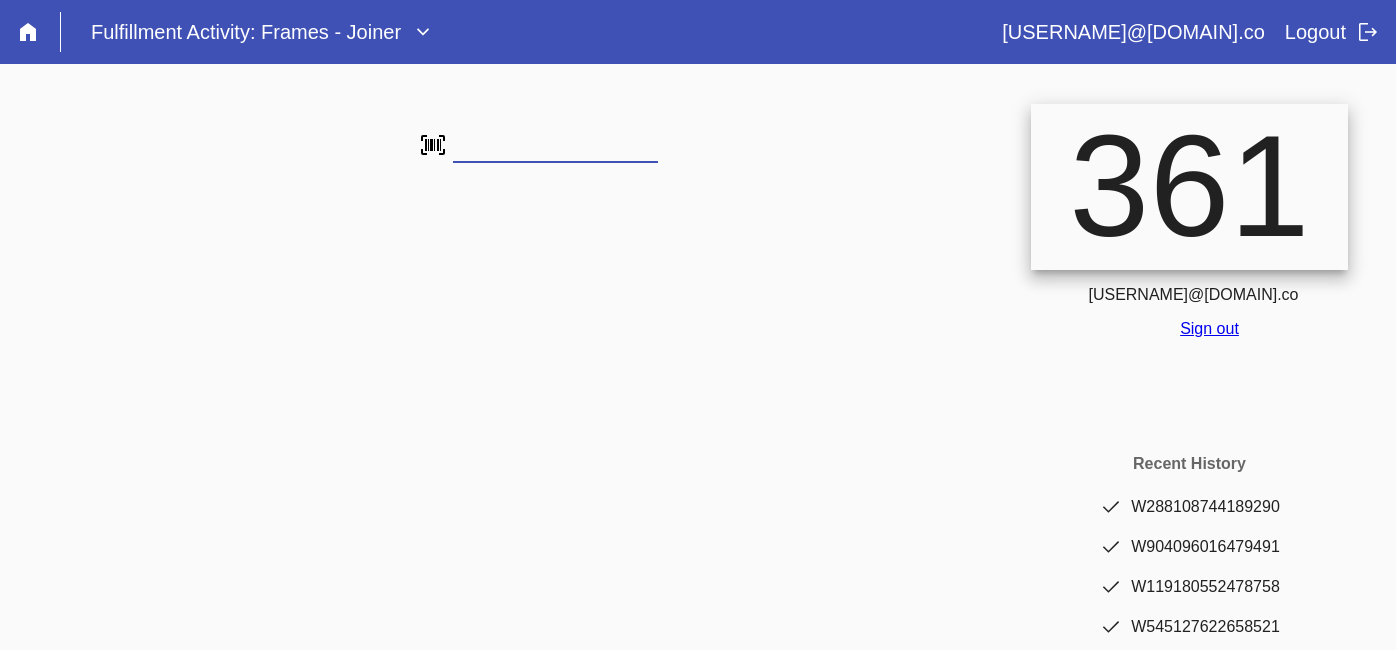scroll, scrollTop: 0, scrollLeft: 0, axis: both 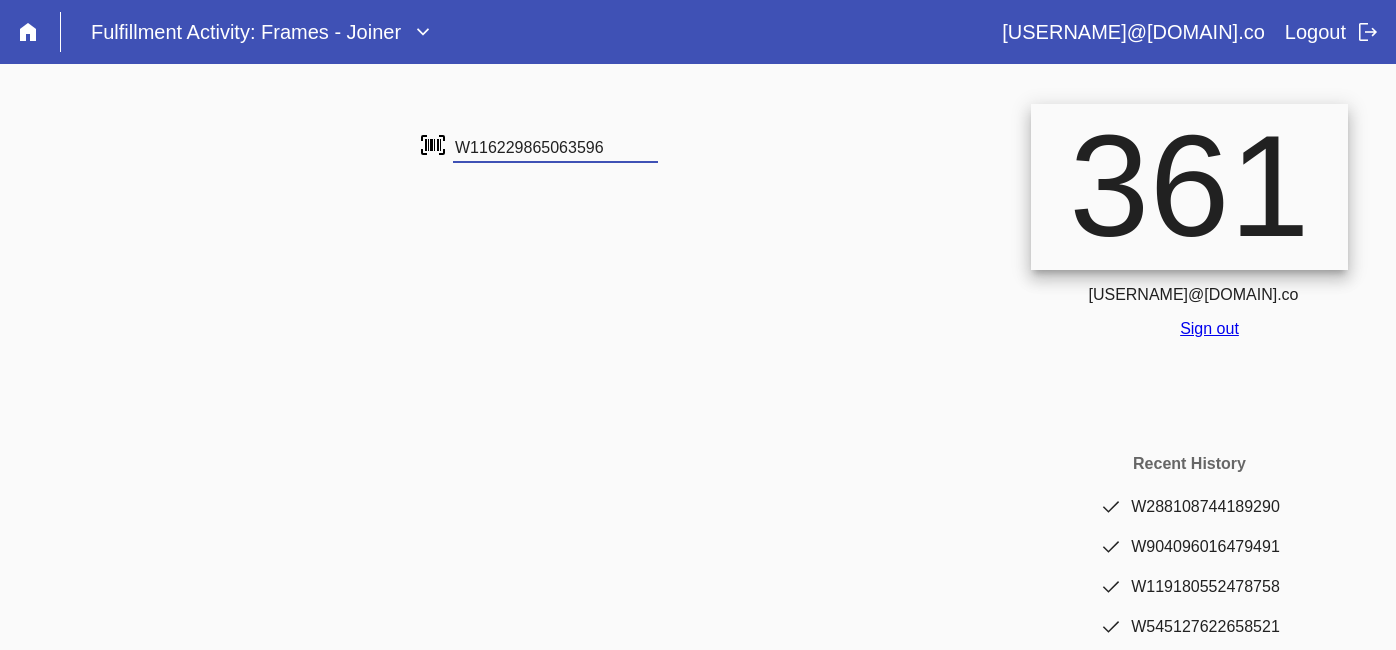 type on "W116229865063596" 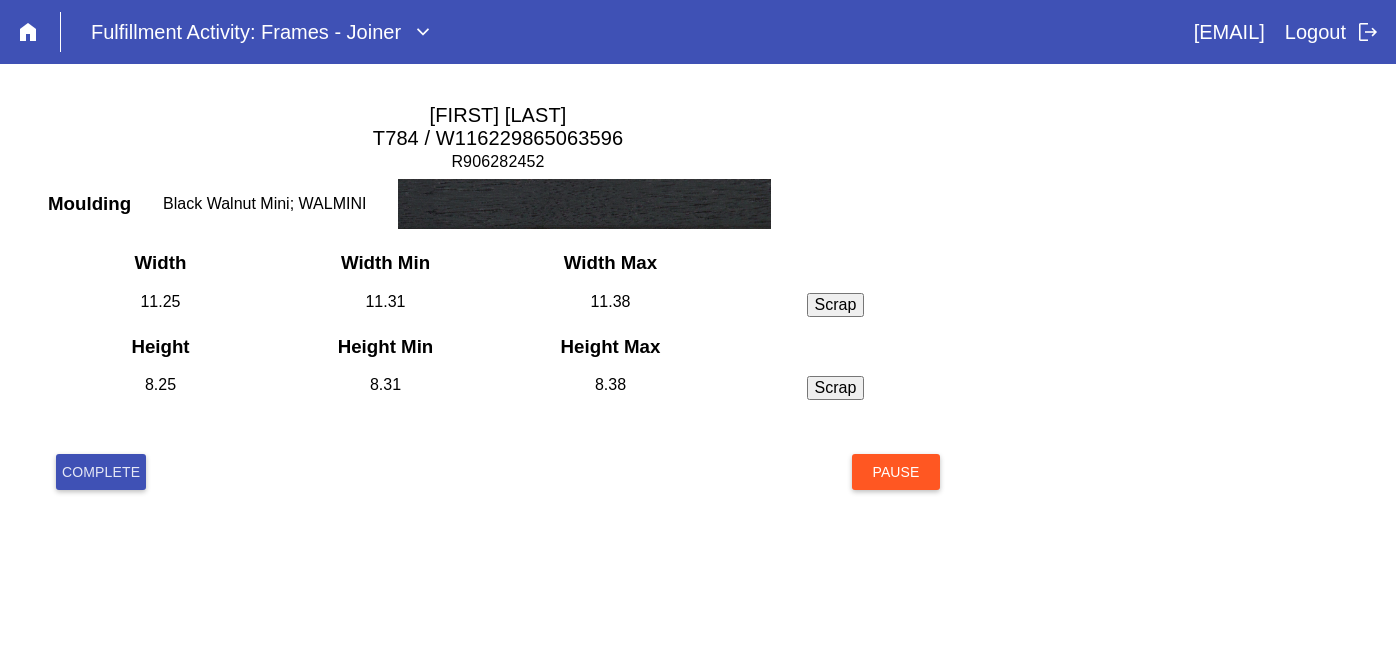 scroll, scrollTop: 0, scrollLeft: 0, axis: both 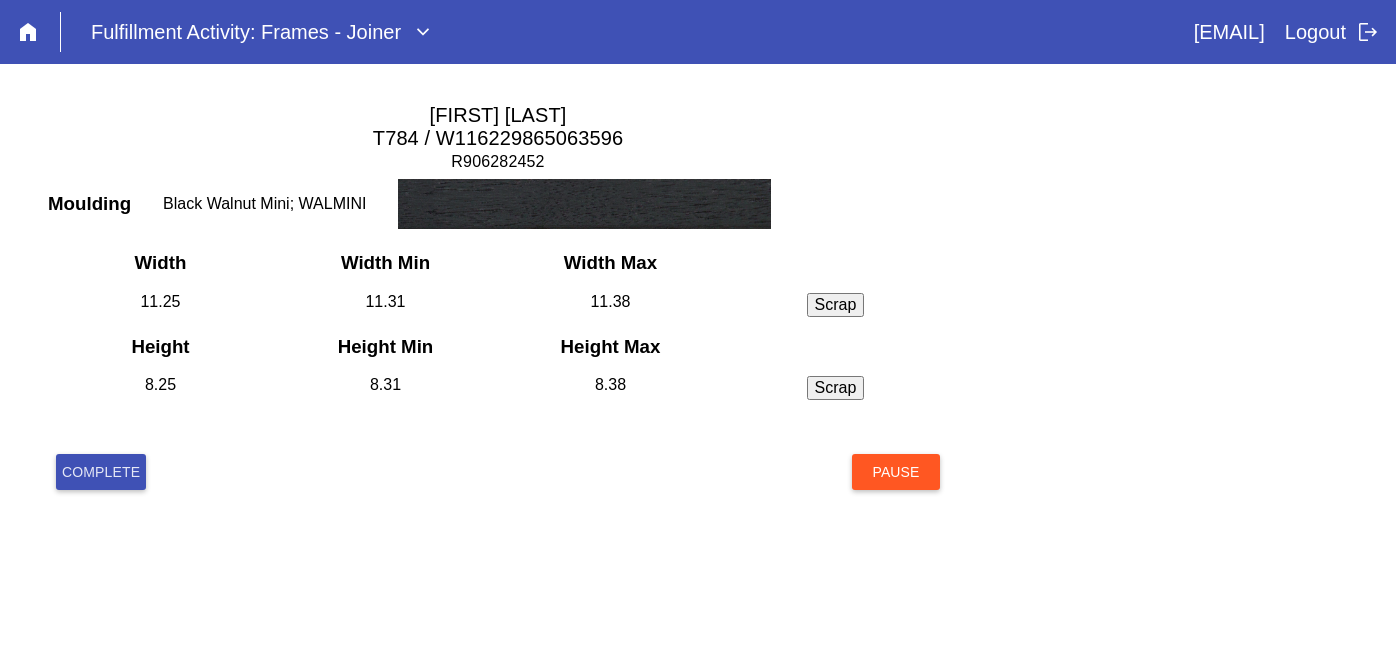 click on "Complete" at bounding box center (101, 472) 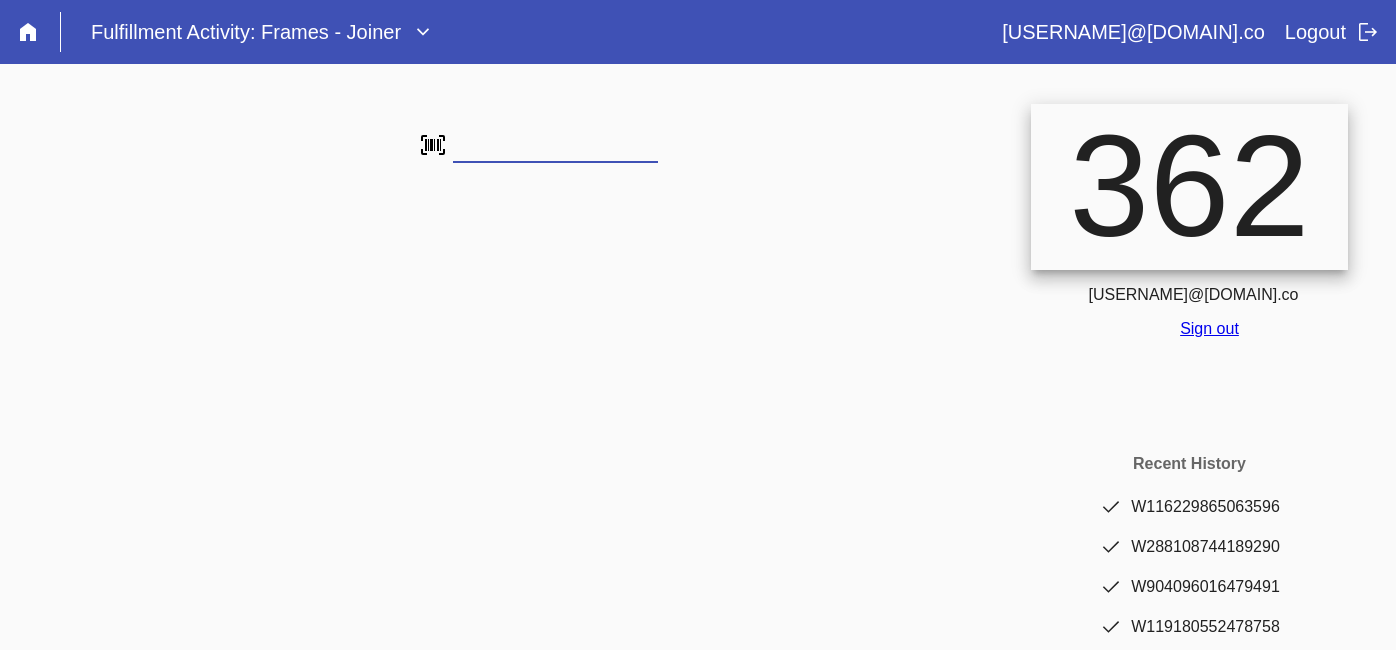 scroll, scrollTop: 0, scrollLeft: 0, axis: both 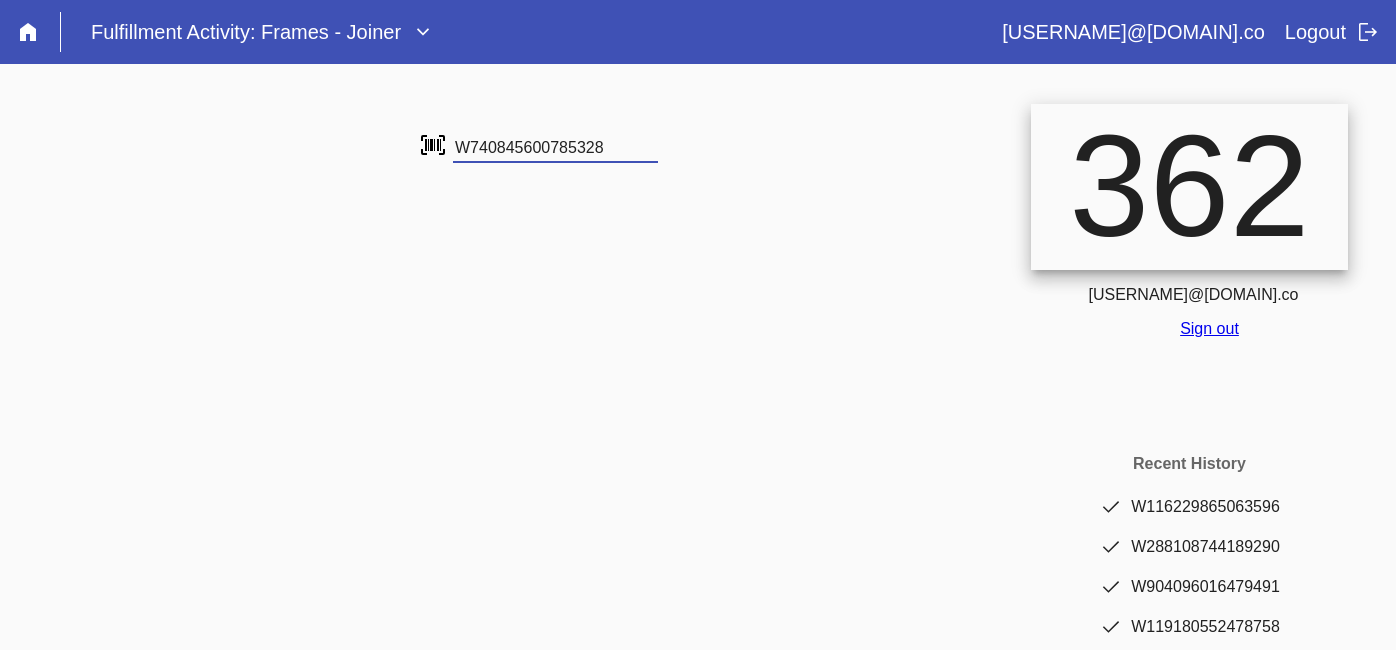 type on "W740845600785328" 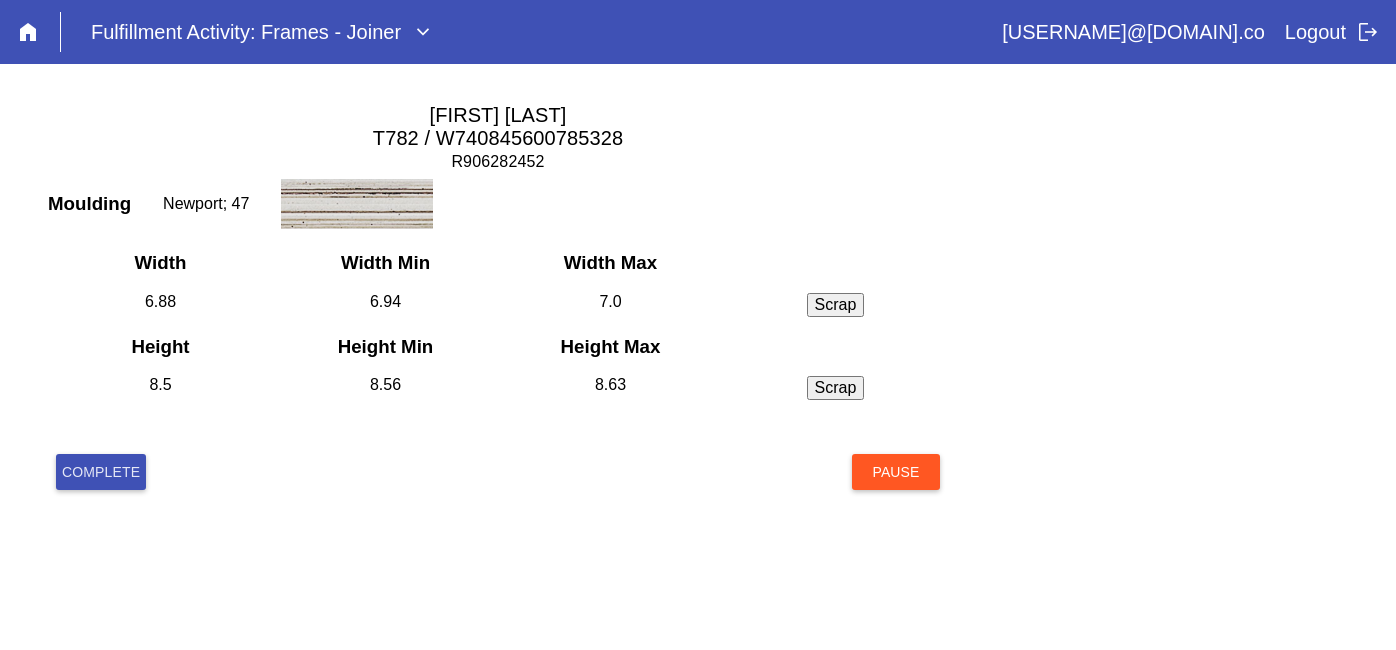 scroll, scrollTop: 0, scrollLeft: 0, axis: both 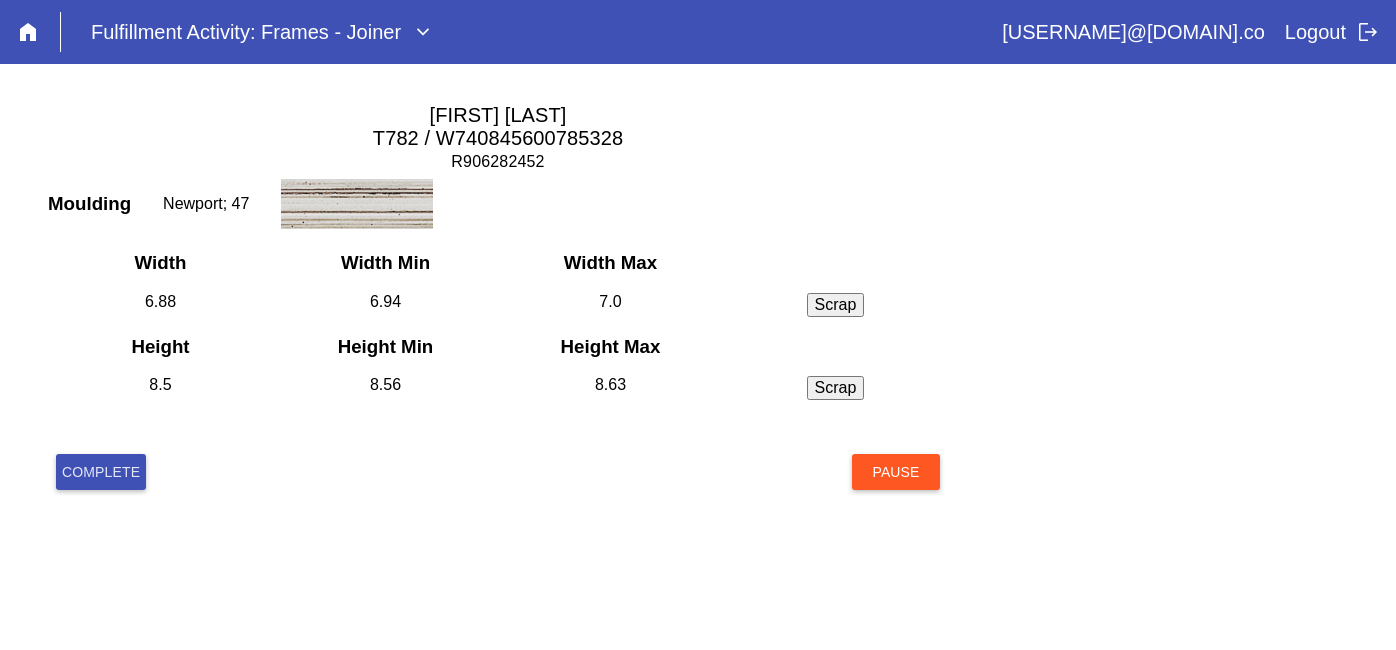 click on "Complete" at bounding box center (101, 472) 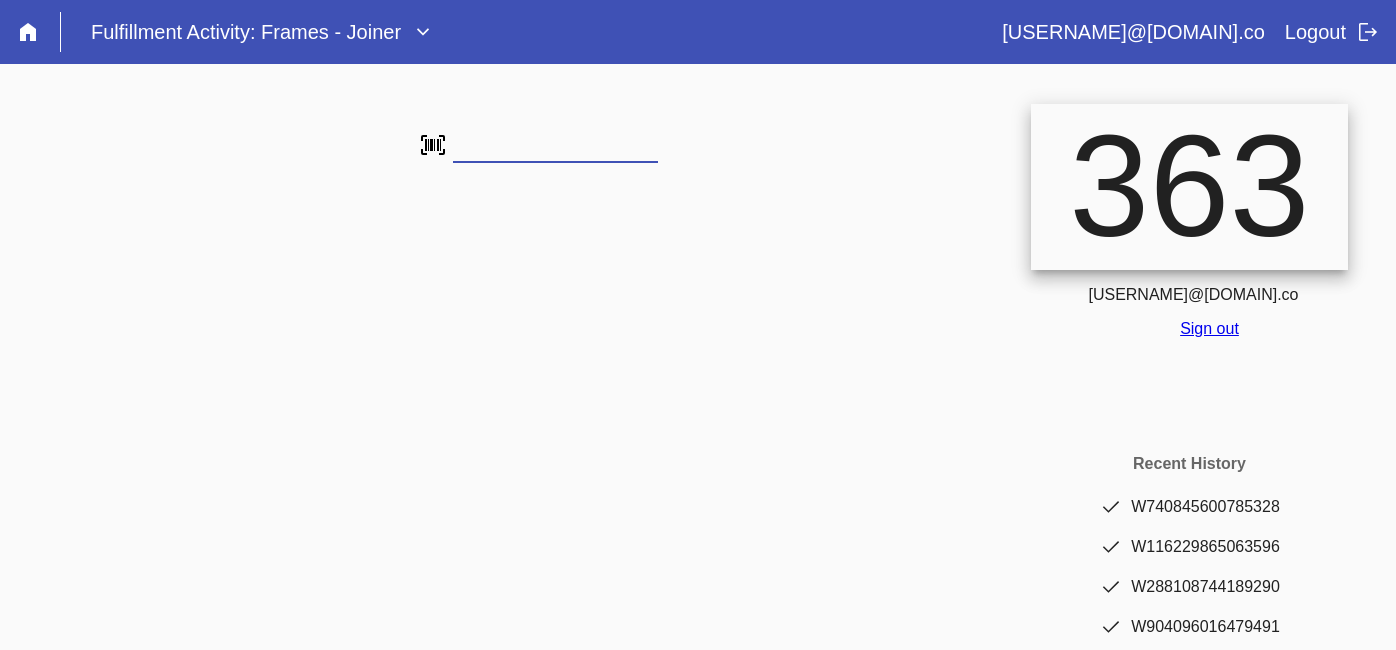 scroll, scrollTop: 0, scrollLeft: 0, axis: both 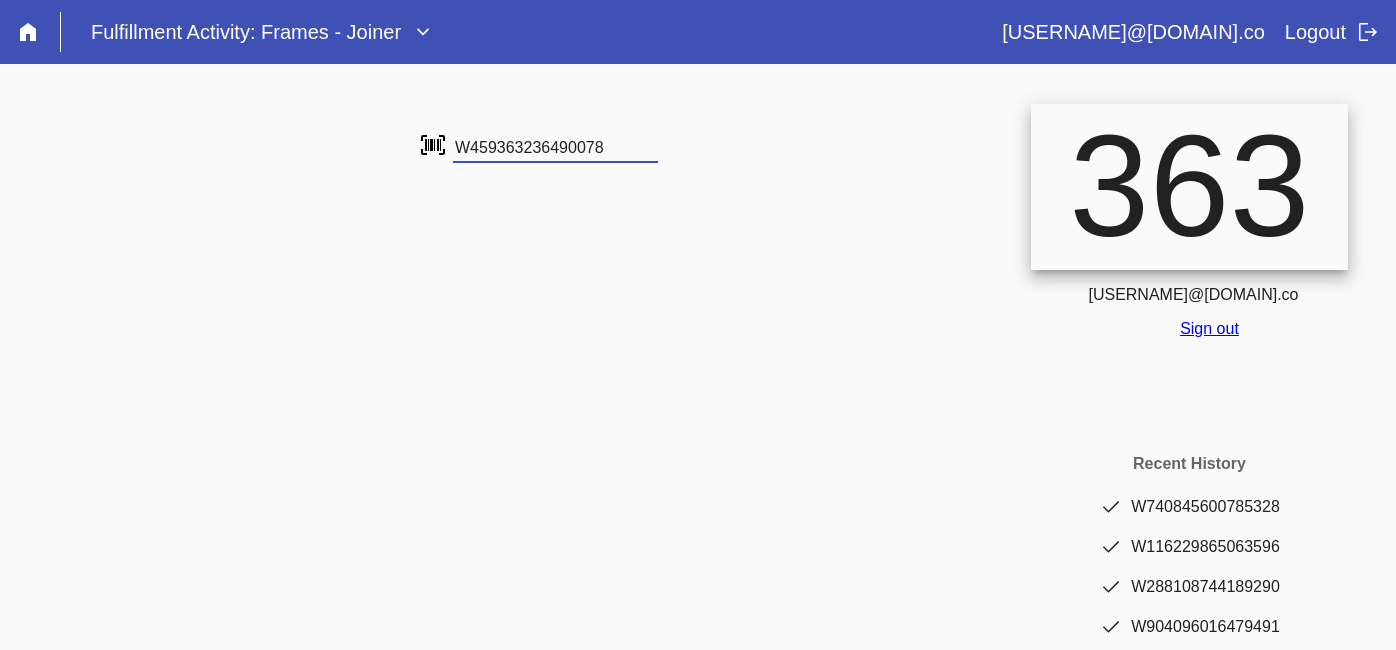 type on "W459363236490078" 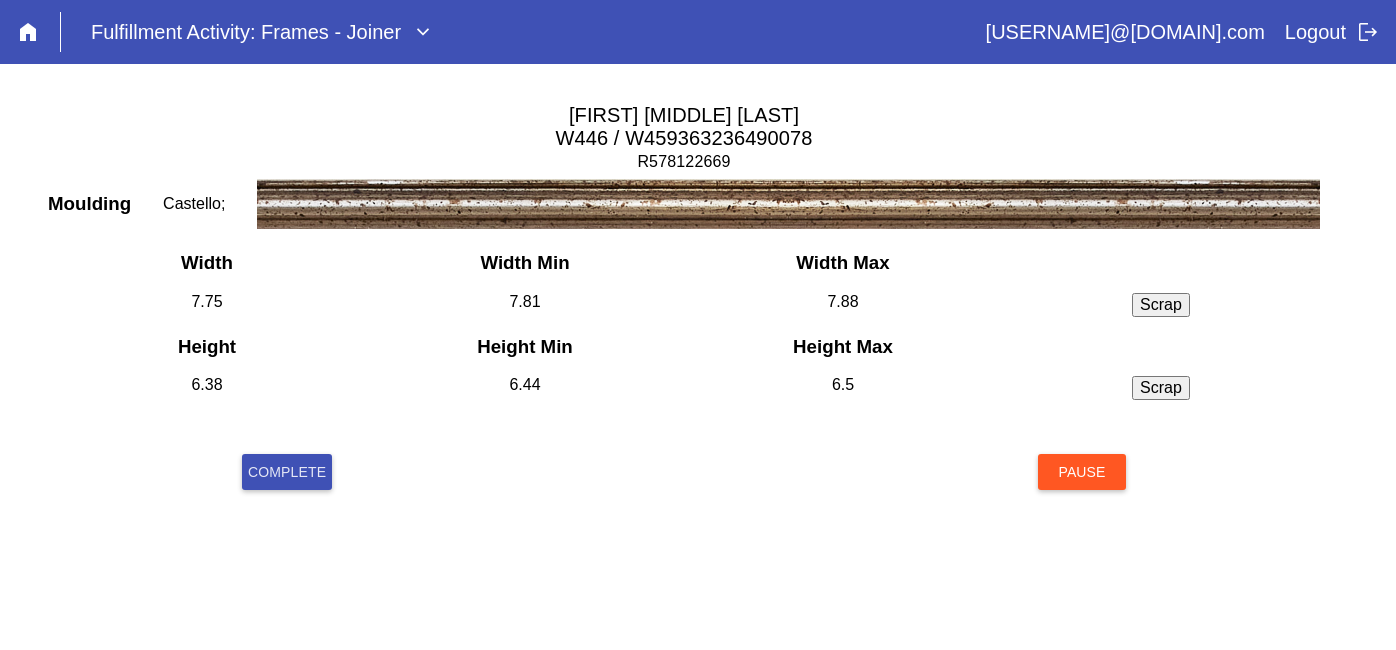 scroll, scrollTop: 0, scrollLeft: 0, axis: both 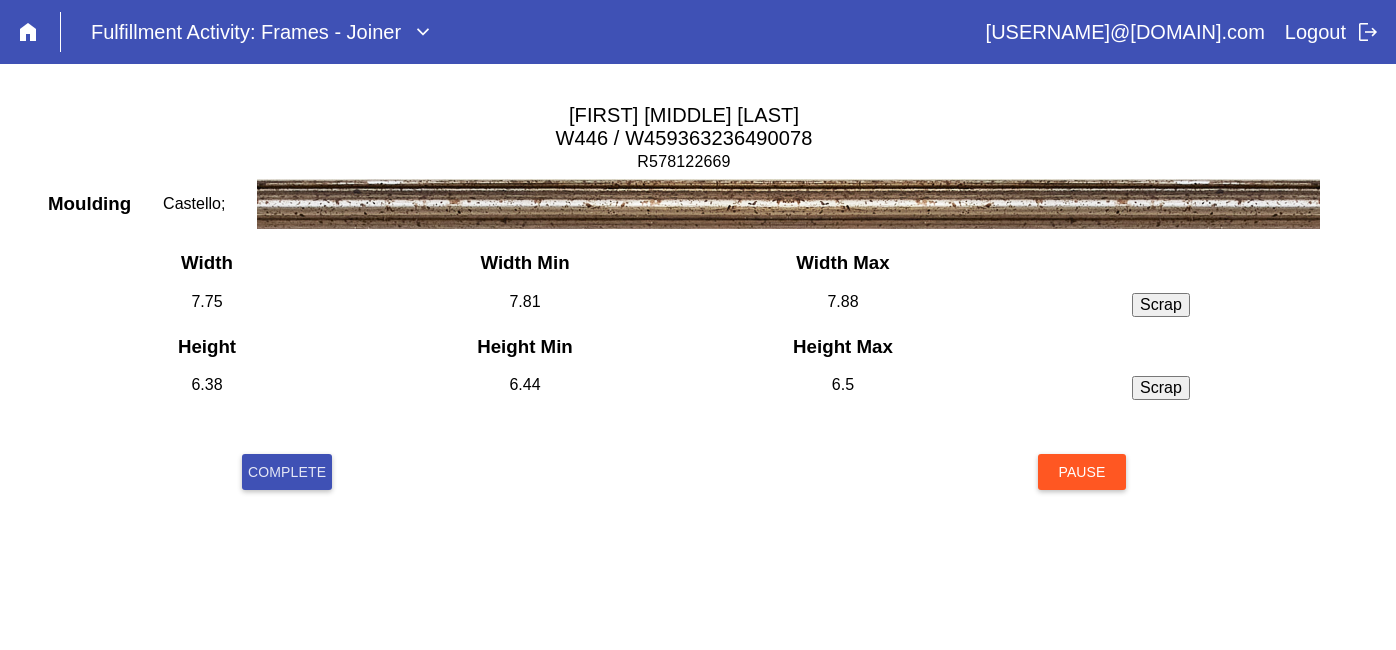 click on "Complete" at bounding box center [287, 472] 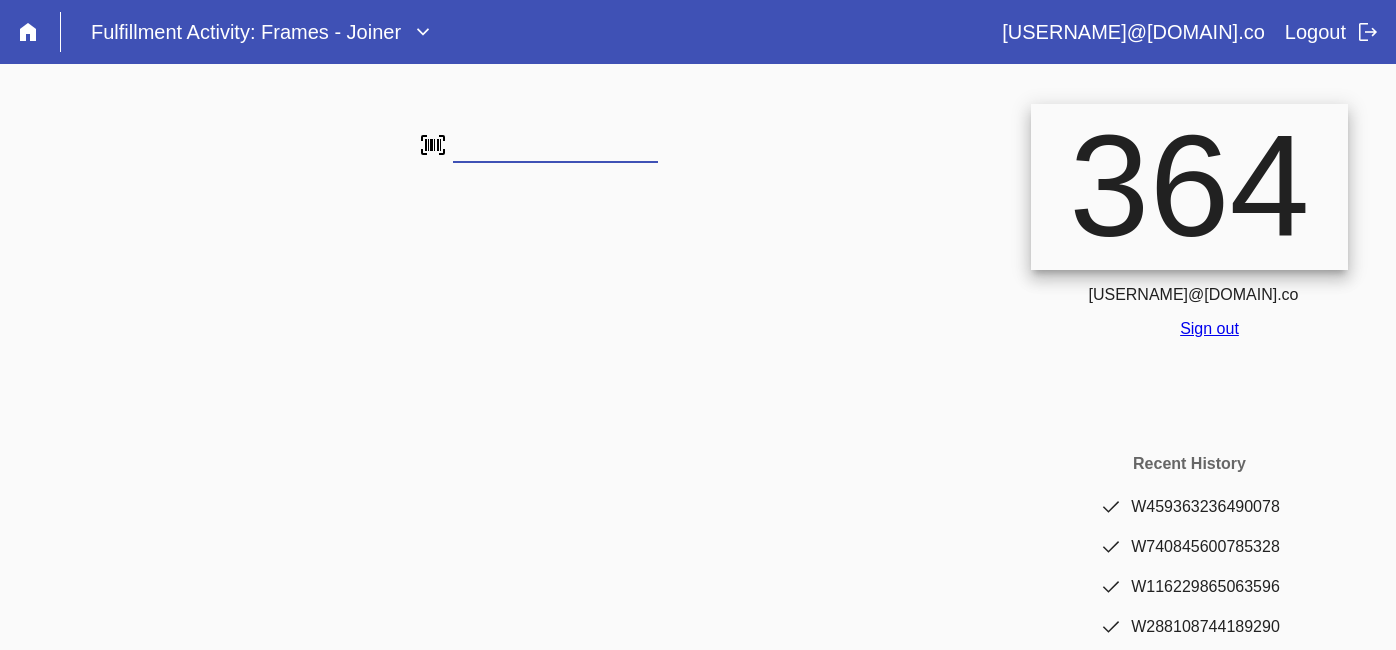 scroll, scrollTop: 0, scrollLeft: 0, axis: both 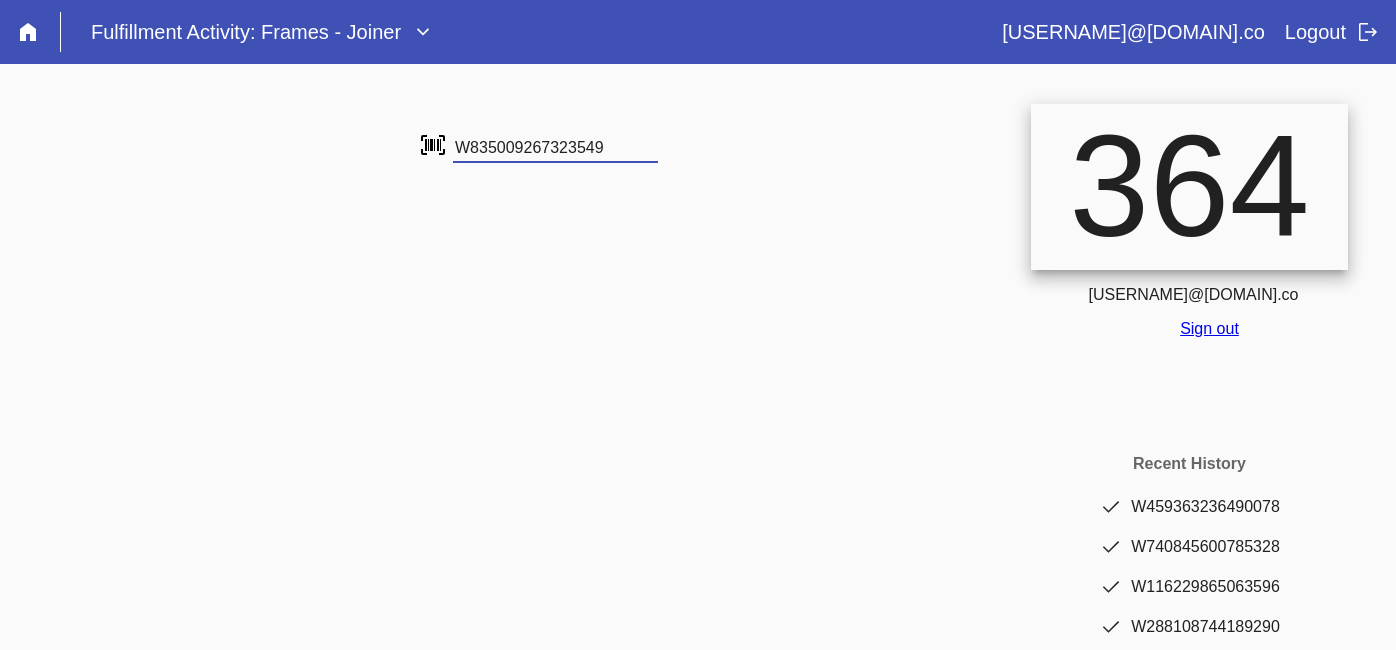 type on "W835009267323549" 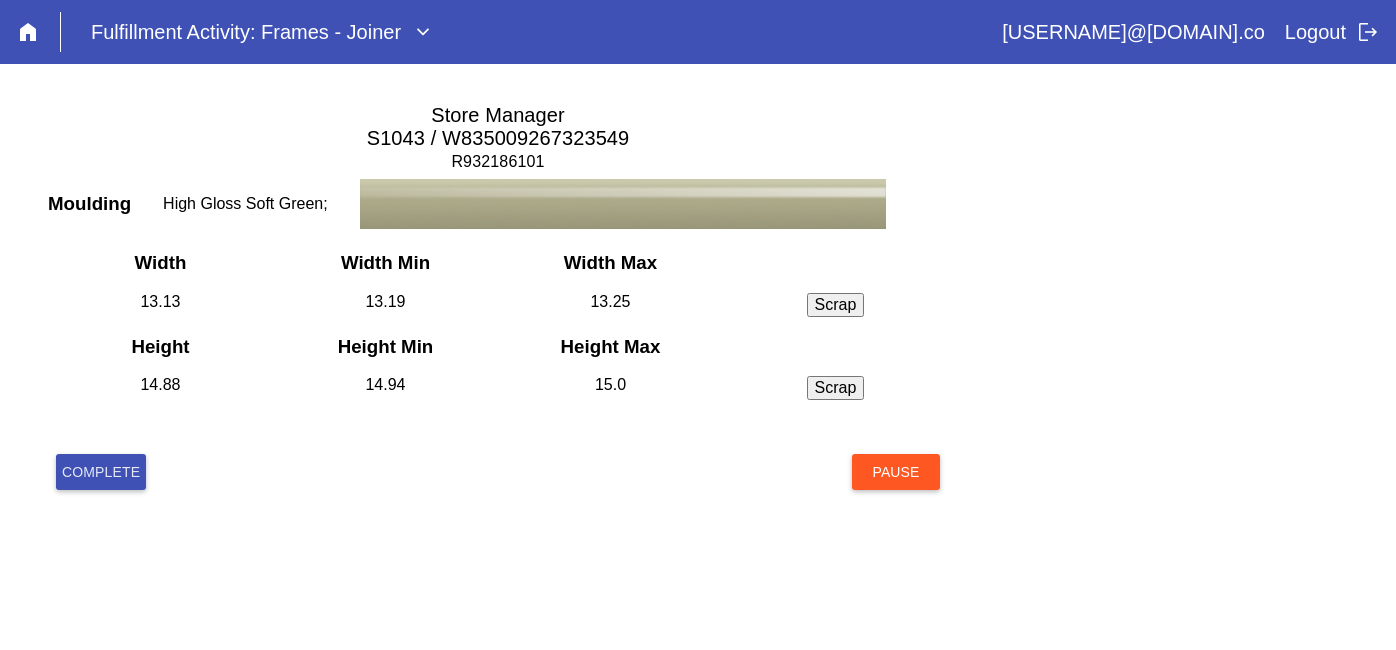 scroll, scrollTop: 0, scrollLeft: 0, axis: both 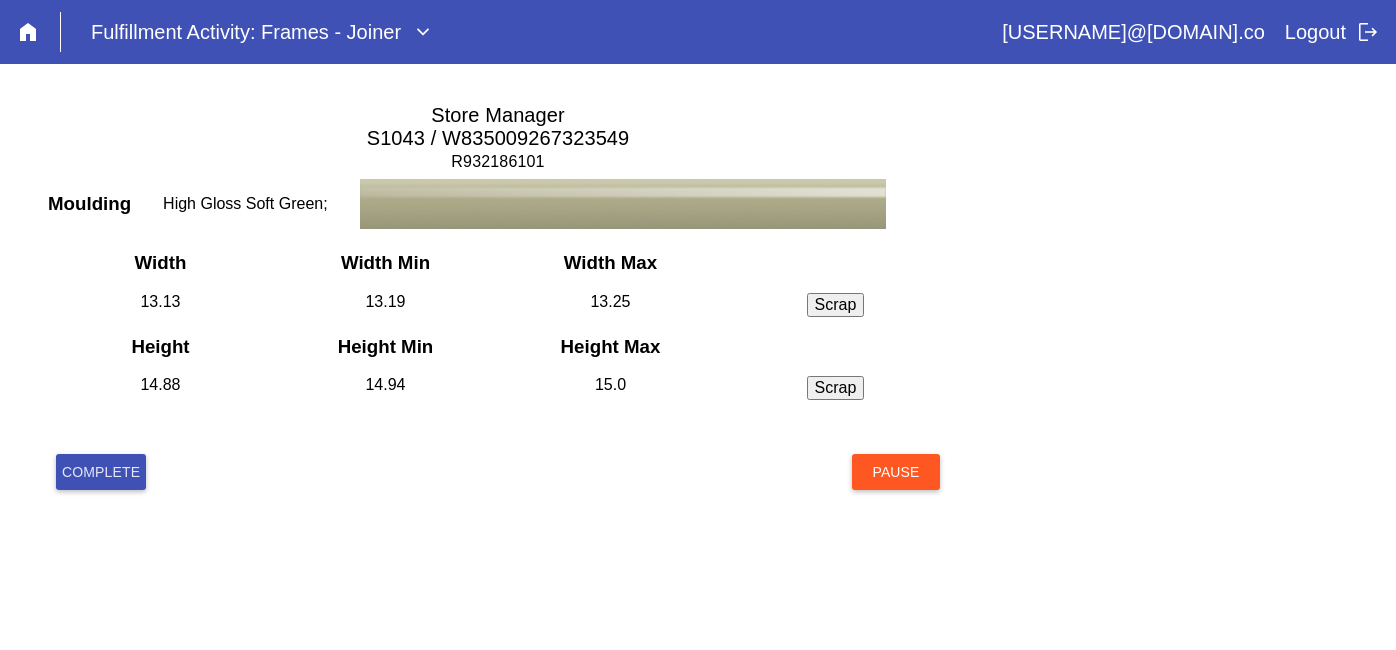 click on "Complete" at bounding box center (101, 472) 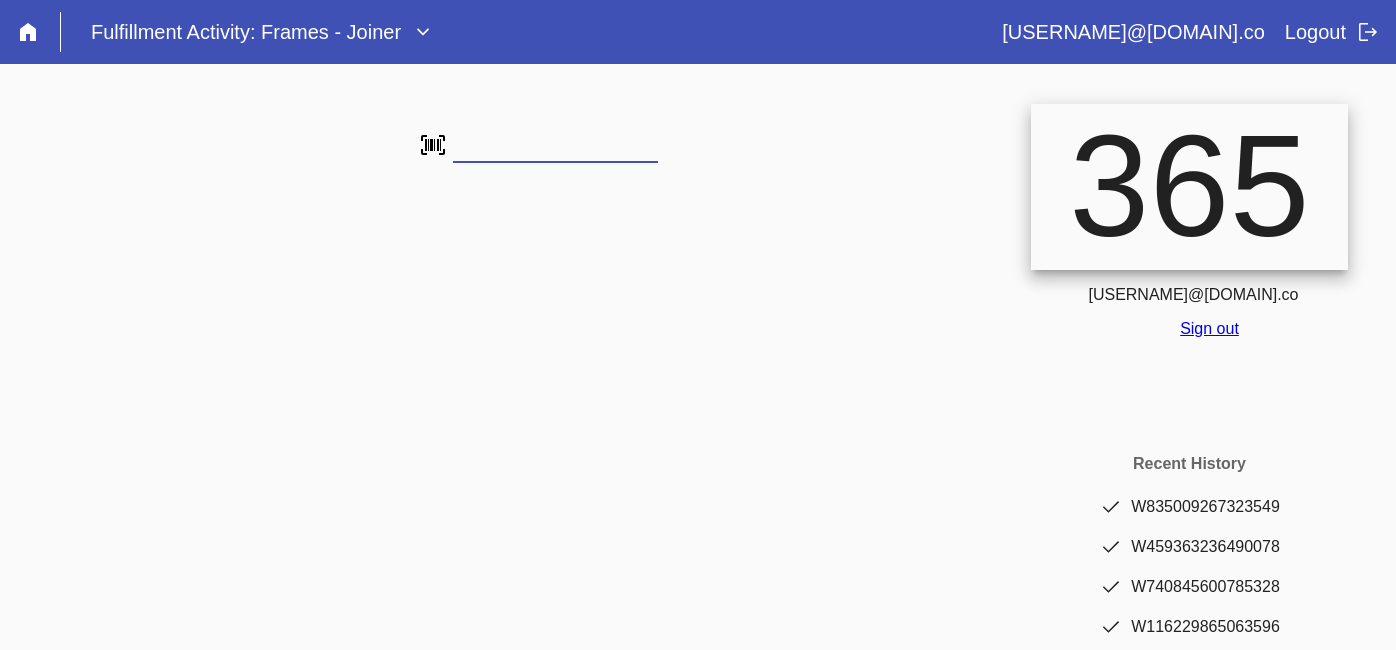scroll, scrollTop: 0, scrollLeft: 0, axis: both 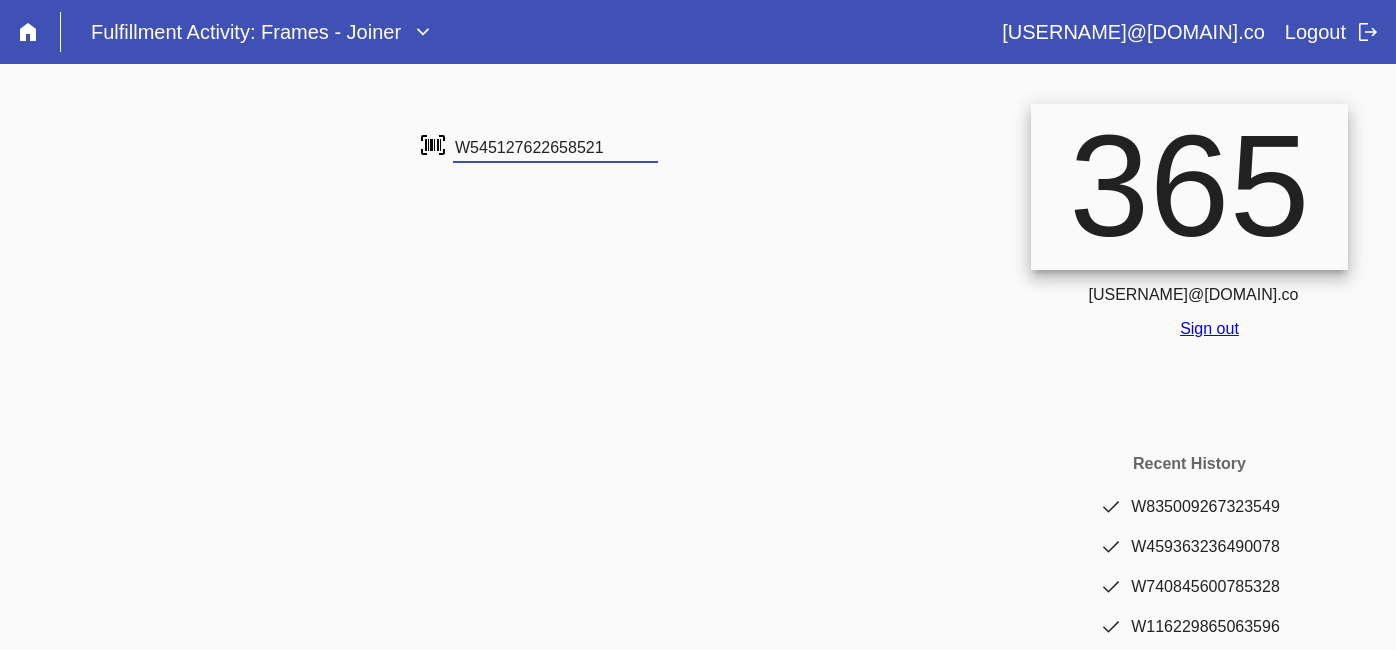 type on "W545127622658521" 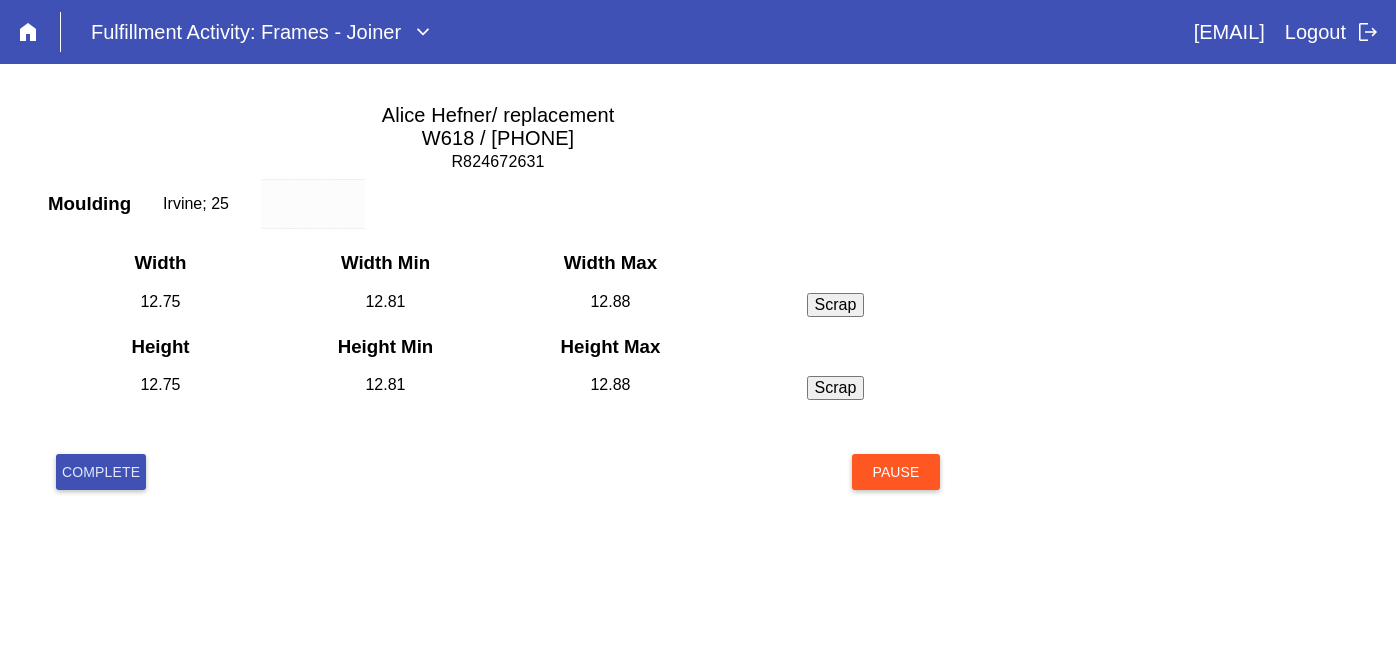 scroll, scrollTop: 0, scrollLeft: 0, axis: both 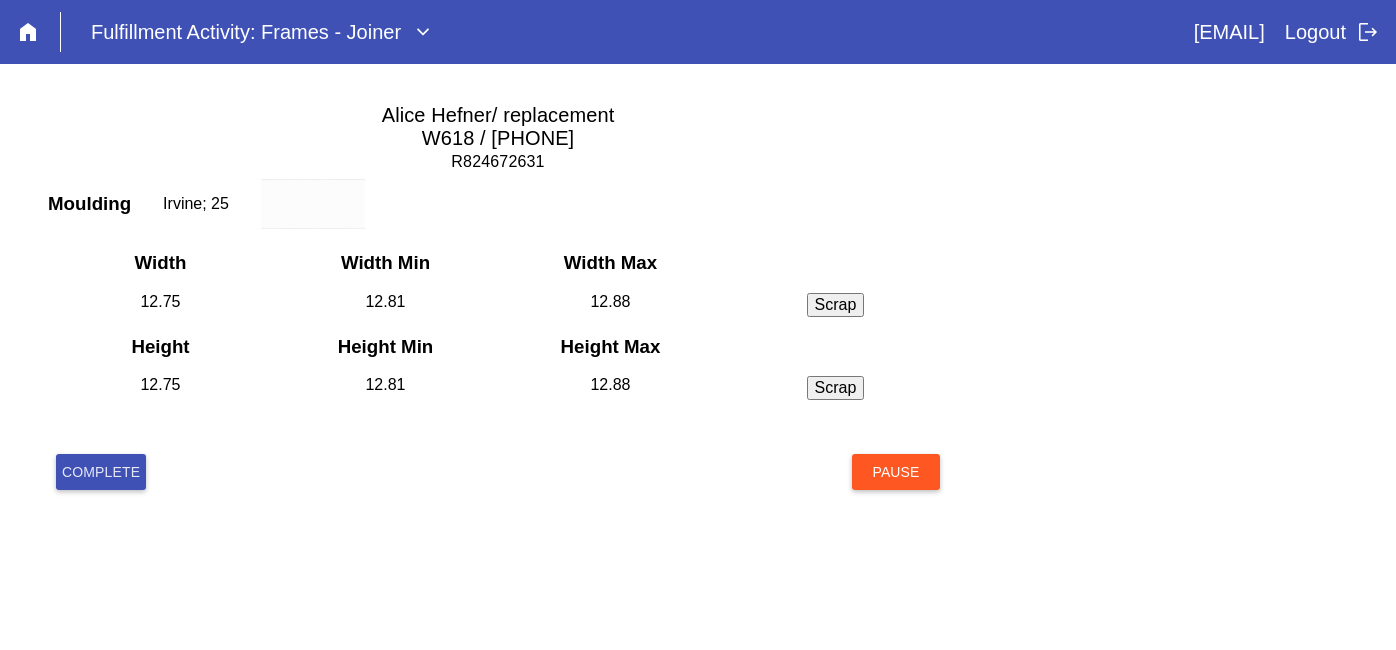 click on "Complete" at bounding box center (101, 472) 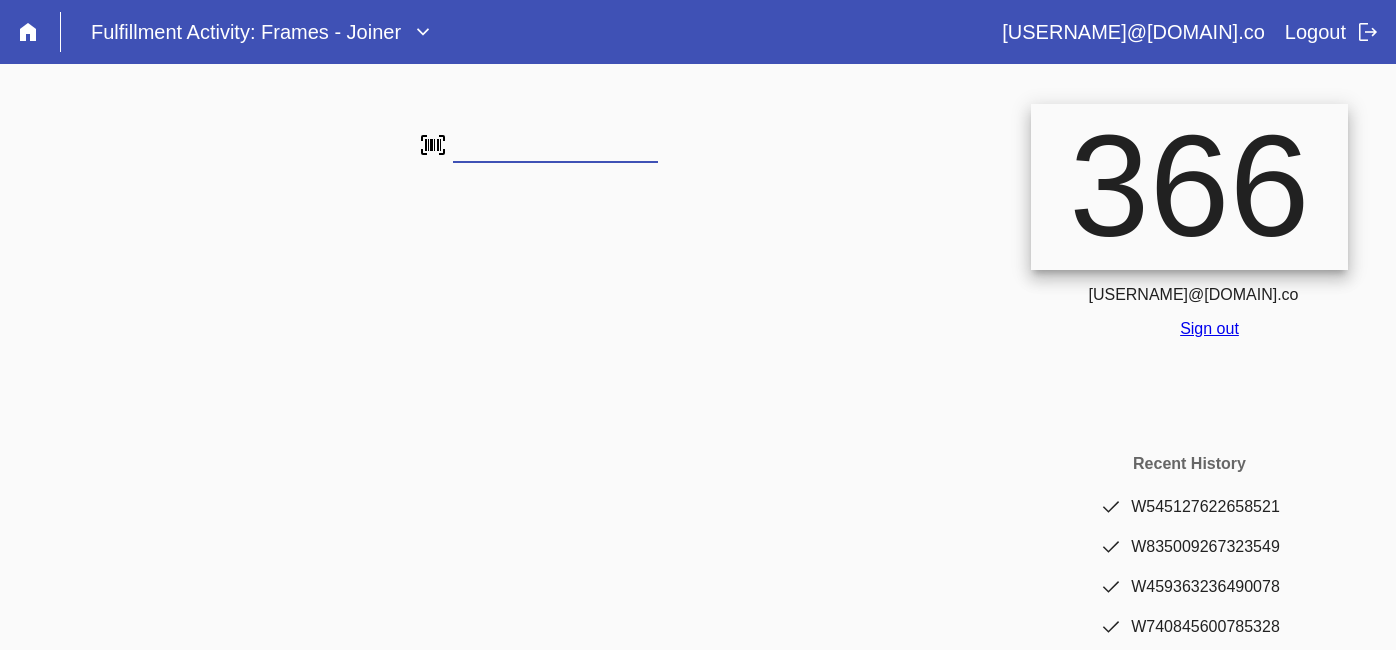 scroll, scrollTop: 0, scrollLeft: 0, axis: both 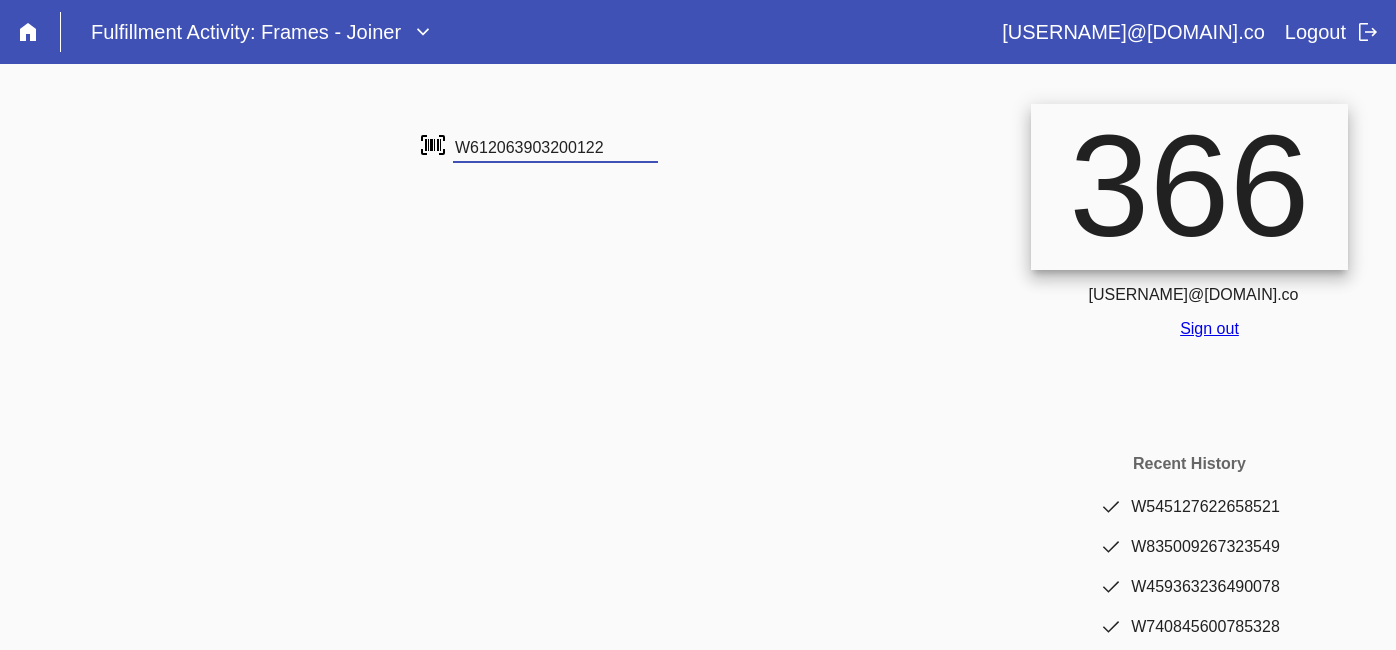 type on "W612063903200122" 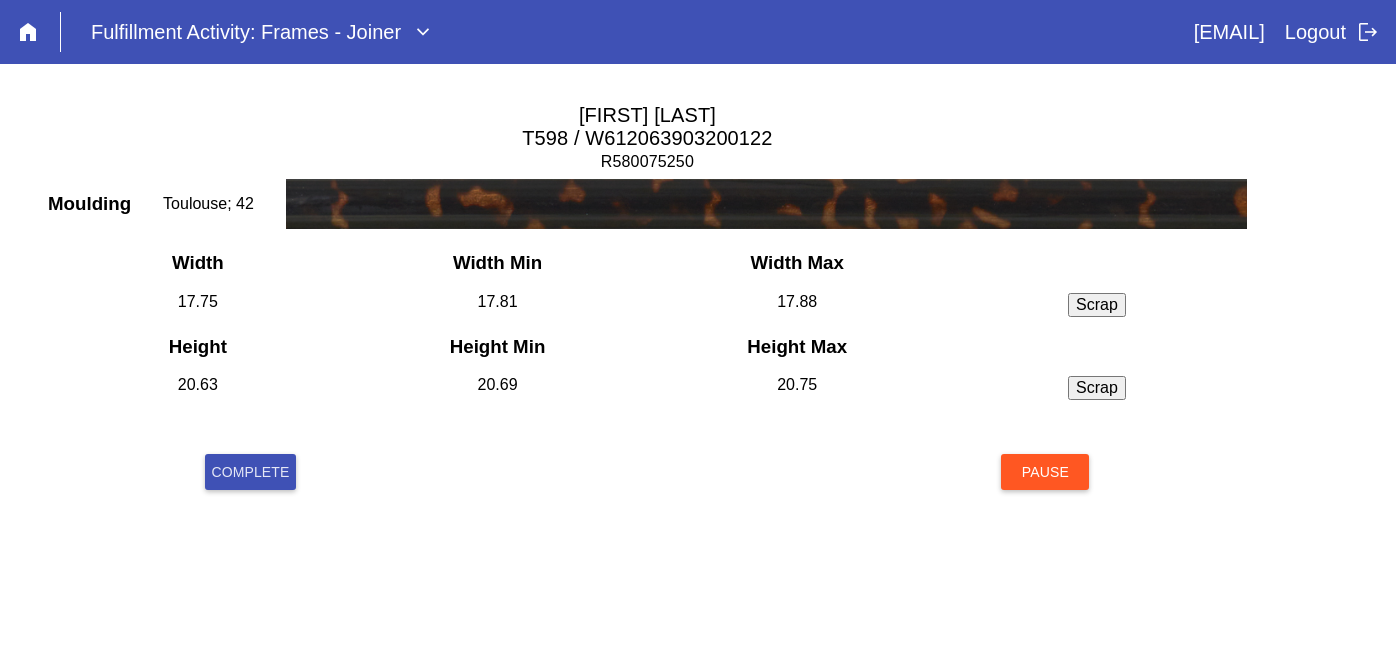 scroll, scrollTop: 0, scrollLeft: 0, axis: both 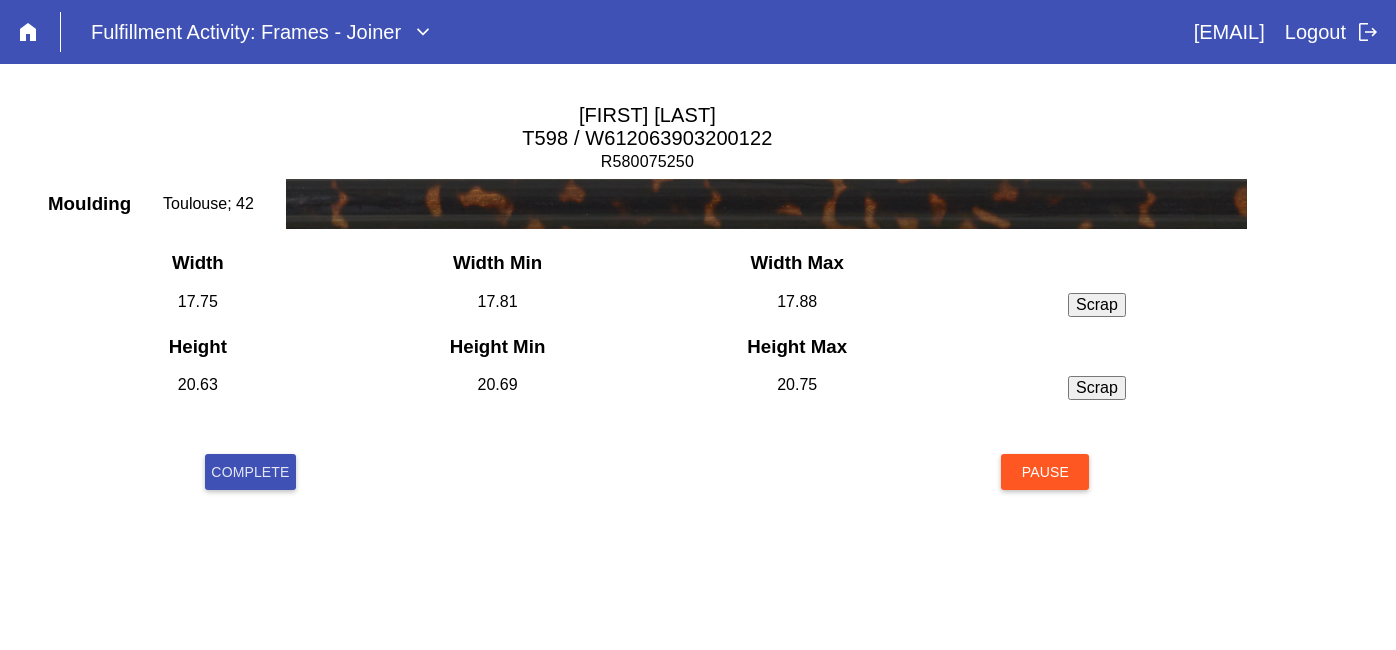 click on "Complete" at bounding box center [250, 472] 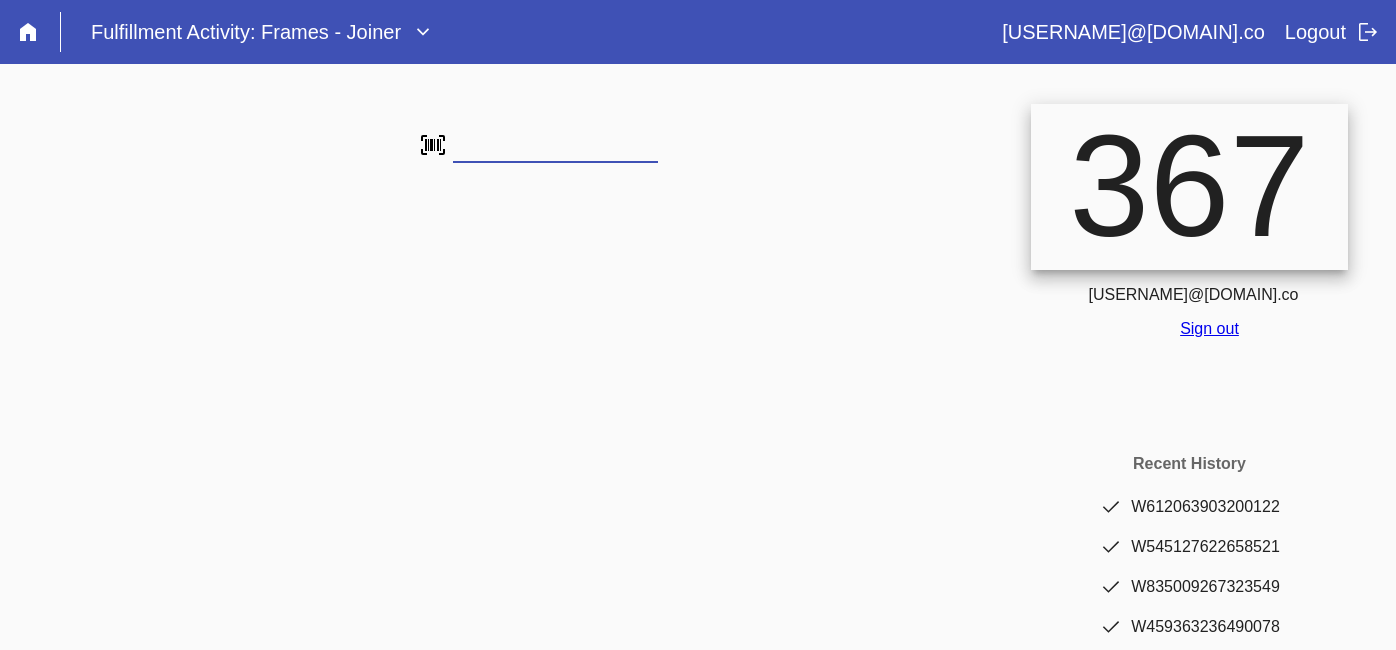 scroll, scrollTop: 0, scrollLeft: 0, axis: both 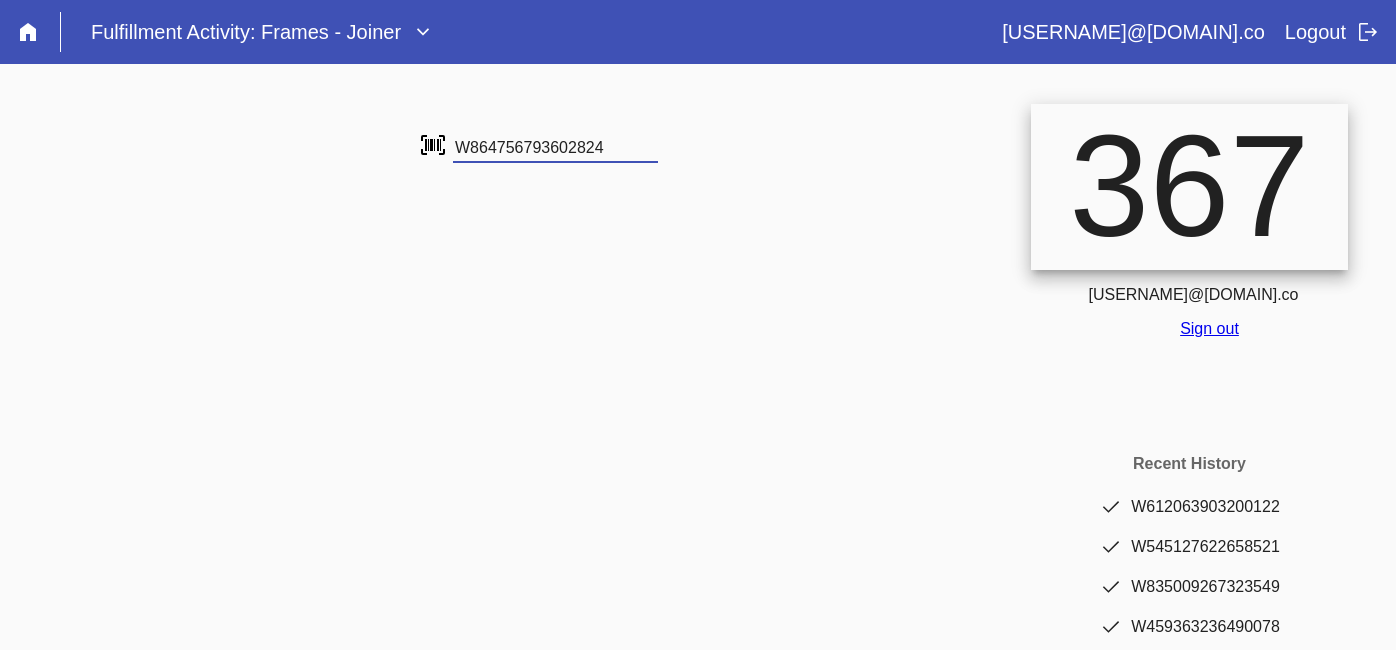 type on "W864756793602824" 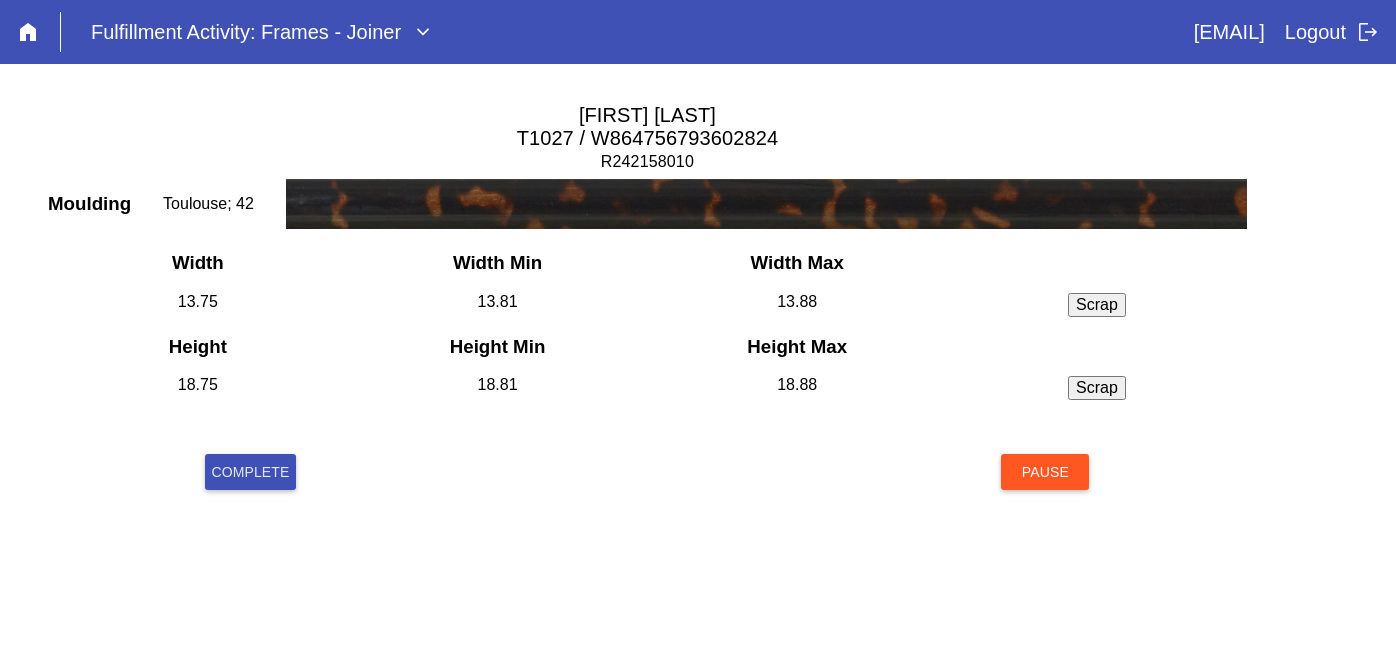 scroll, scrollTop: 0, scrollLeft: 0, axis: both 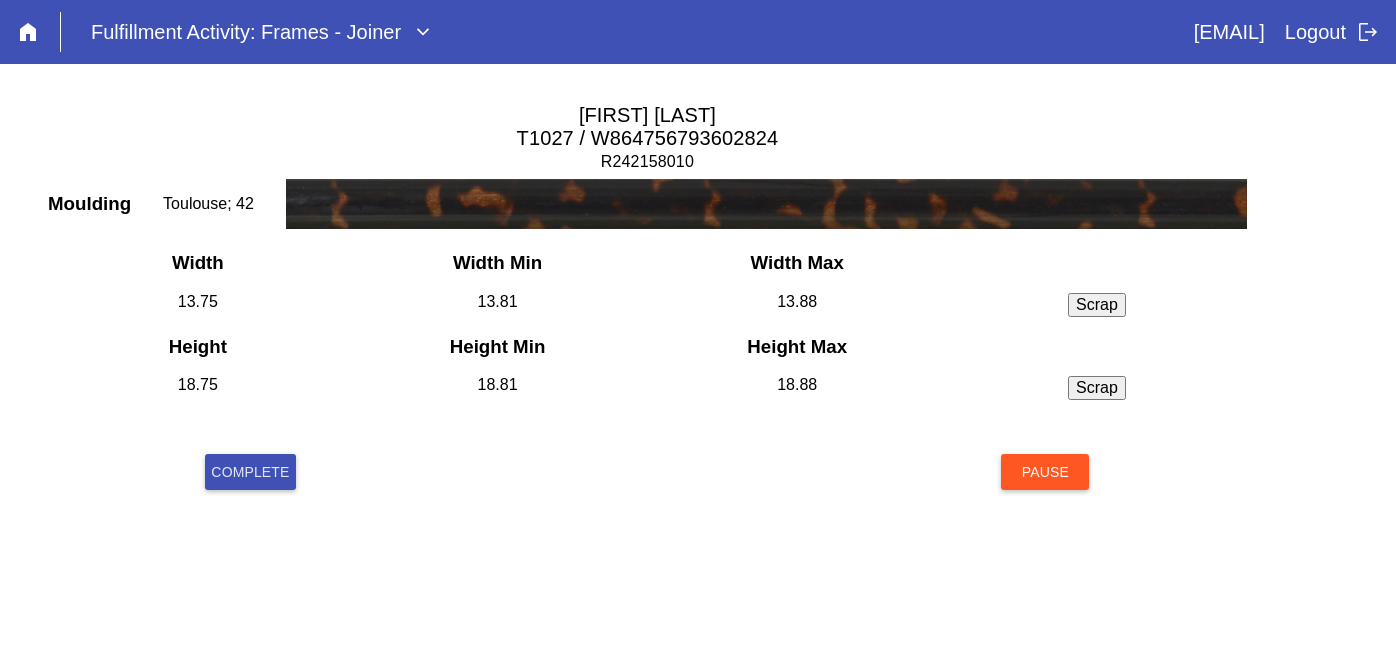 click on "Complete" at bounding box center (250, 472) 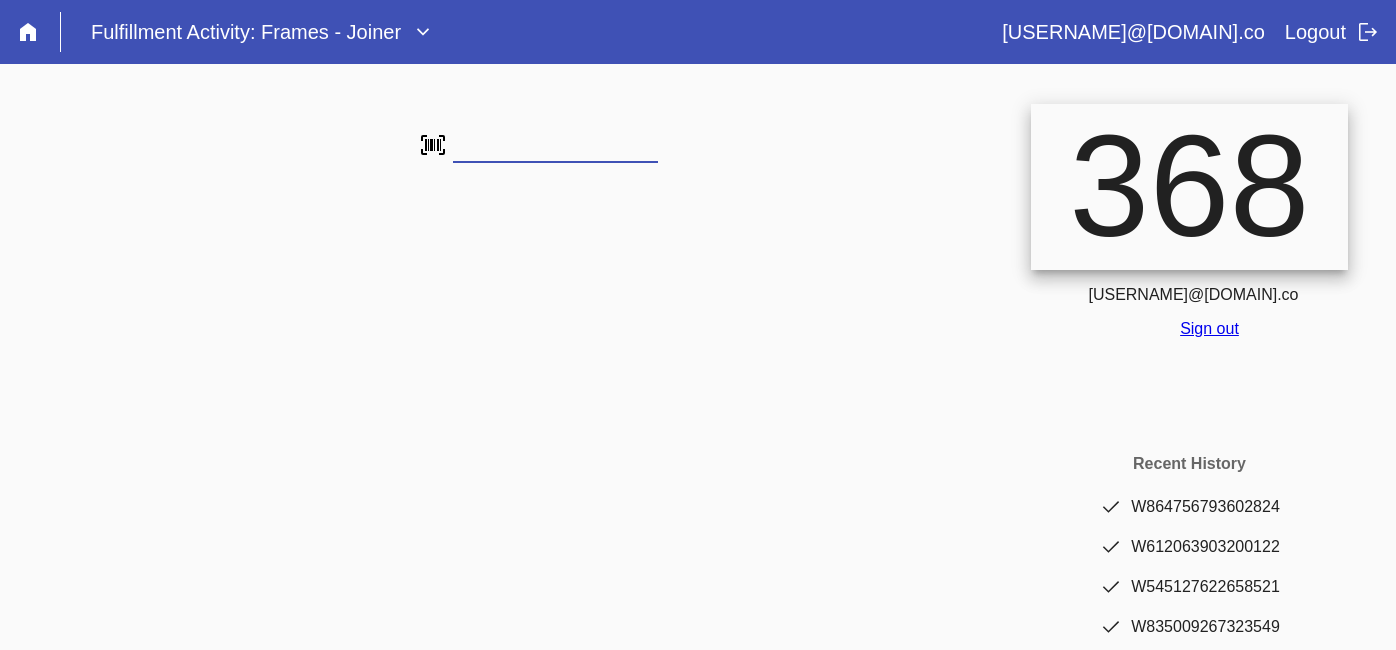 scroll, scrollTop: 0, scrollLeft: 0, axis: both 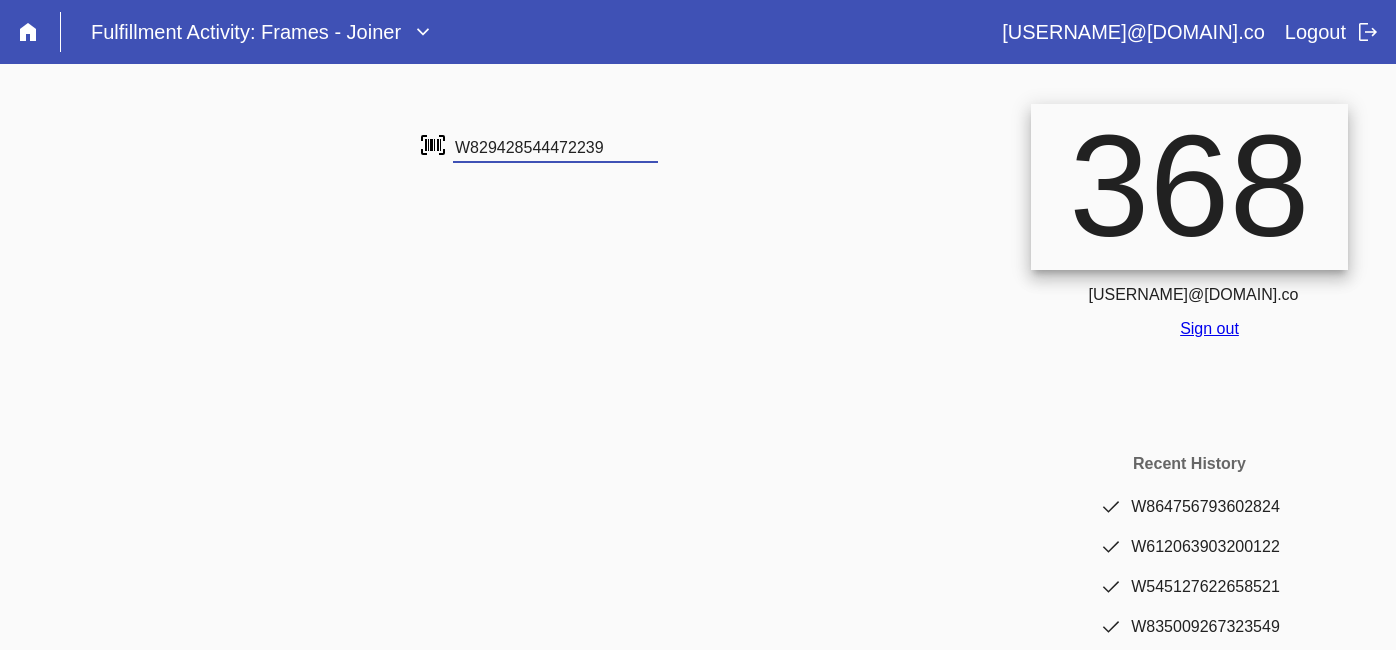 type on "W829428544472239" 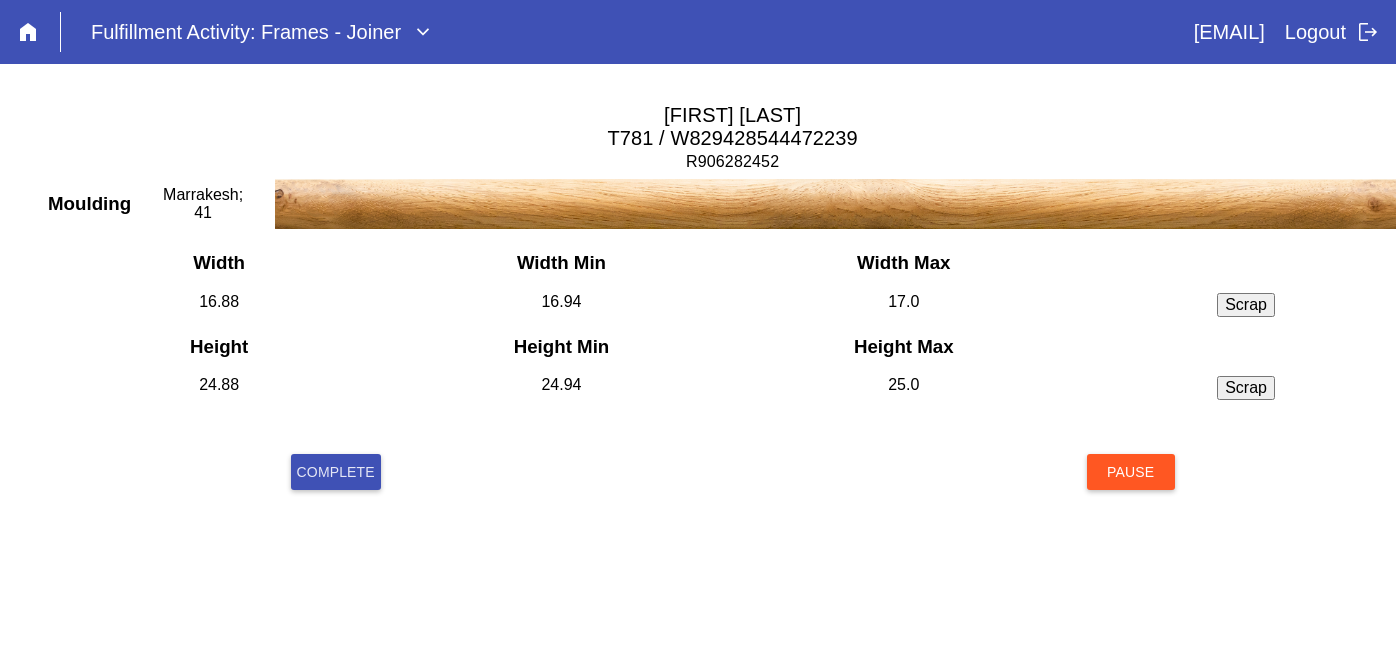scroll, scrollTop: 0, scrollLeft: 0, axis: both 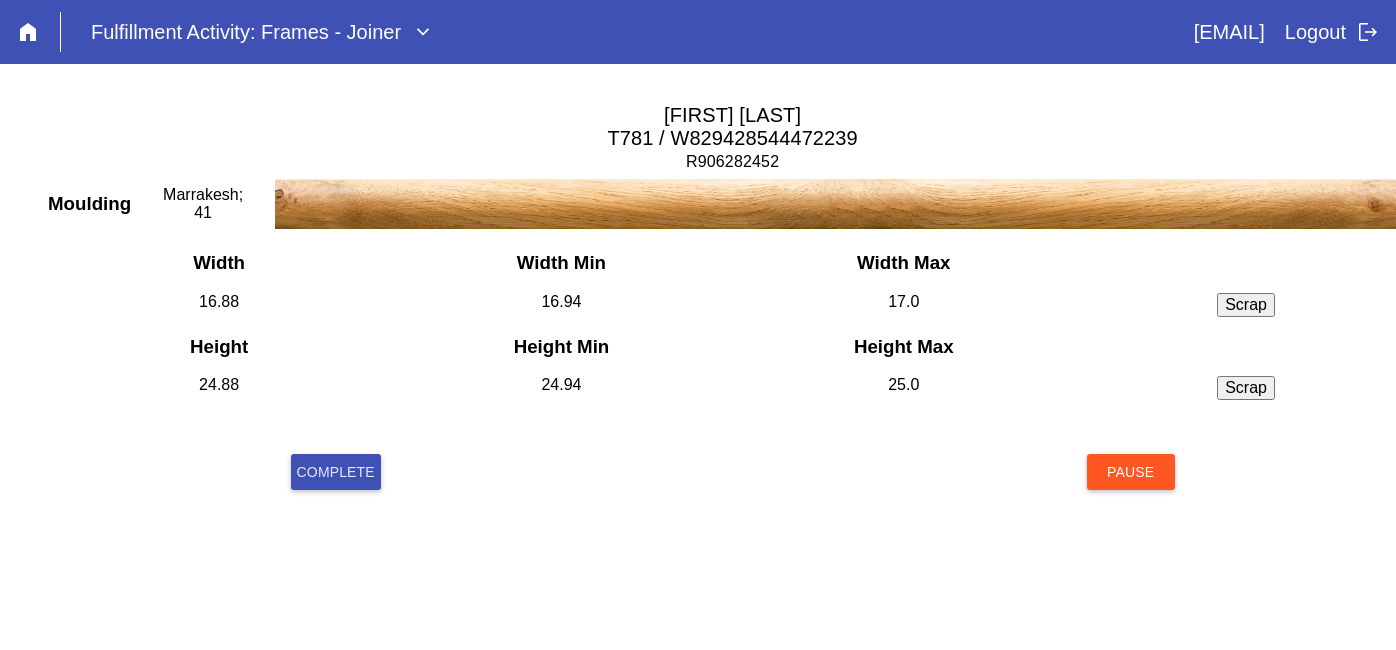 click on "Complete" at bounding box center (336, 472) 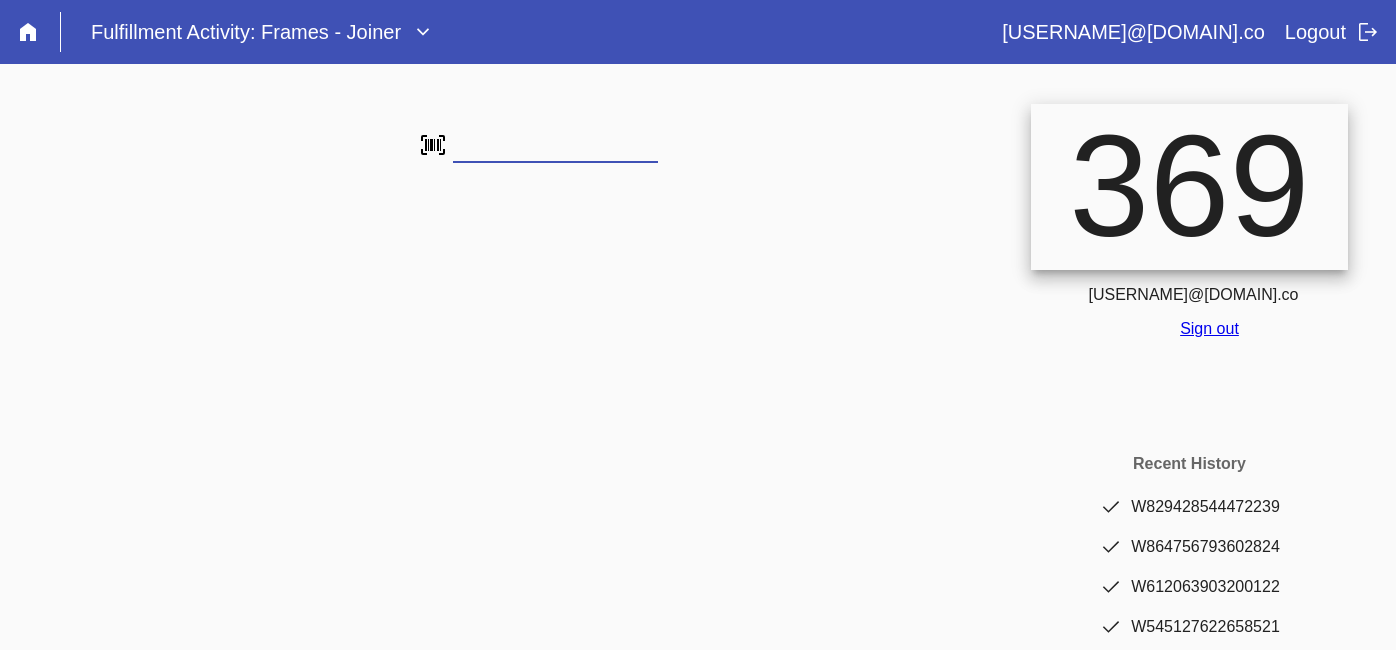 scroll, scrollTop: 0, scrollLeft: 0, axis: both 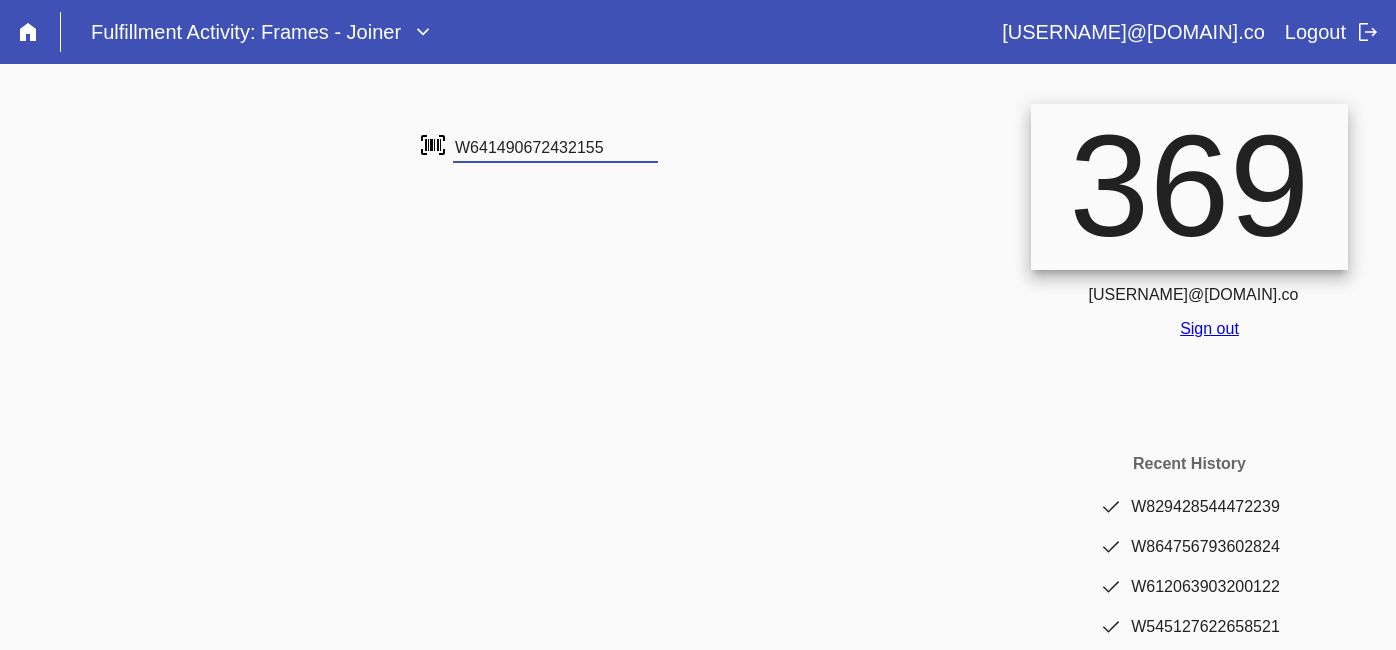 type on "W641490672432155" 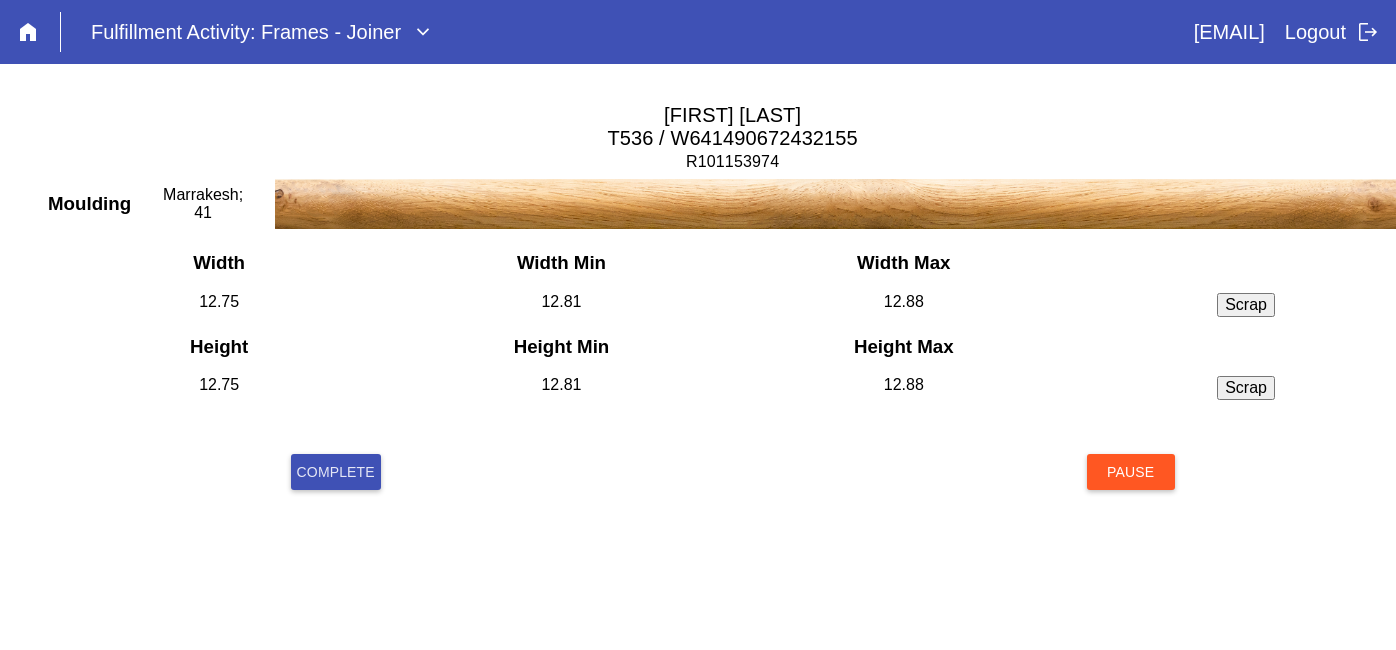 scroll, scrollTop: 0, scrollLeft: 0, axis: both 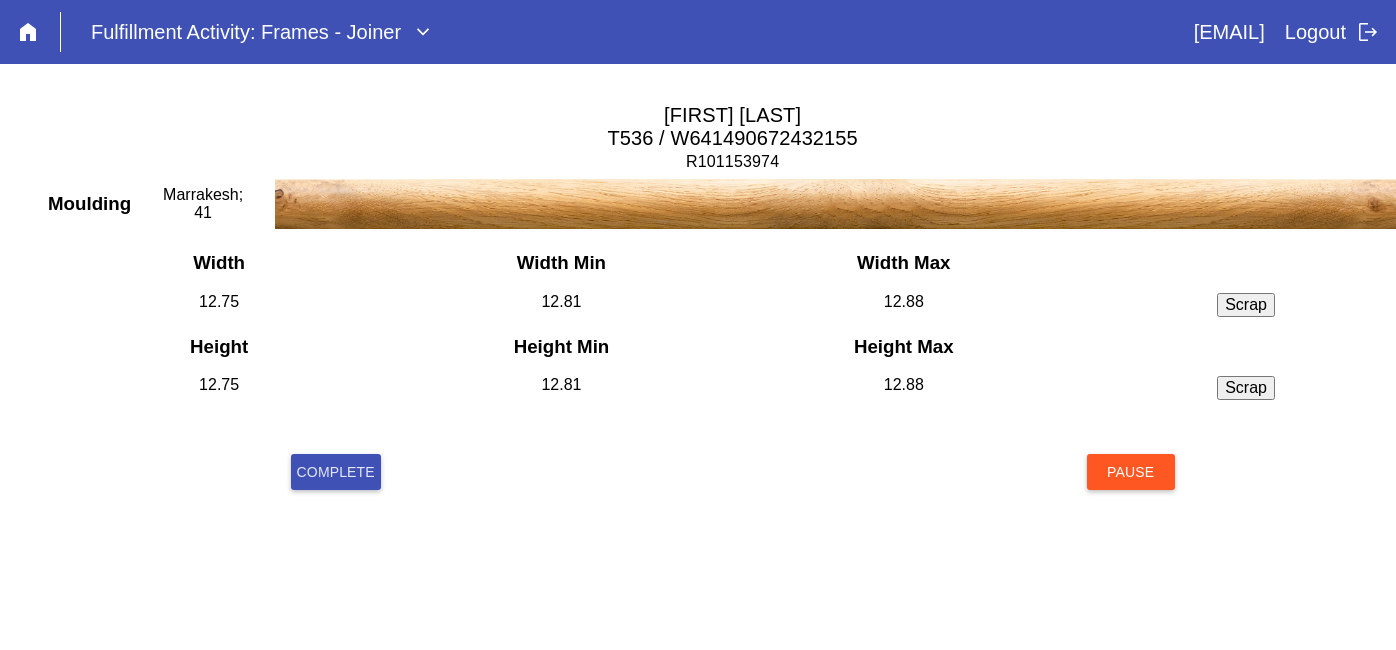 click on "Complete" at bounding box center (336, 472) 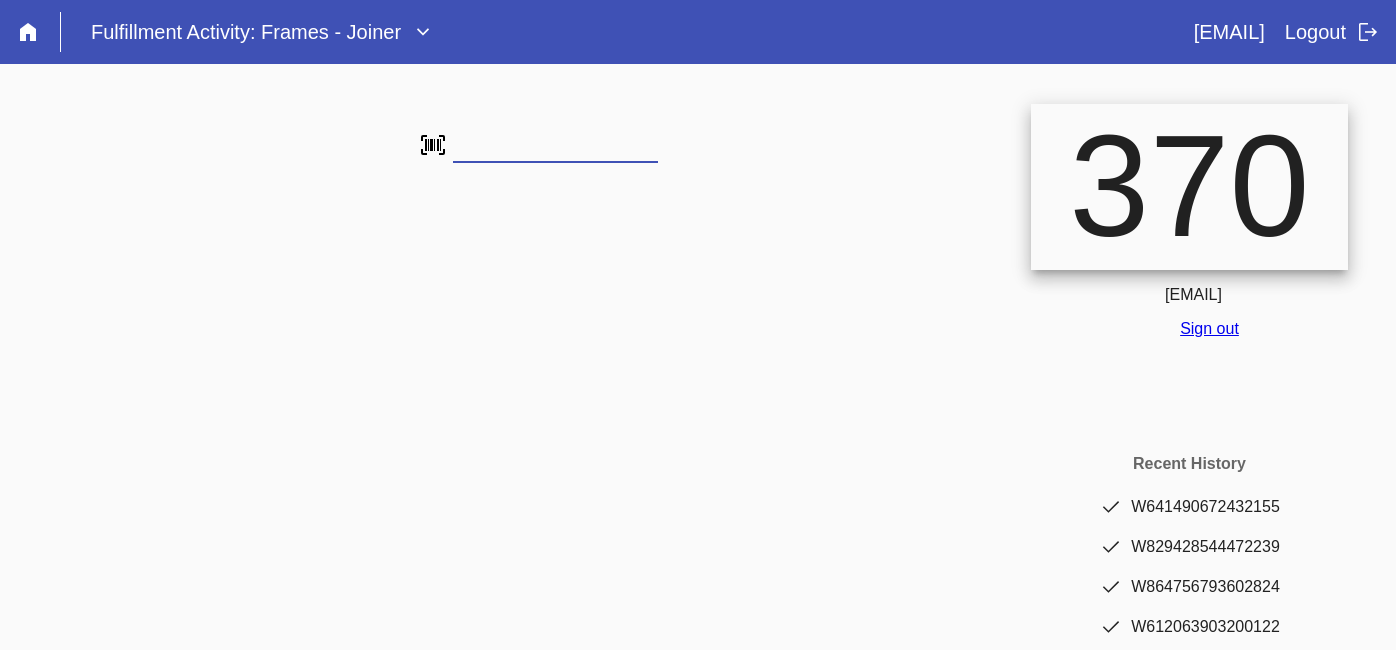 scroll, scrollTop: 0, scrollLeft: 0, axis: both 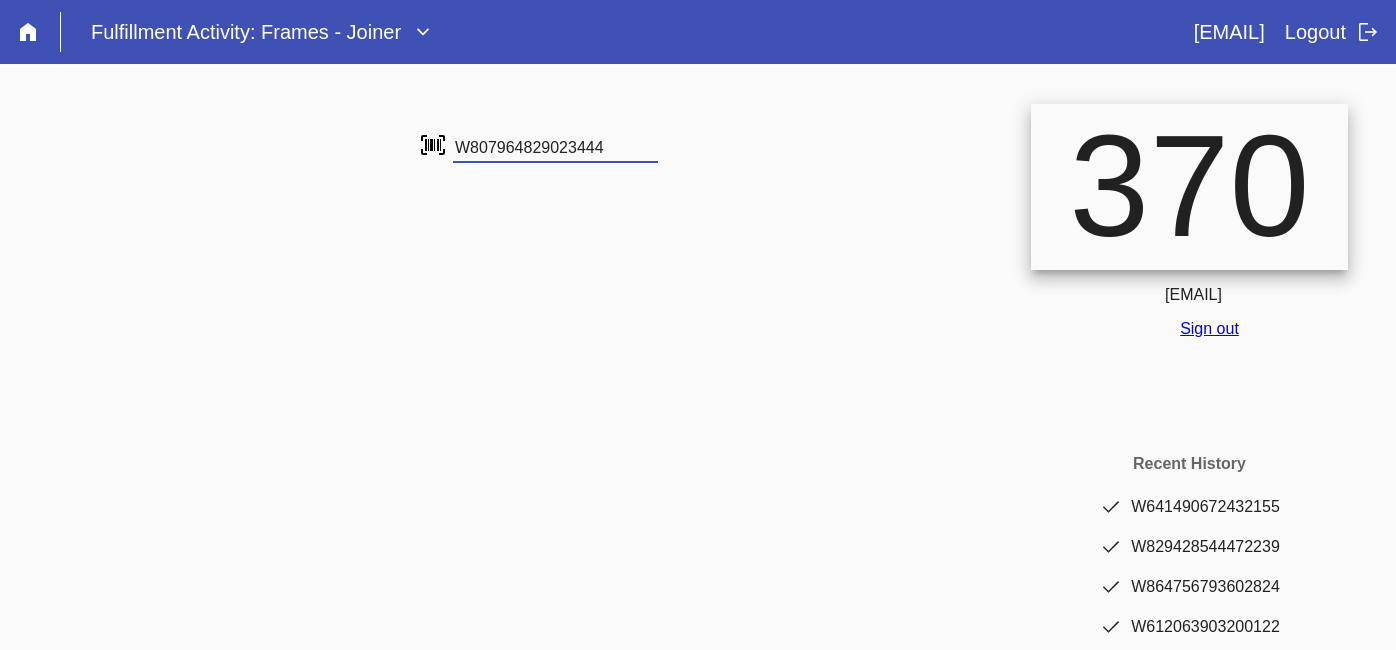 type on "W807964829023444" 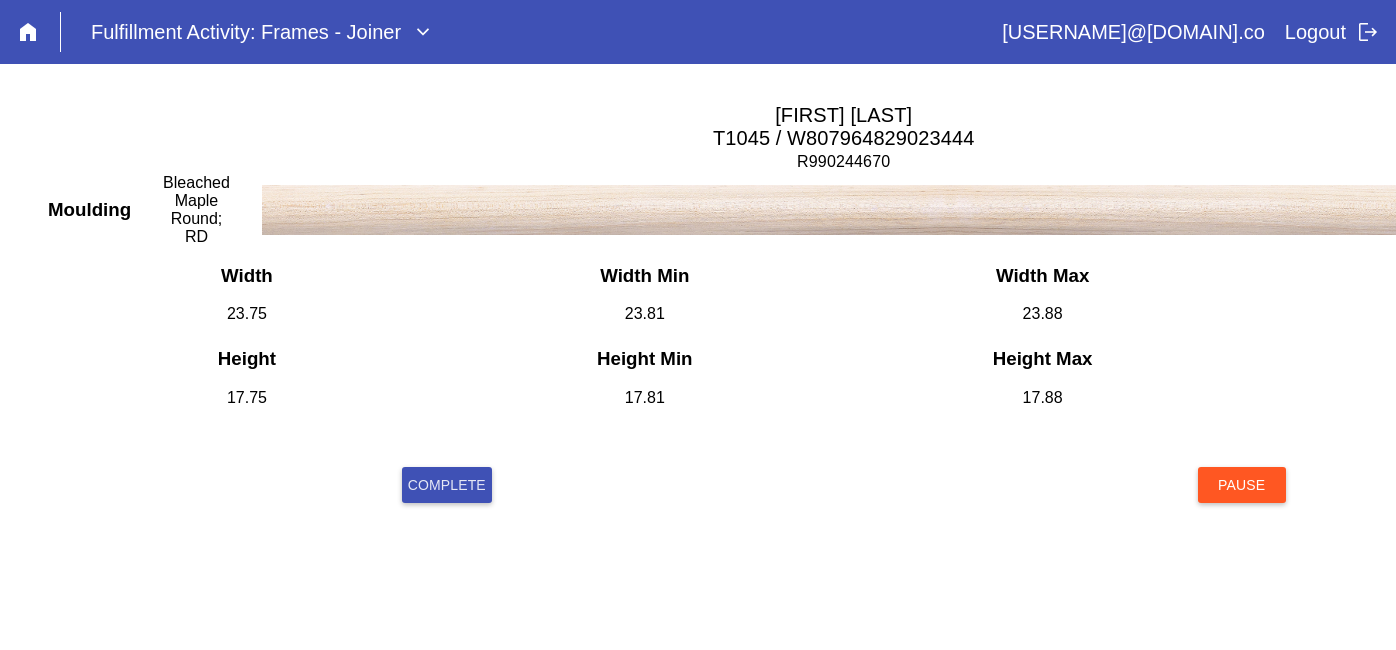 scroll, scrollTop: 0, scrollLeft: 0, axis: both 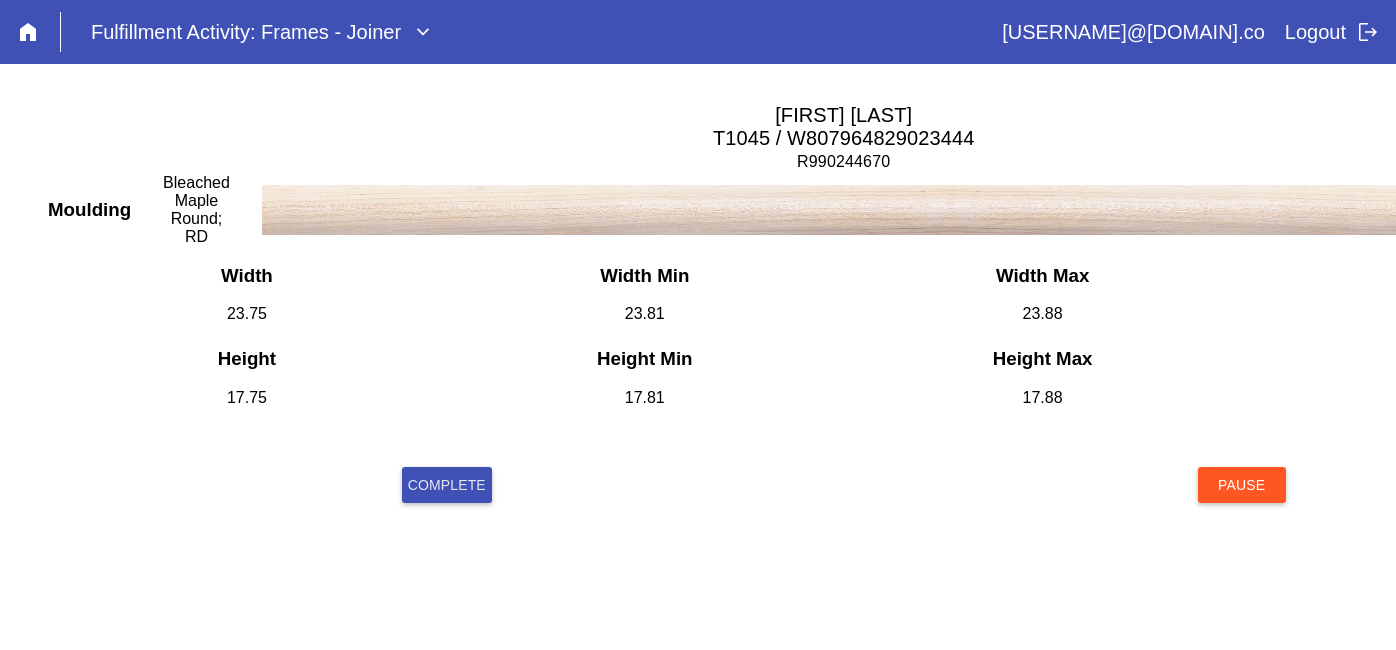 click on "Complete" at bounding box center (447, 485) 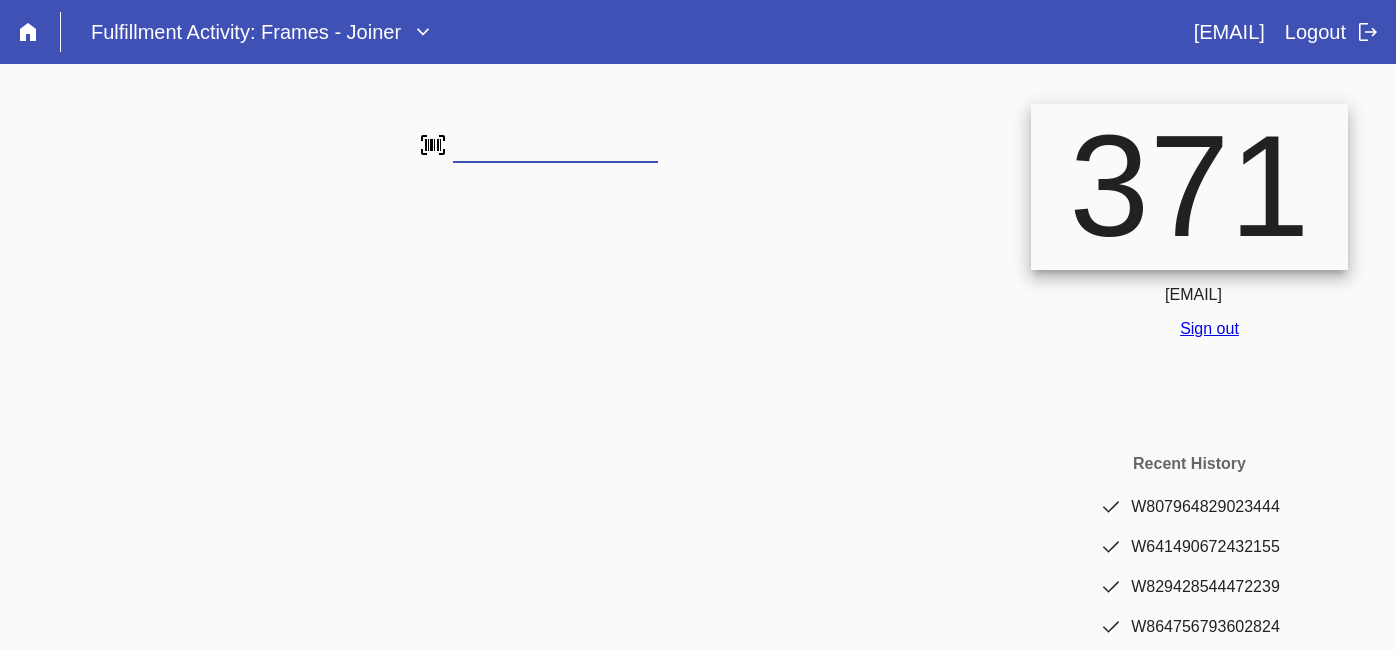 scroll, scrollTop: 0, scrollLeft: 0, axis: both 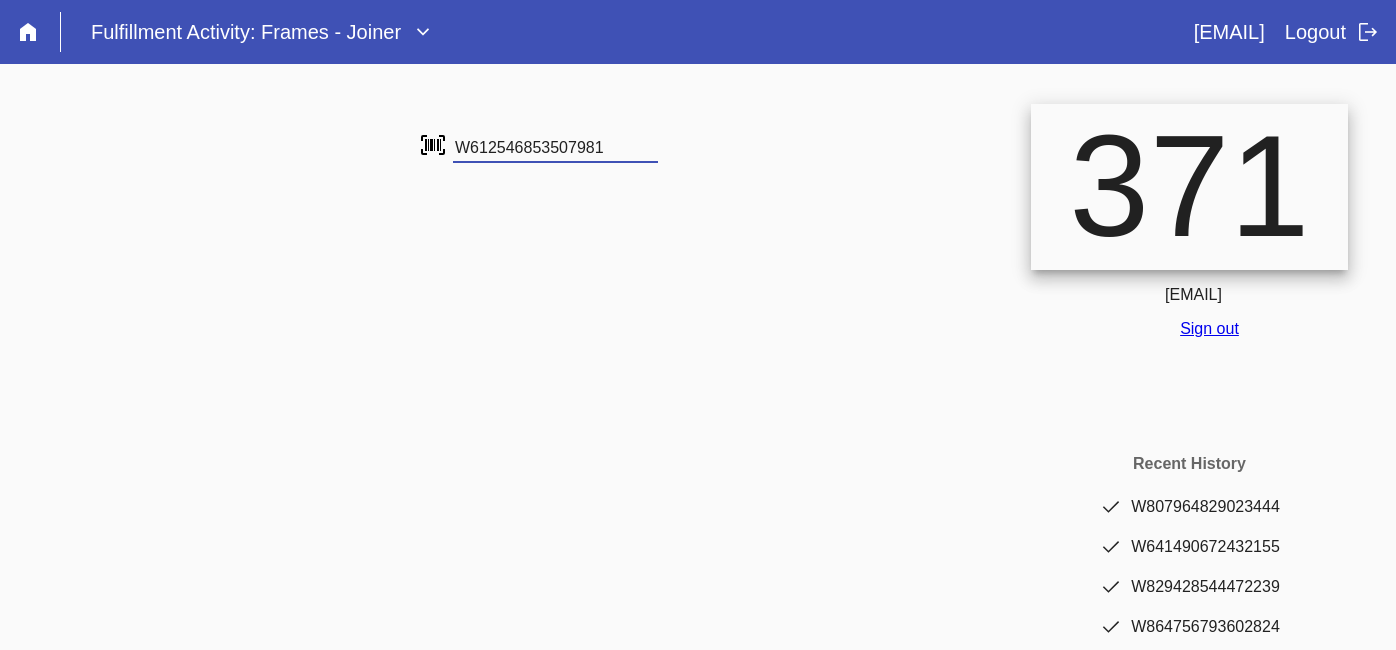 type on "W612546853507981" 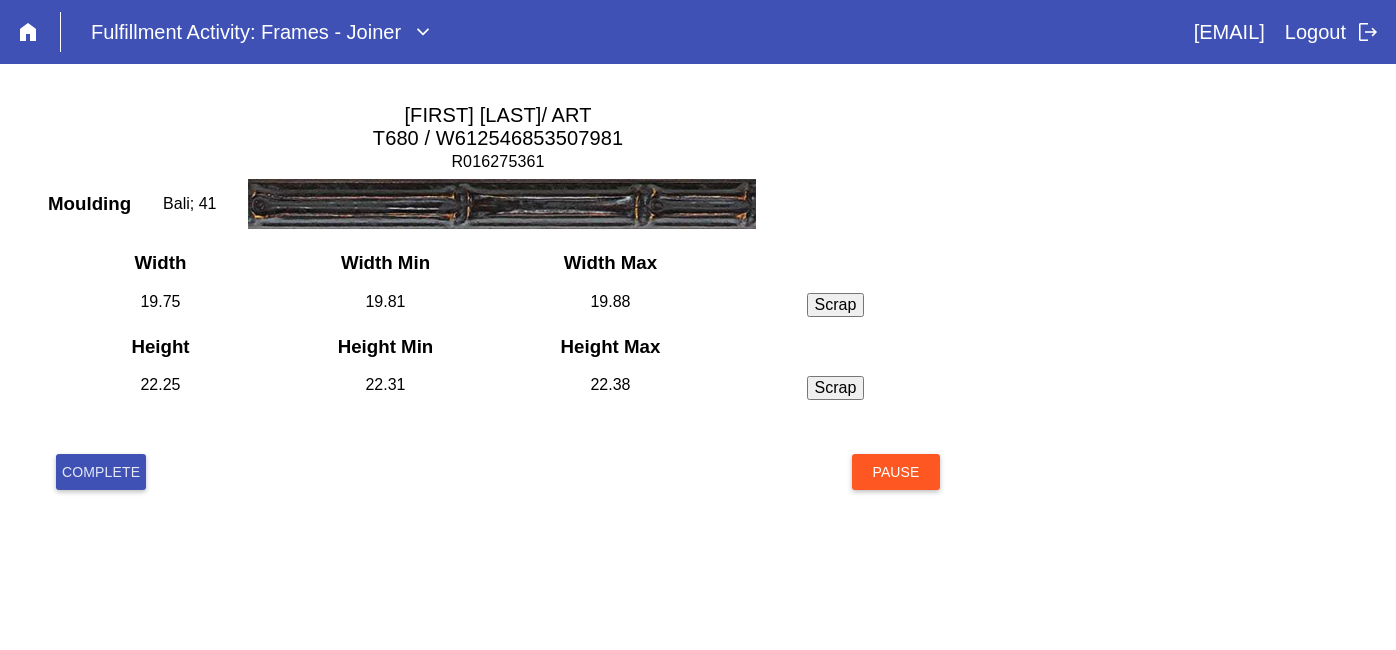 scroll, scrollTop: 0, scrollLeft: 0, axis: both 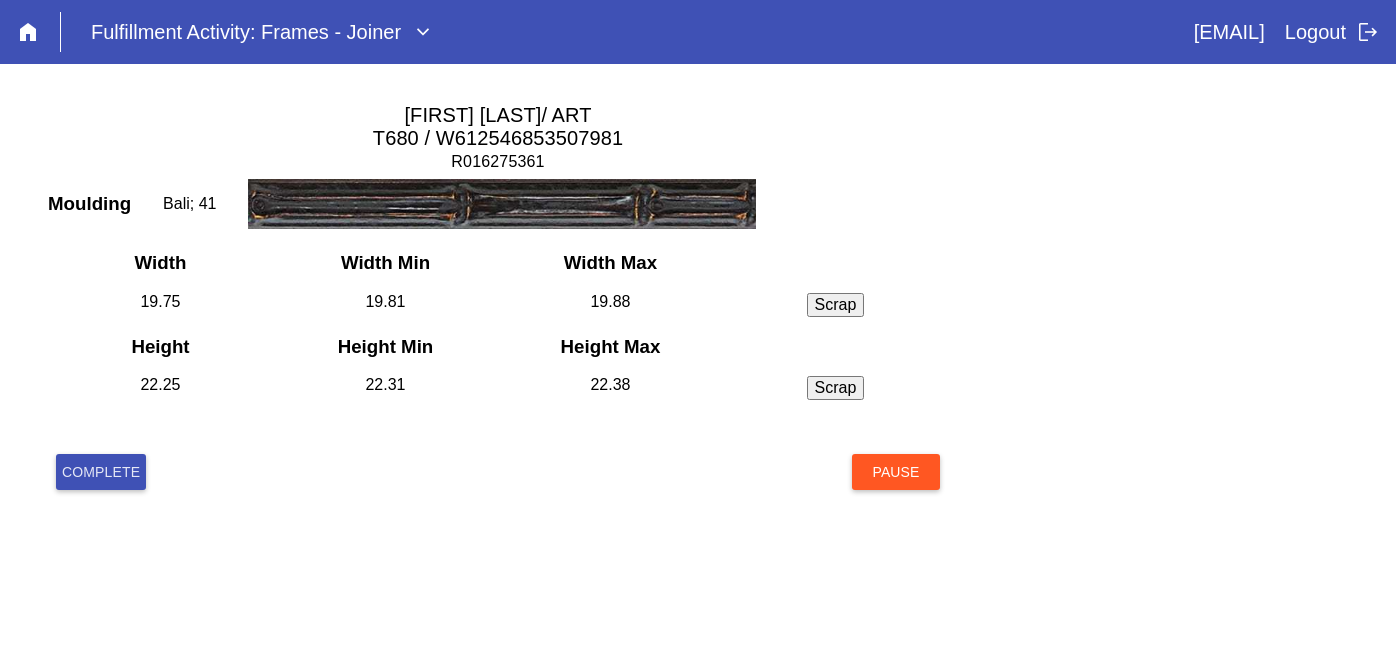 click on "Complete" at bounding box center (101, 472) 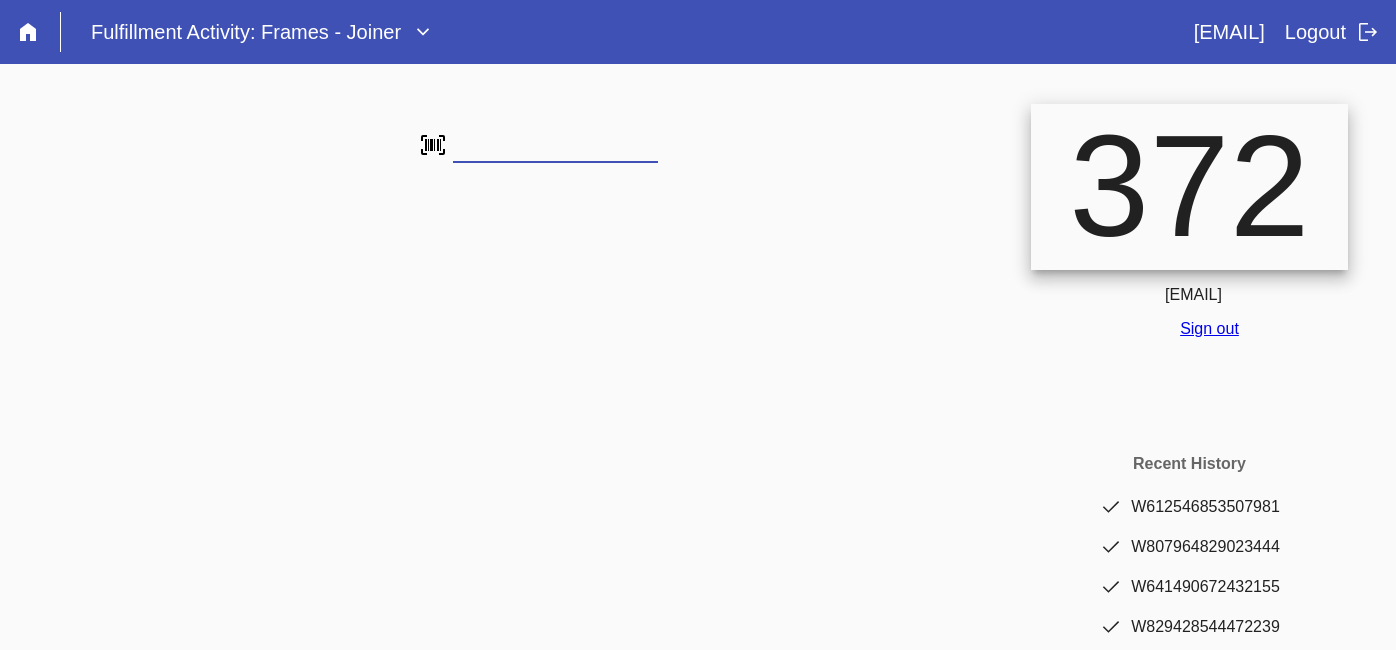 scroll, scrollTop: 0, scrollLeft: 0, axis: both 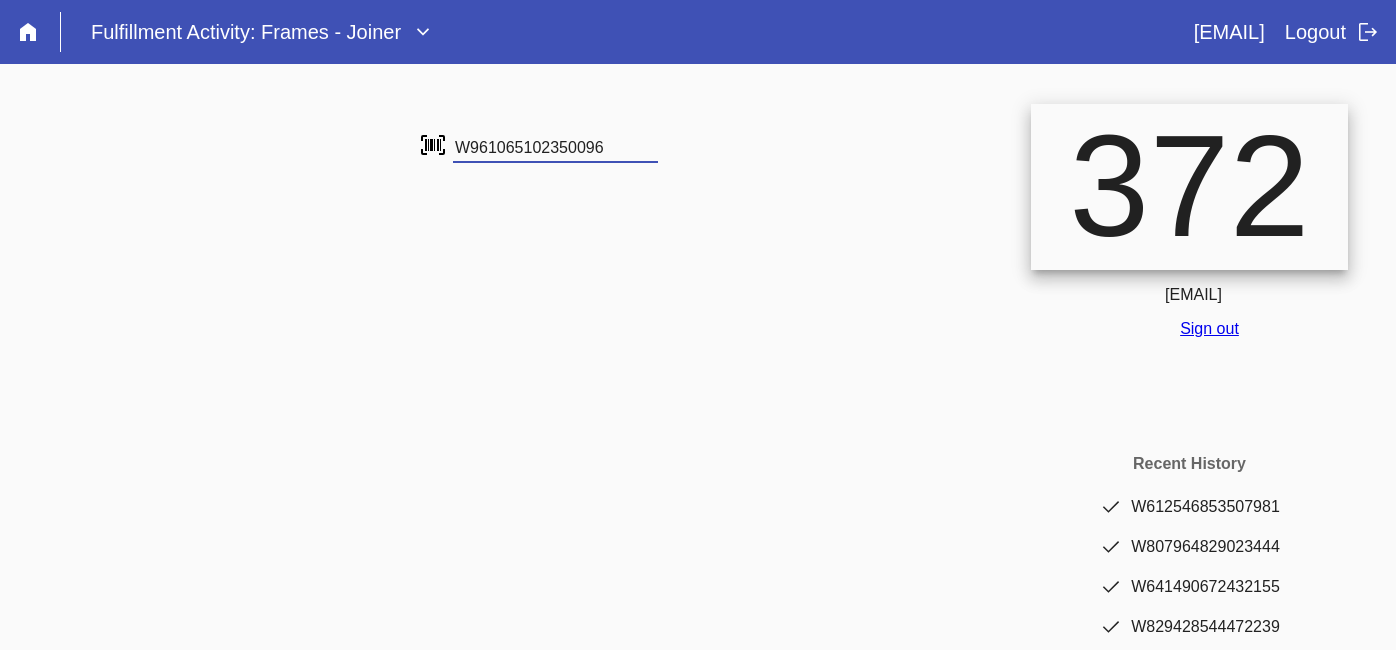 type on "W961065102350096" 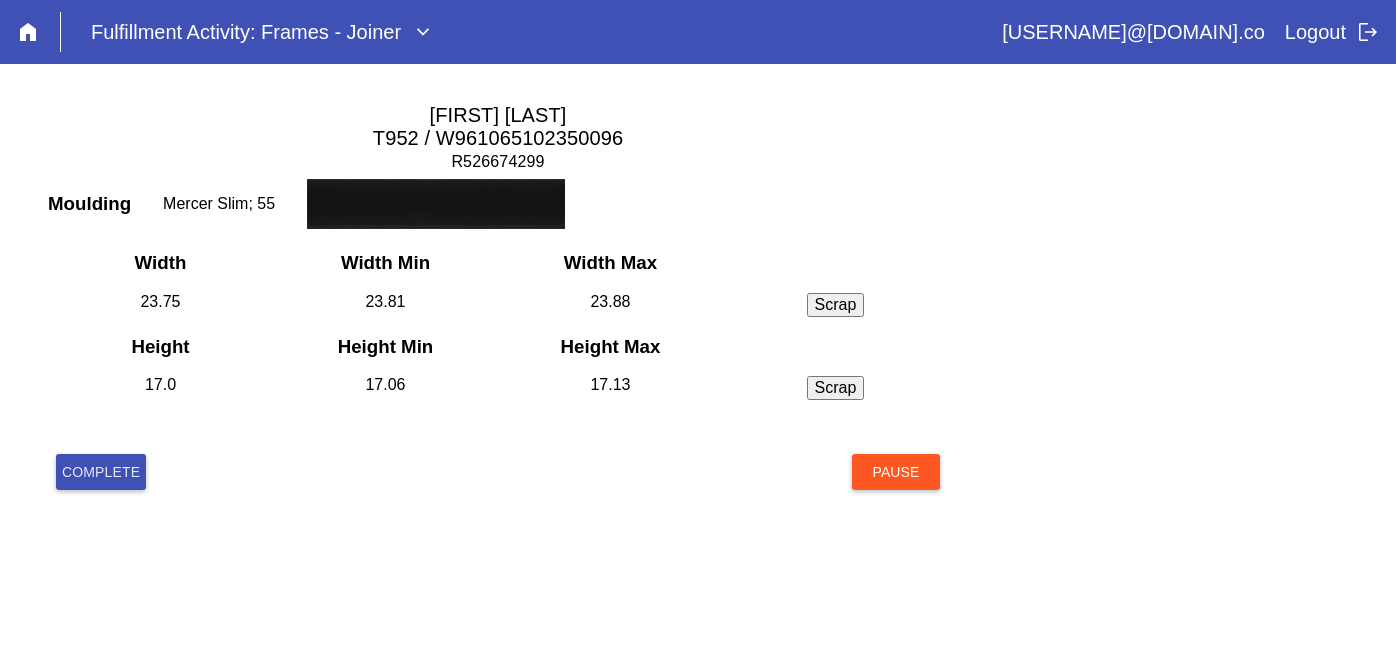 scroll, scrollTop: 0, scrollLeft: 0, axis: both 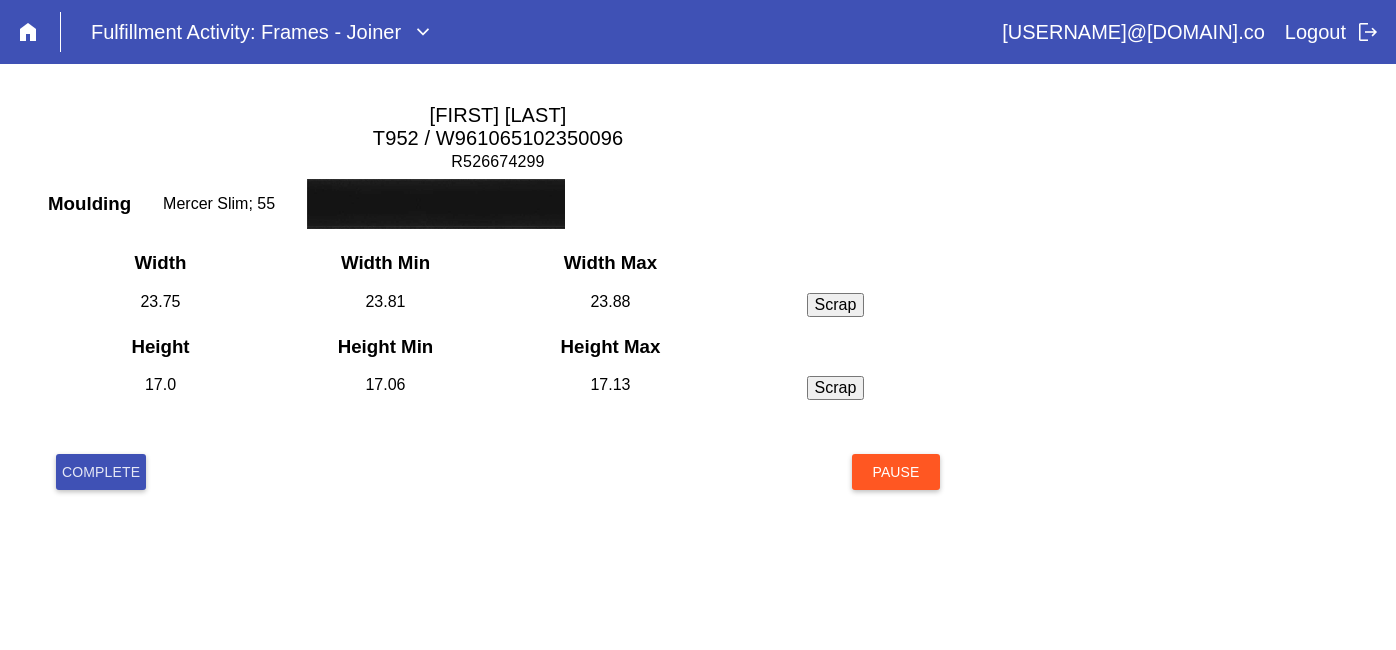 click on "Complete" at bounding box center (101, 472) 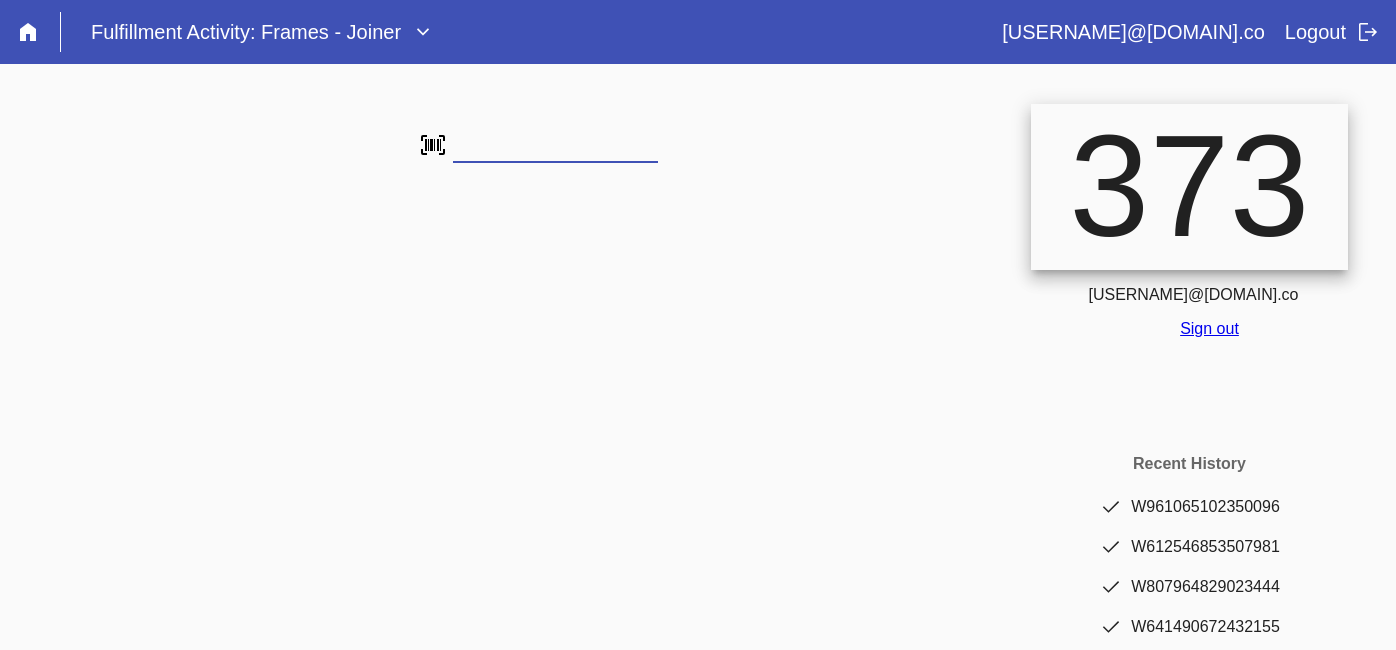 scroll, scrollTop: 0, scrollLeft: 0, axis: both 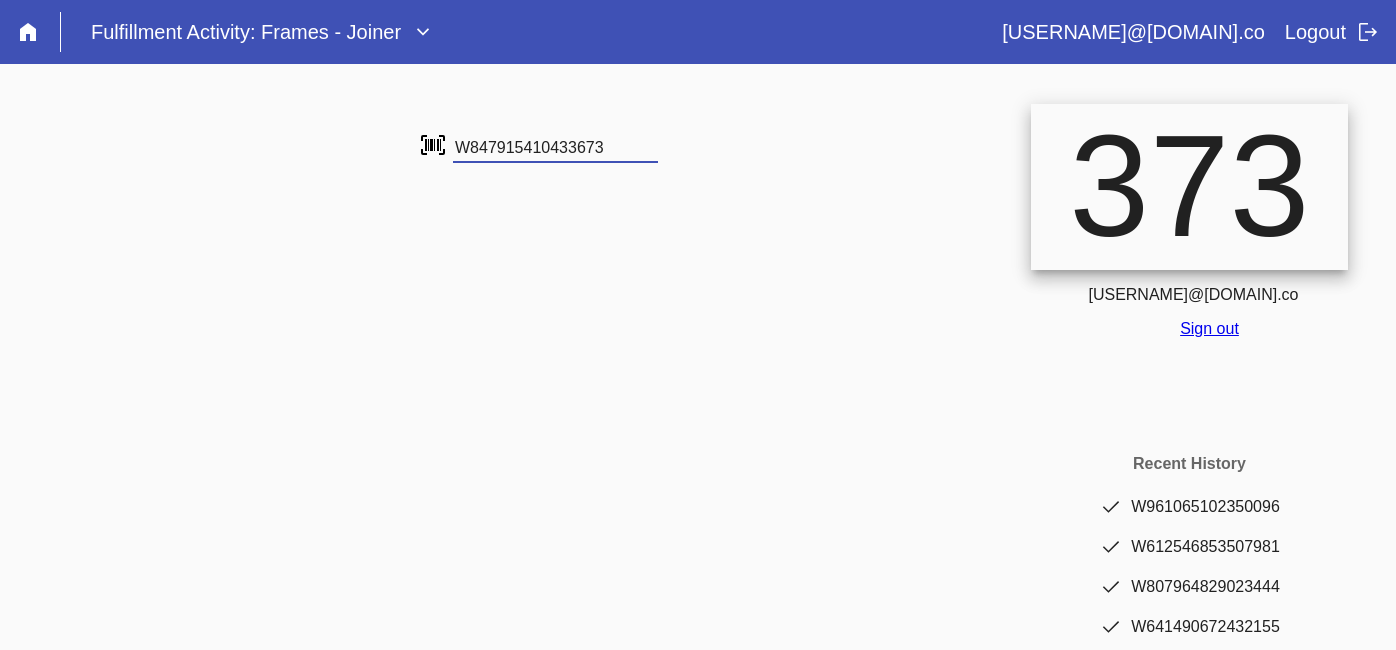 type on "W847915410433673" 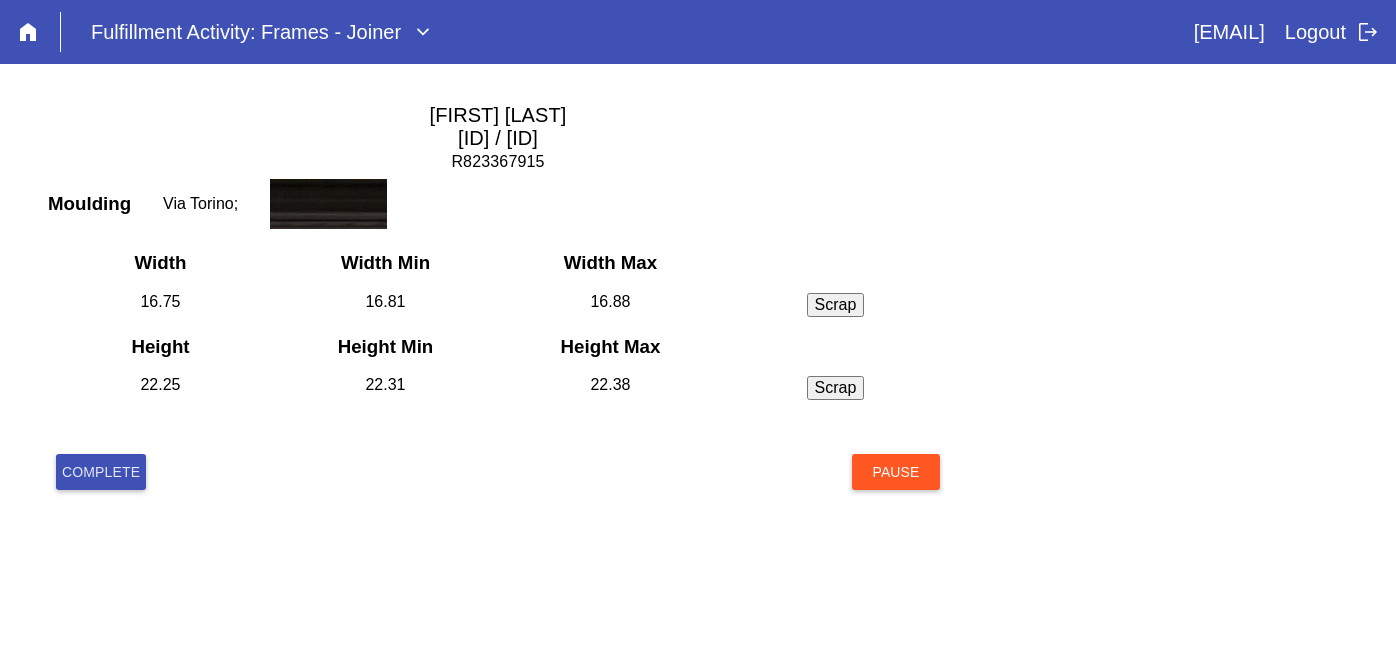scroll, scrollTop: 0, scrollLeft: 0, axis: both 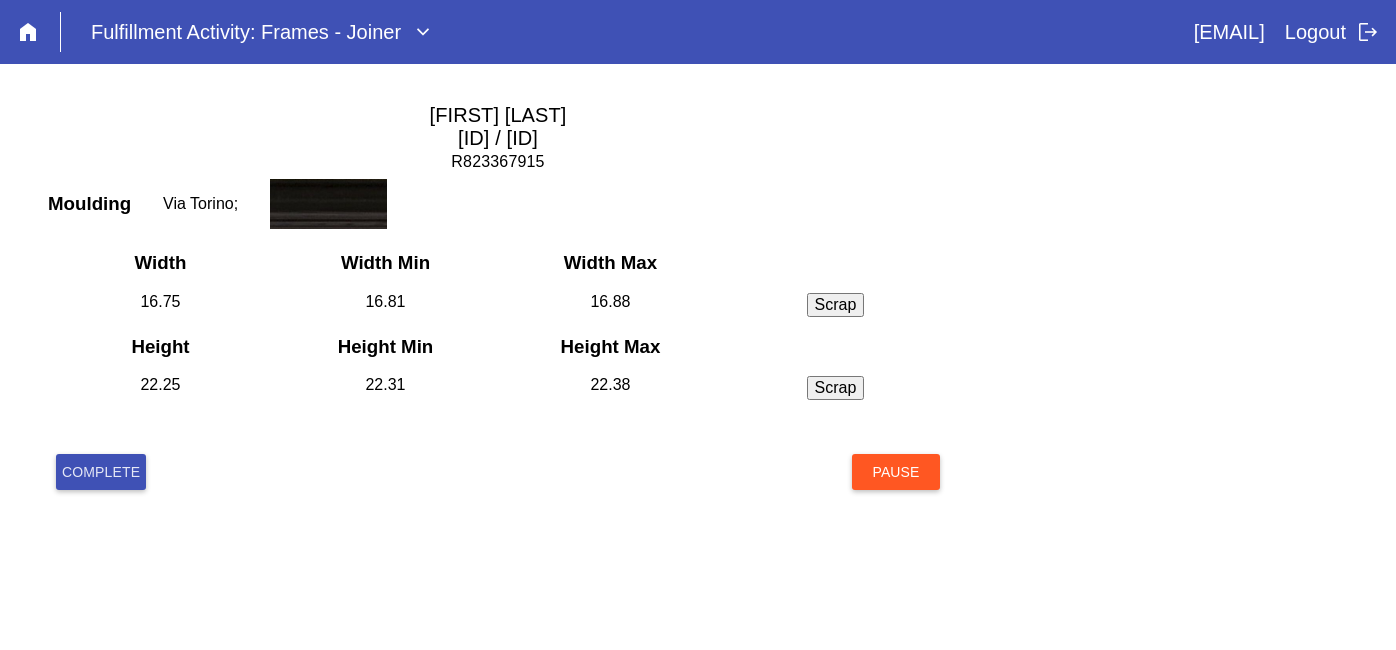 click on "Complete" at bounding box center [101, 472] 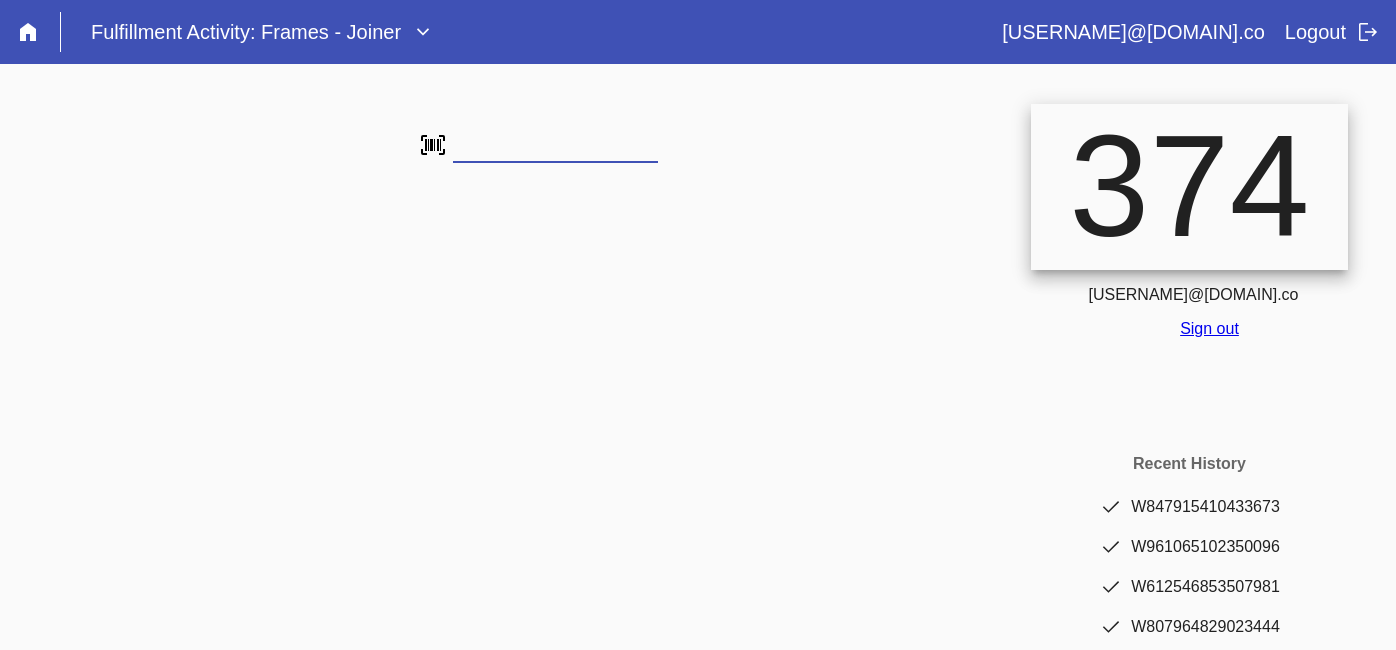 scroll, scrollTop: 0, scrollLeft: 0, axis: both 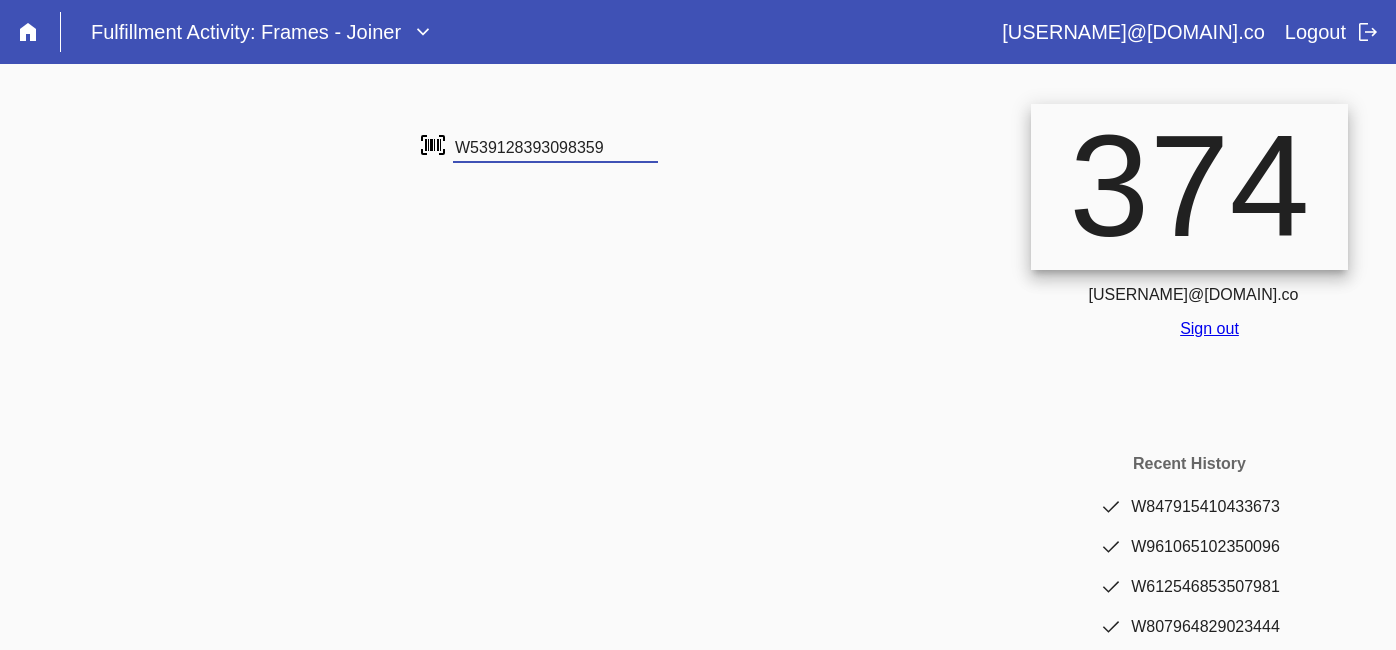 type on "W539128393098359" 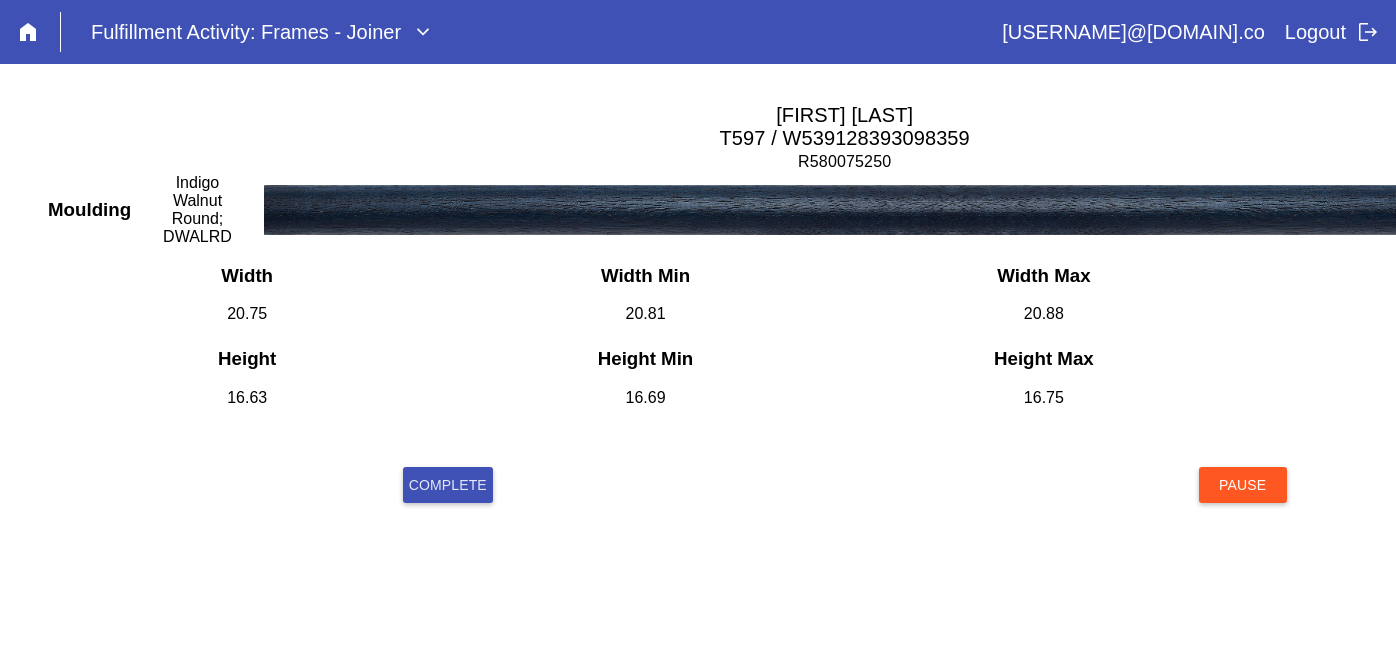 scroll, scrollTop: 0, scrollLeft: 0, axis: both 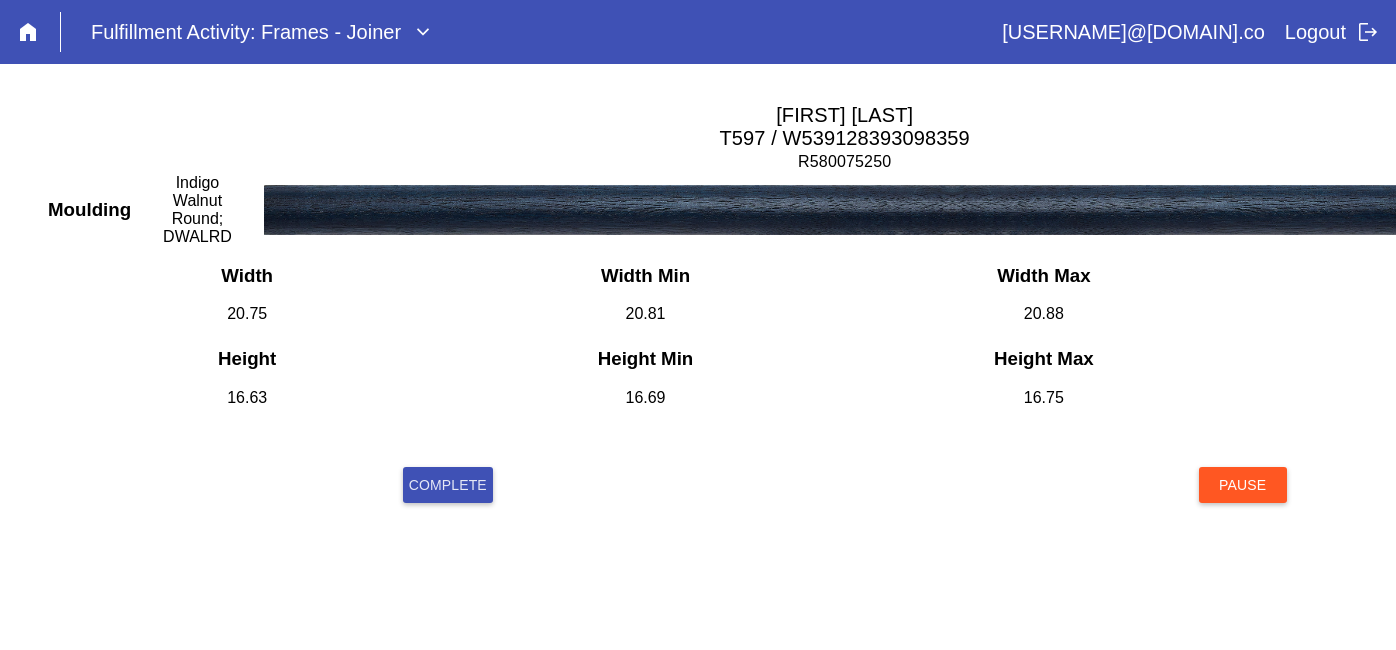 click on "Complete" at bounding box center (448, 485) 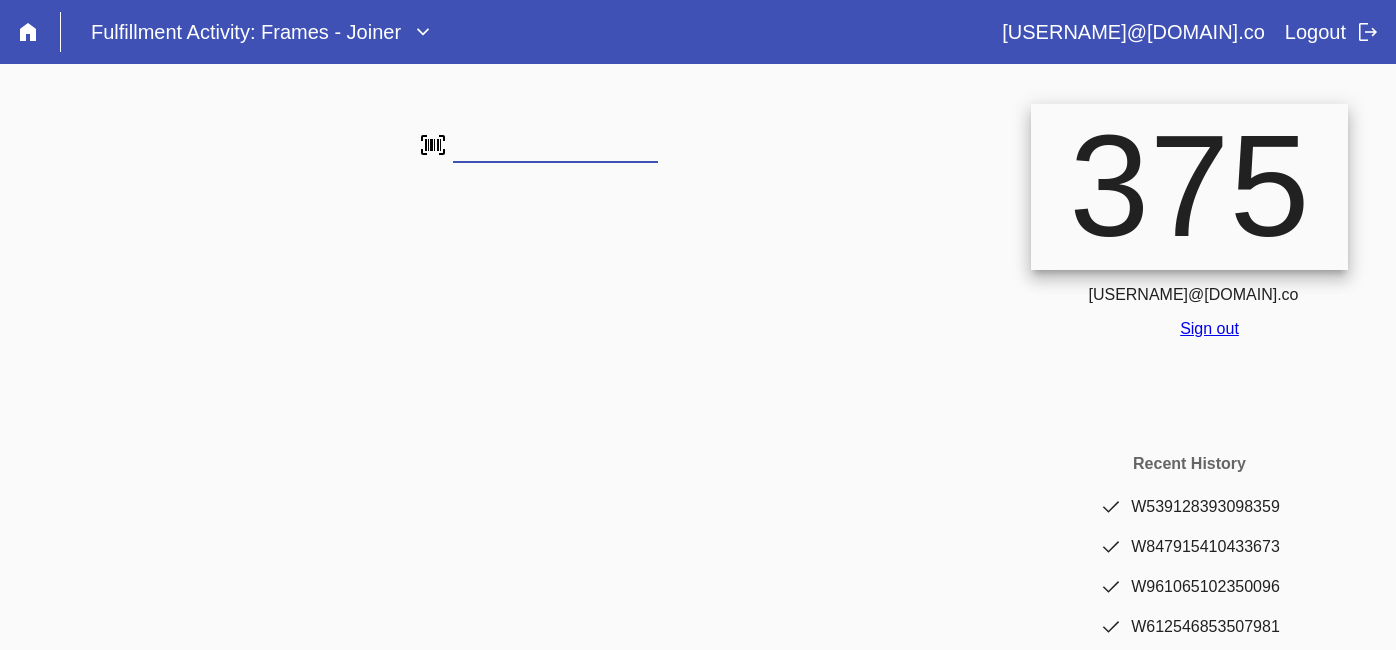scroll, scrollTop: 0, scrollLeft: 0, axis: both 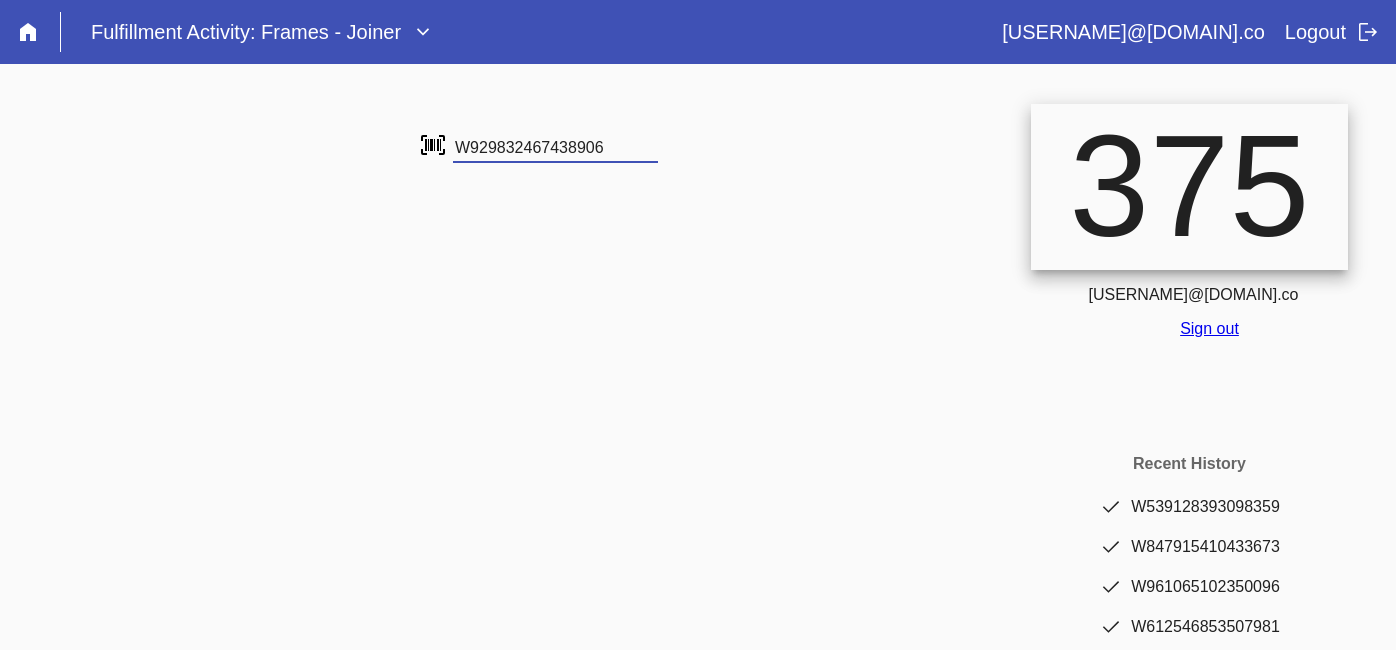 type on "W929832467438906" 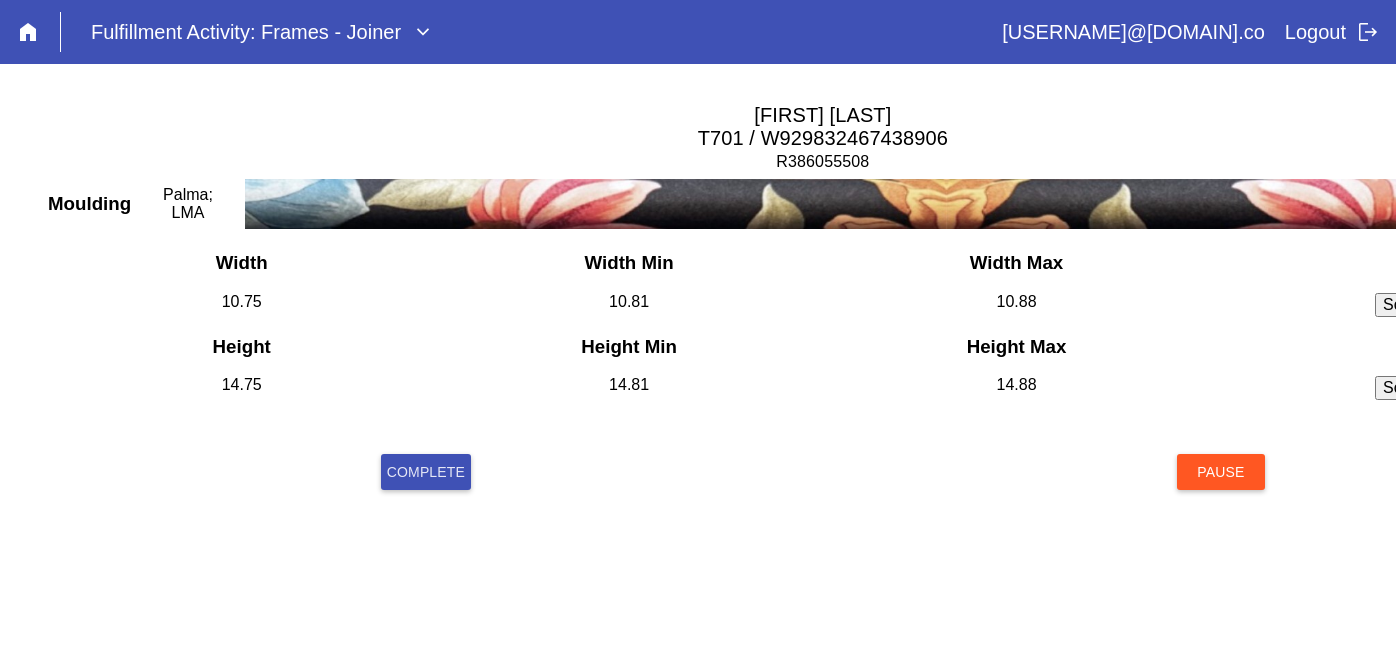 scroll, scrollTop: 0, scrollLeft: 0, axis: both 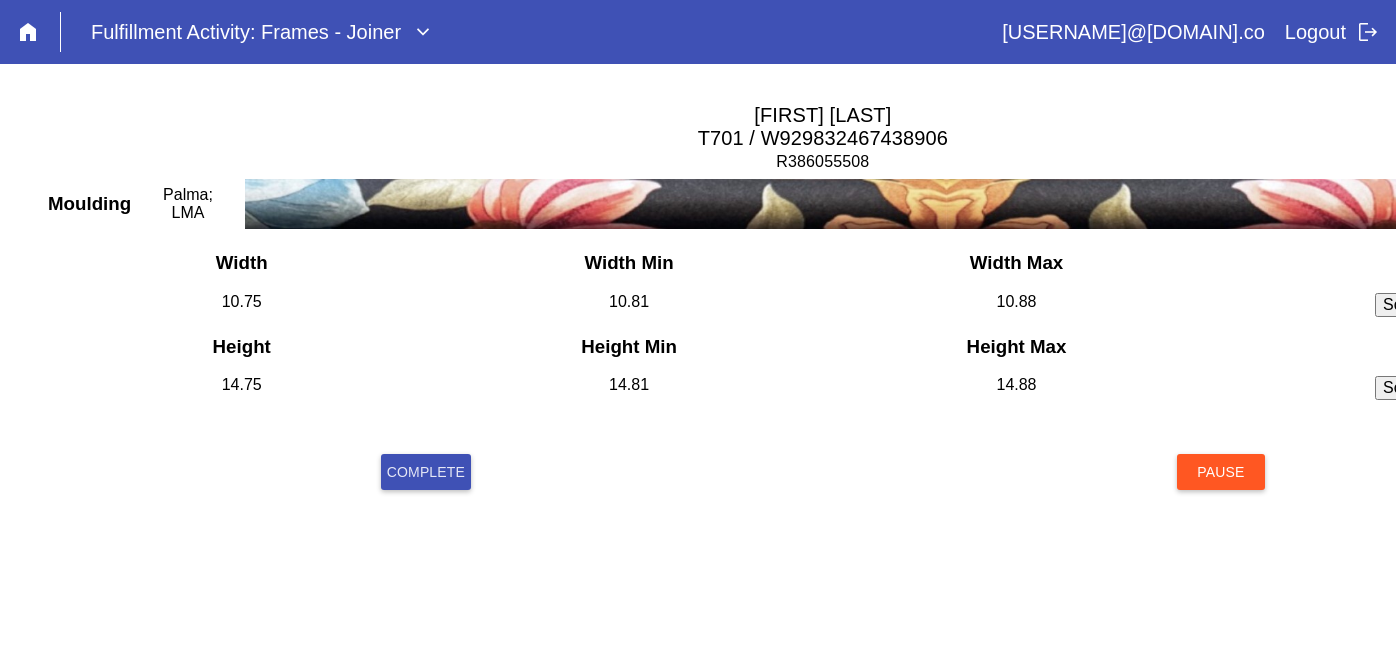 click on "Complete" at bounding box center [426, 472] 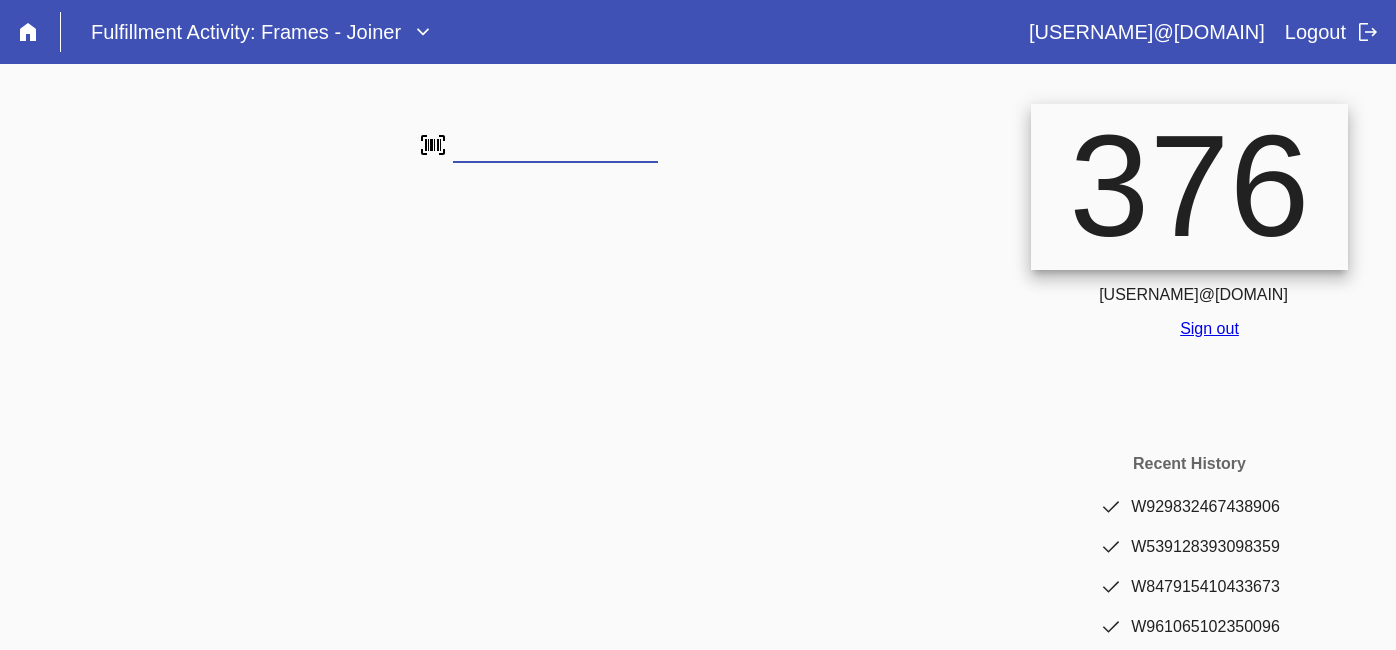 scroll, scrollTop: 0, scrollLeft: 0, axis: both 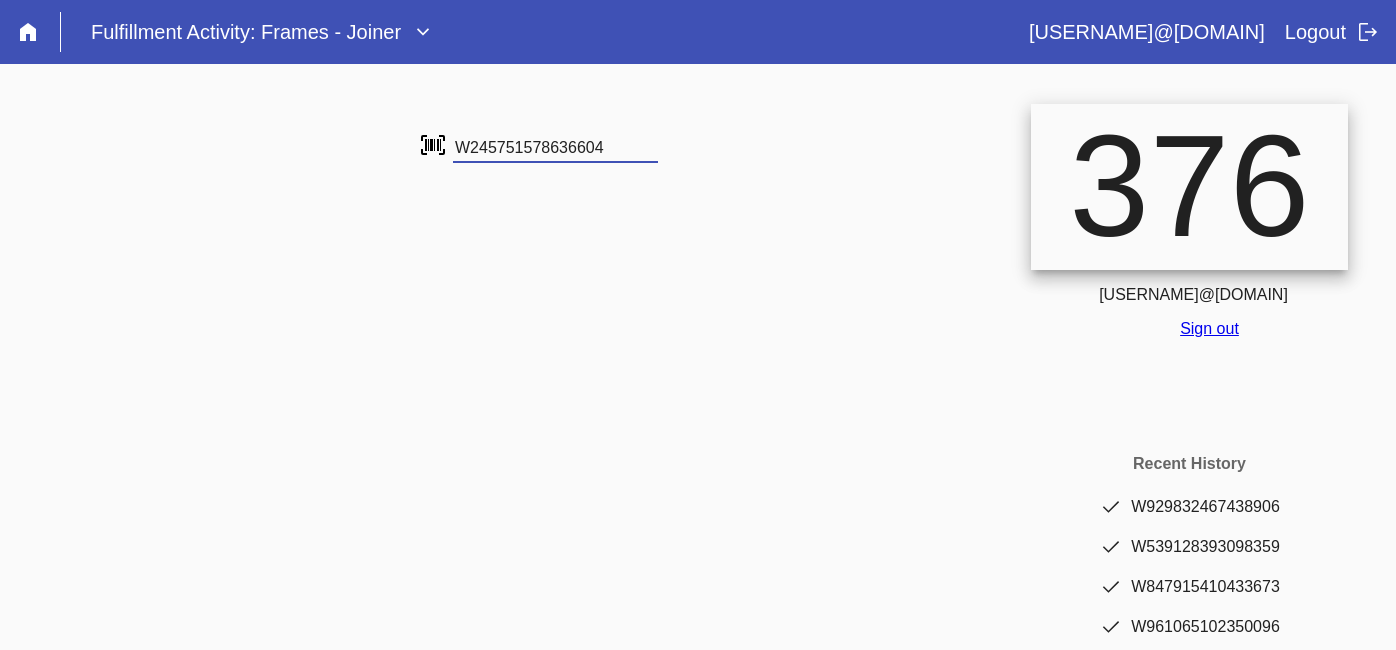 type on "W245751578636604" 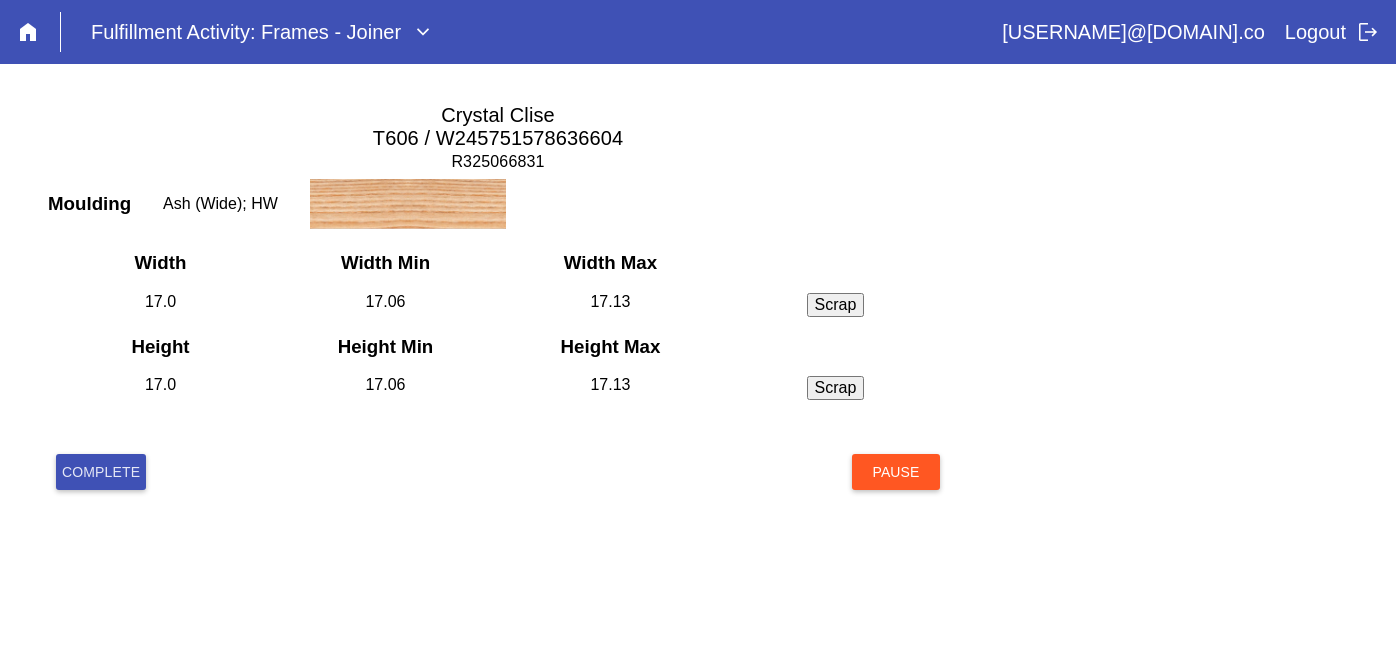 scroll, scrollTop: 0, scrollLeft: 0, axis: both 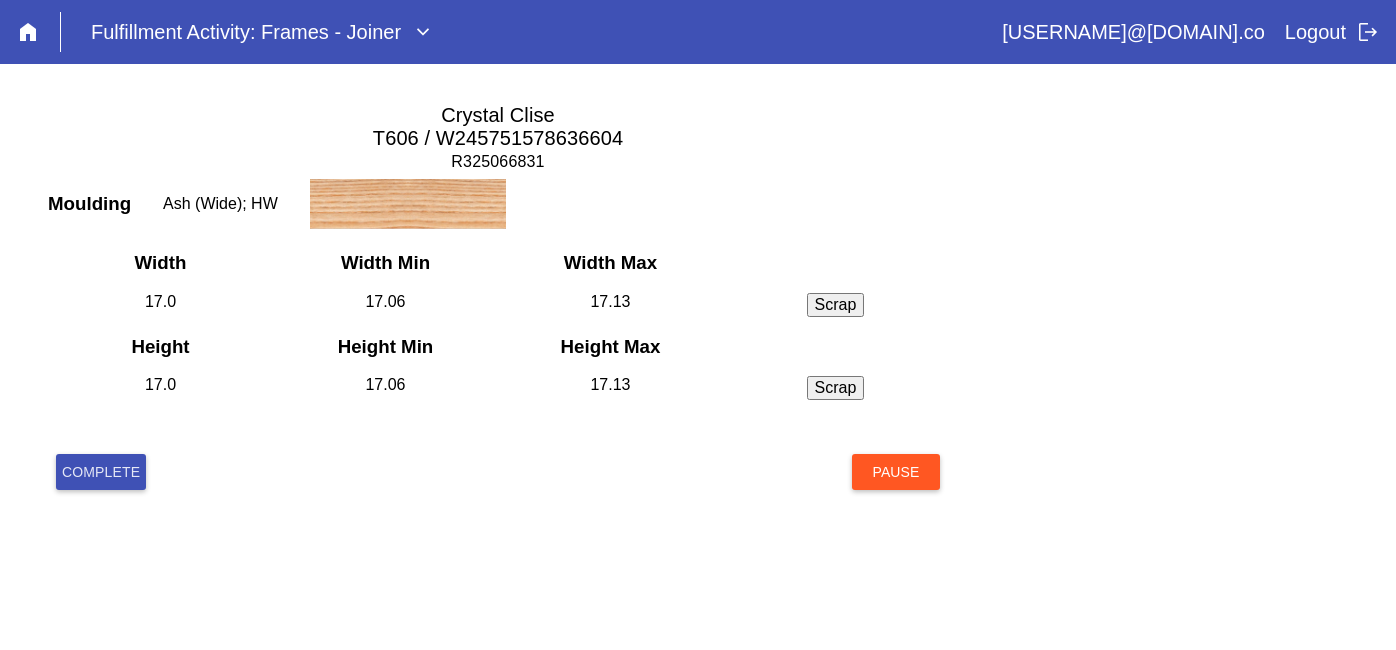 click on "Complete" at bounding box center [101, 472] 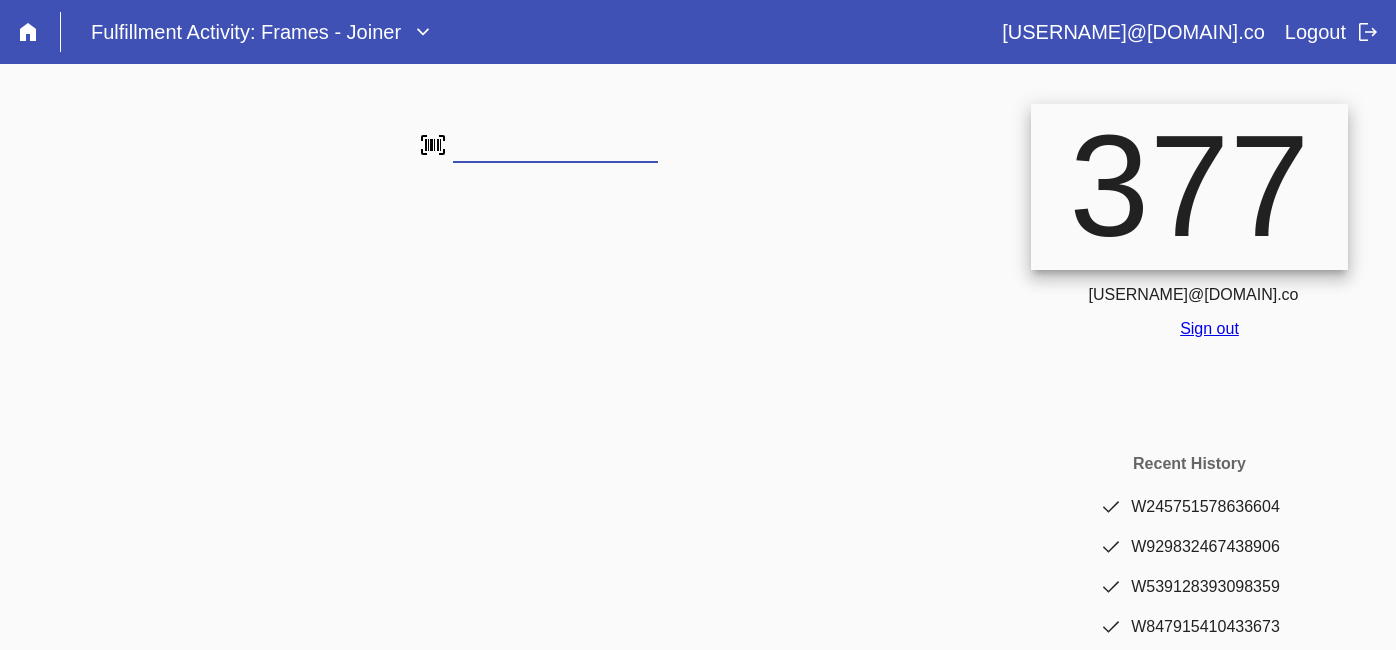 scroll, scrollTop: 0, scrollLeft: 0, axis: both 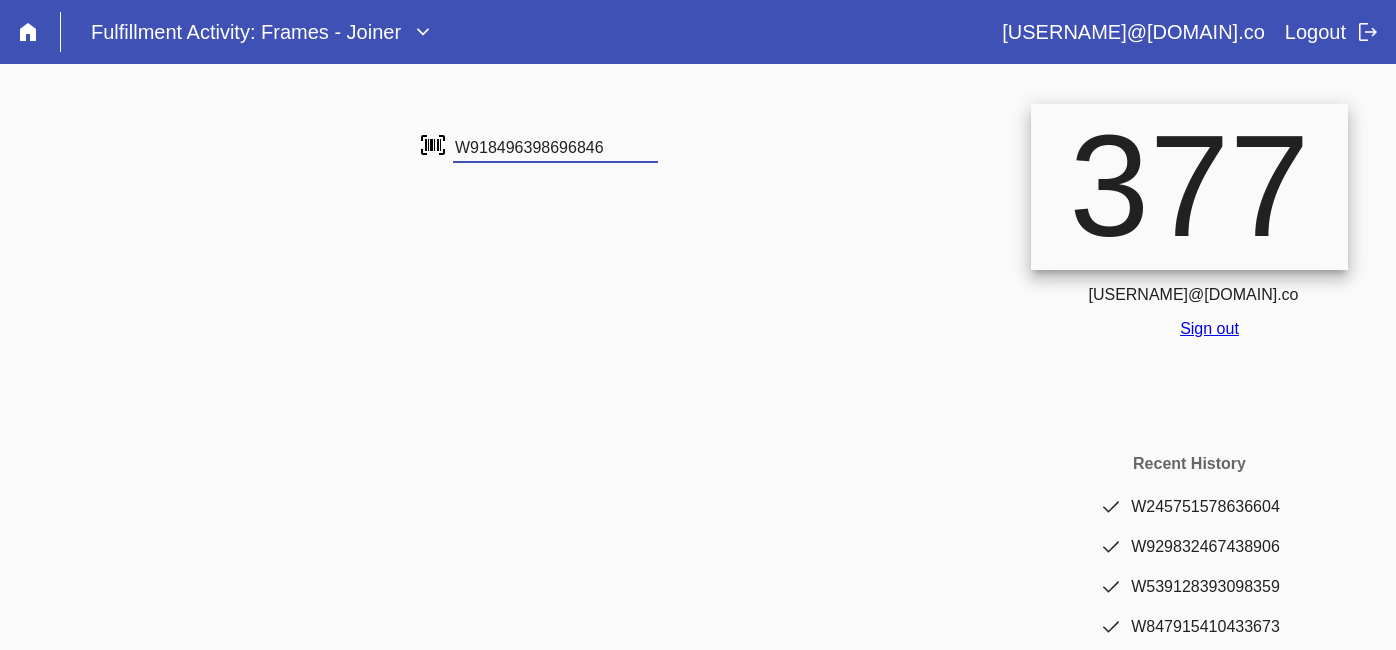 type on "W918496398696846" 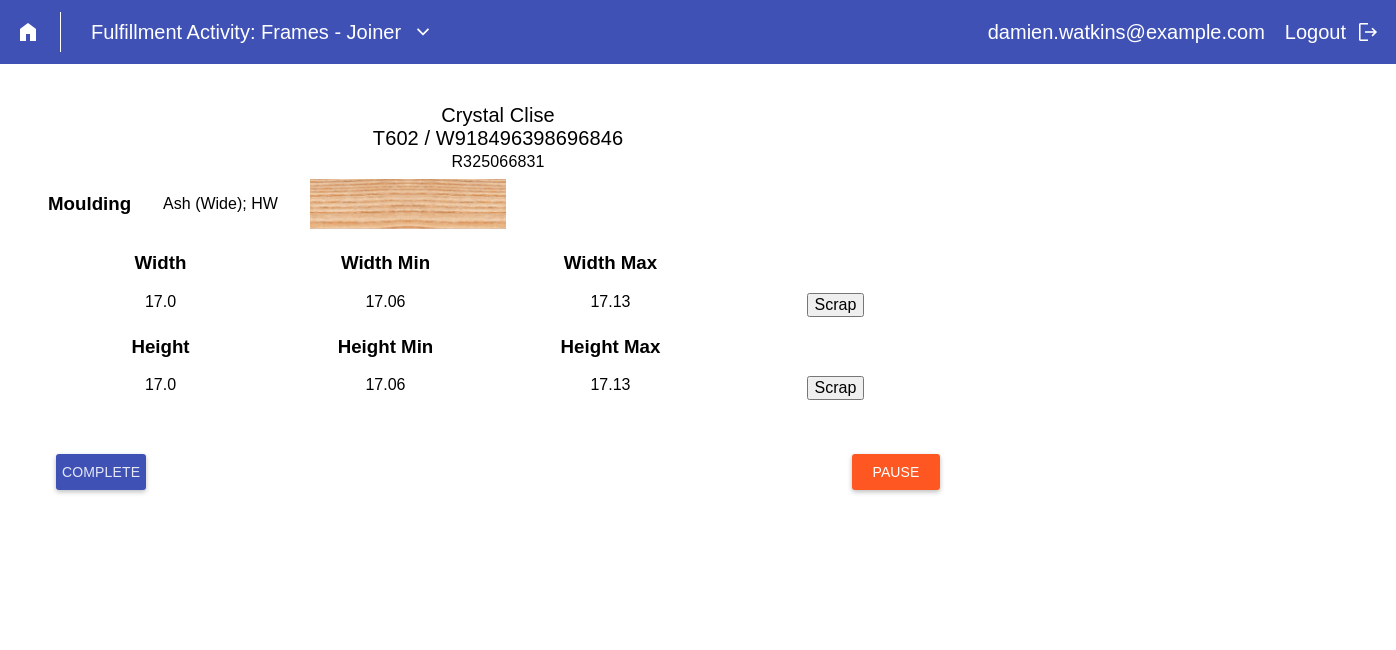 scroll, scrollTop: 0, scrollLeft: 0, axis: both 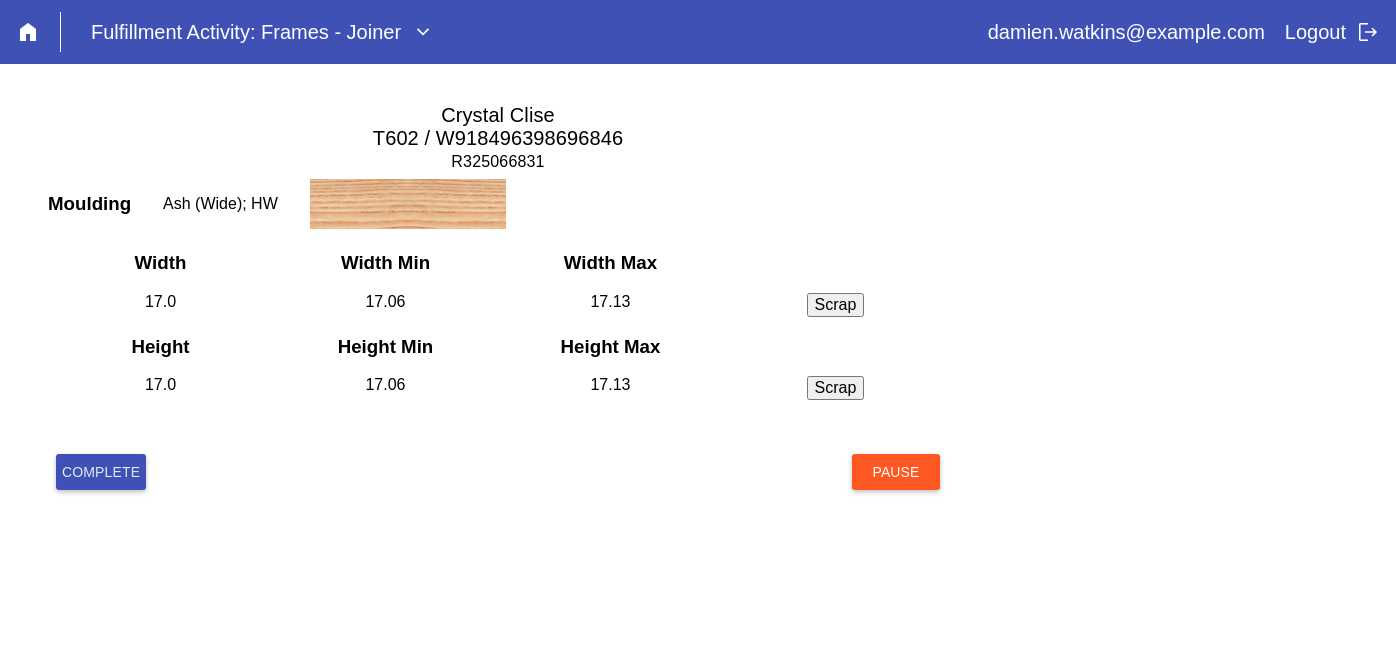 click on "Complete" at bounding box center [101, 472] 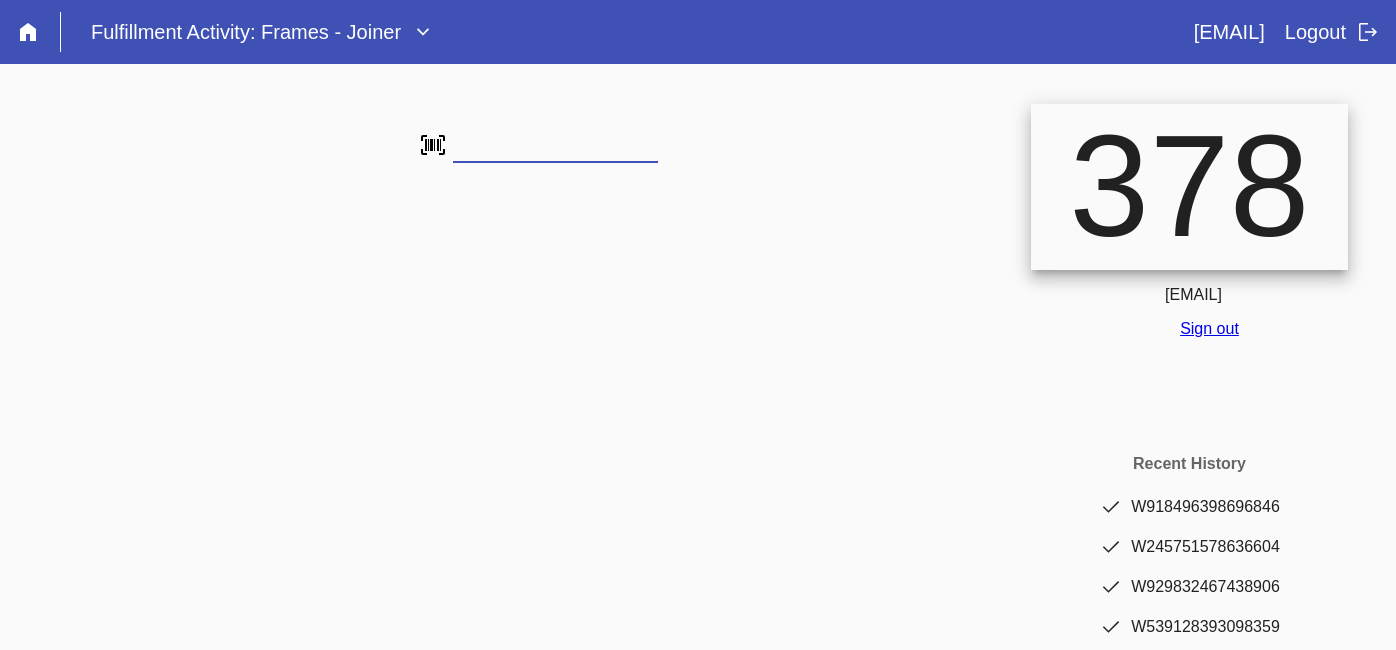 scroll, scrollTop: 0, scrollLeft: 0, axis: both 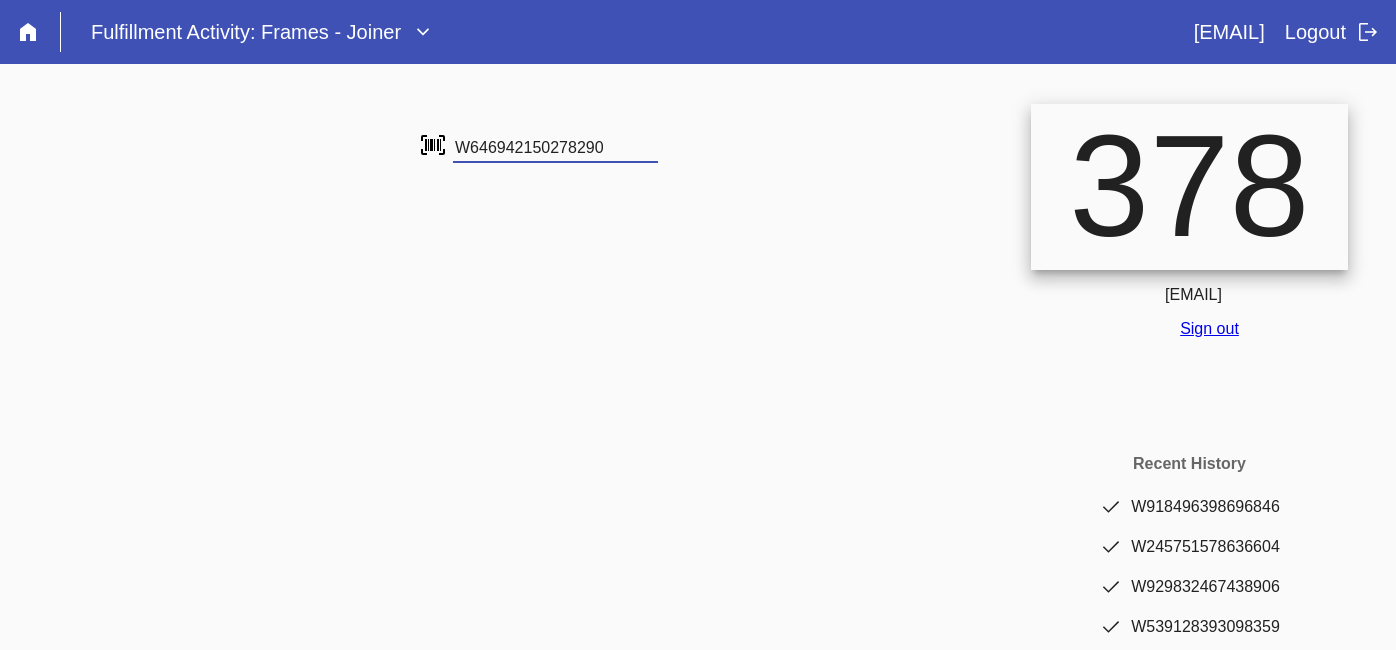 type on "W646942150278290" 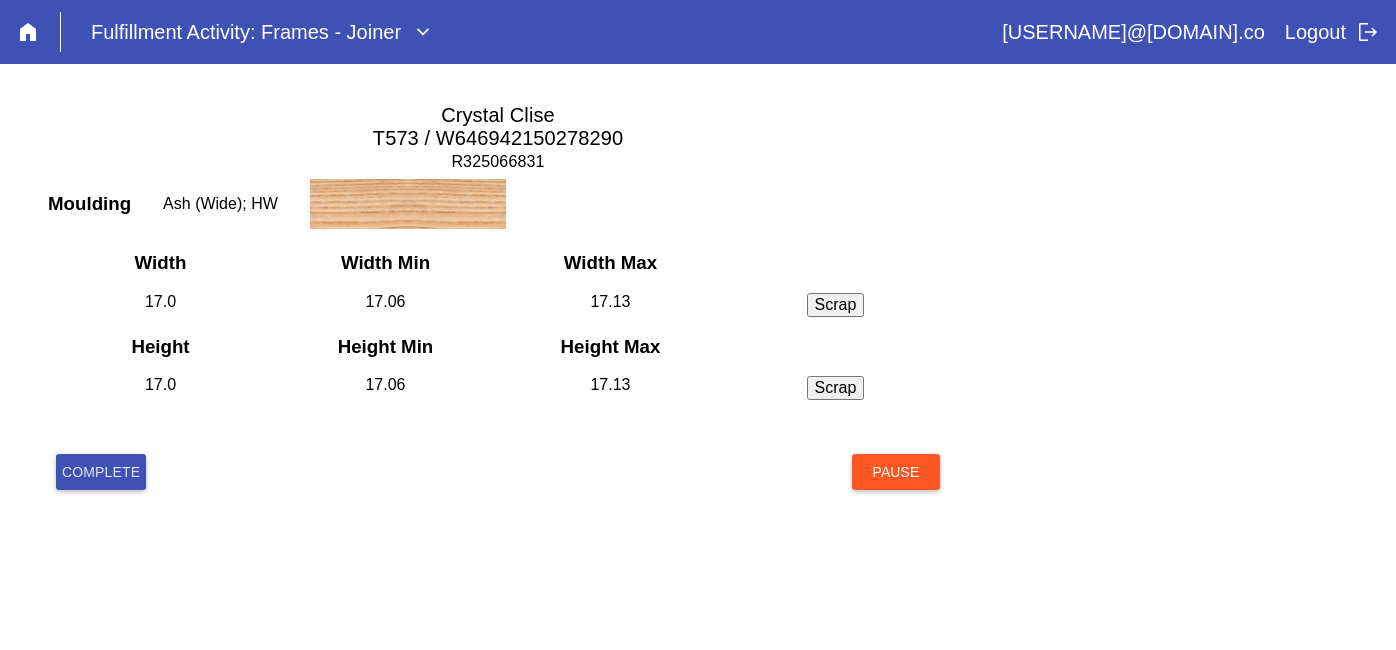 scroll, scrollTop: 0, scrollLeft: 0, axis: both 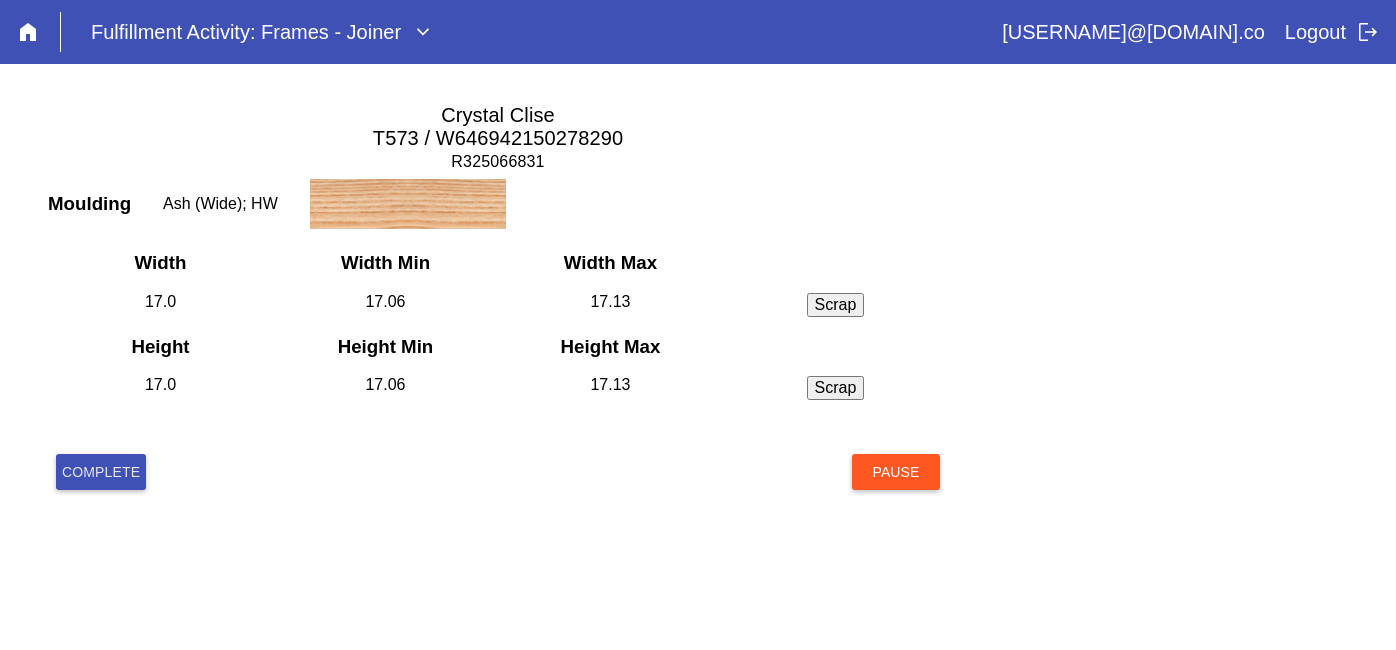 click on "Complete" at bounding box center [101, 472] 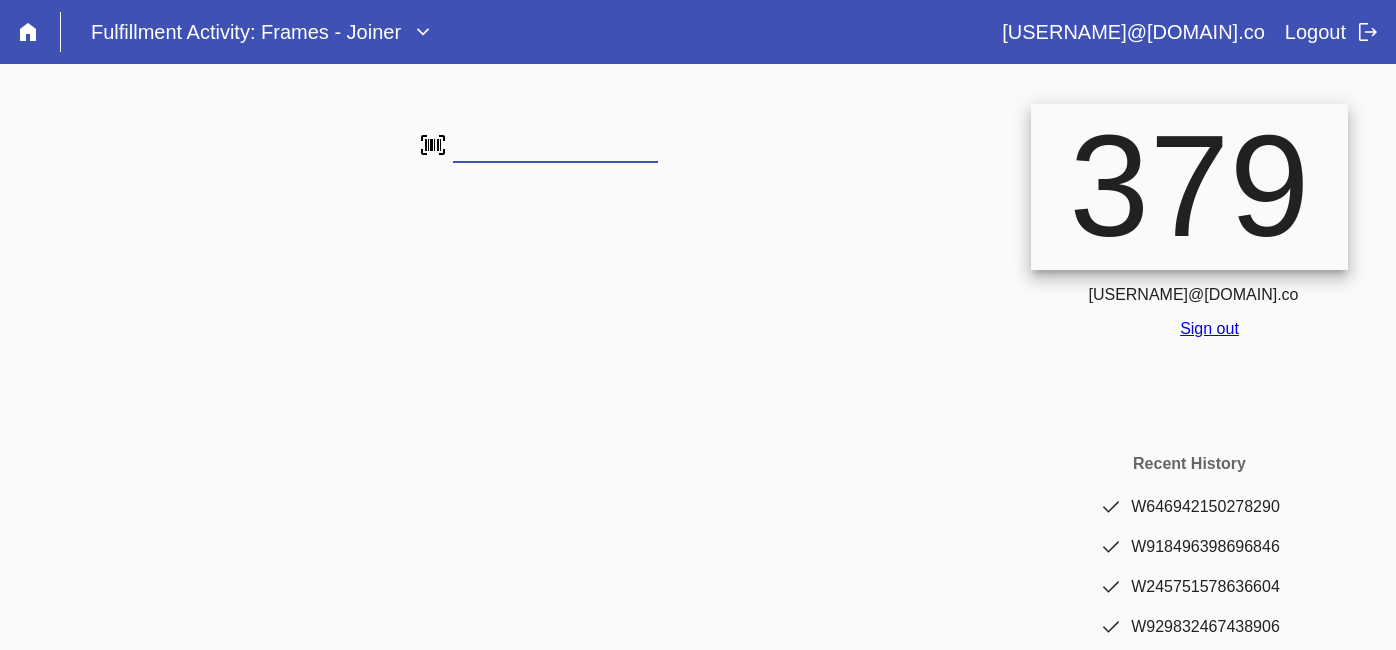 scroll, scrollTop: 0, scrollLeft: 0, axis: both 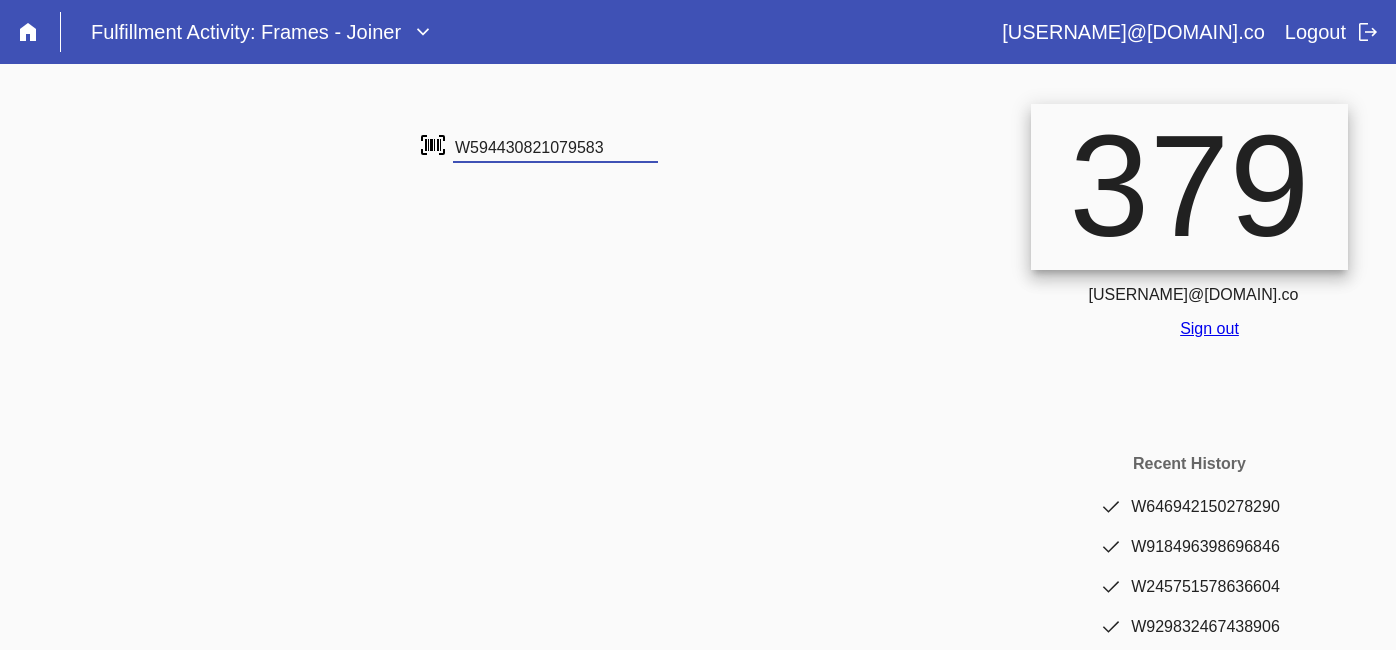 type on "W594430821079583" 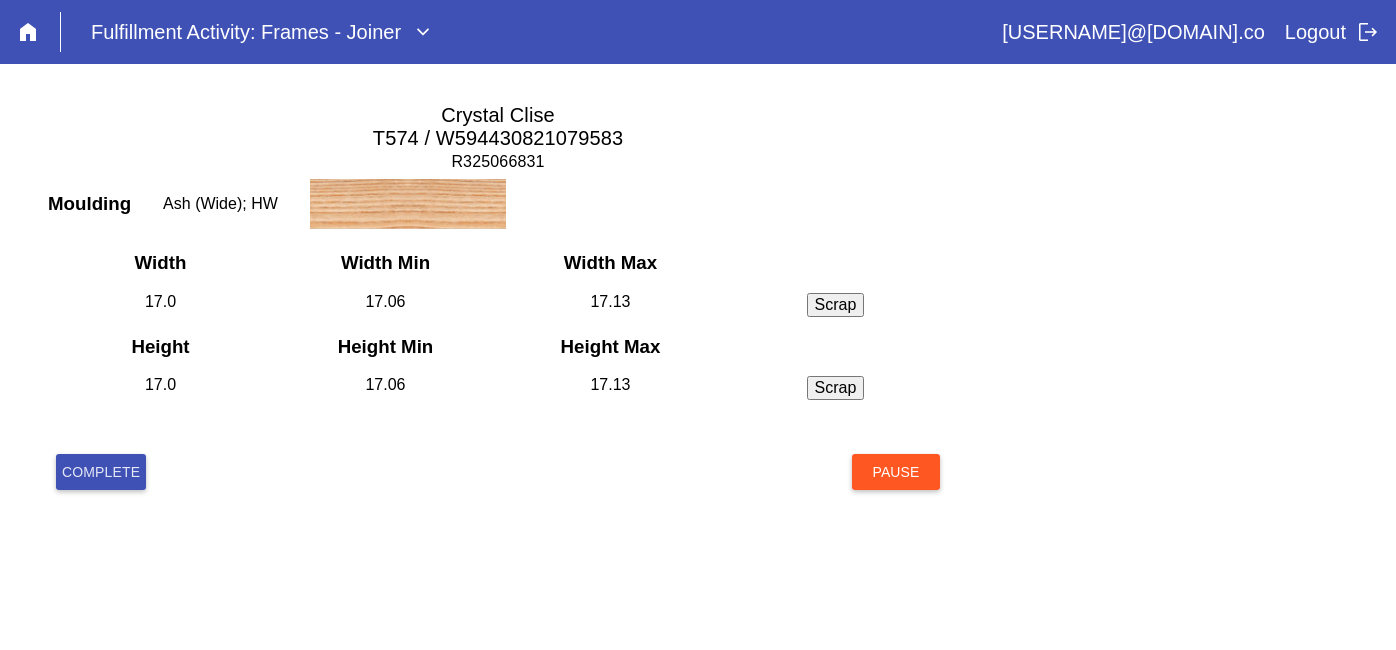 scroll, scrollTop: 0, scrollLeft: 0, axis: both 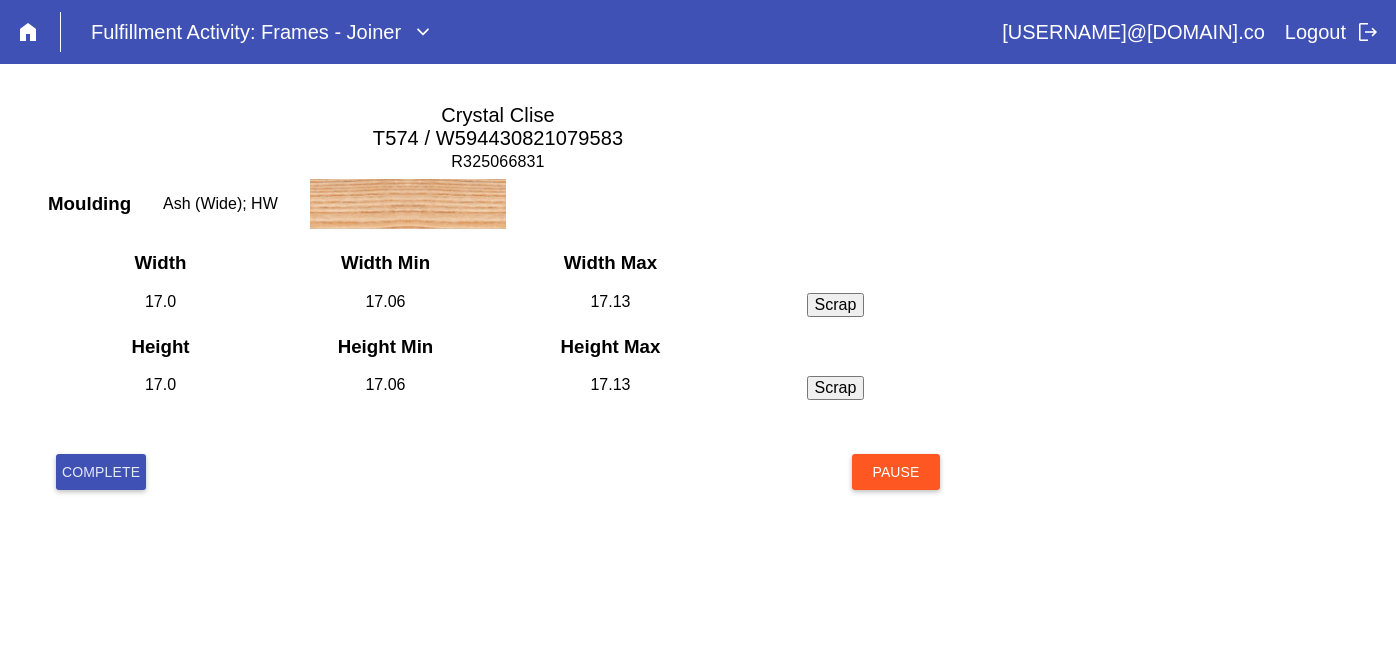 click on "Complete" at bounding box center (101, 472) 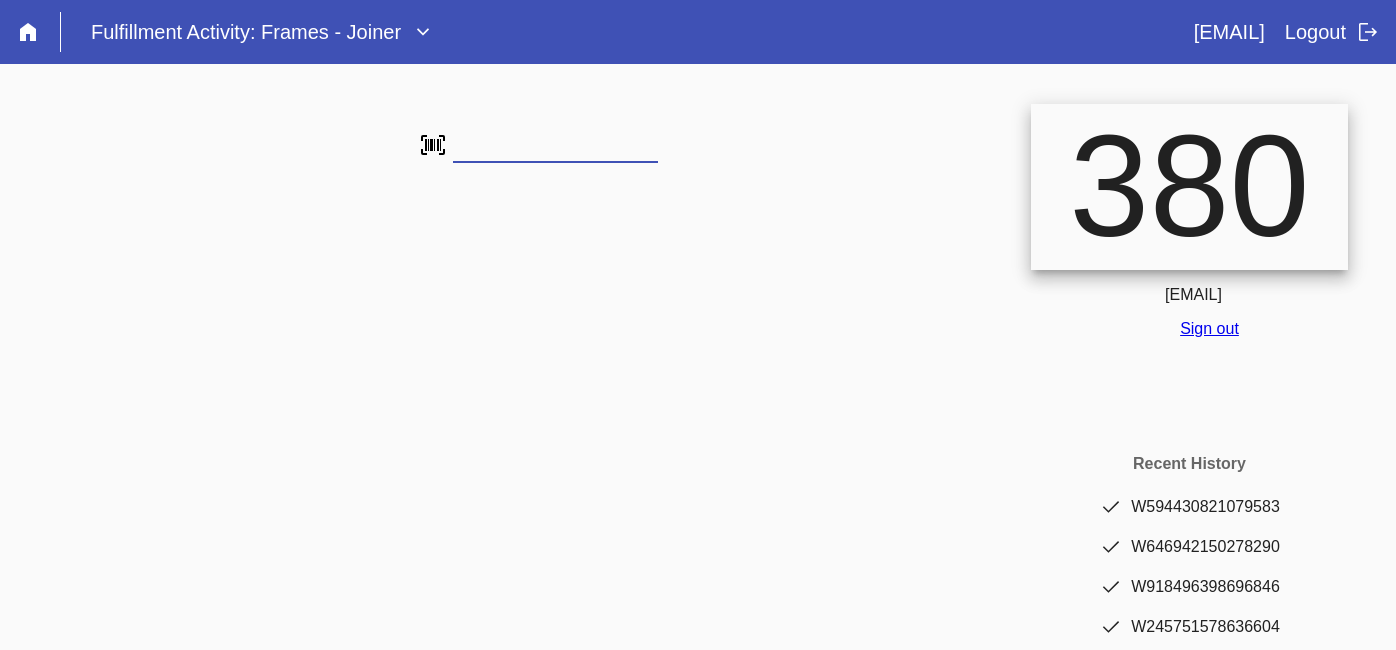 scroll, scrollTop: 0, scrollLeft: 0, axis: both 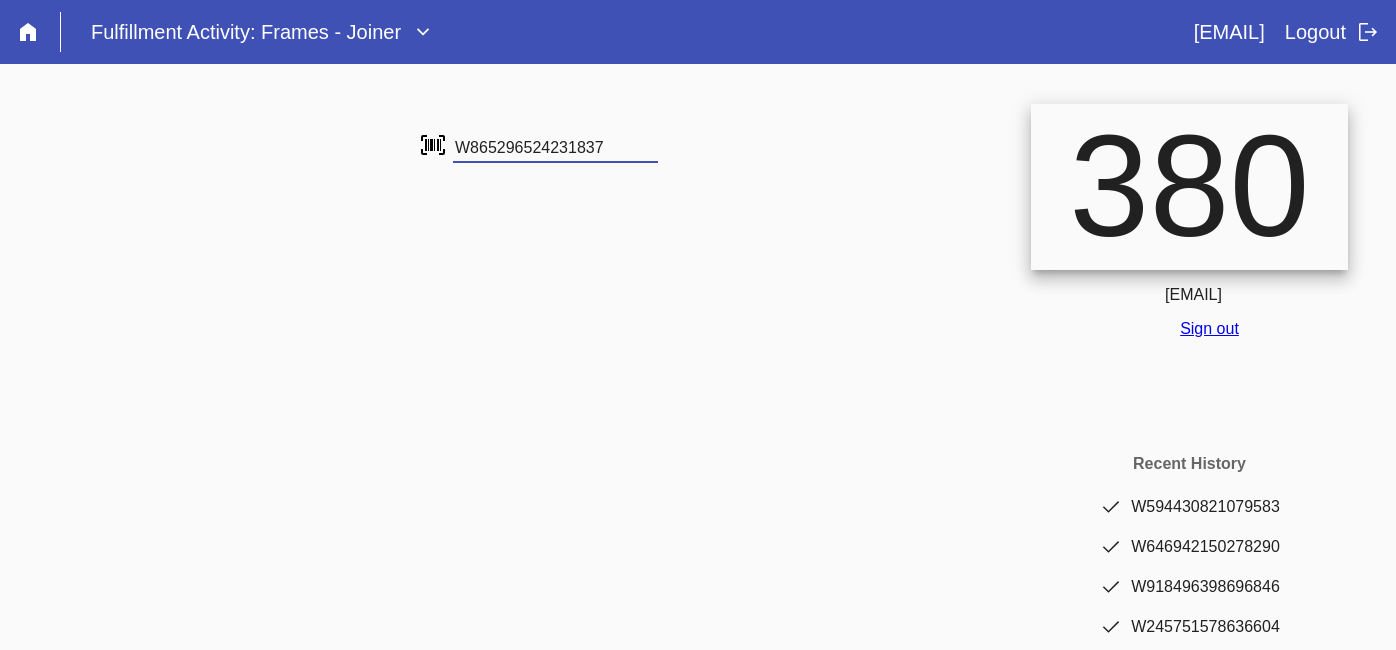 type on "W865296524231837" 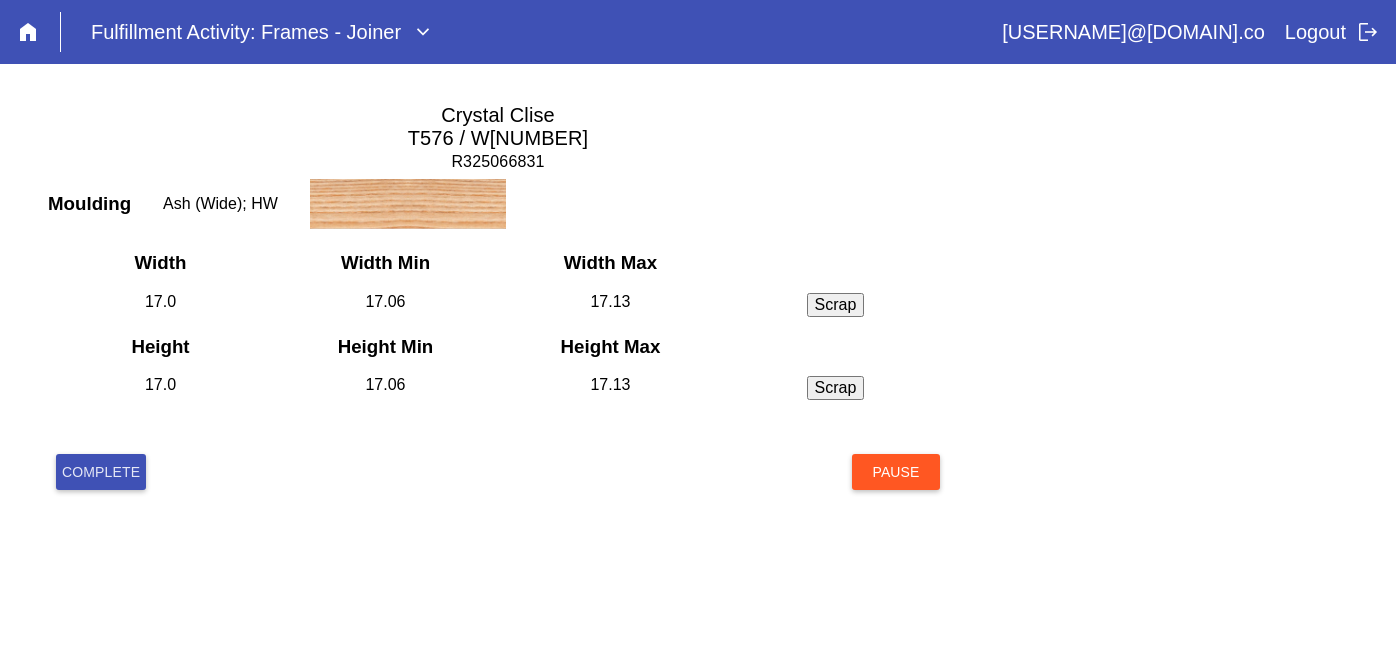 scroll, scrollTop: 0, scrollLeft: 0, axis: both 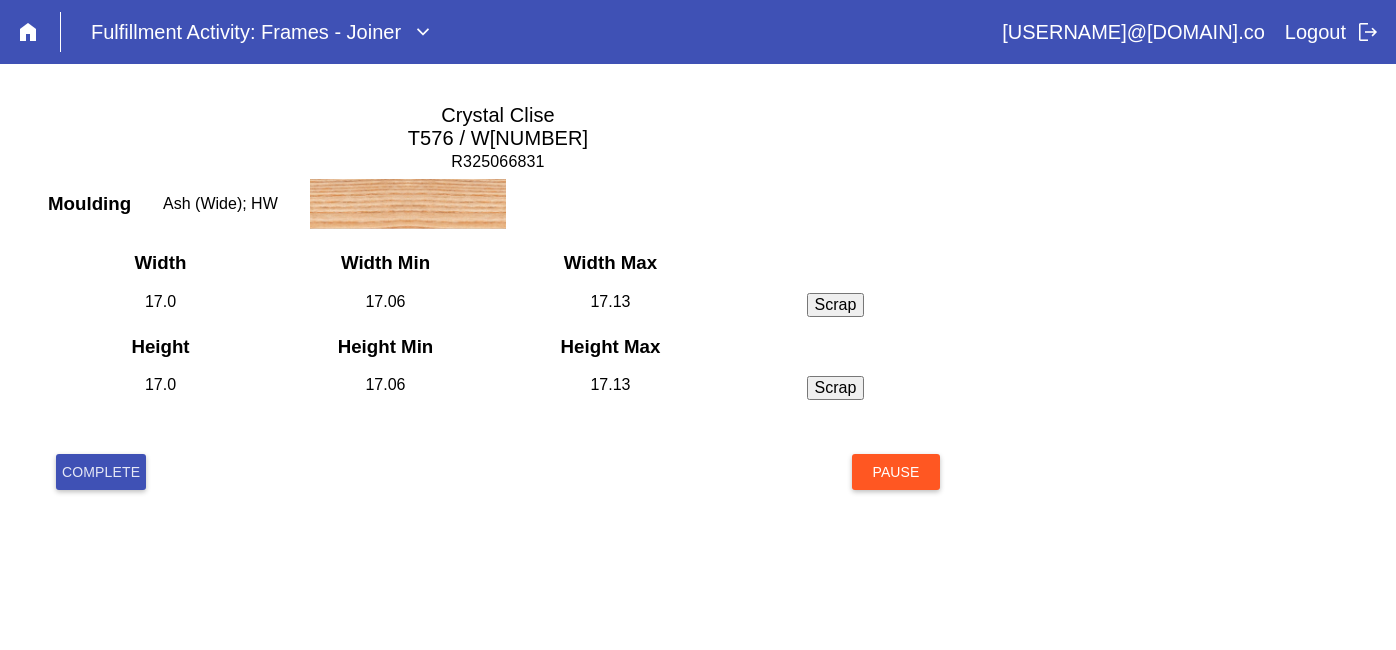 click on "Complete" at bounding box center [101, 472] 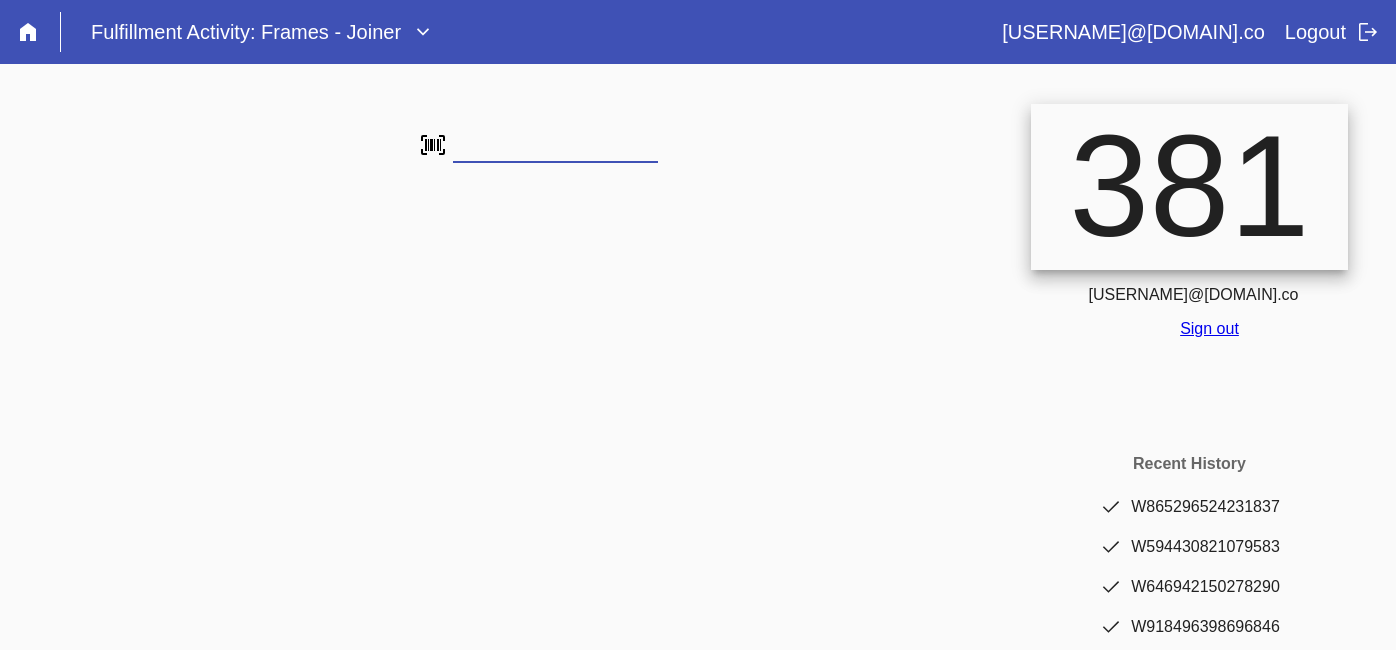 scroll, scrollTop: 0, scrollLeft: 0, axis: both 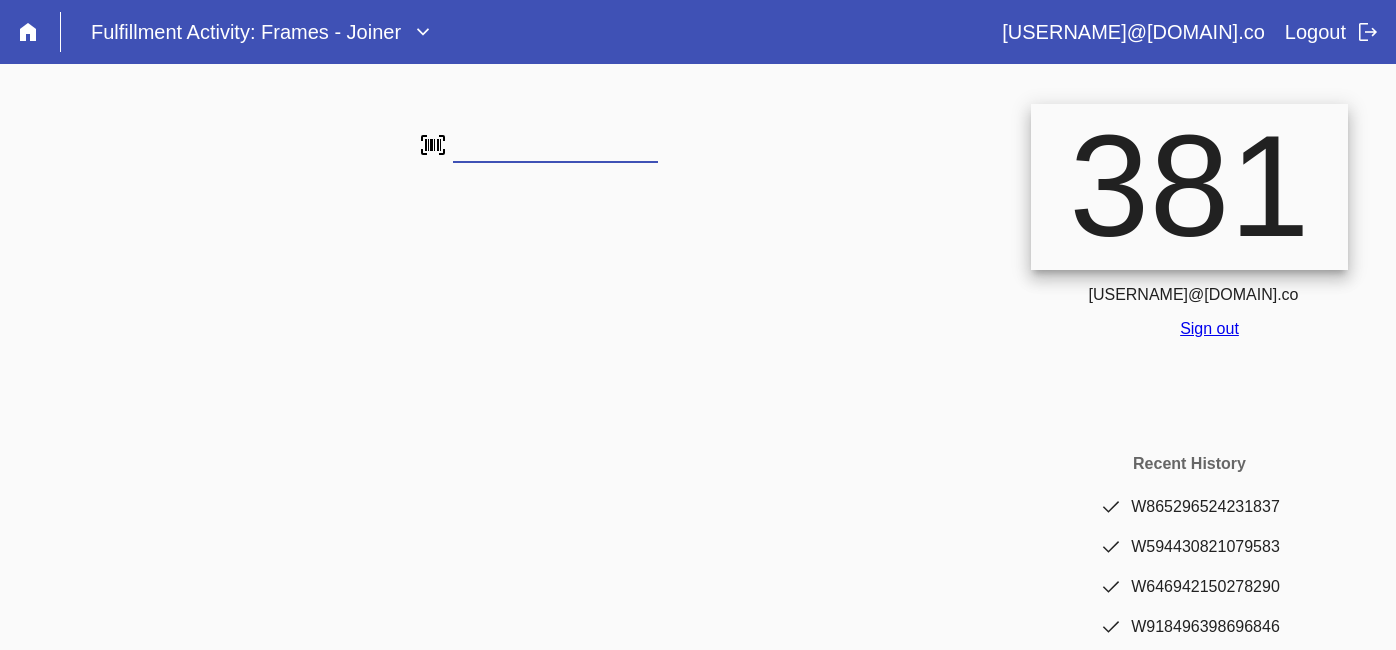 type on "W779473625583221" 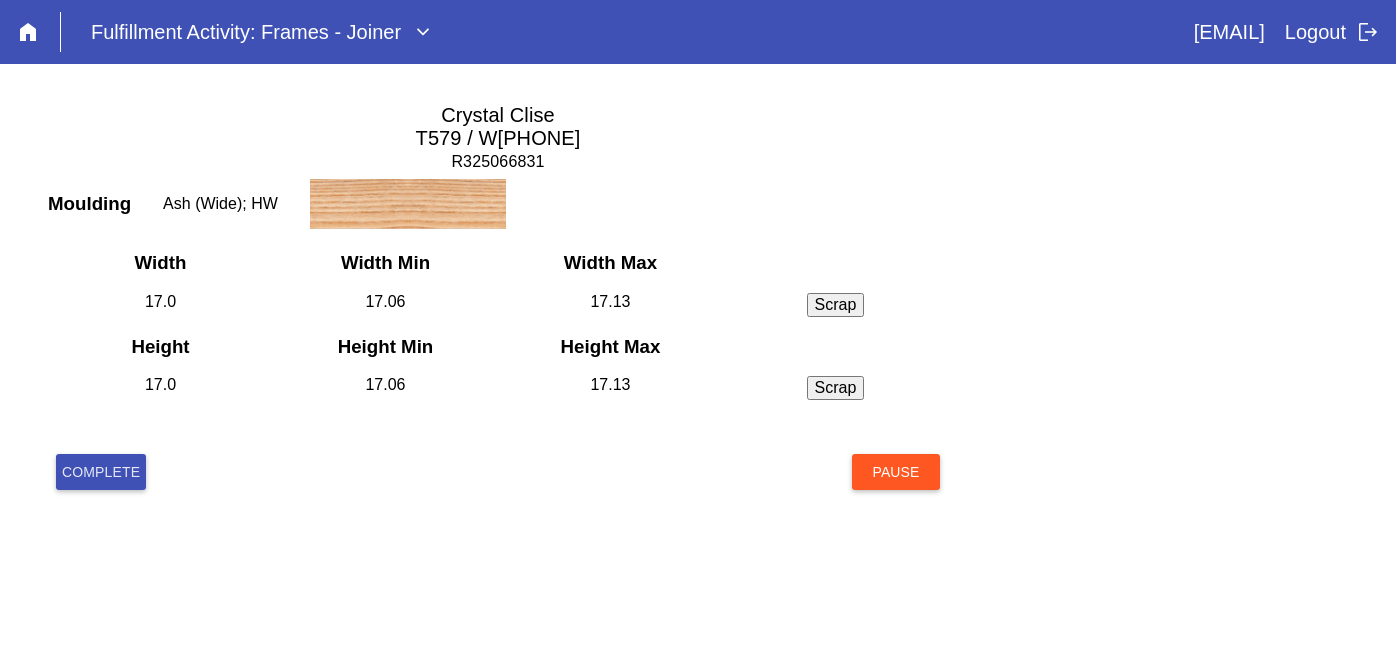 scroll, scrollTop: 0, scrollLeft: 0, axis: both 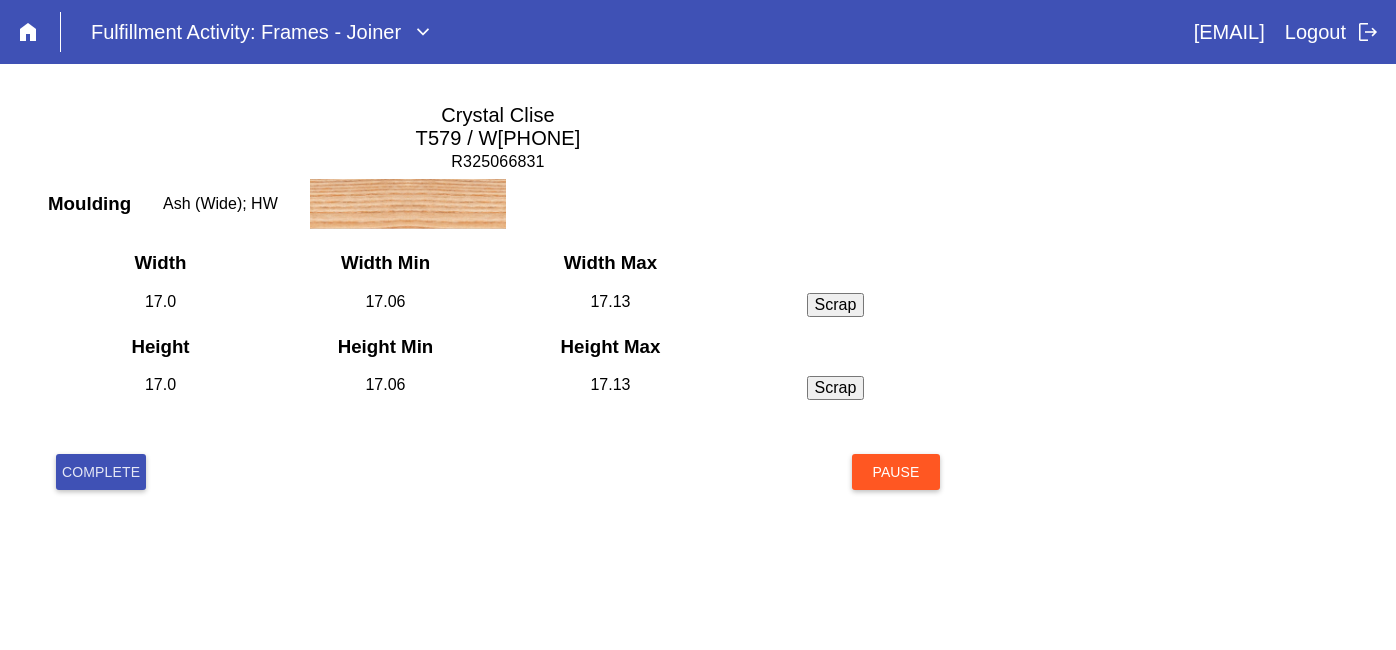 click on "Complete" at bounding box center (101, 472) 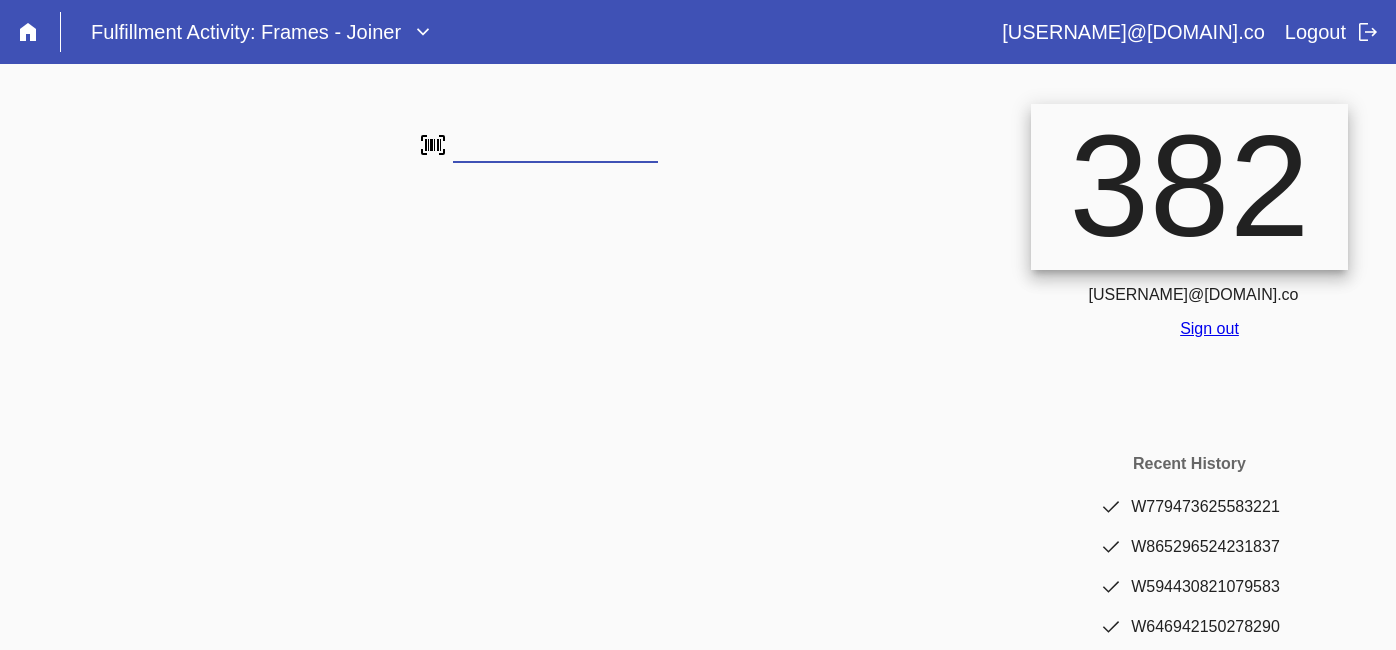 scroll, scrollTop: 0, scrollLeft: 0, axis: both 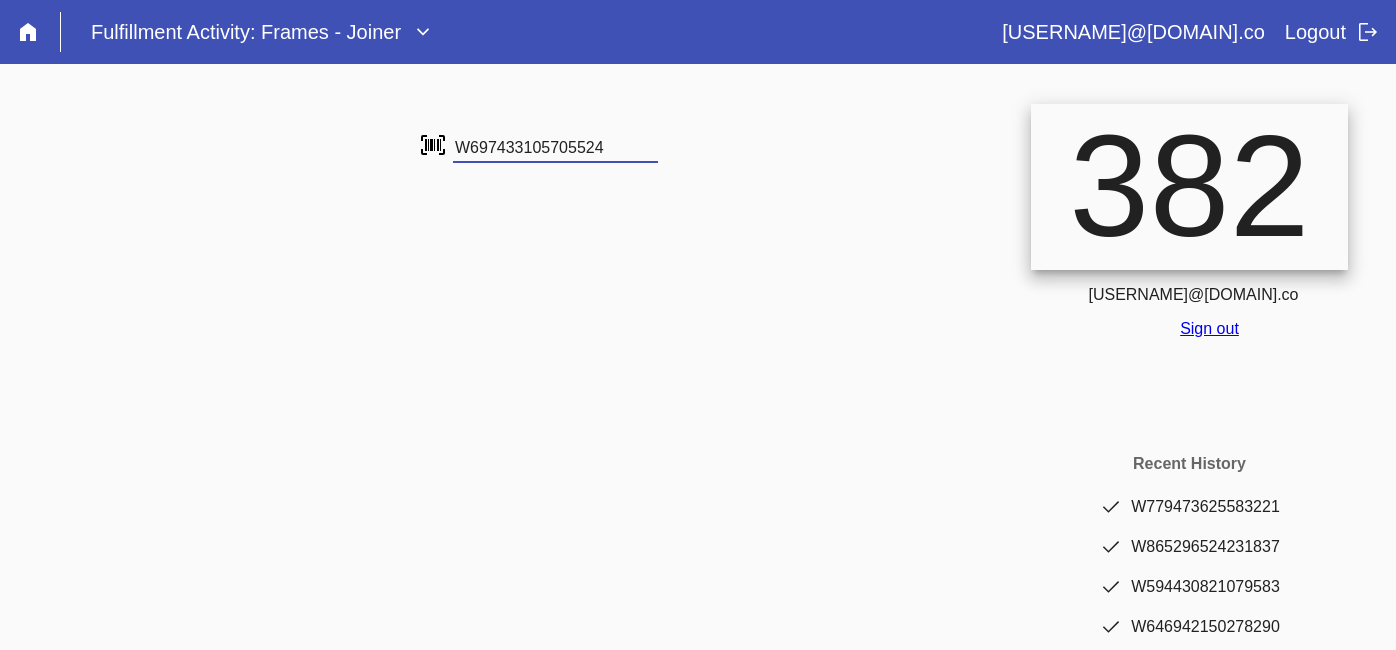 type on "W697433105705524" 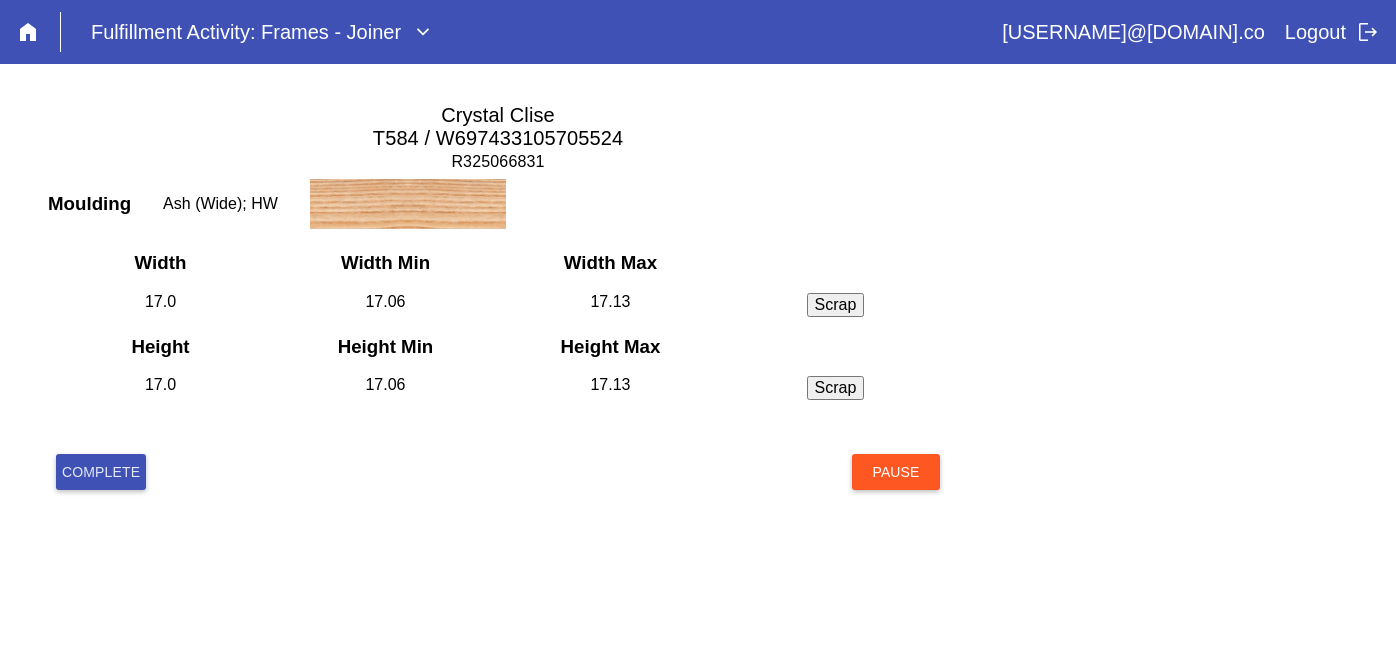scroll, scrollTop: 0, scrollLeft: 0, axis: both 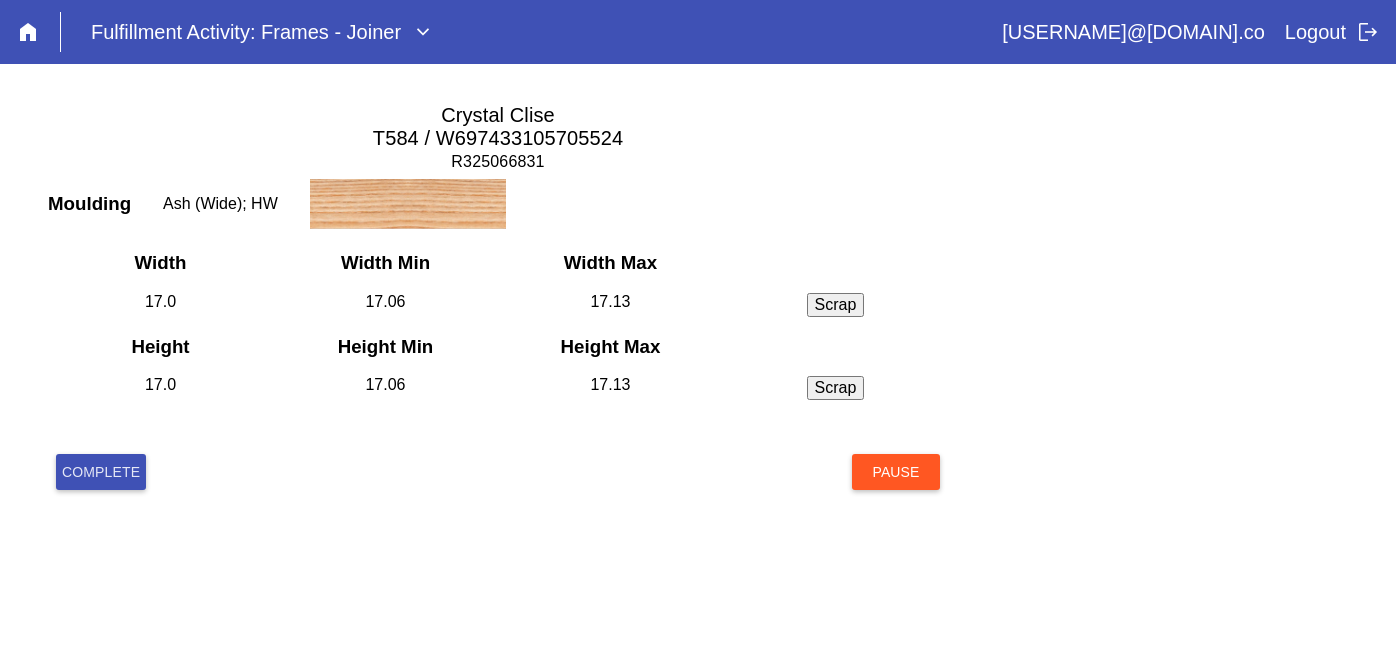 click on "Complete" at bounding box center [101, 472] 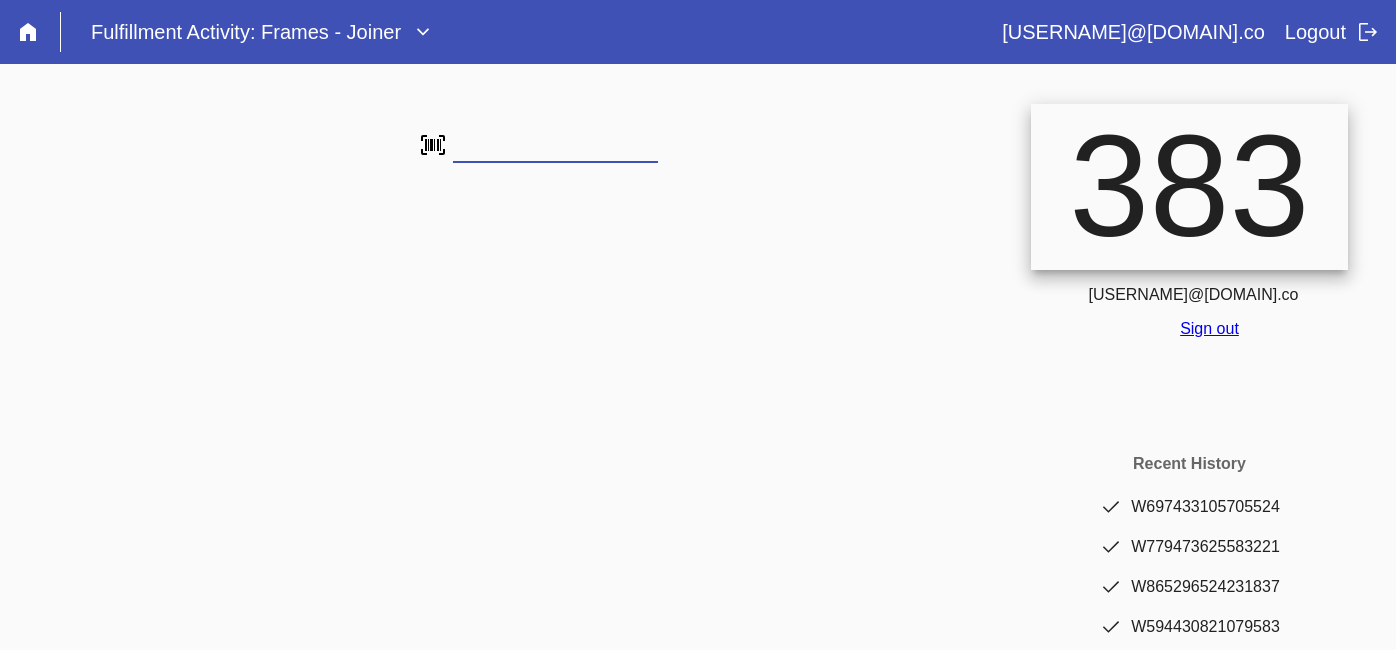 scroll, scrollTop: 0, scrollLeft: 0, axis: both 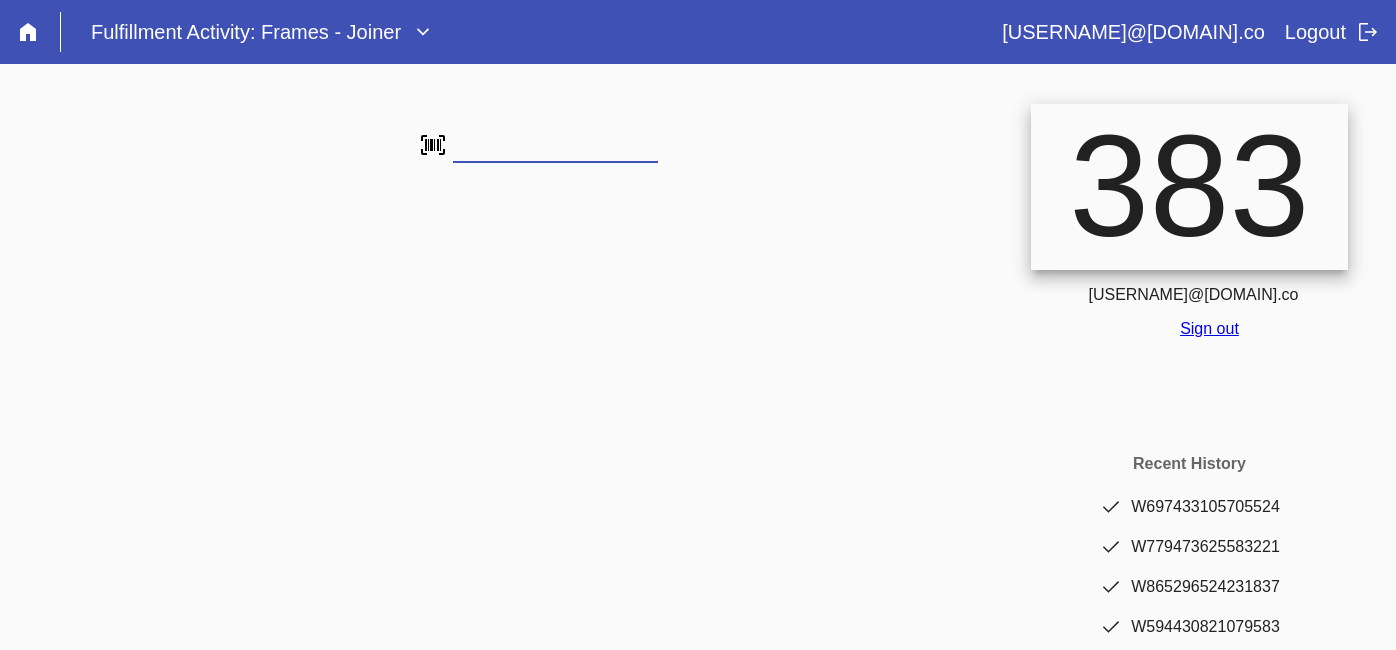 click at bounding box center (539, 499) 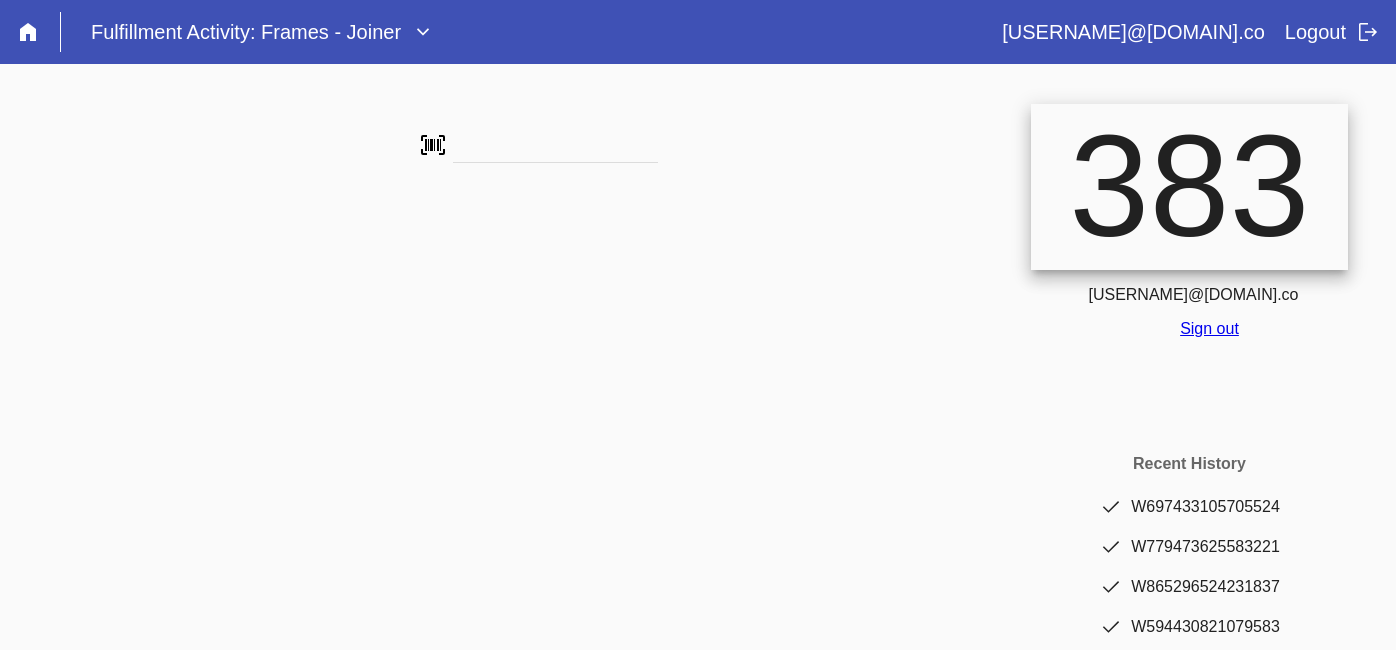 click at bounding box center (555, 148) 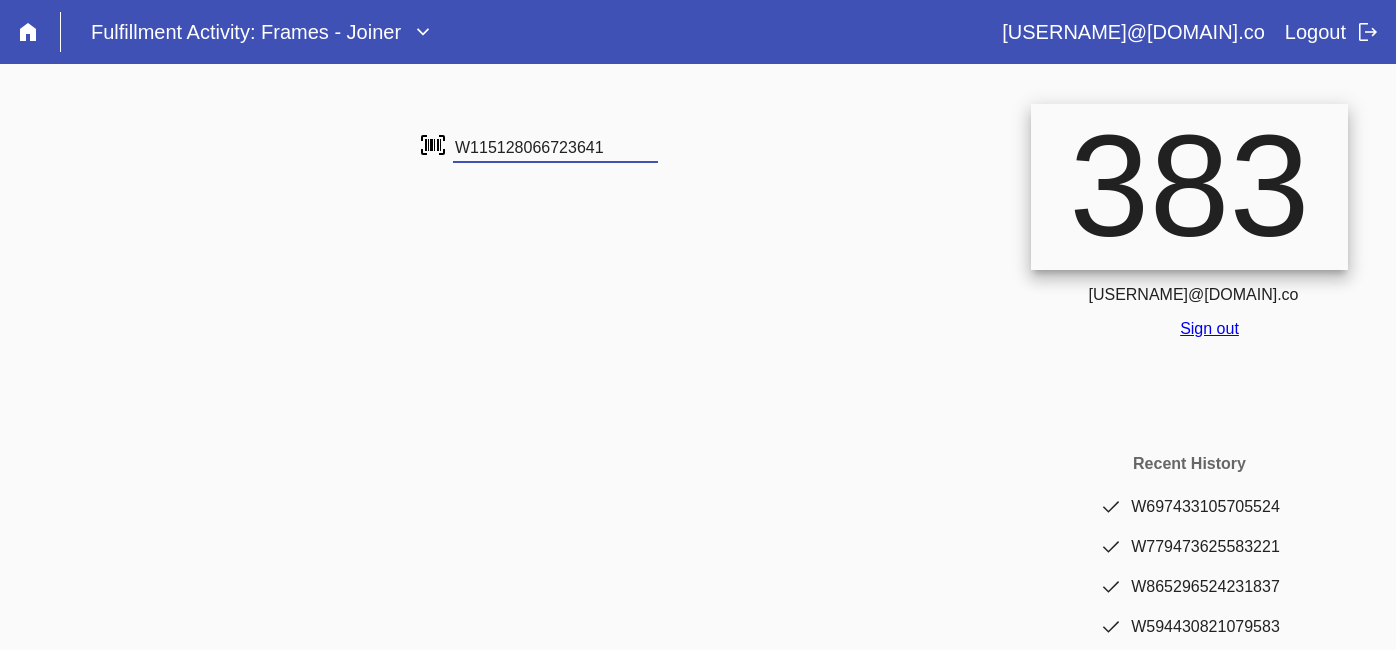 type on "W115128066723641" 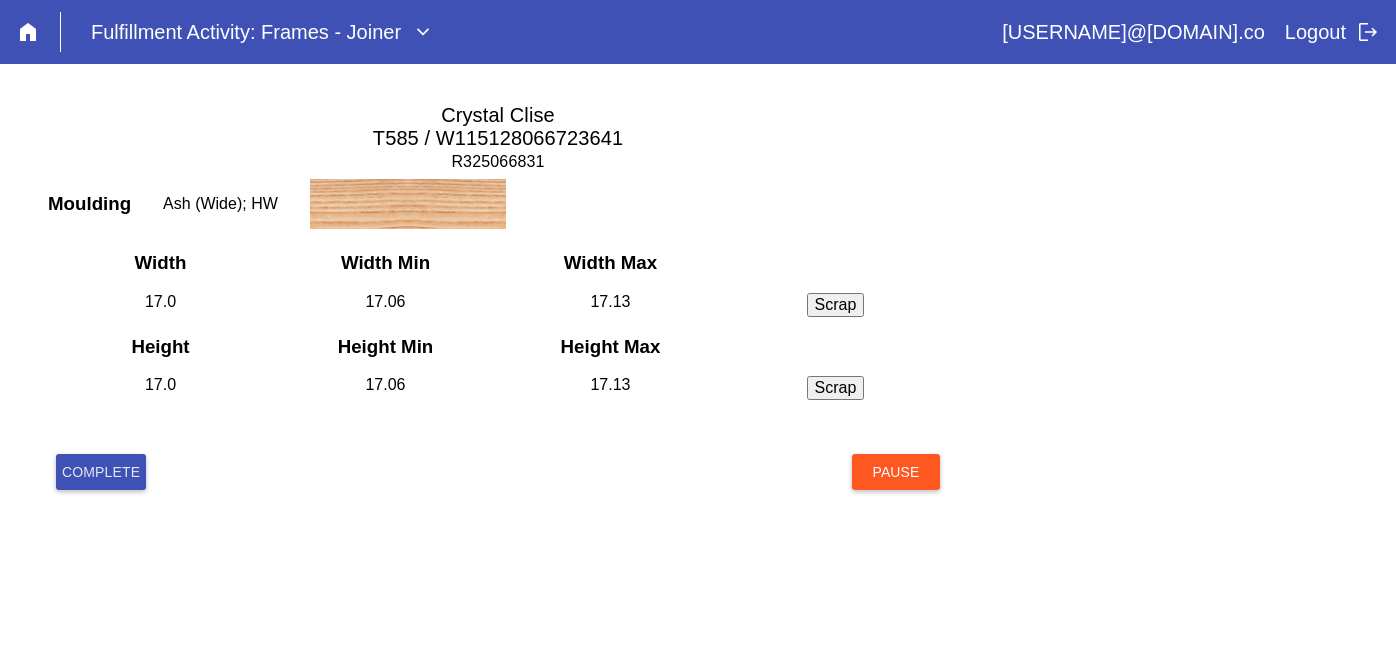 scroll, scrollTop: 0, scrollLeft: 0, axis: both 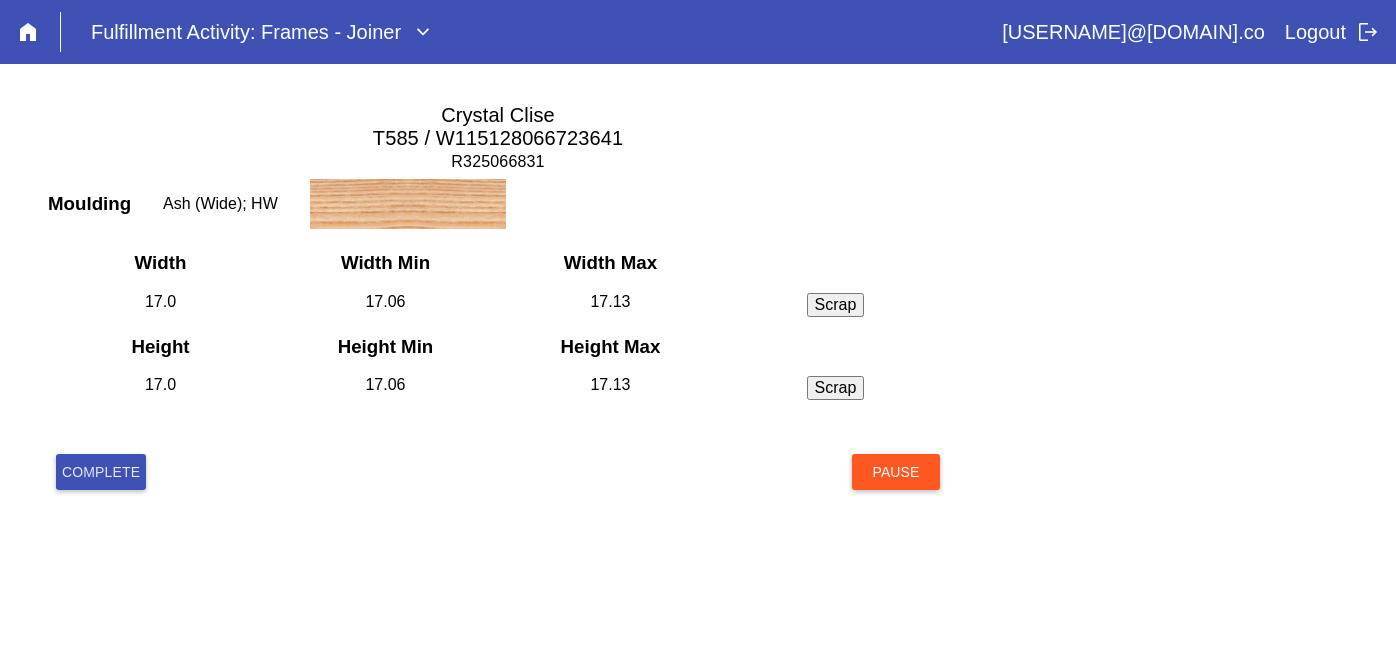 click on "Complete" at bounding box center (101, 472) 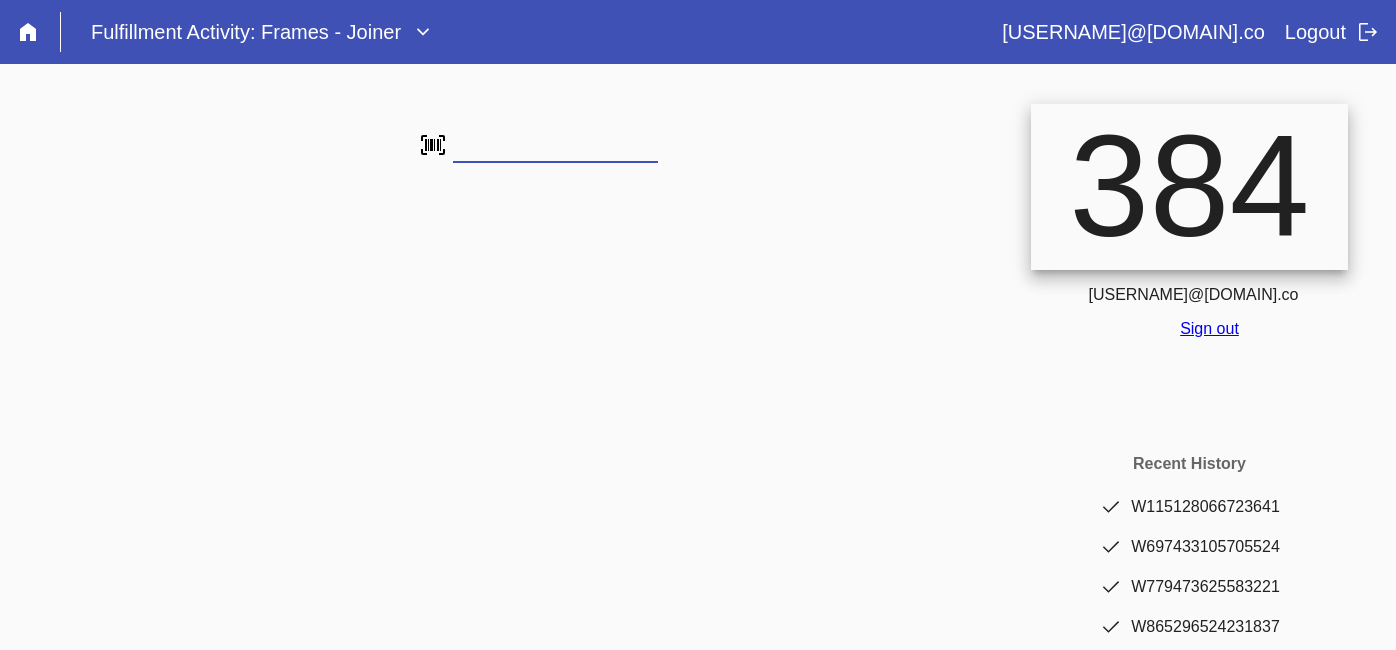 scroll, scrollTop: 0, scrollLeft: 0, axis: both 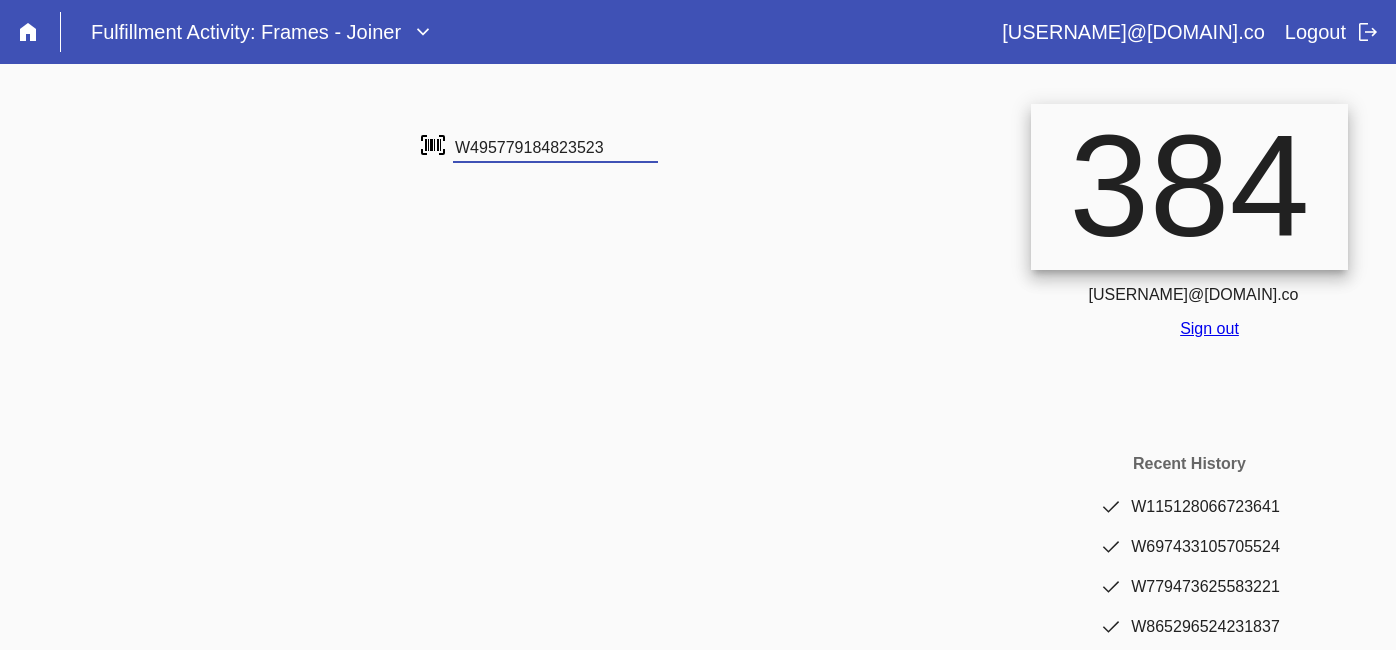 type on "W495779184823523" 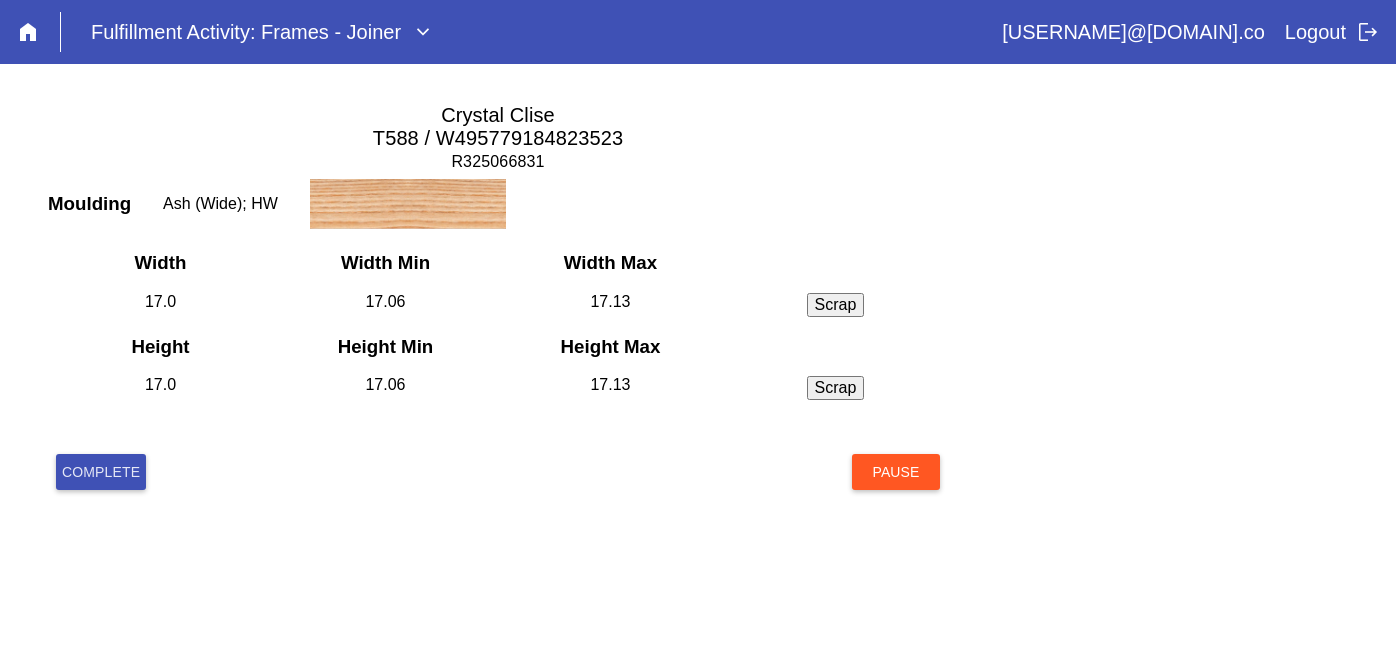 scroll, scrollTop: 0, scrollLeft: 0, axis: both 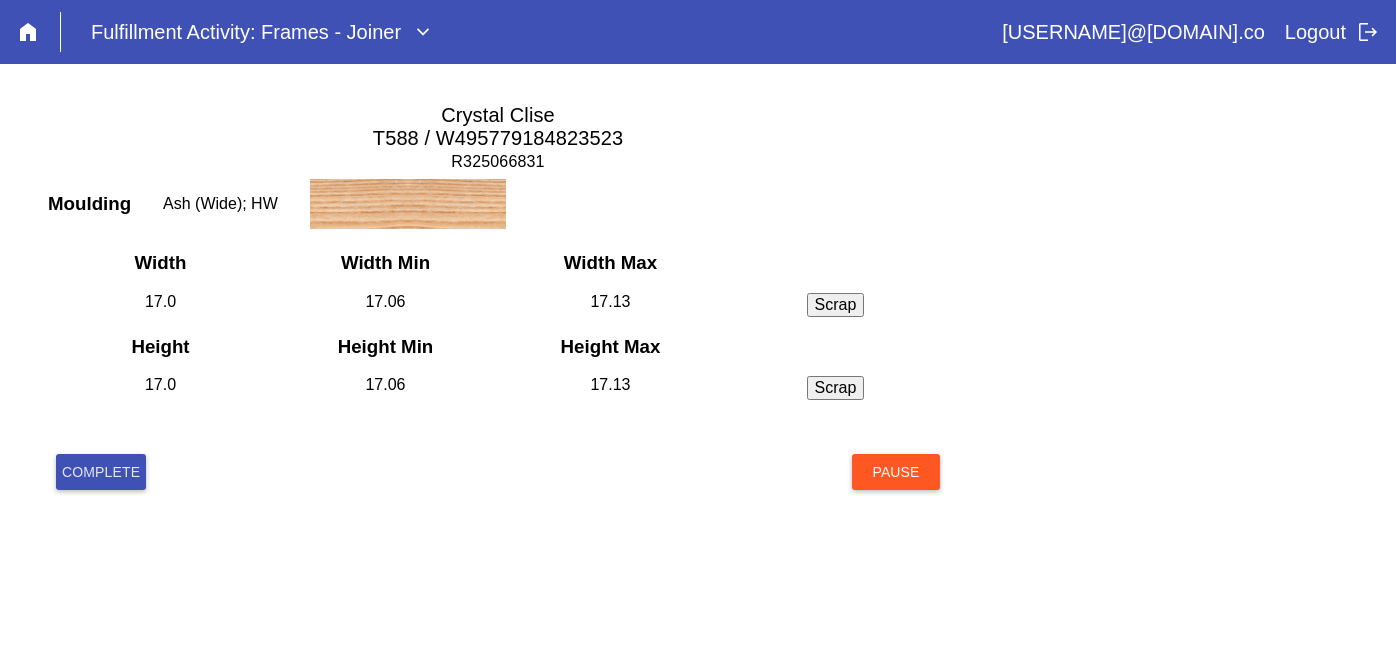 click on "Complete" at bounding box center [101, 472] 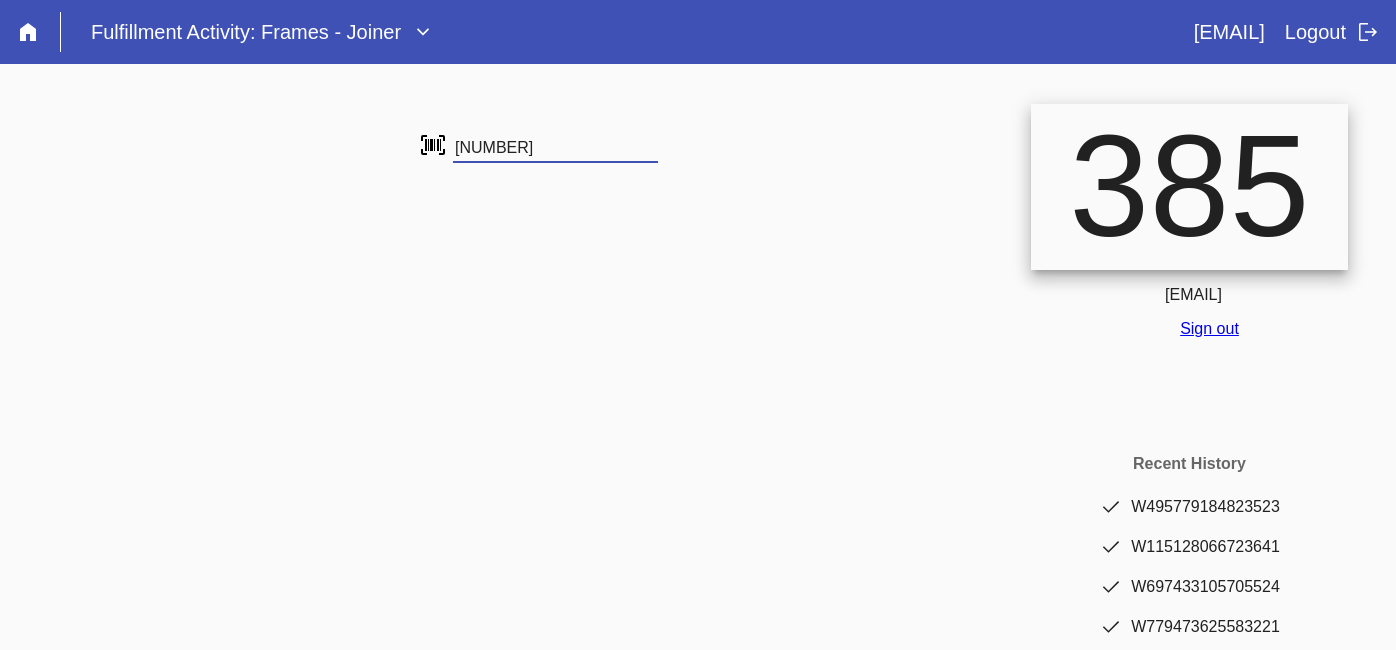 scroll, scrollTop: 0, scrollLeft: 0, axis: both 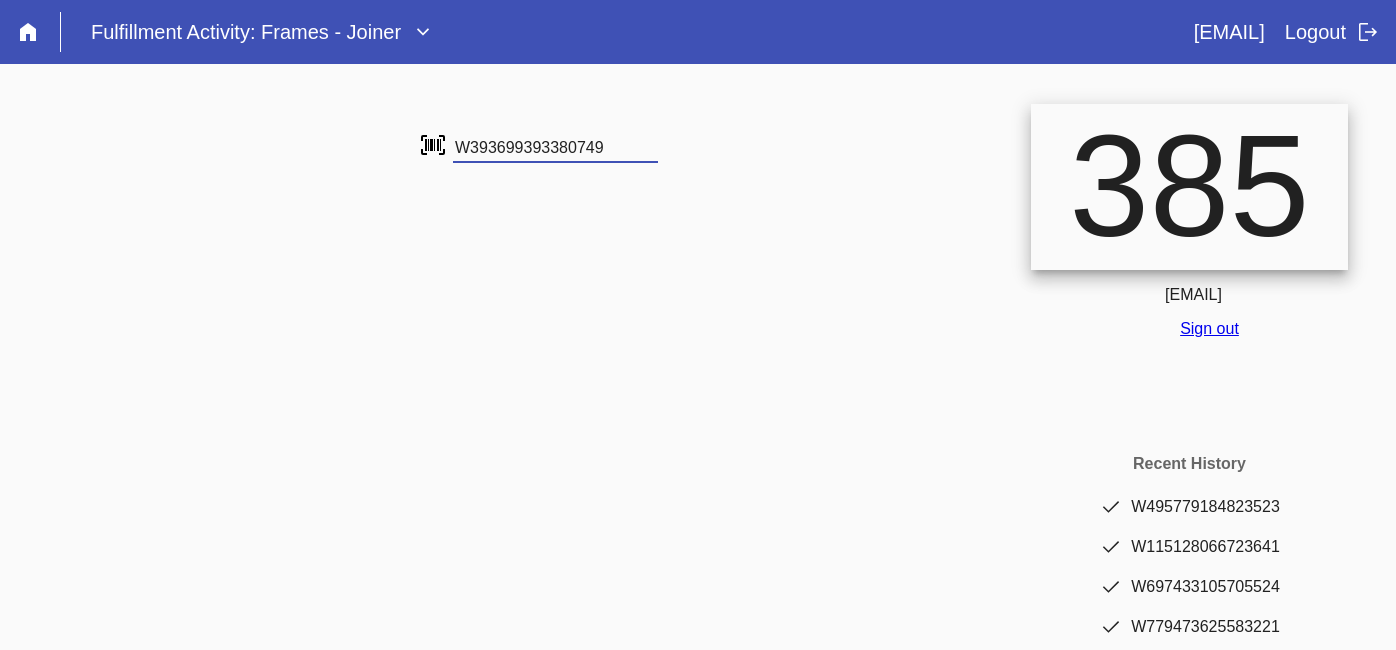 type on "W393699393380749" 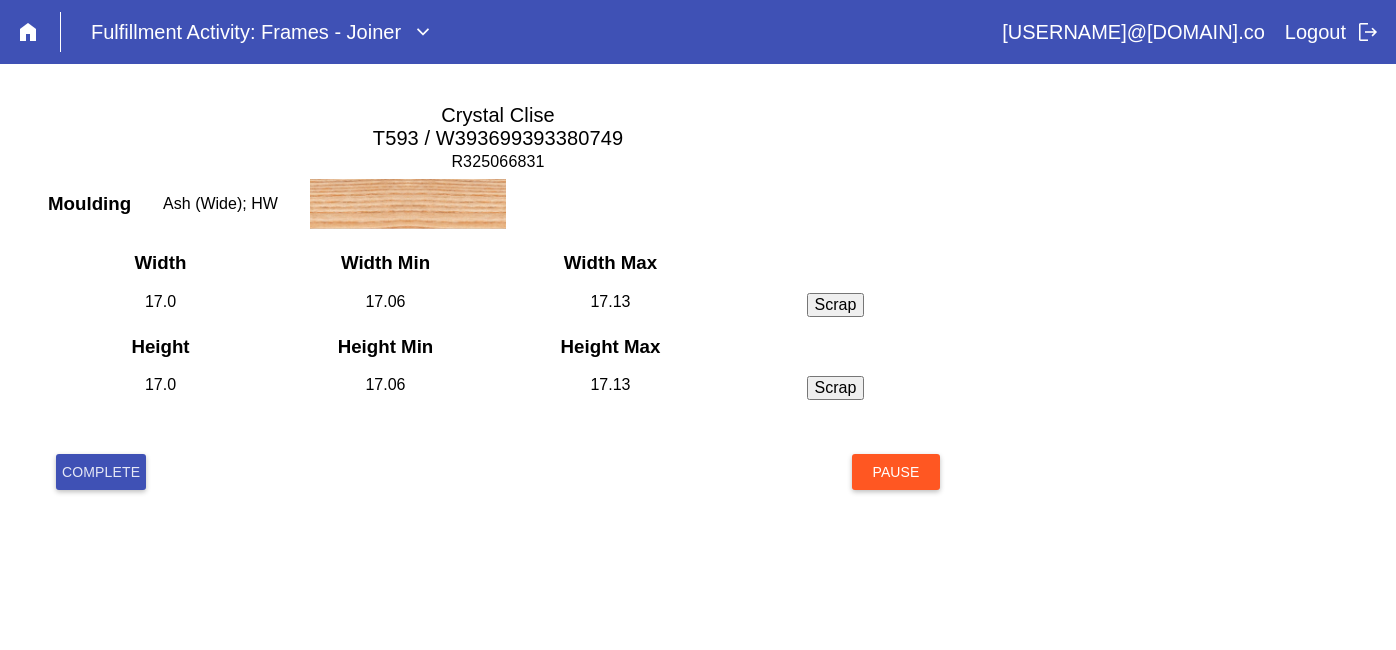 scroll, scrollTop: 0, scrollLeft: 0, axis: both 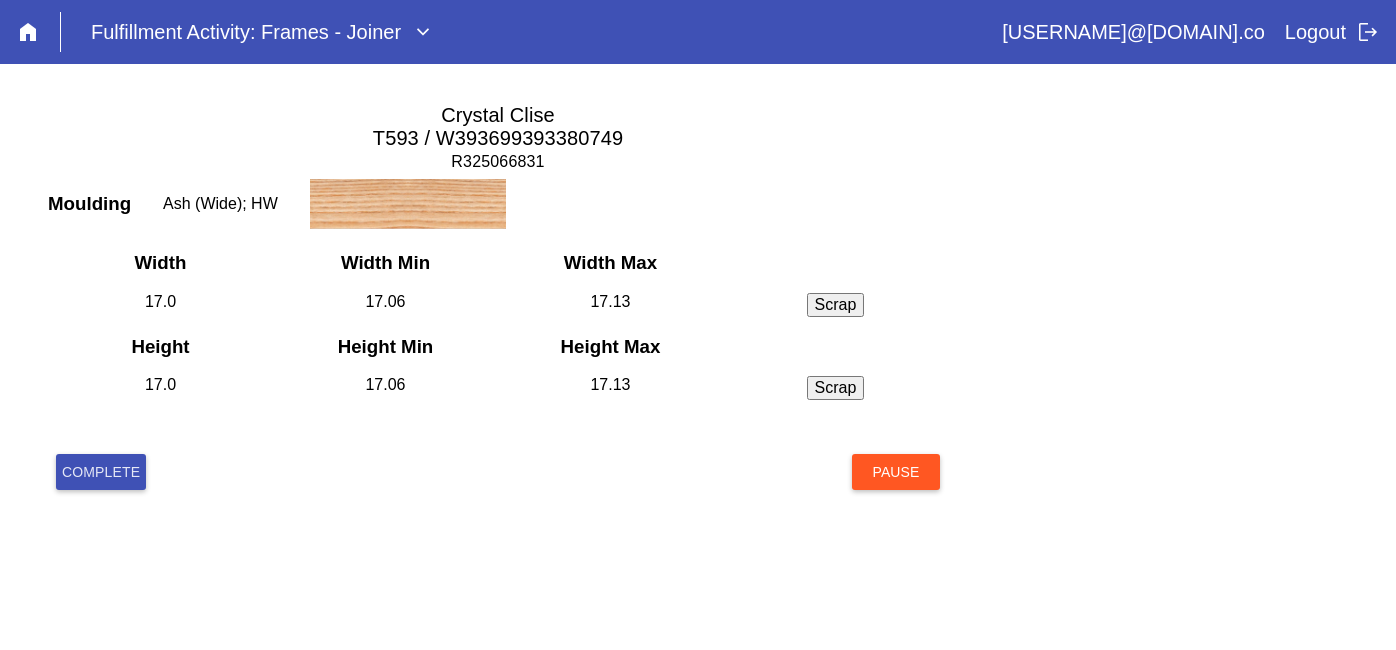 click on "Complete" at bounding box center (101, 472) 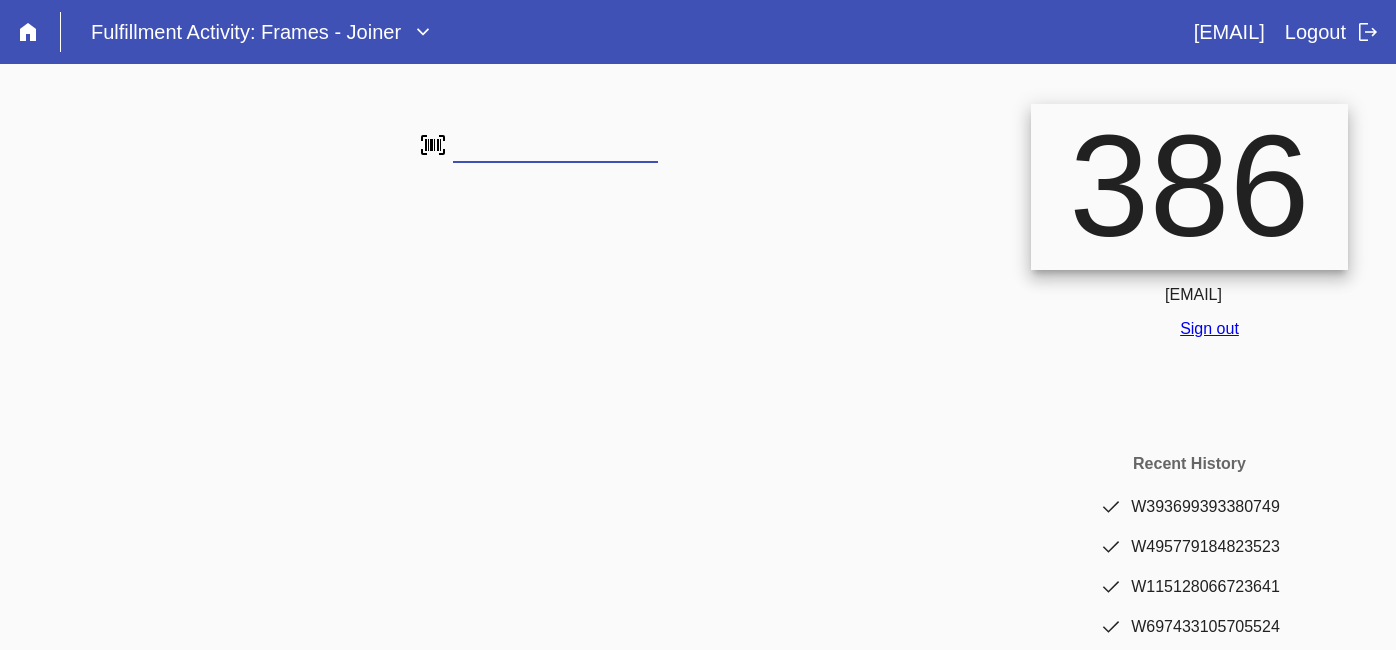 scroll, scrollTop: 0, scrollLeft: 0, axis: both 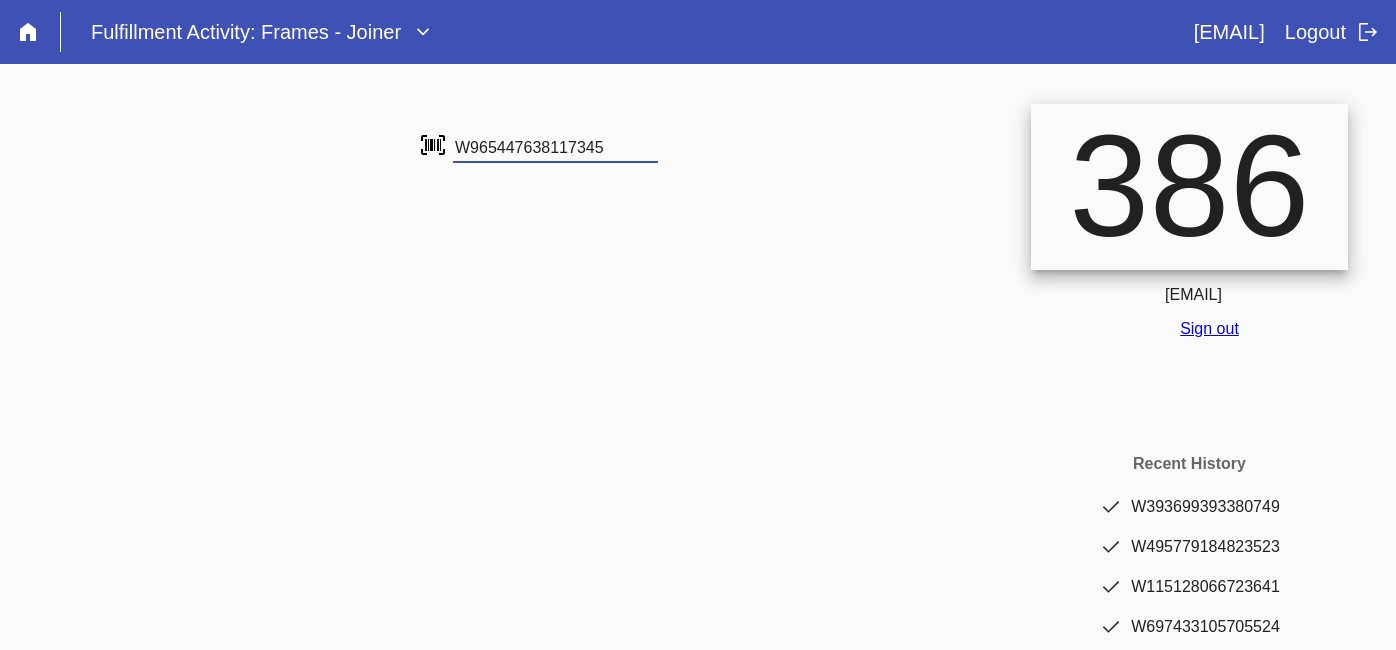 type on "W965447638117345" 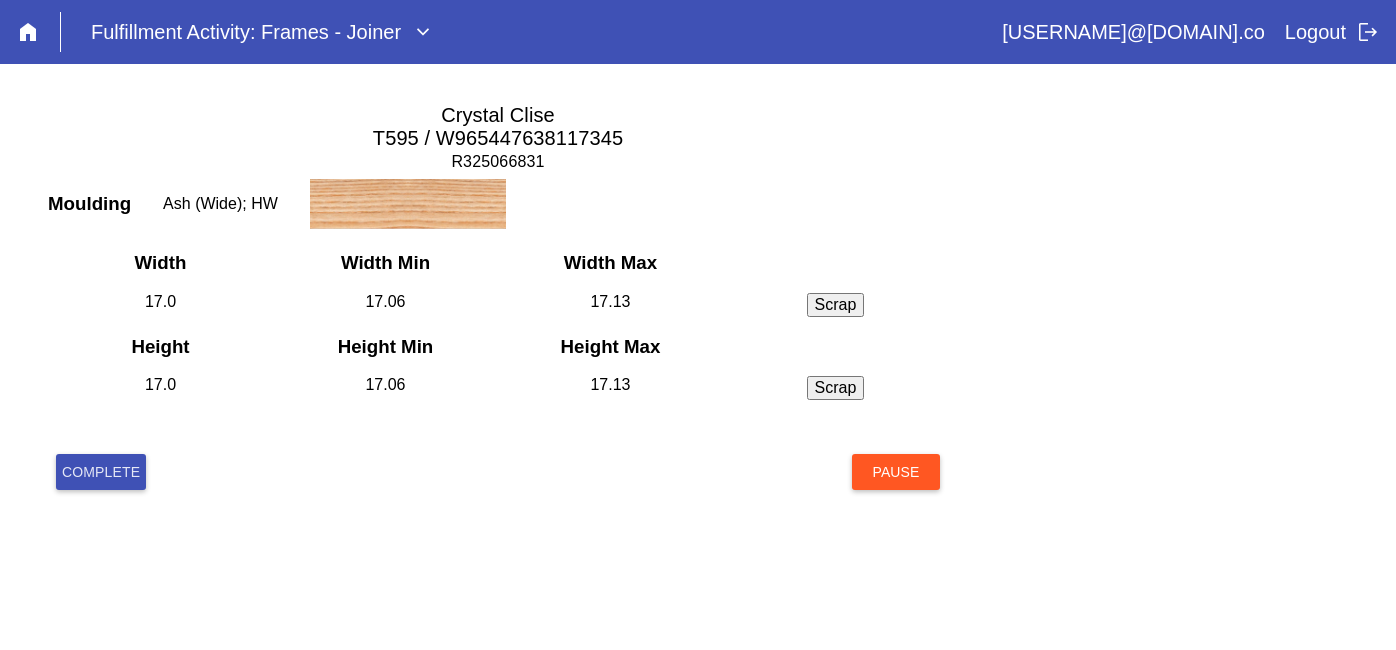 scroll, scrollTop: 0, scrollLeft: 0, axis: both 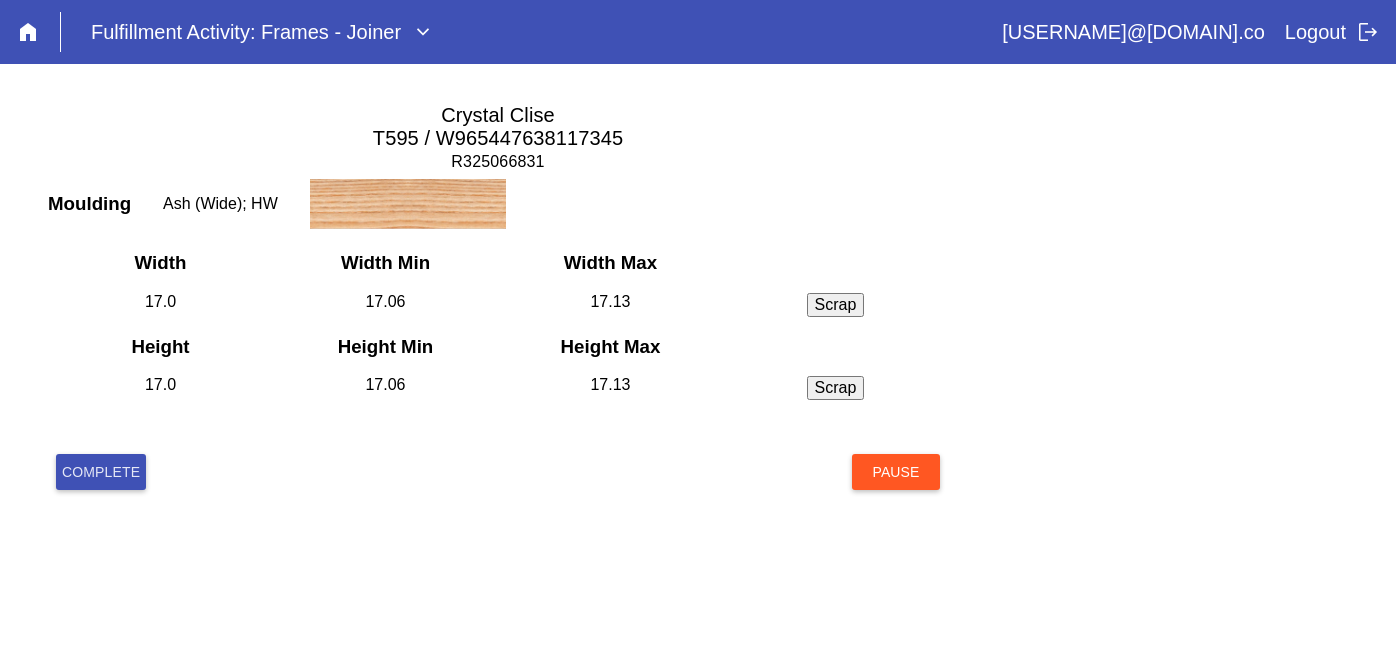 click on "Complete" at bounding box center (101, 472) 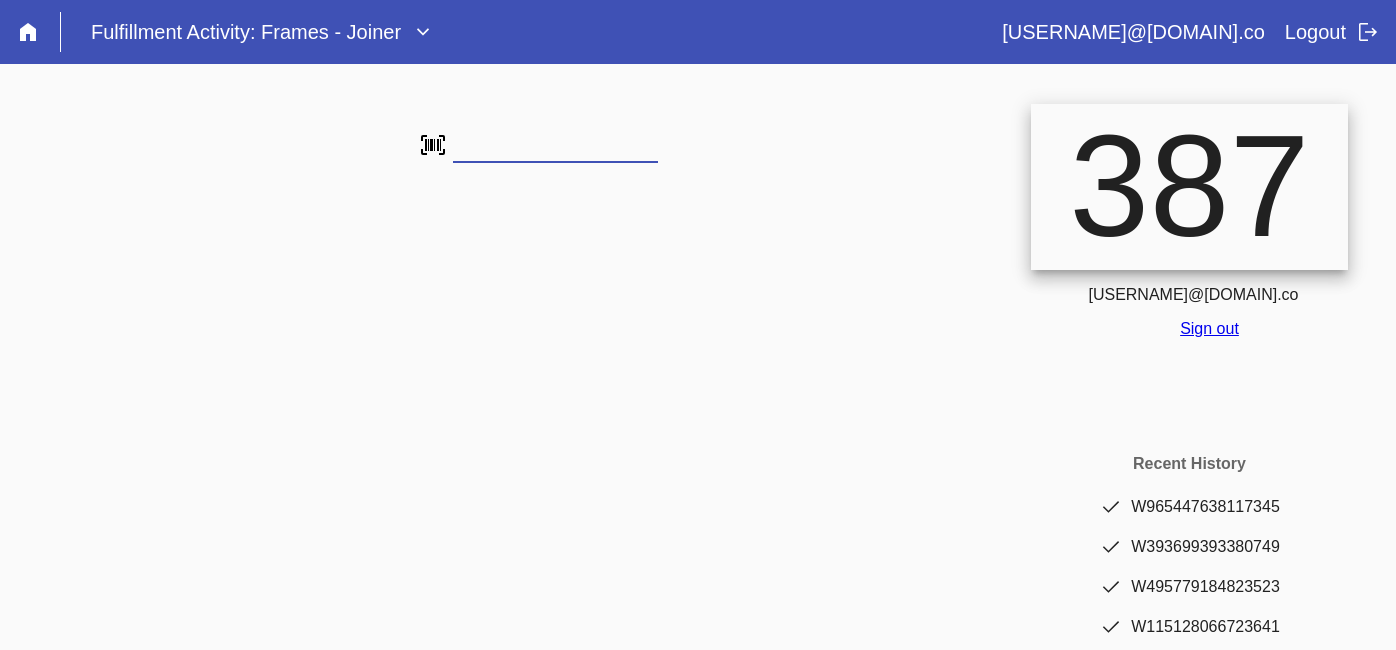scroll, scrollTop: 0, scrollLeft: 0, axis: both 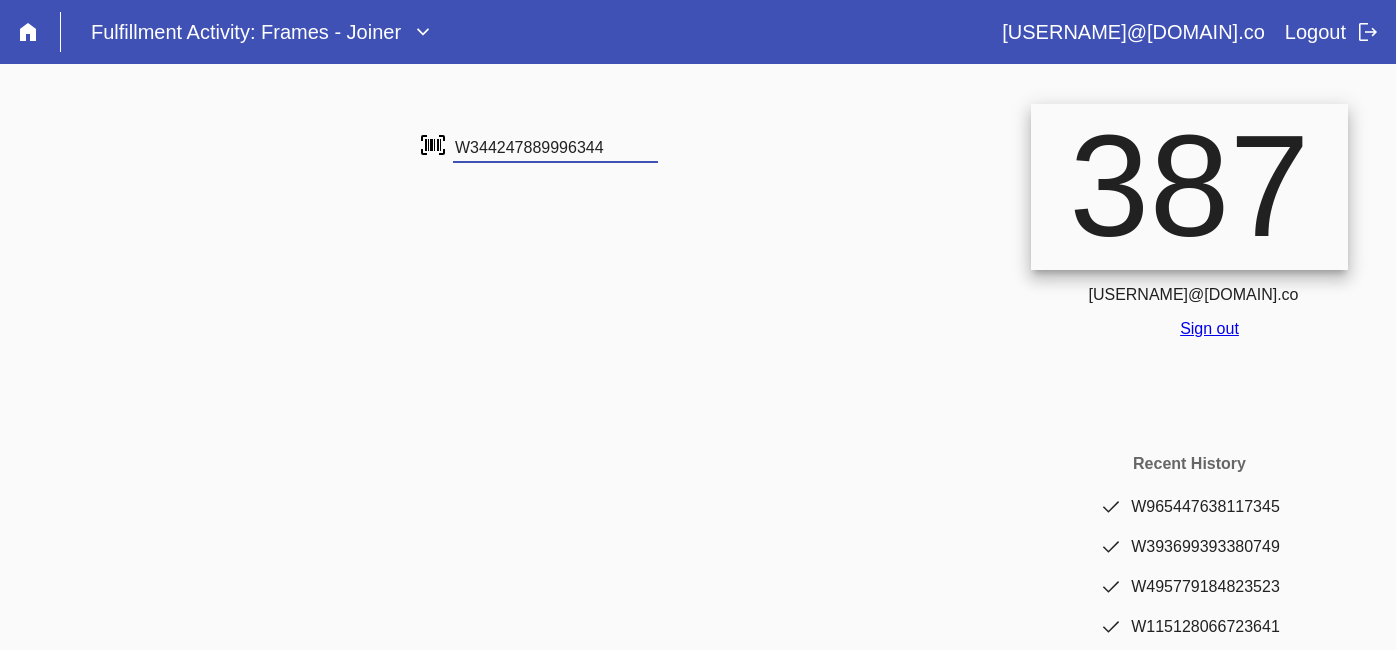 type on "W344247889996344" 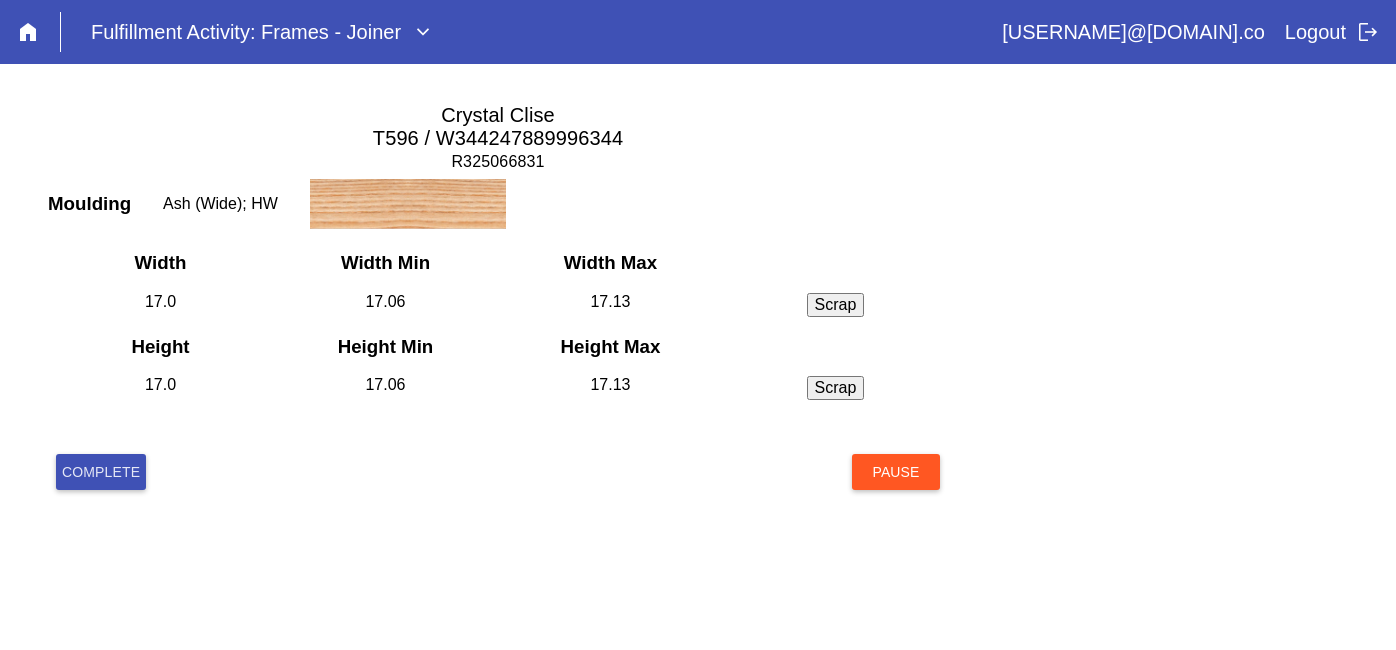 scroll, scrollTop: 0, scrollLeft: 0, axis: both 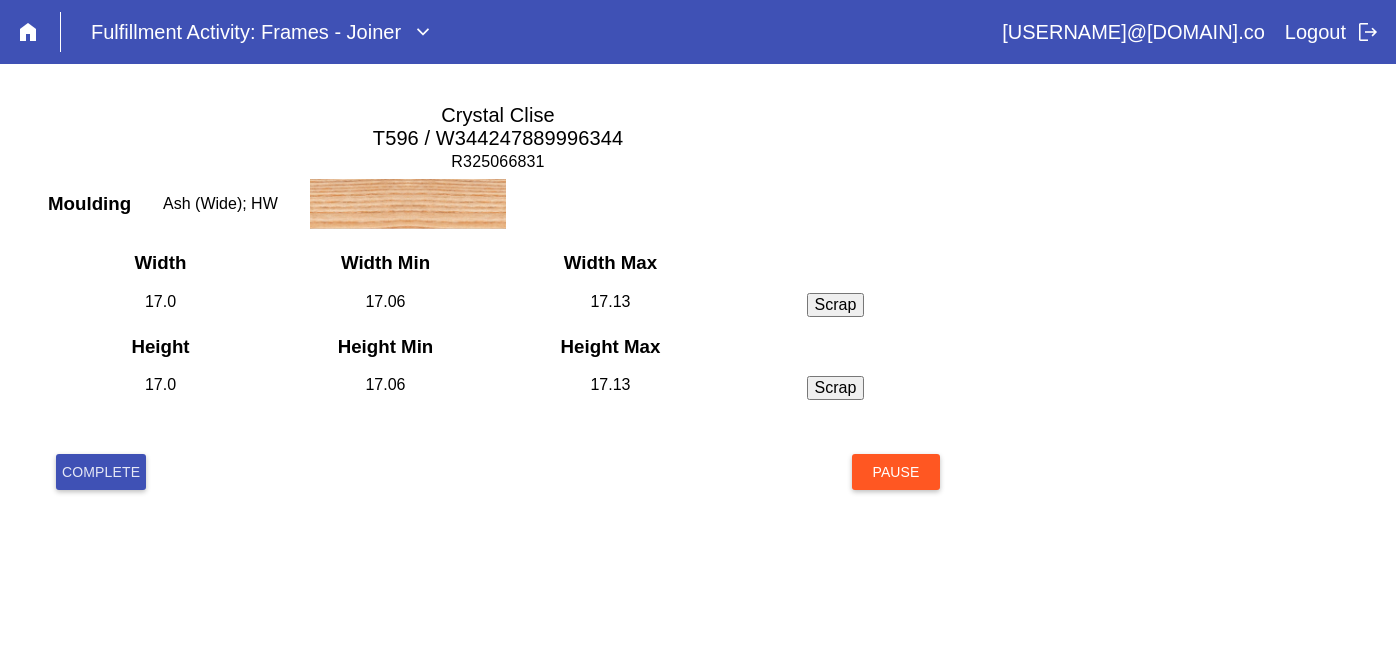 click on "Complete" at bounding box center [101, 472] 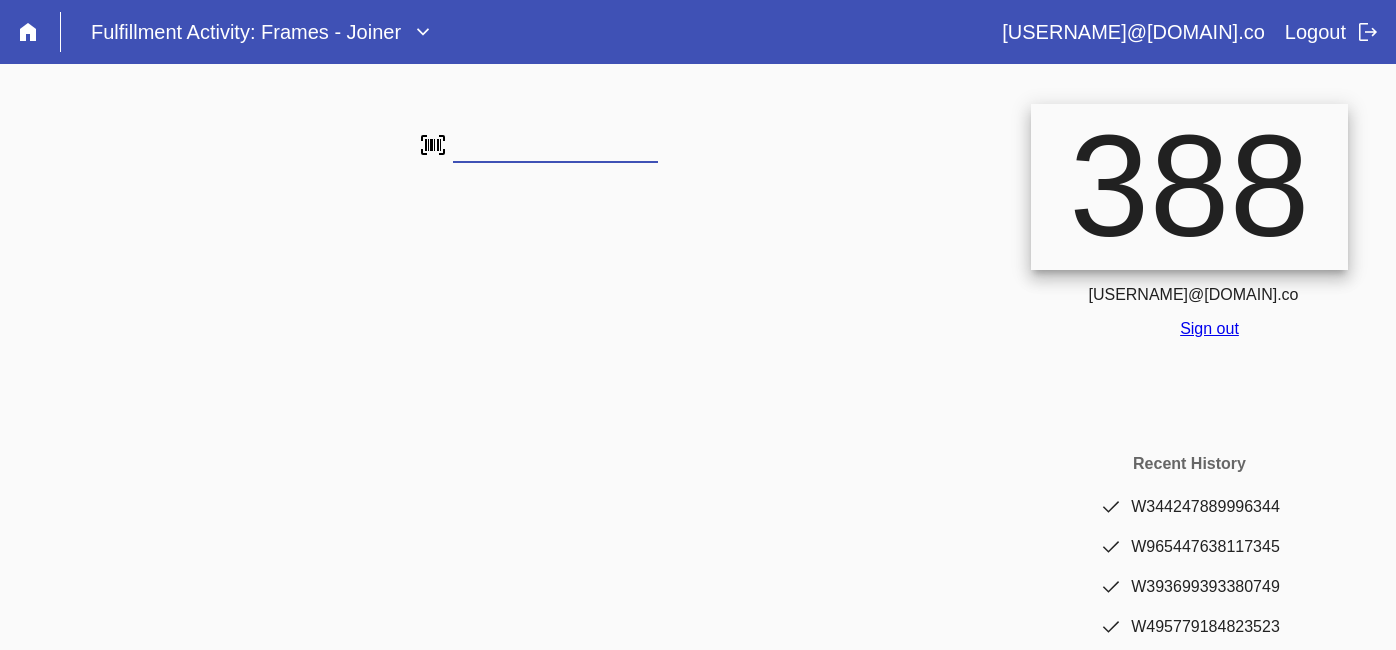 scroll, scrollTop: 0, scrollLeft: 0, axis: both 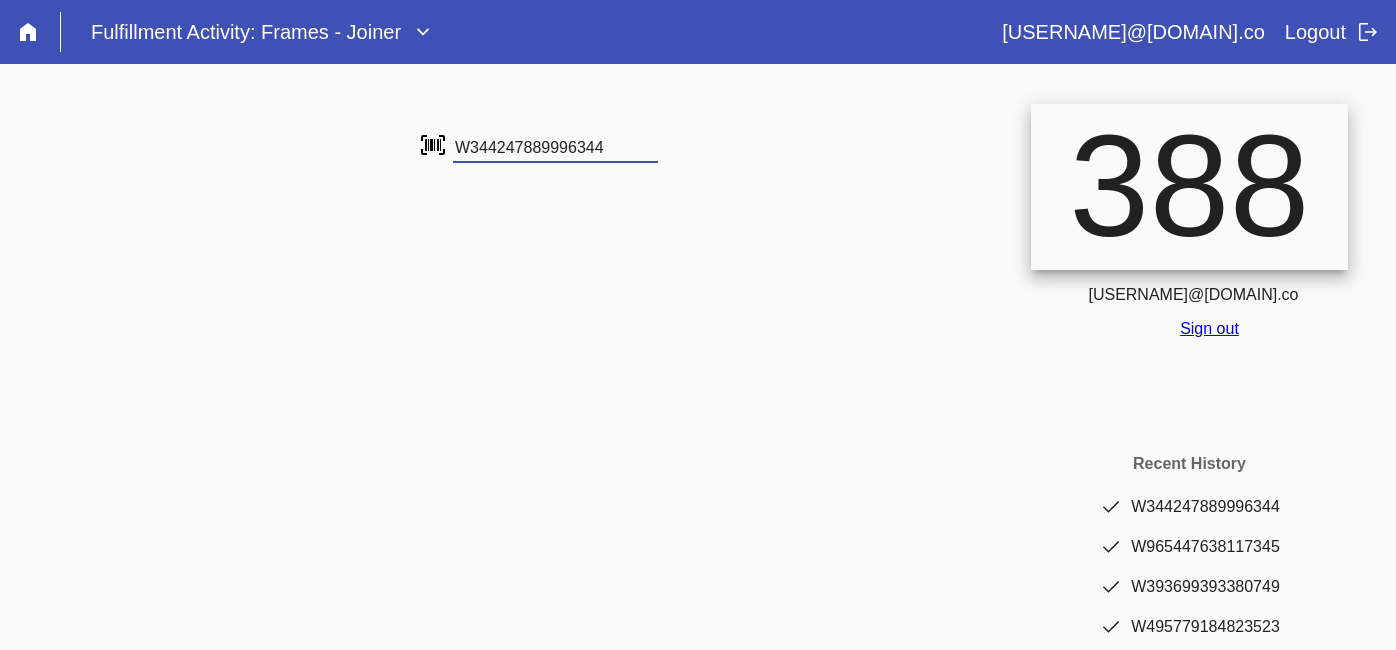 type on "W344247889996344" 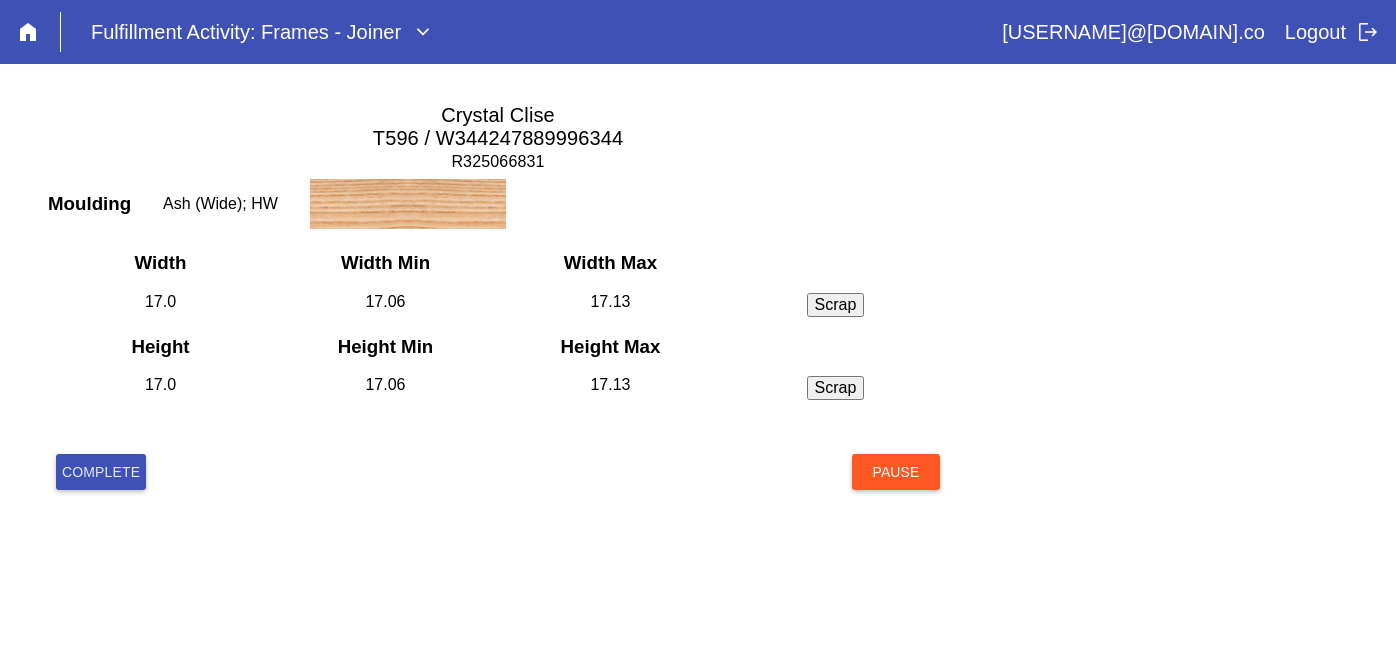 scroll, scrollTop: 0, scrollLeft: 0, axis: both 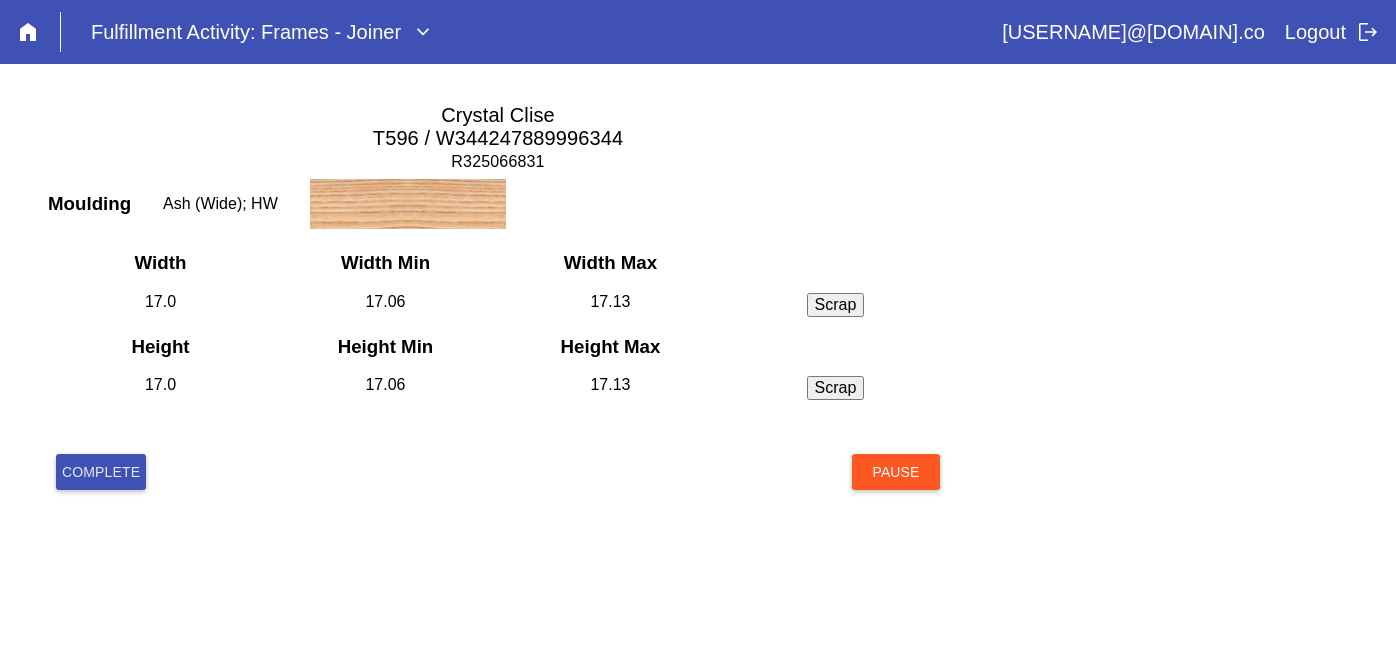 click on "Complete" at bounding box center (101, 472) 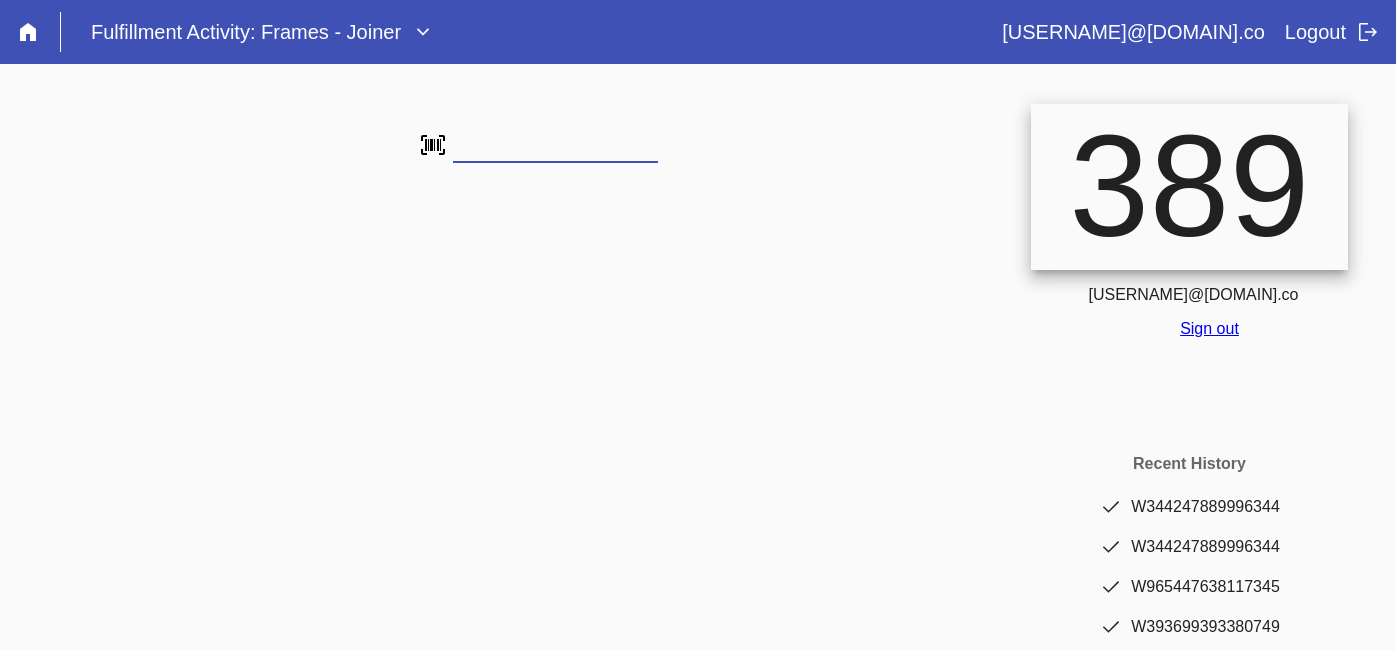 scroll, scrollTop: 0, scrollLeft: 0, axis: both 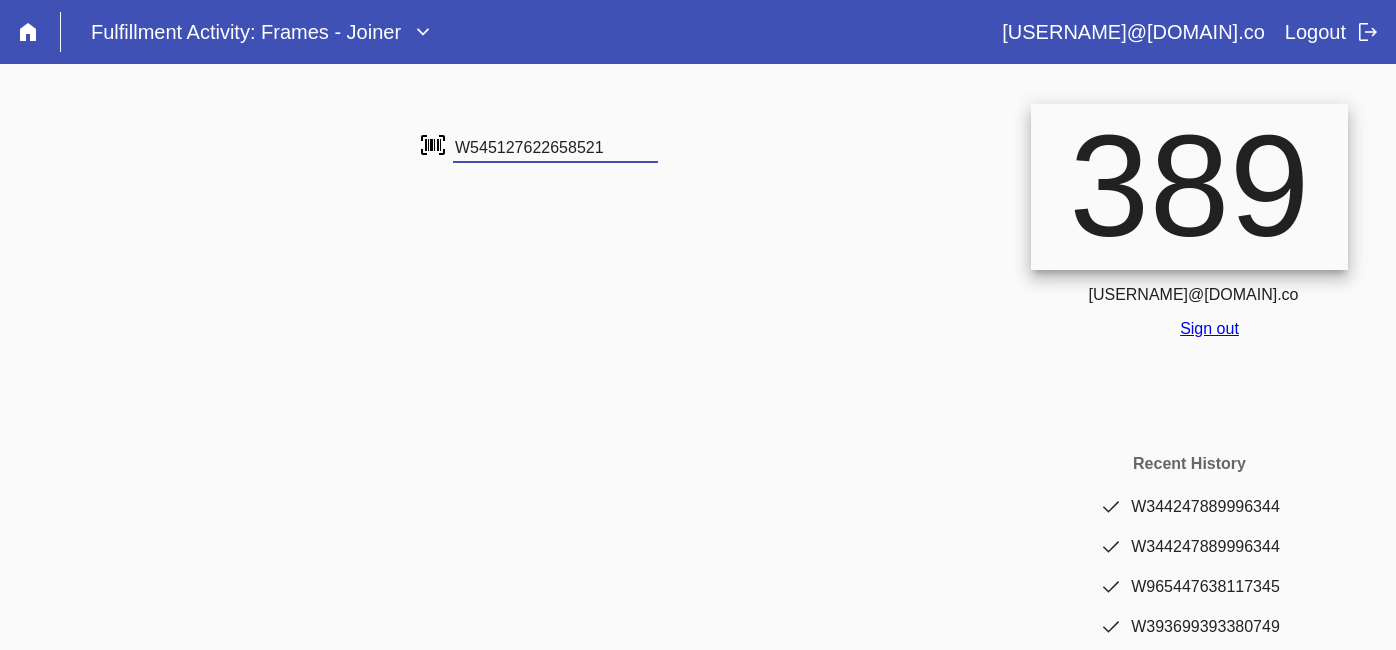 type on "W545127622658521" 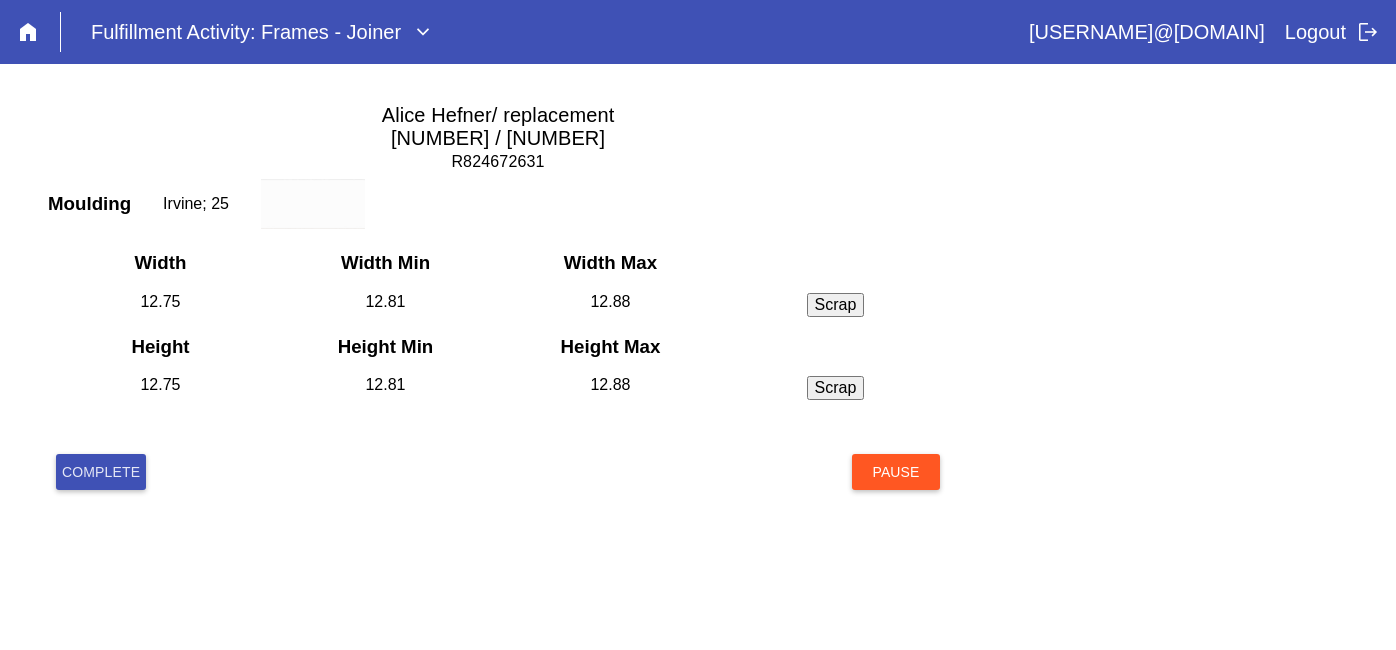 scroll, scrollTop: 0, scrollLeft: 0, axis: both 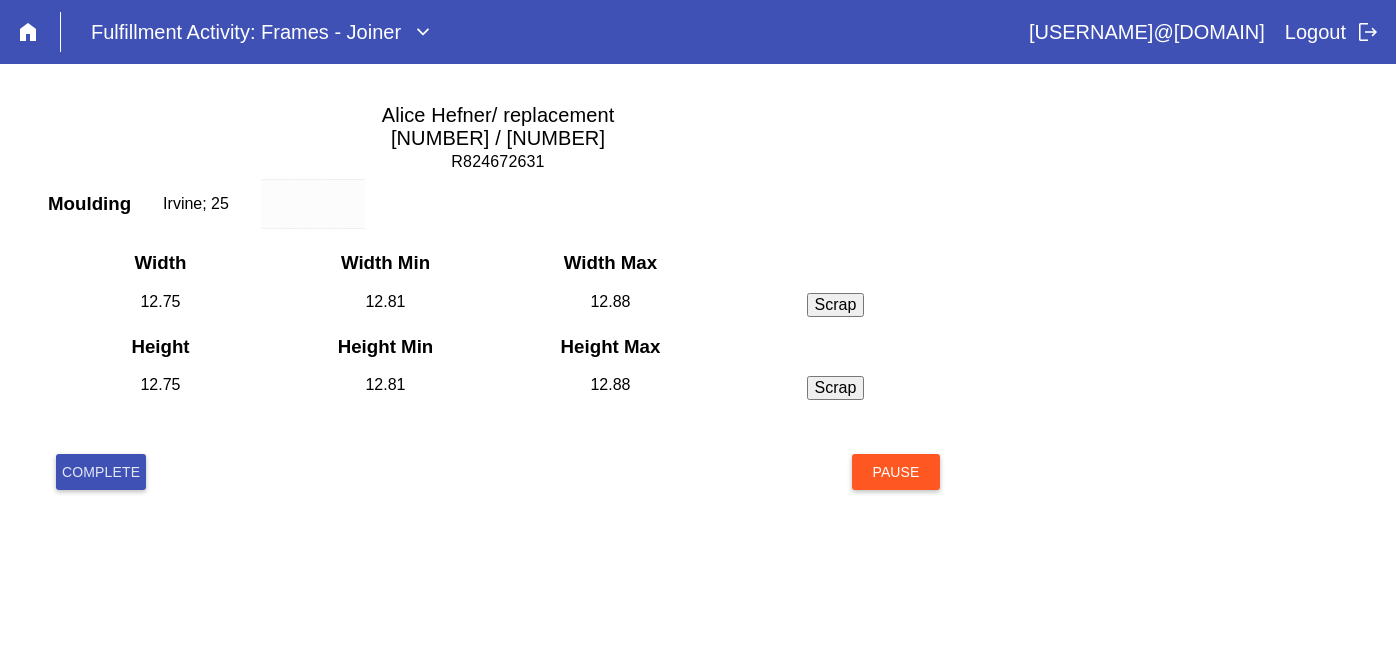 click on "Complete Pause" at bounding box center (498, 496) 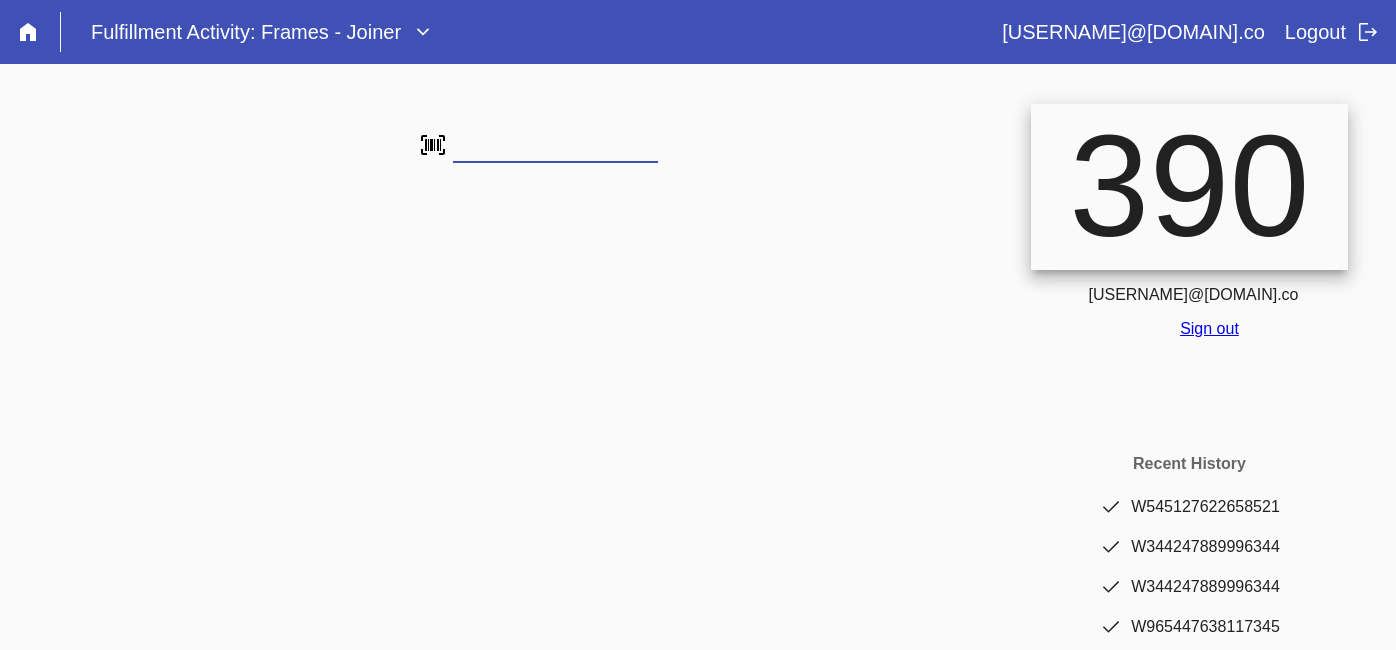 scroll, scrollTop: 0, scrollLeft: 0, axis: both 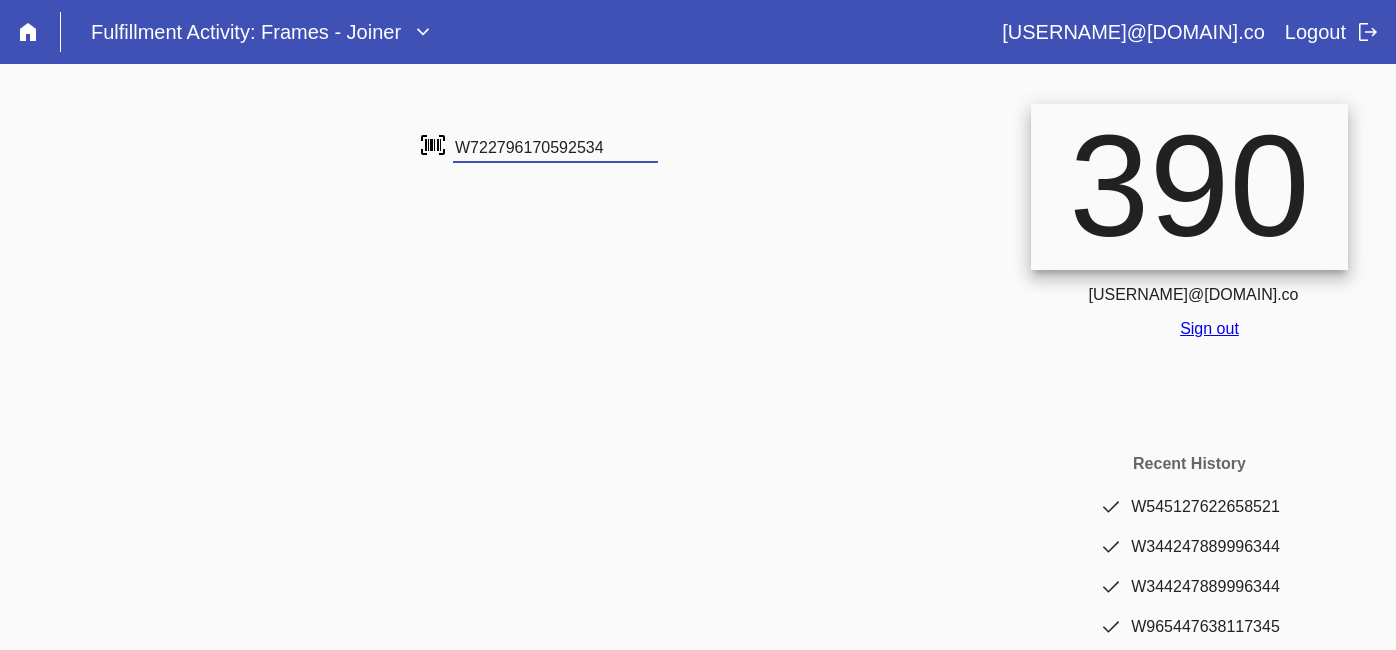 type on "W722796170592534" 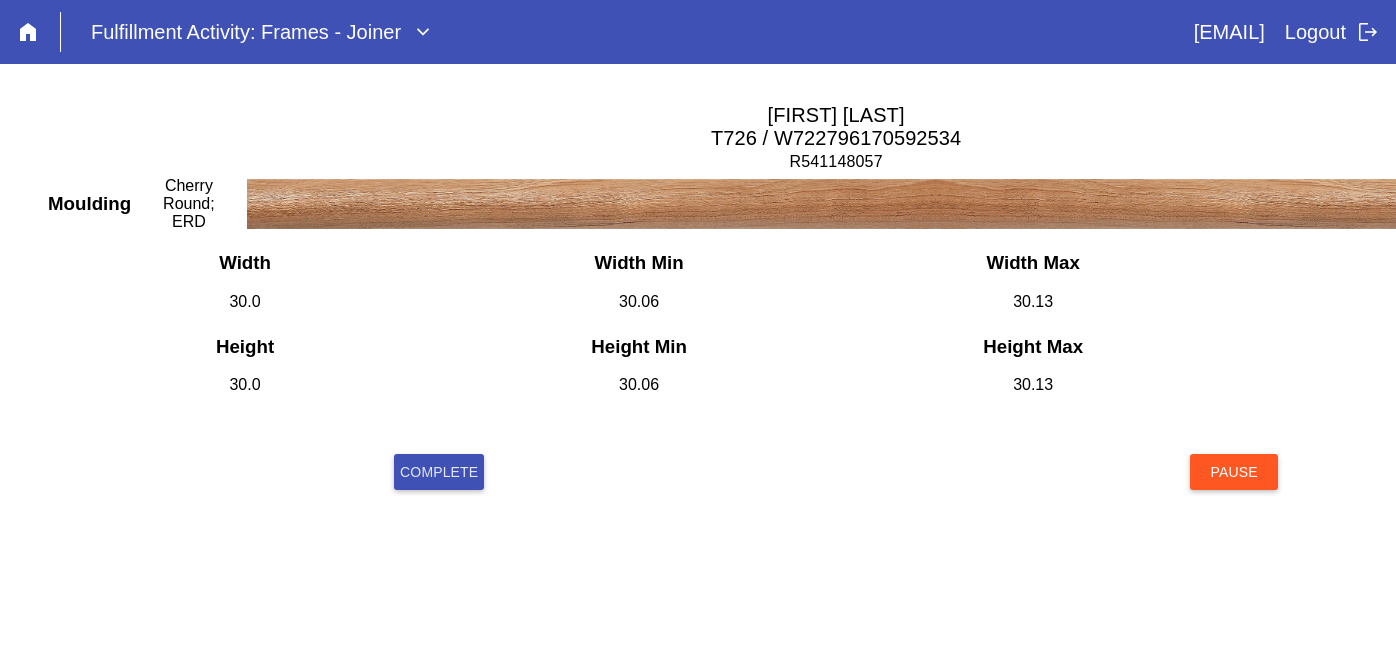 scroll, scrollTop: 0, scrollLeft: 0, axis: both 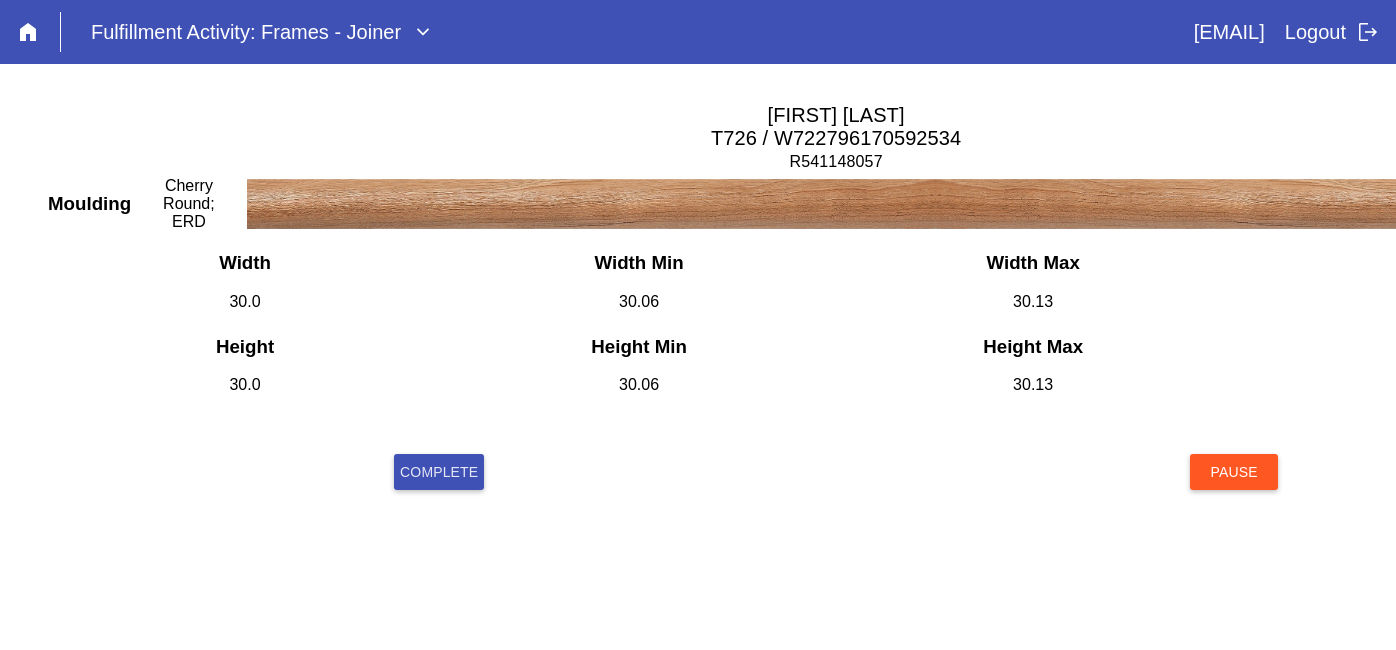 click on "Complete" at bounding box center [439, 472] 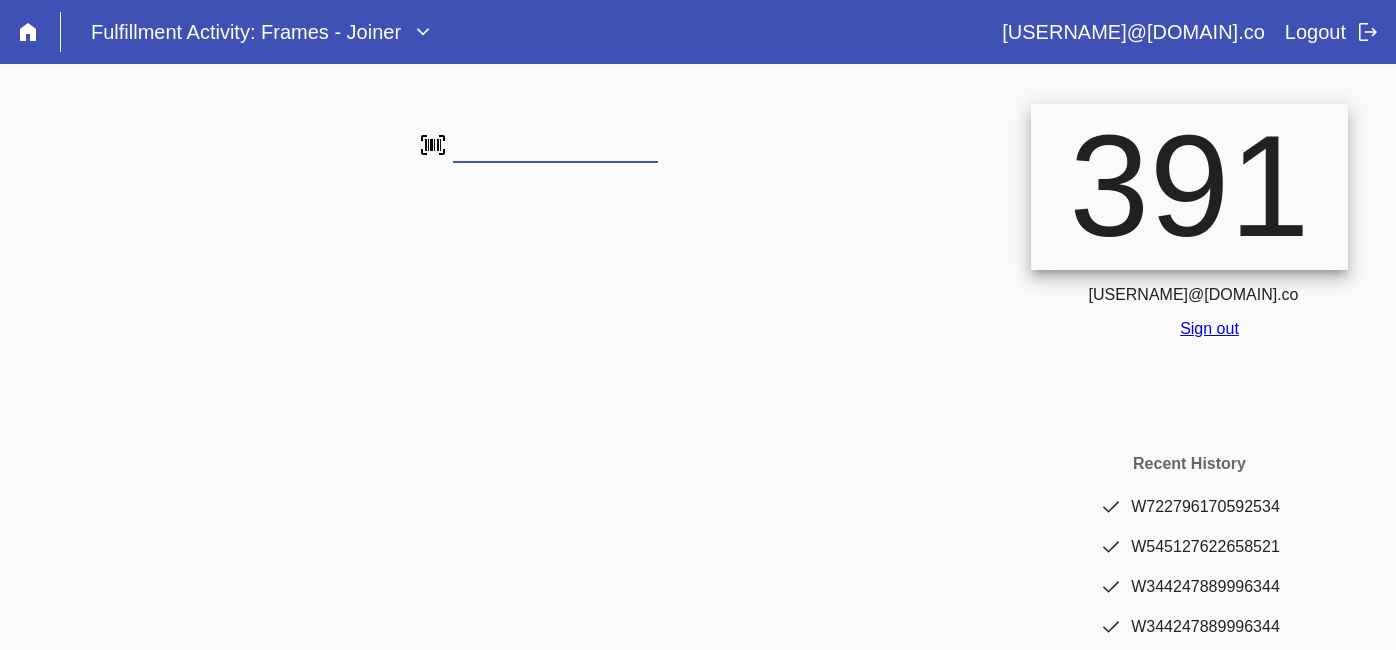 scroll, scrollTop: 0, scrollLeft: 0, axis: both 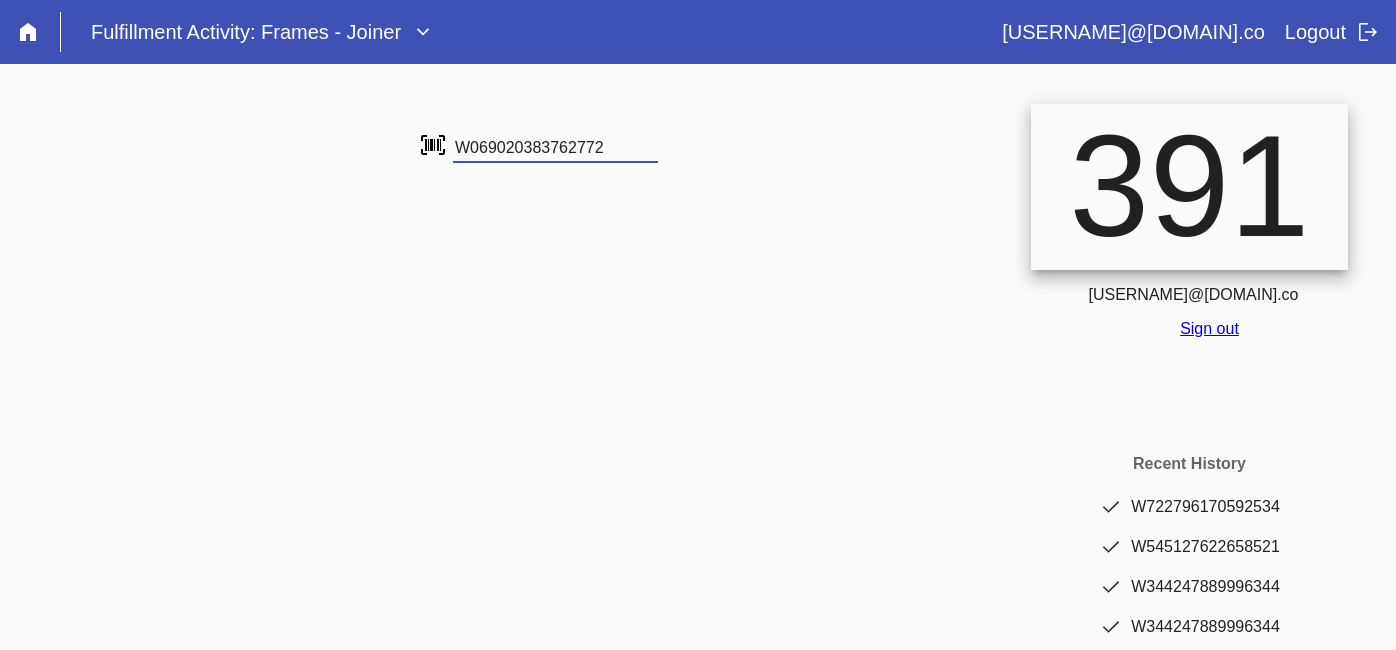 type on "W069020383762772" 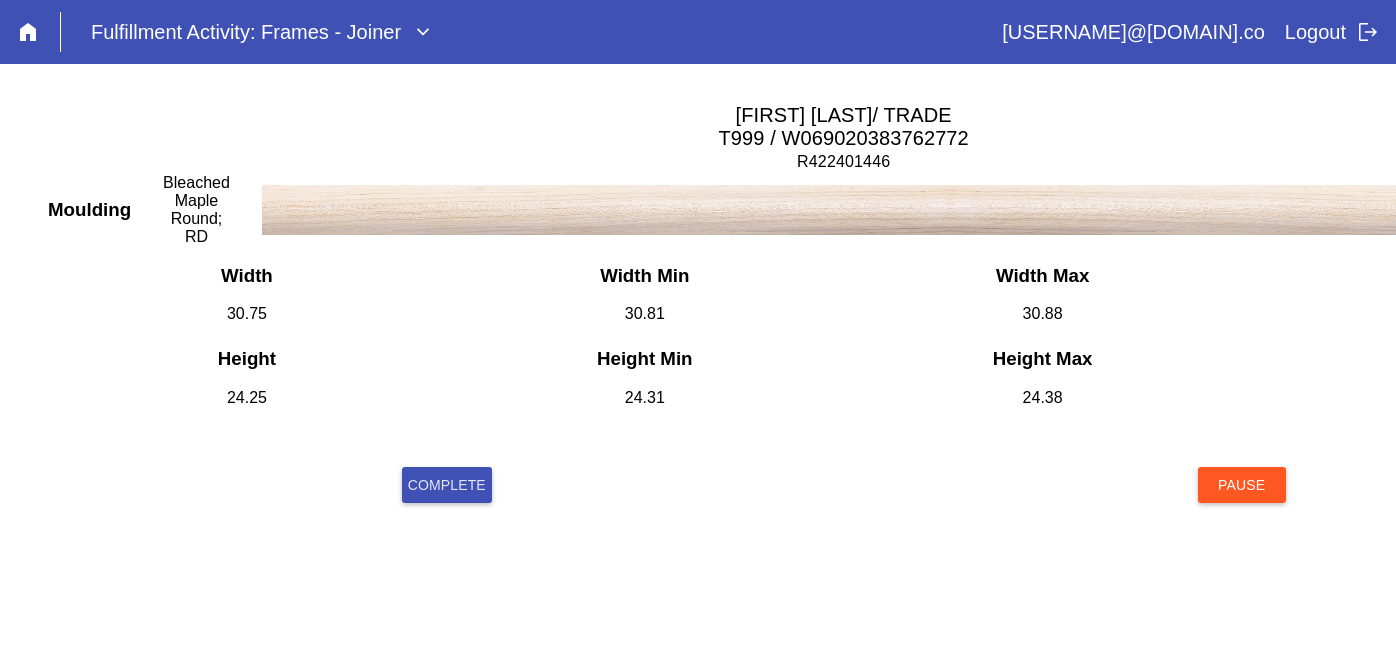 scroll, scrollTop: 0, scrollLeft: 0, axis: both 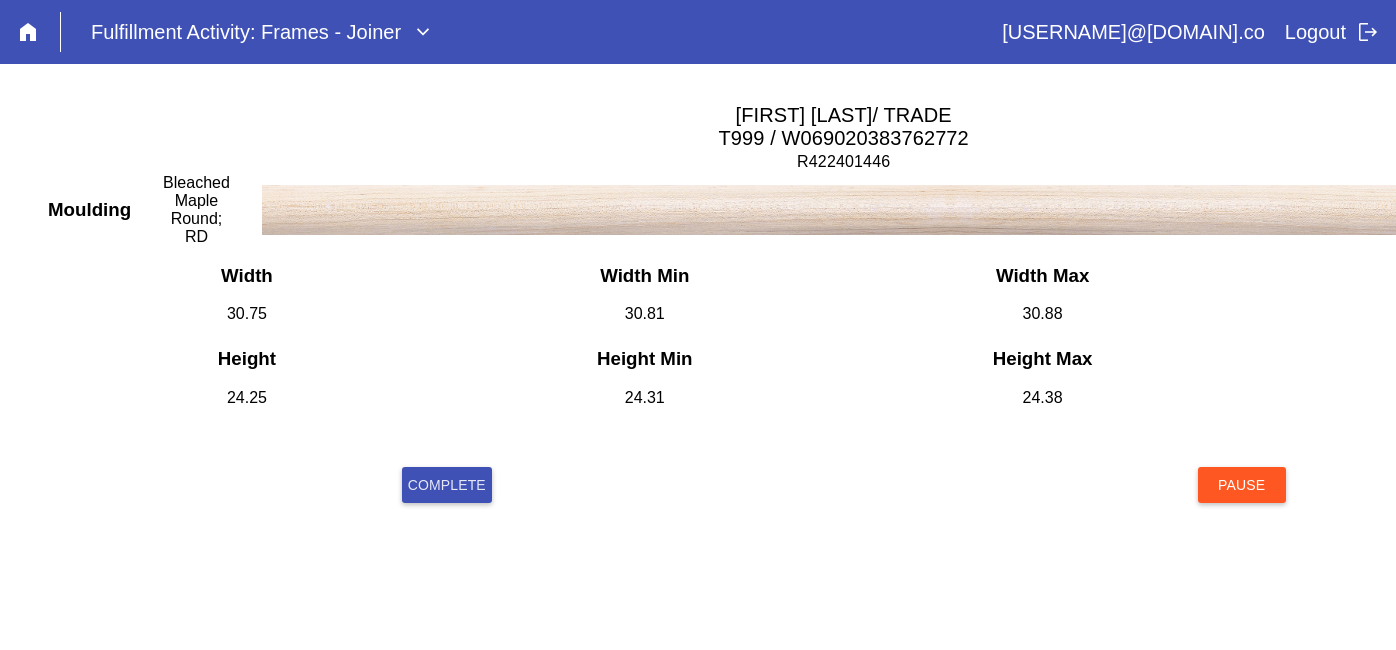 click on "Complete" at bounding box center (447, 485) 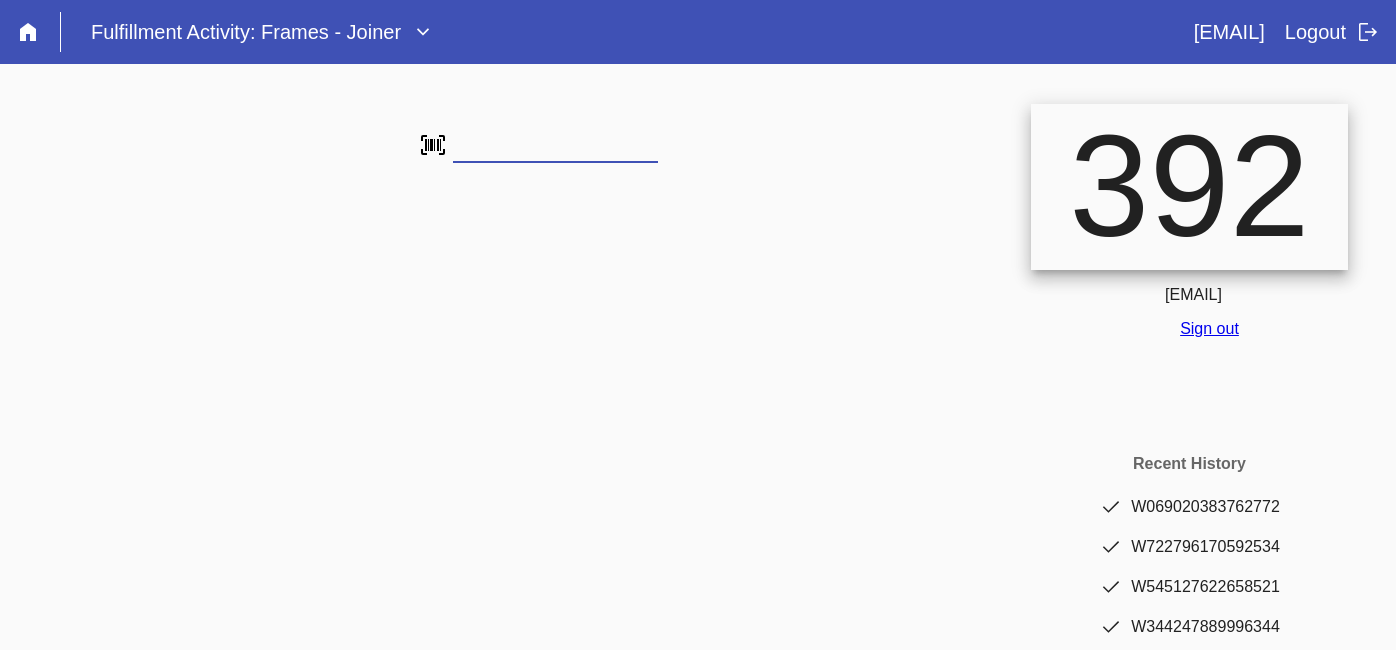 scroll, scrollTop: 0, scrollLeft: 0, axis: both 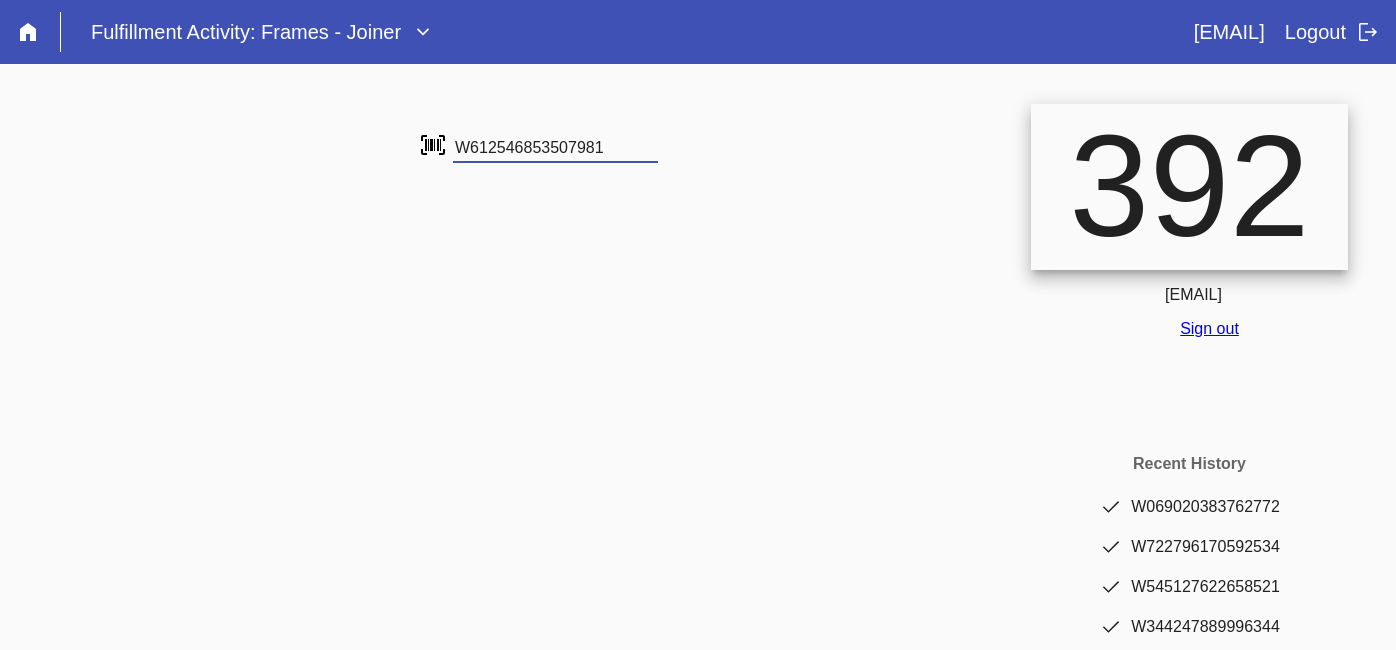 type on "W612546853507981" 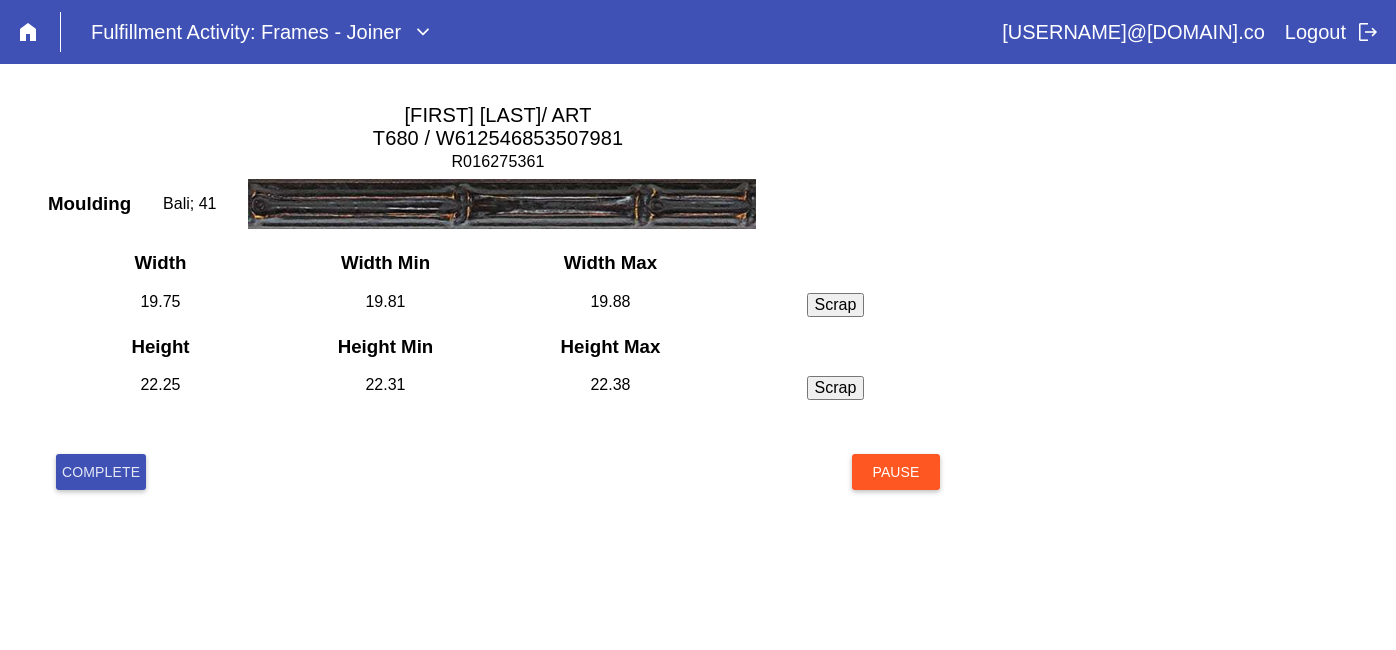 scroll, scrollTop: 0, scrollLeft: 0, axis: both 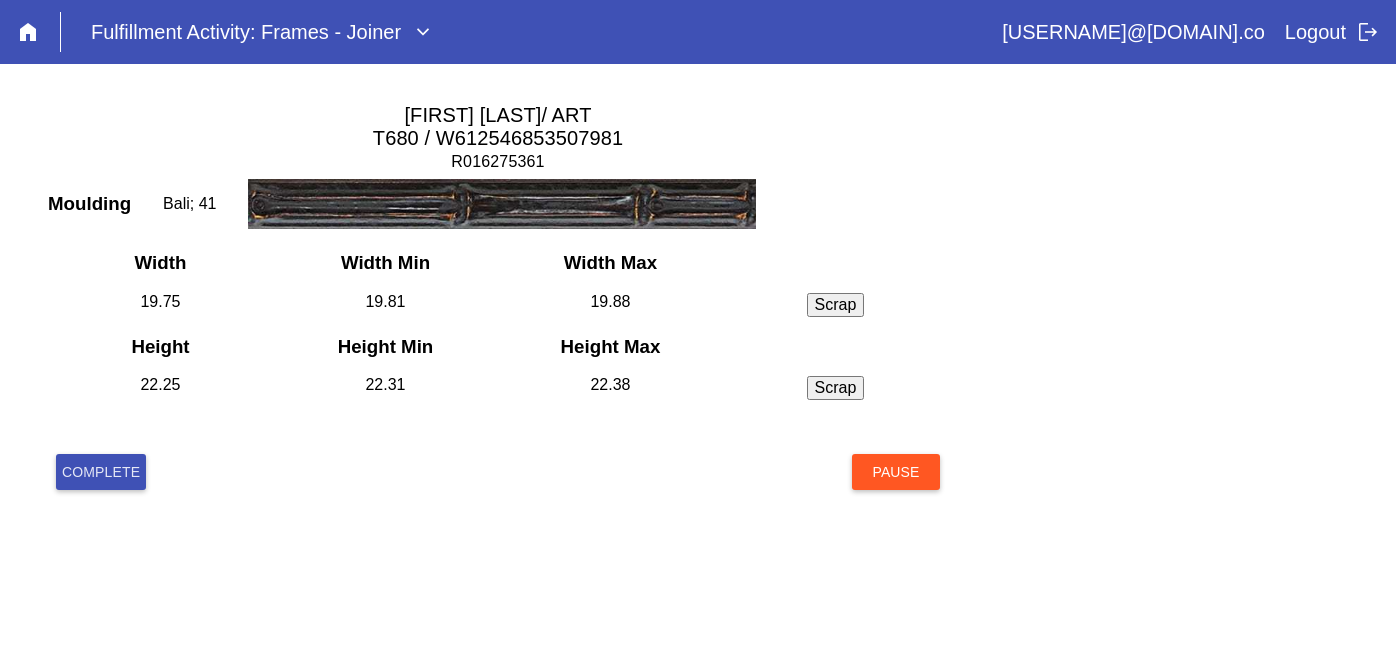 click on "Complete" at bounding box center (101, 472) 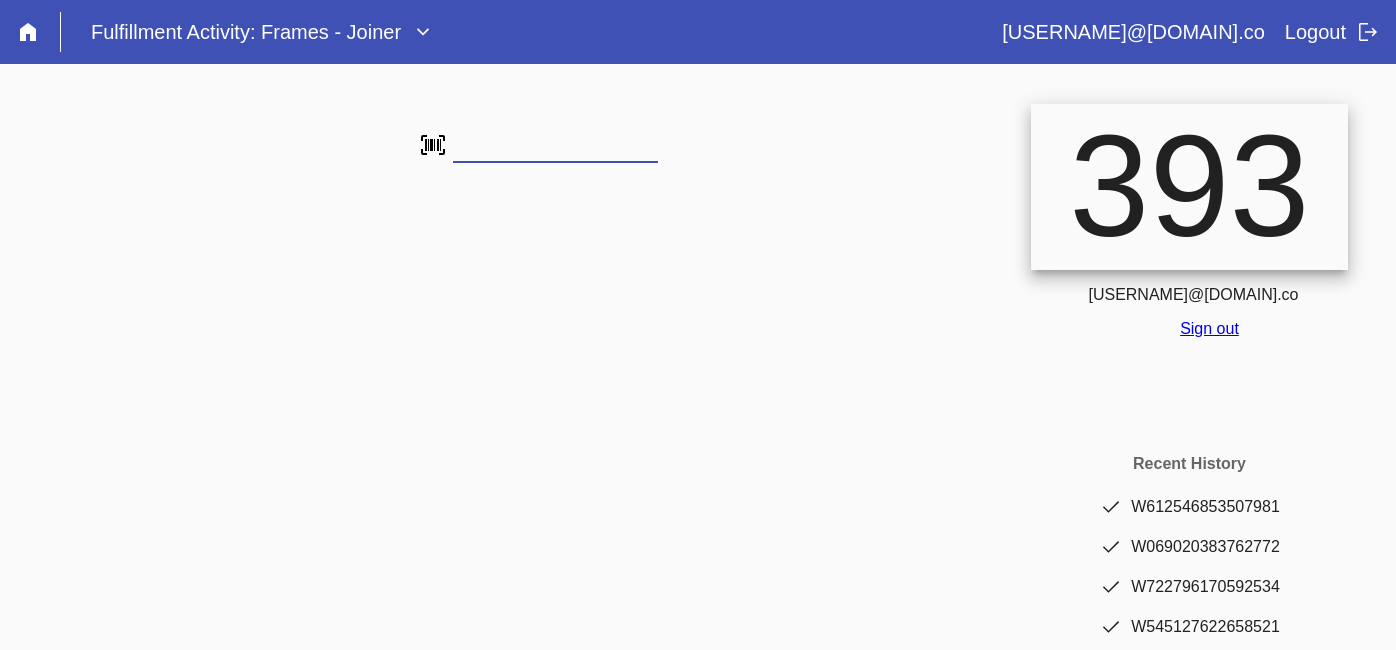scroll, scrollTop: 0, scrollLeft: 0, axis: both 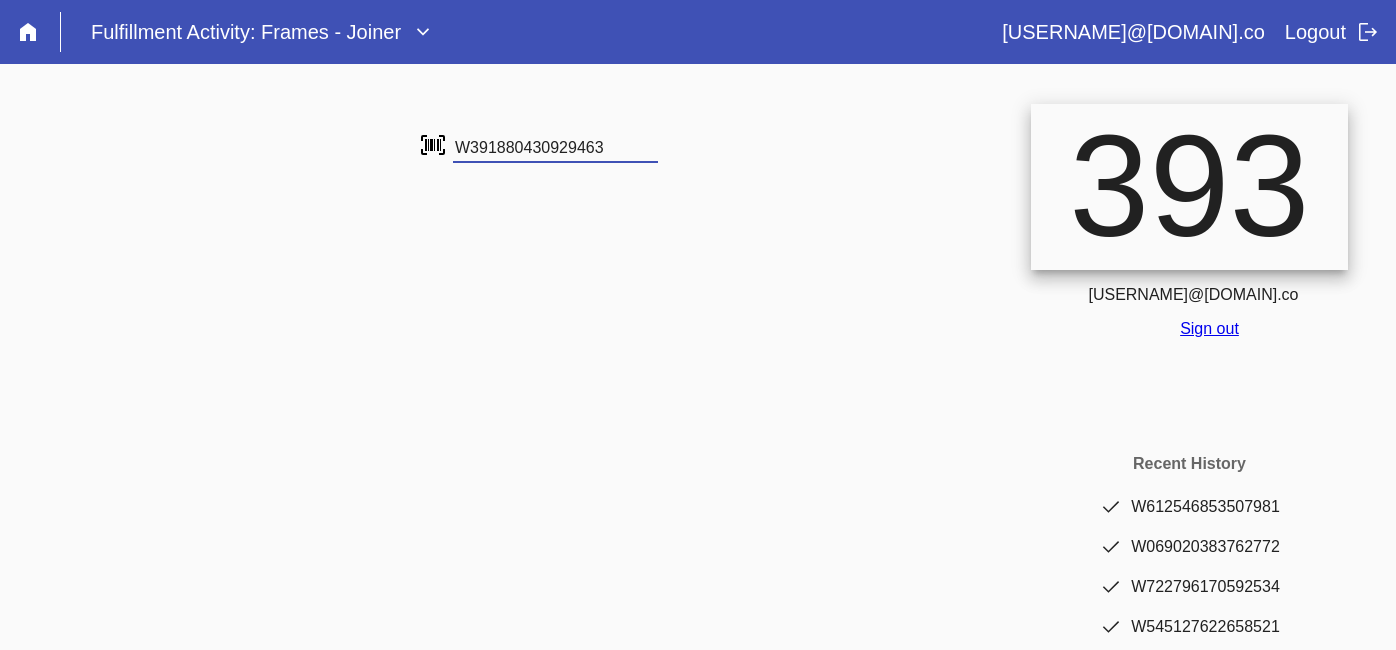 type on "W391880430929463" 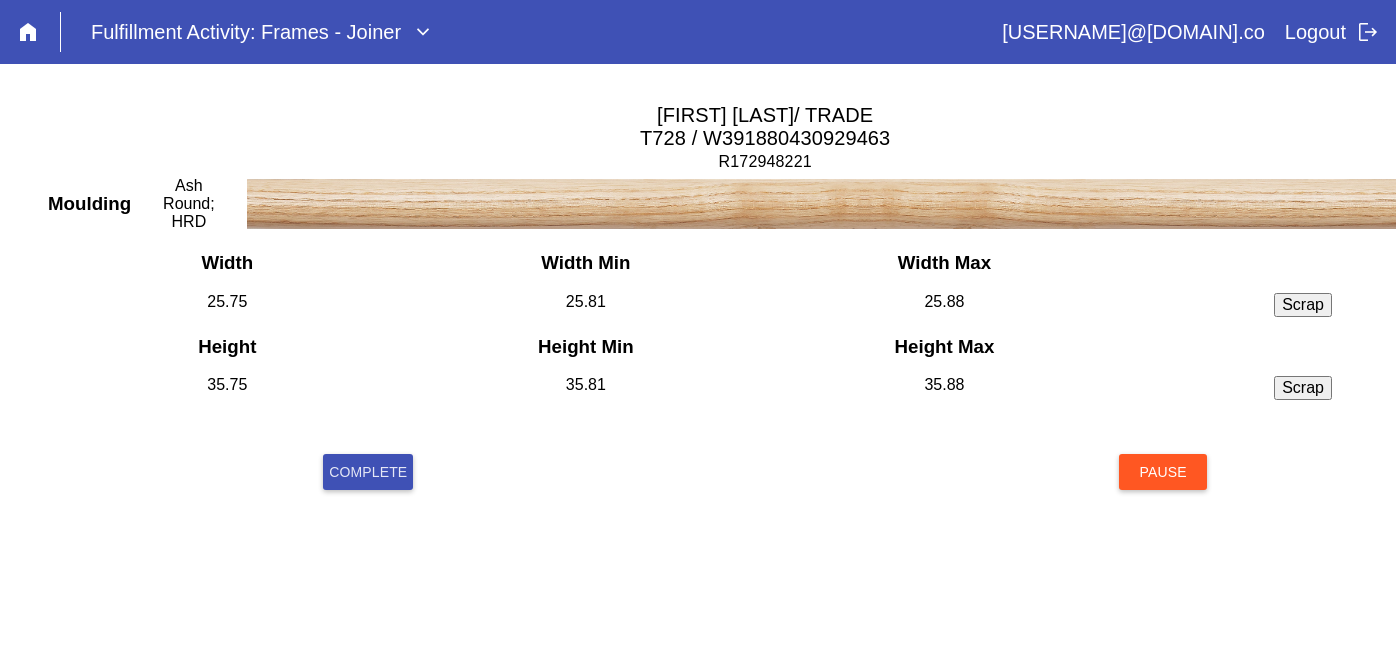 scroll, scrollTop: 0, scrollLeft: 0, axis: both 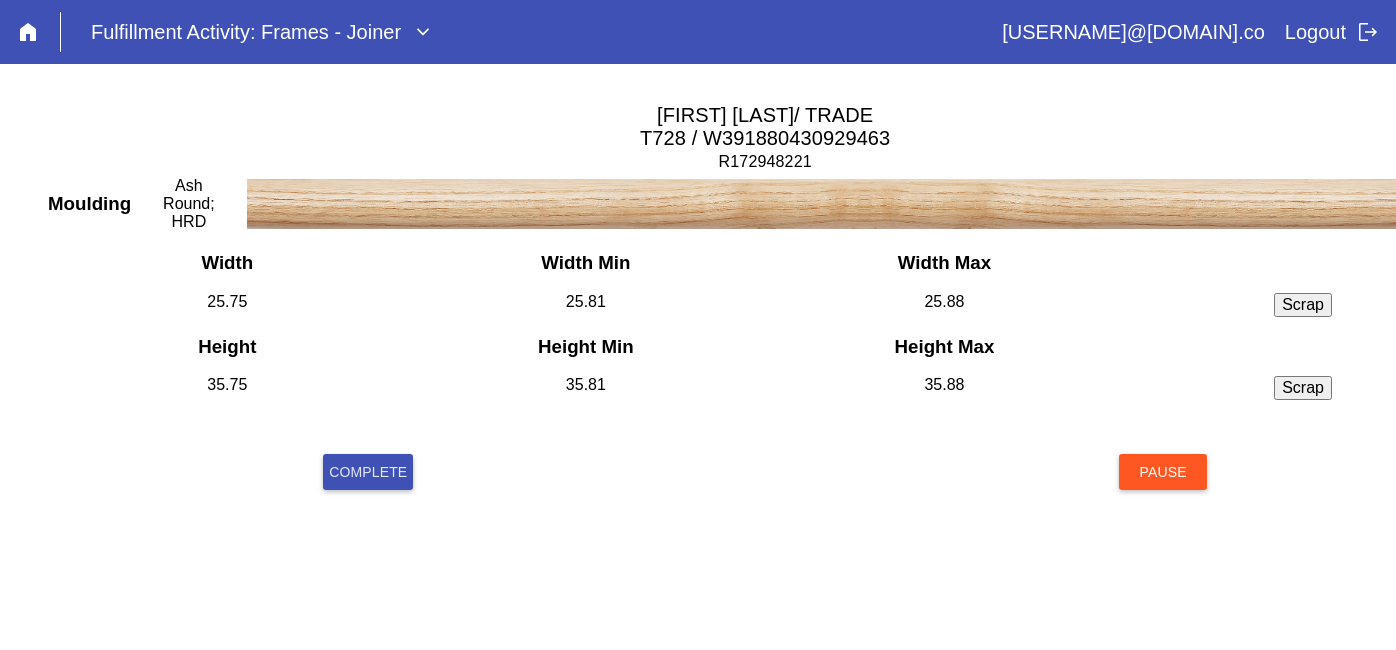 click on "Complete" at bounding box center (368, 472) 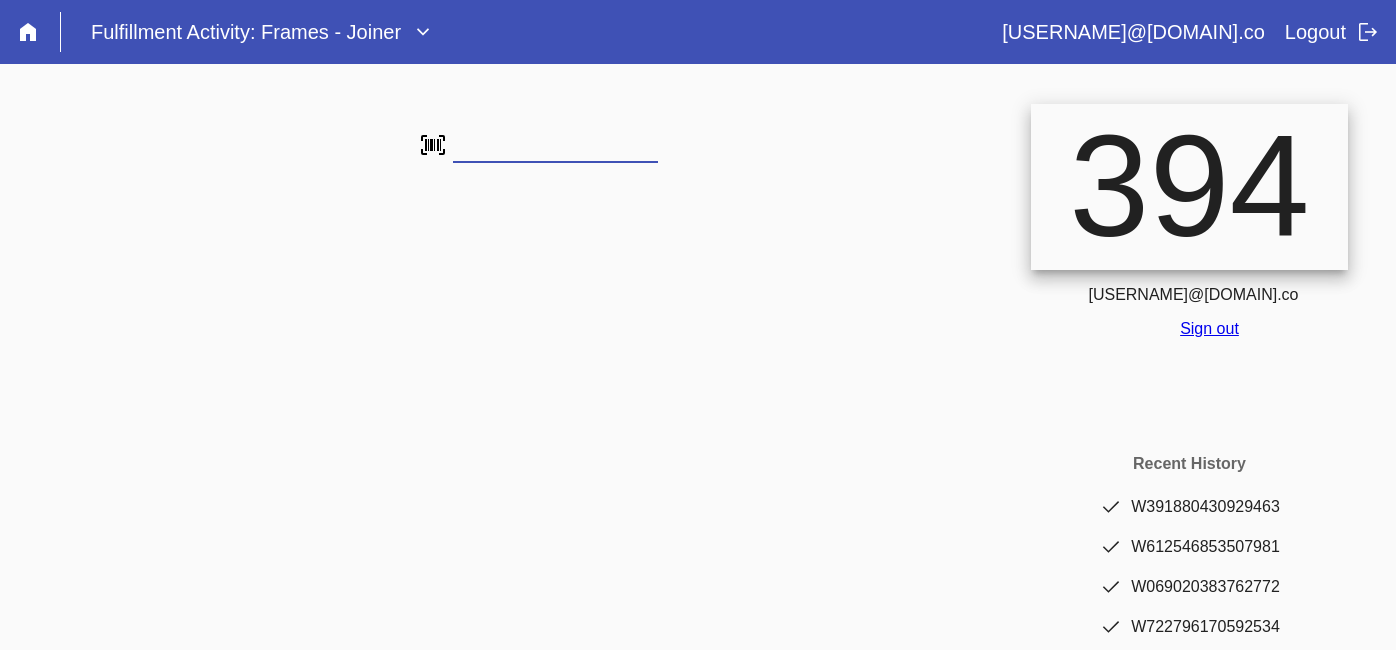 scroll, scrollTop: 0, scrollLeft: 0, axis: both 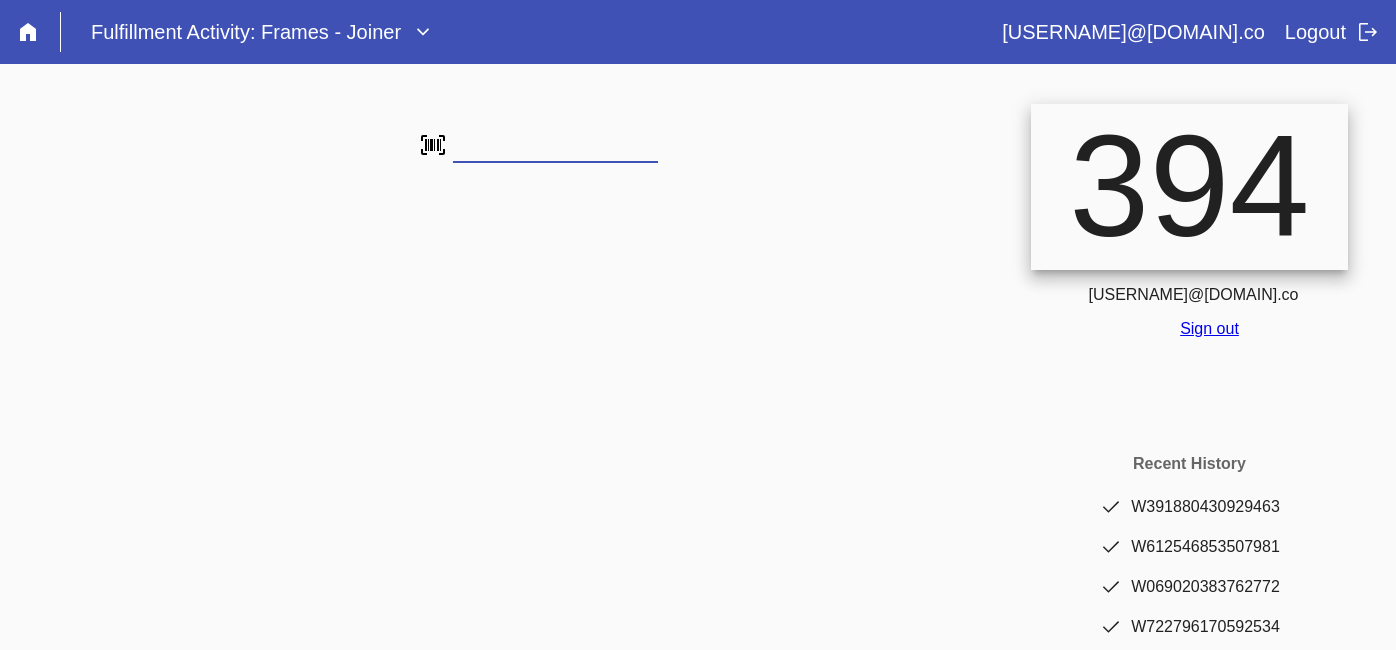 type on "W517236279213060" 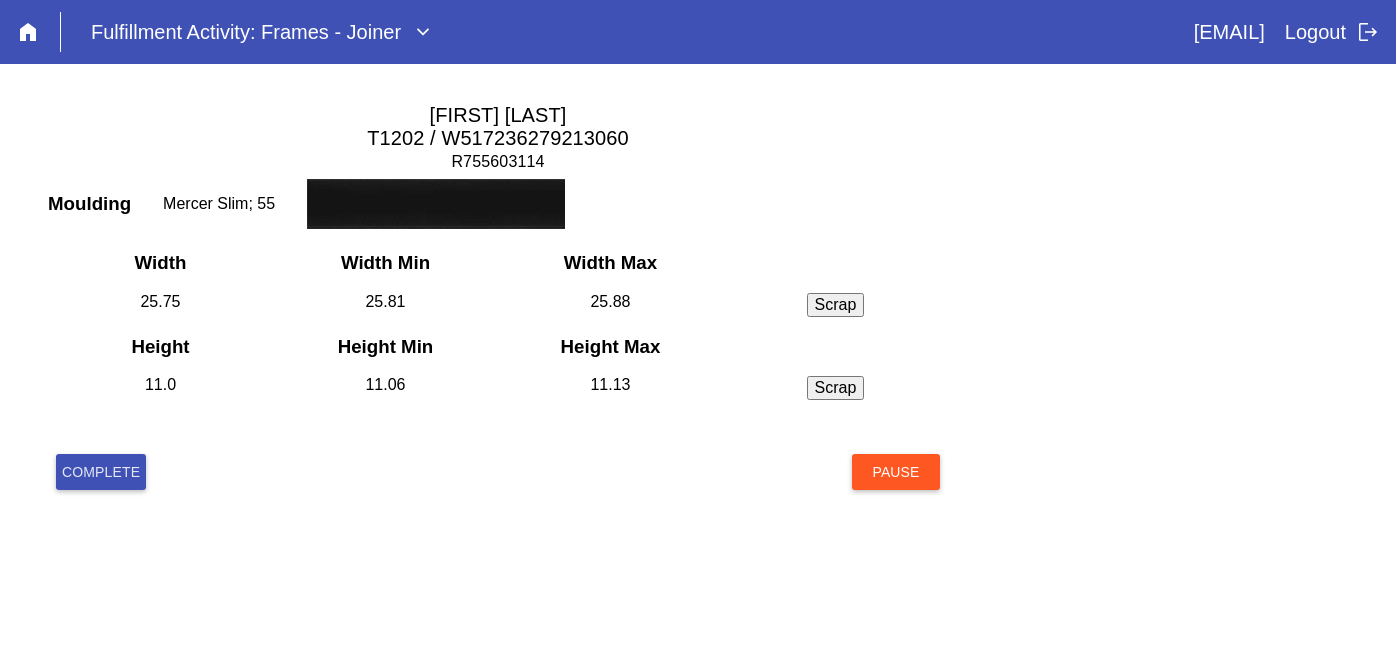 scroll, scrollTop: 0, scrollLeft: 0, axis: both 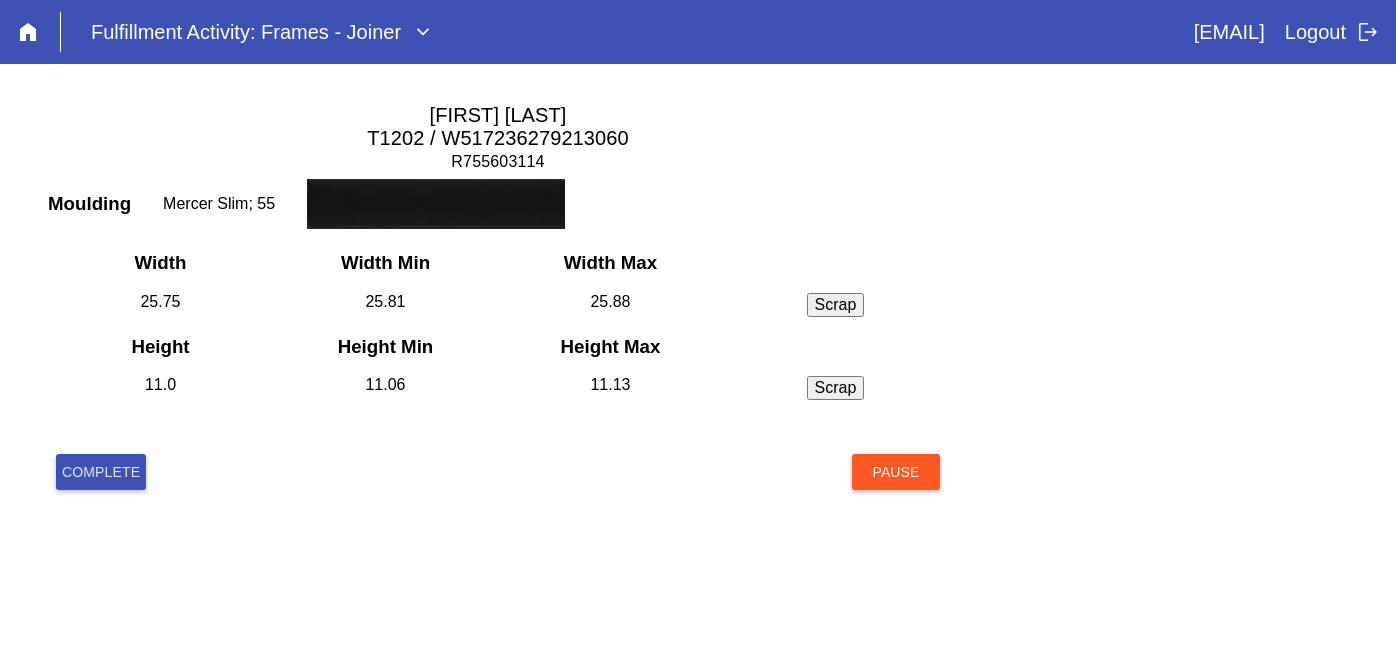 click on "Complete" at bounding box center [101, 472] 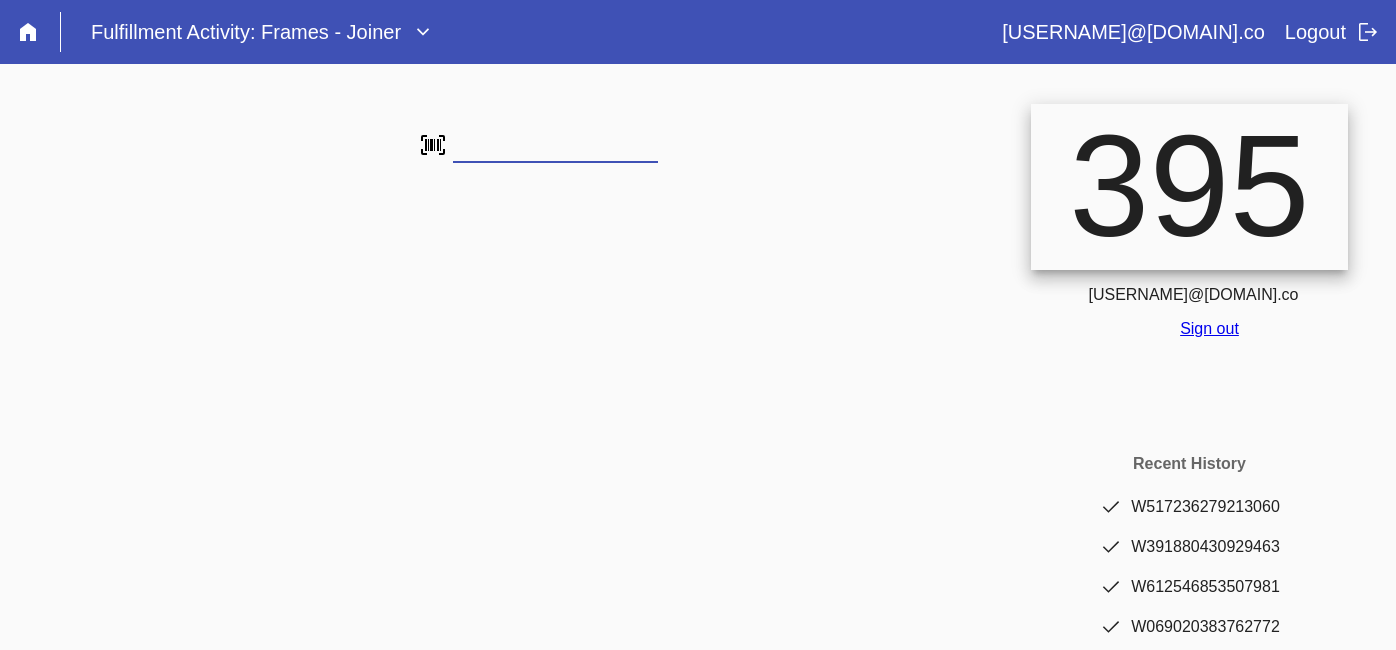 scroll, scrollTop: 0, scrollLeft: 0, axis: both 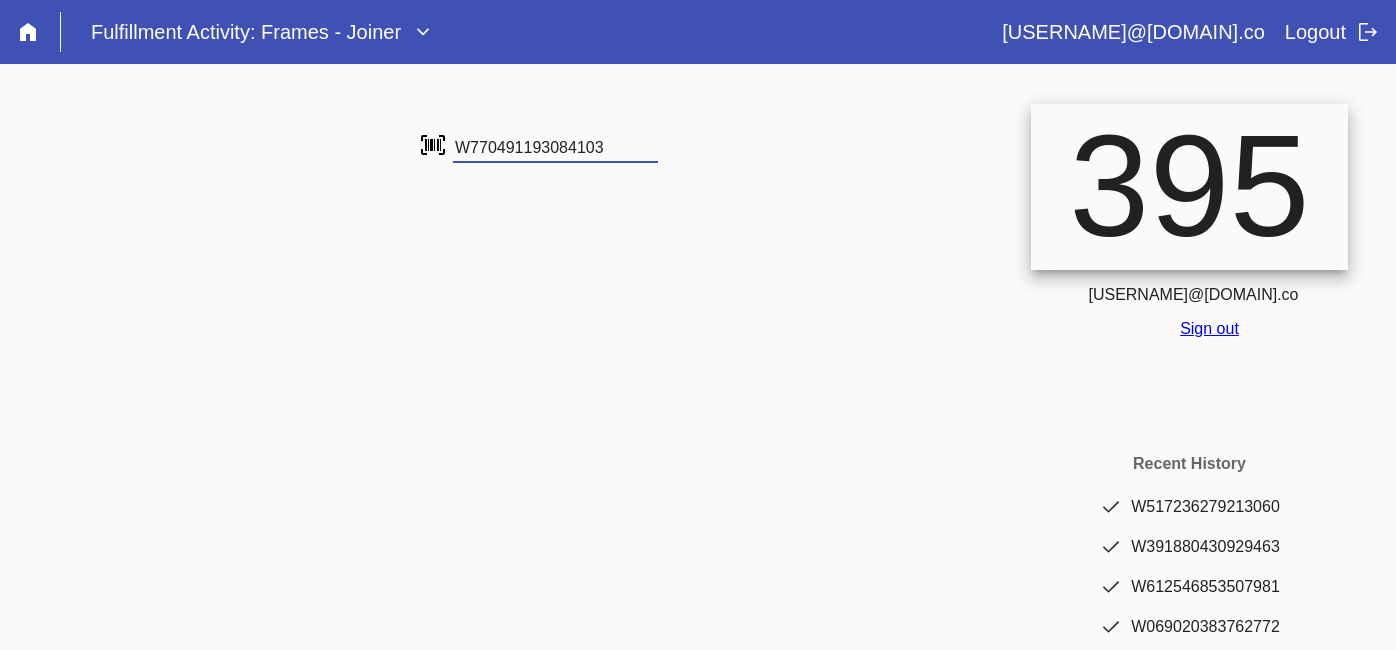 type on "W770491193084103" 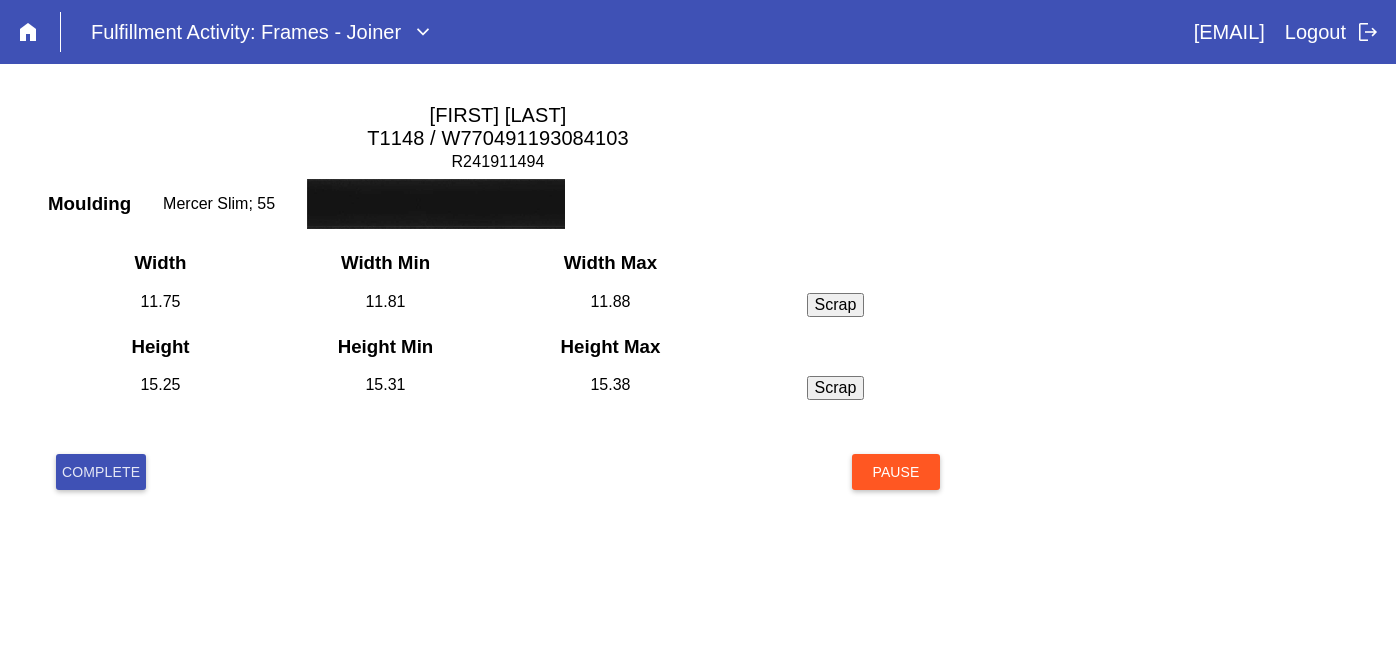 scroll, scrollTop: 0, scrollLeft: 0, axis: both 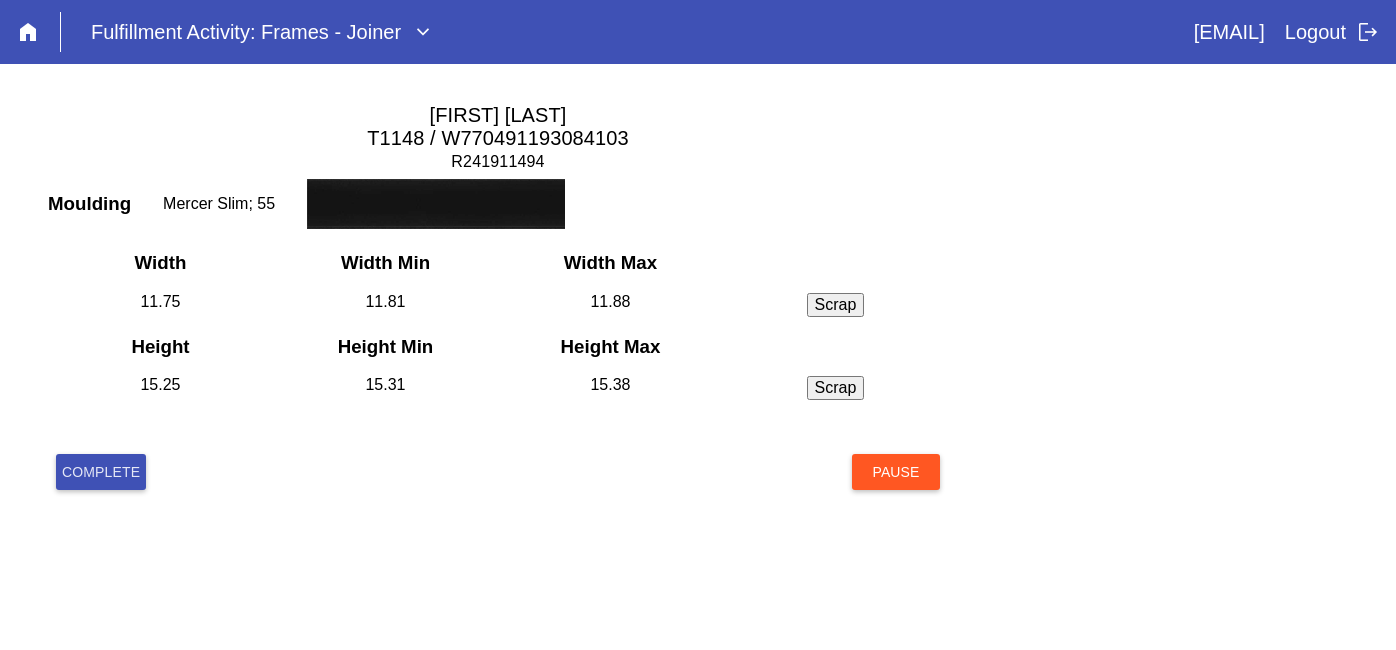 click on "Complete" at bounding box center (101, 472) 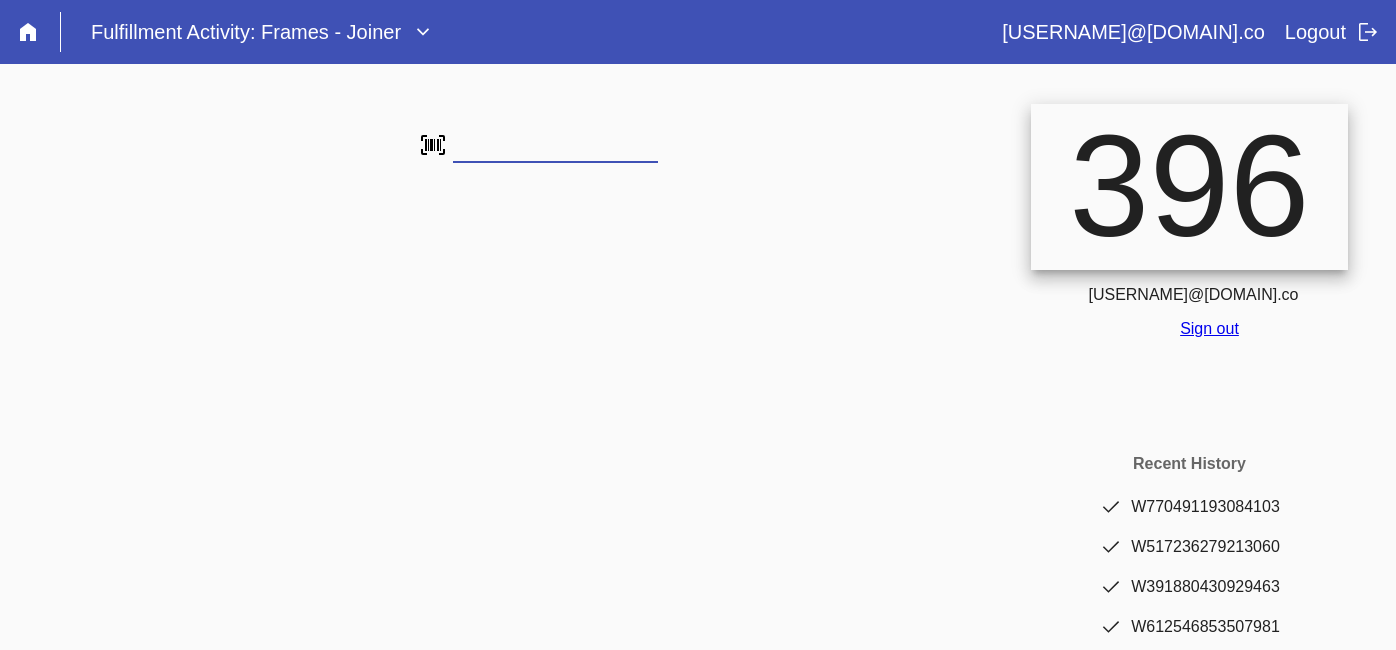 scroll, scrollTop: 0, scrollLeft: 0, axis: both 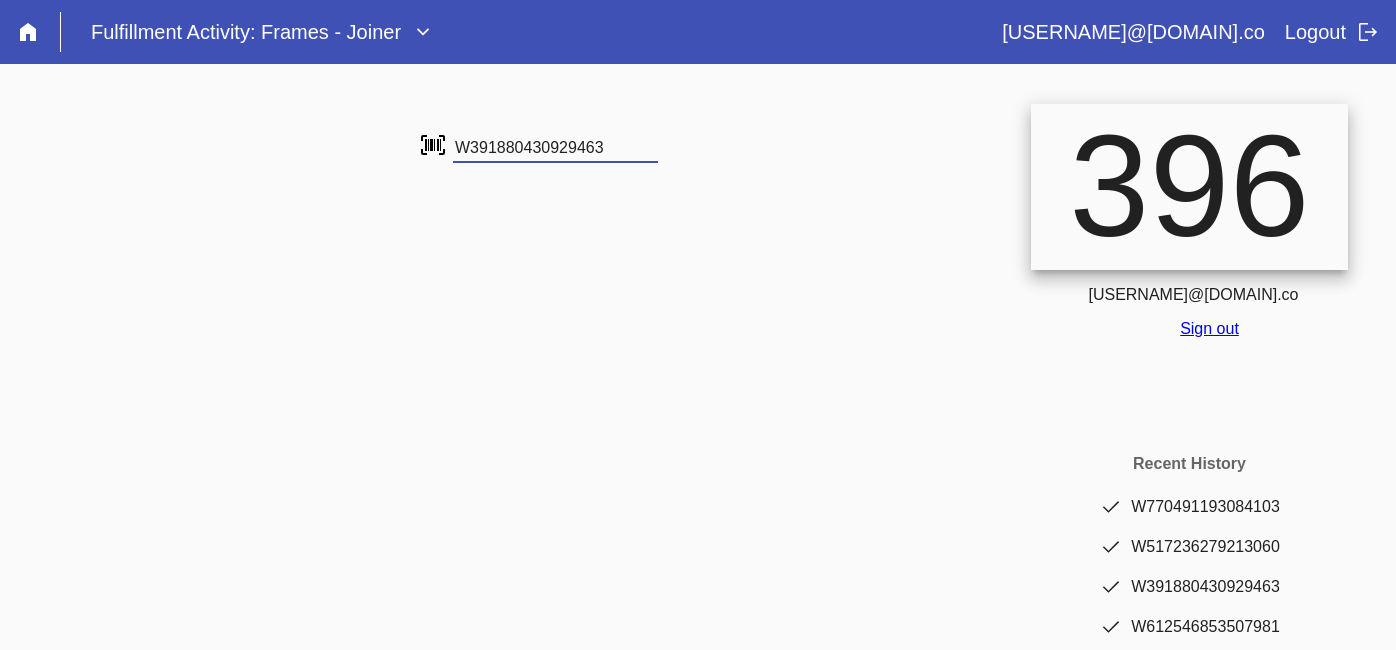 type on "W391880430929463" 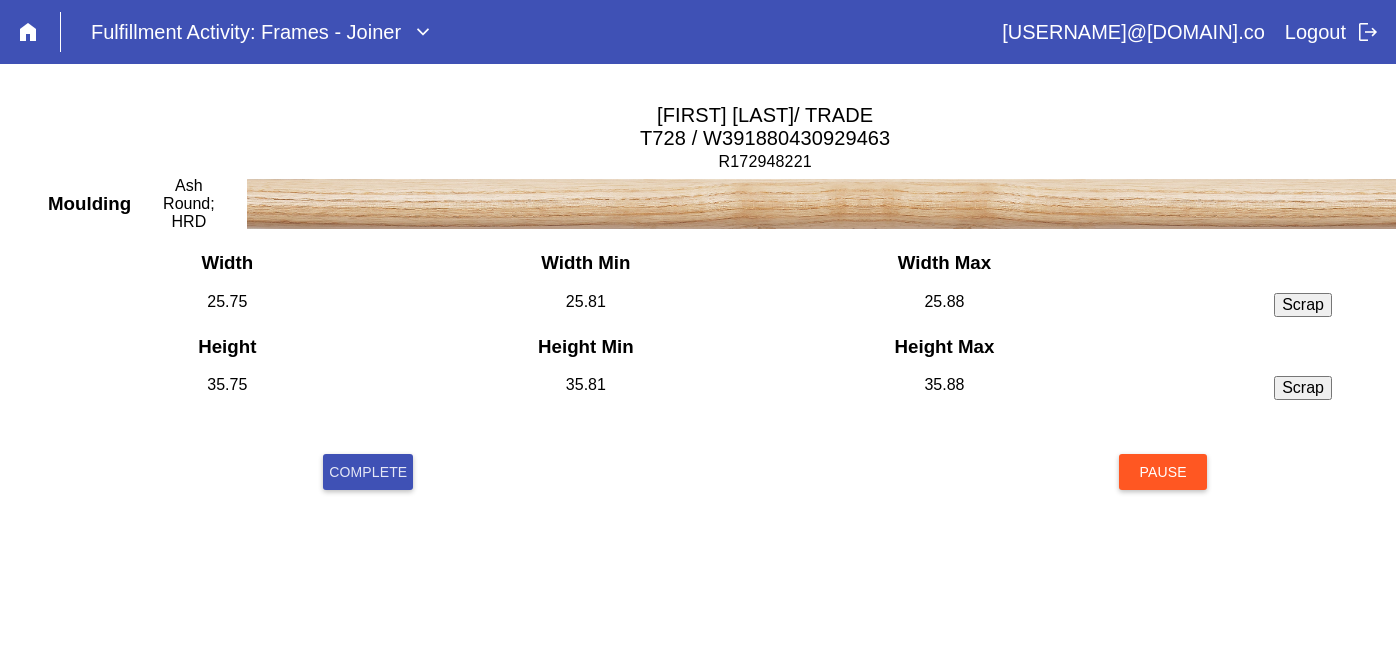 scroll, scrollTop: 0, scrollLeft: 0, axis: both 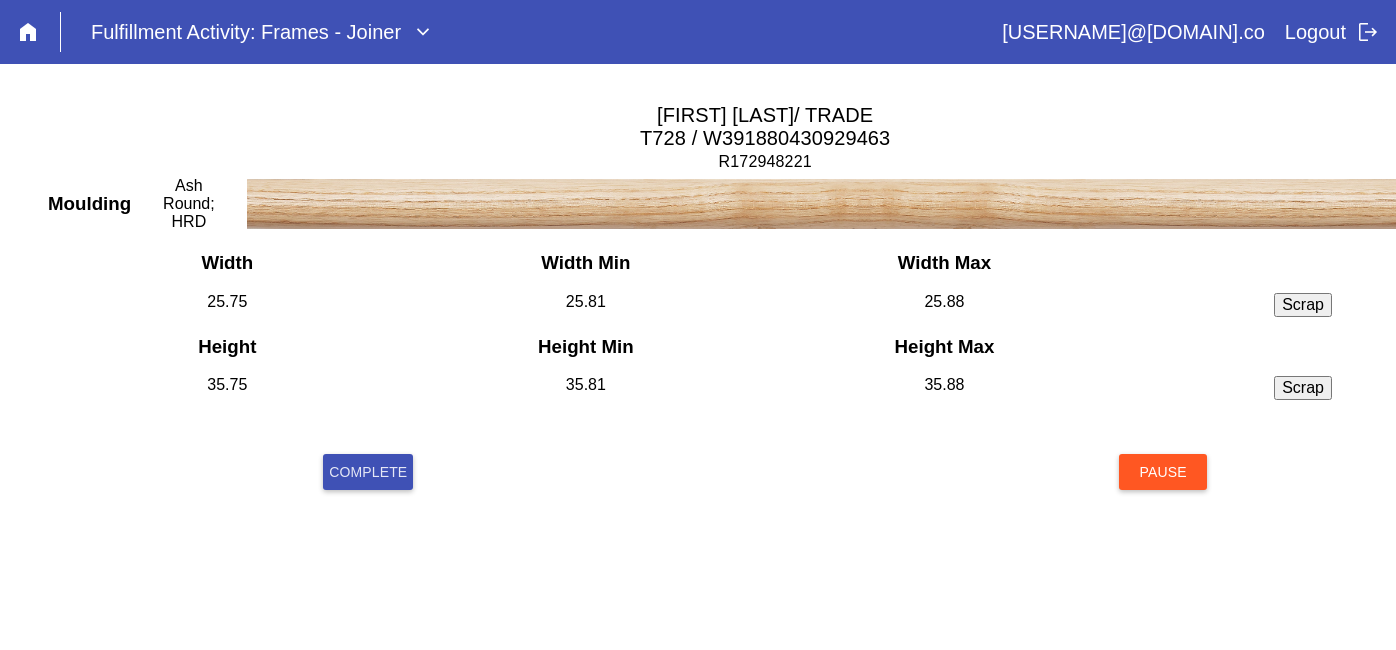 click on "Complete" at bounding box center (368, 472) 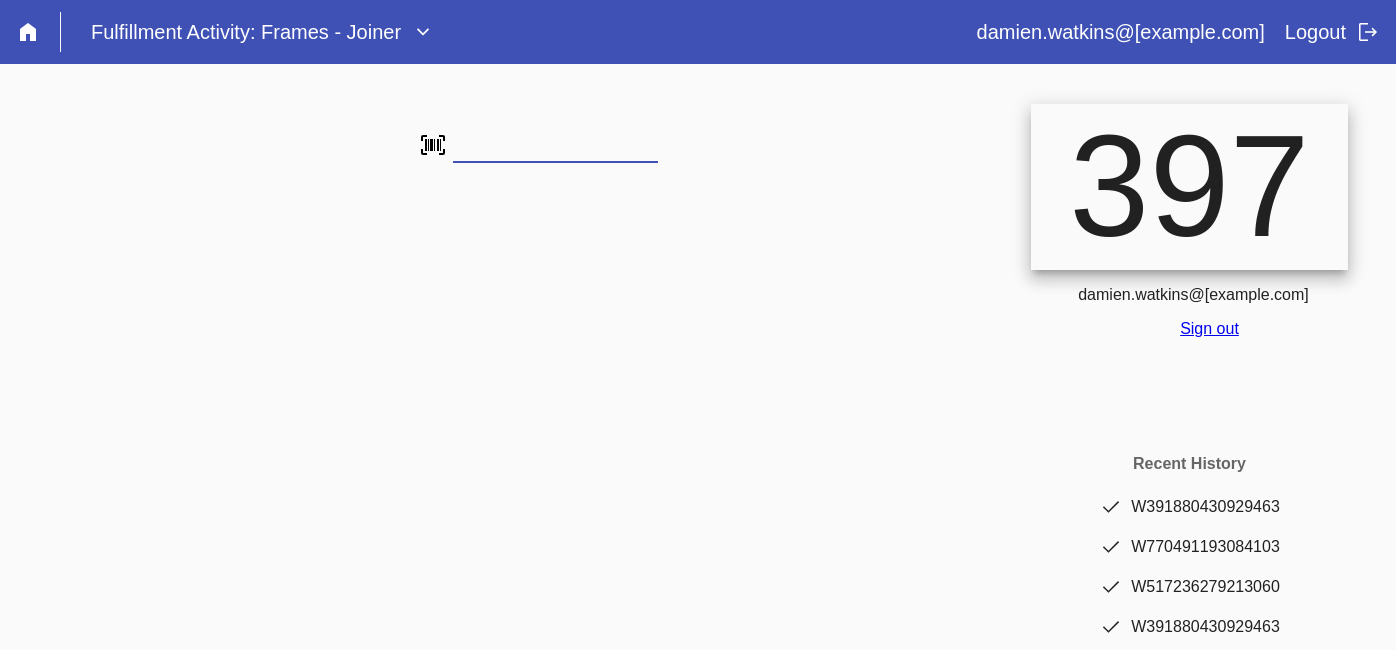 scroll, scrollTop: 0, scrollLeft: 0, axis: both 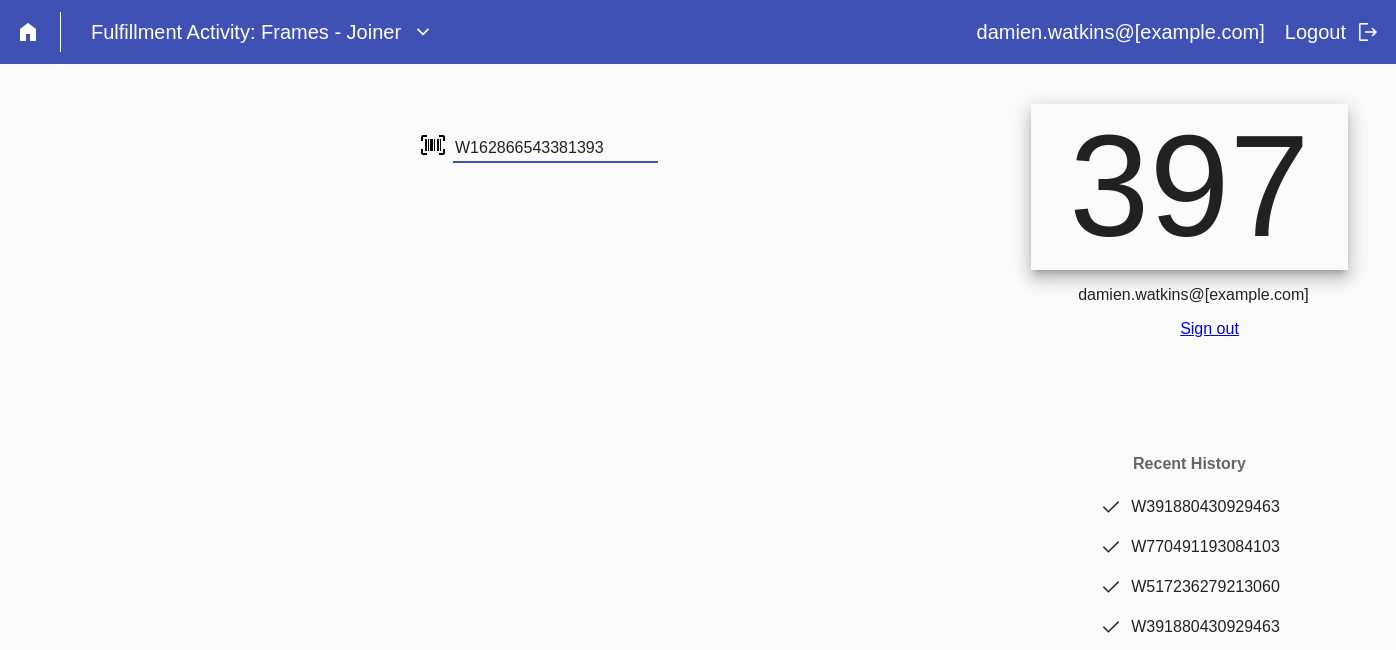 type on "W162866543381393" 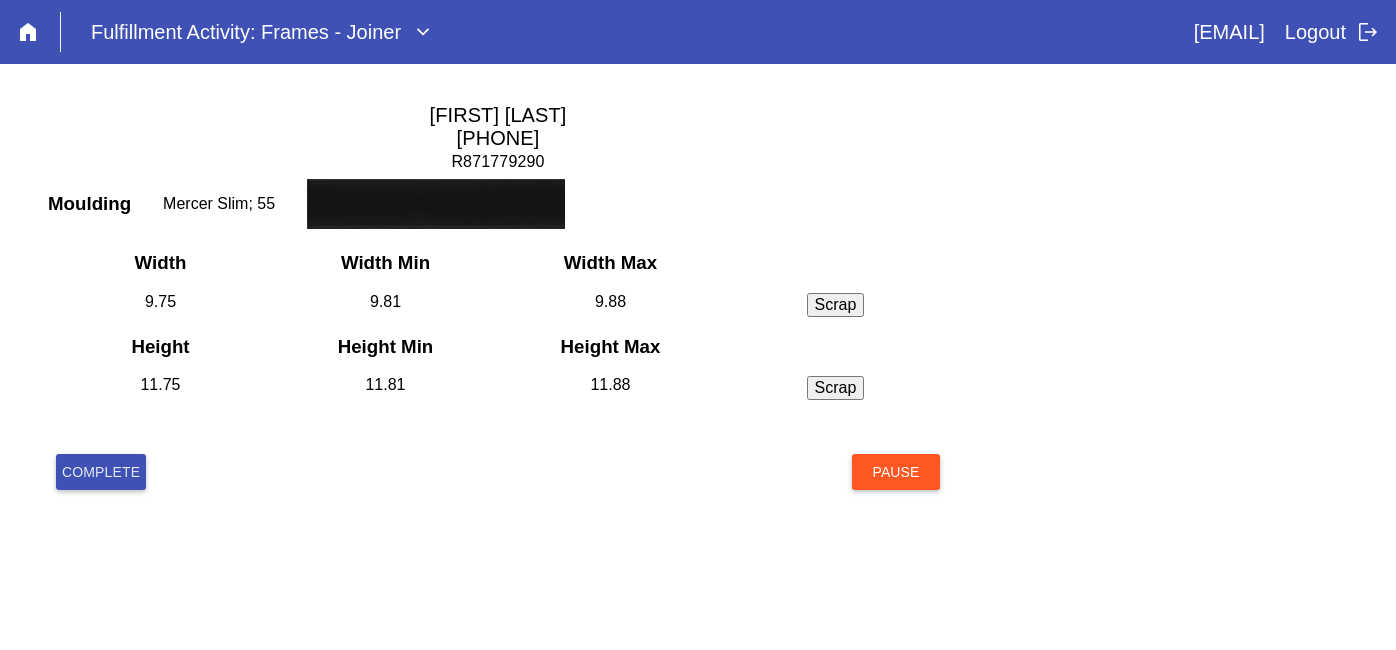 scroll, scrollTop: 0, scrollLeft: 0, axis: both 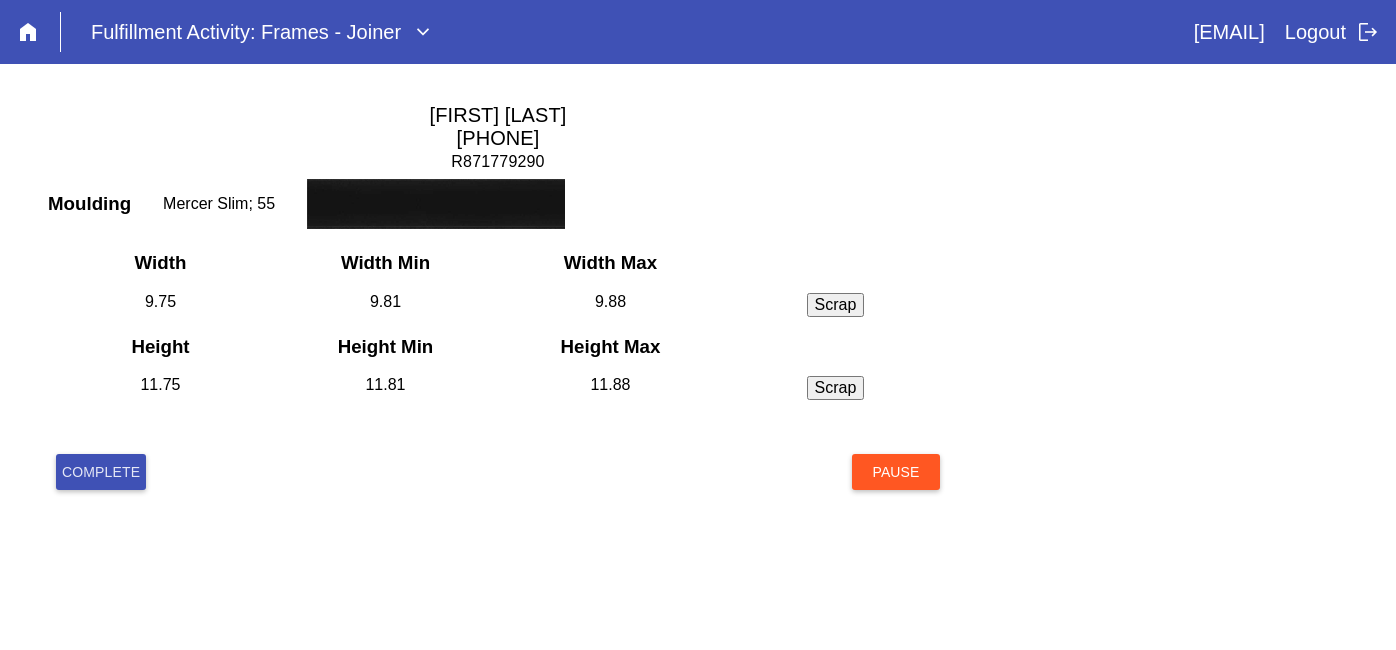 click on "Complete" at bounding box center (101, 472) 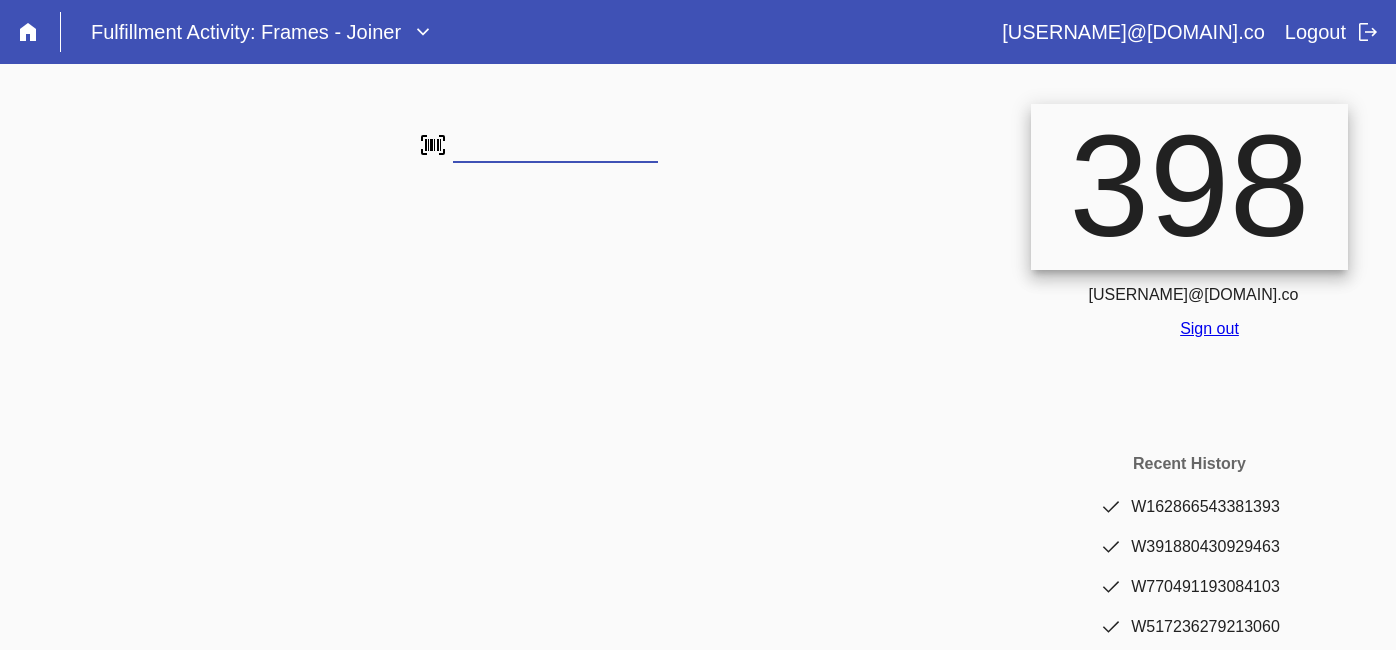 scroll, scrollTop: 0, scrollLeft: 0, axis: both 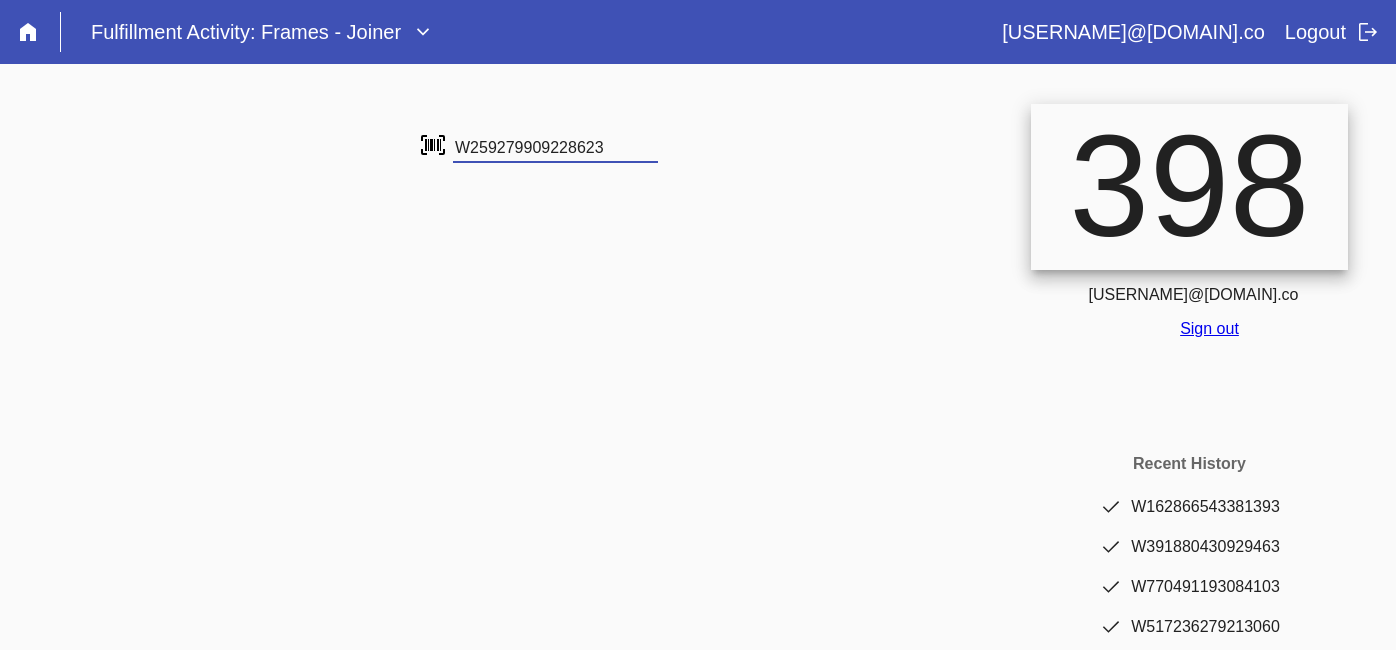 type on "W259279909228623" 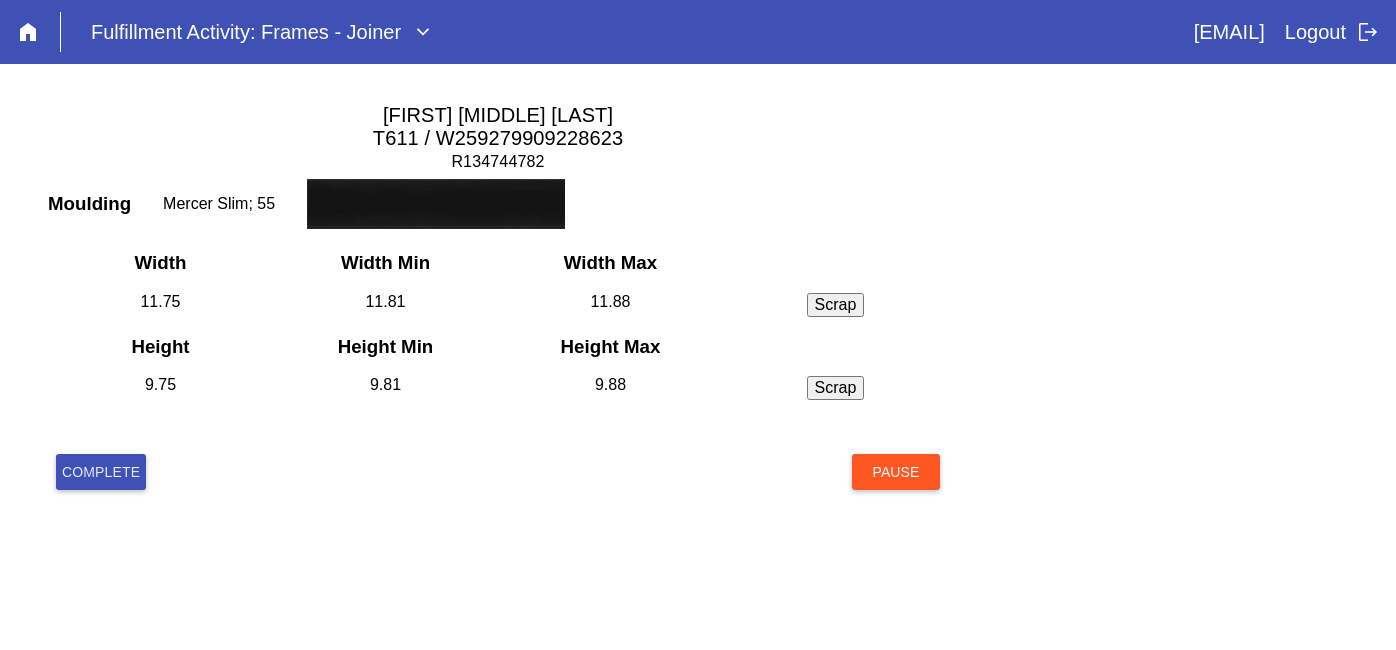 scroll, scrollTop: 0, scrollLeft: 0, axis: both 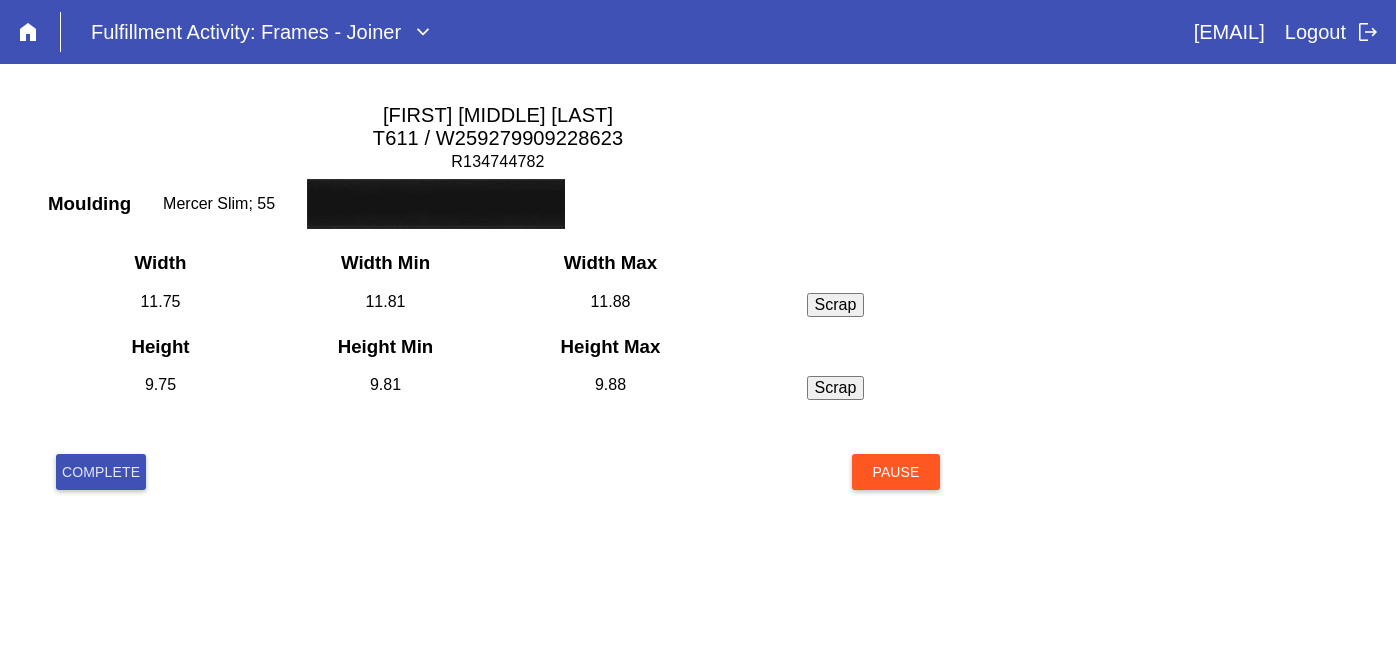 click on "Complete" at bounding box center (101, 472) 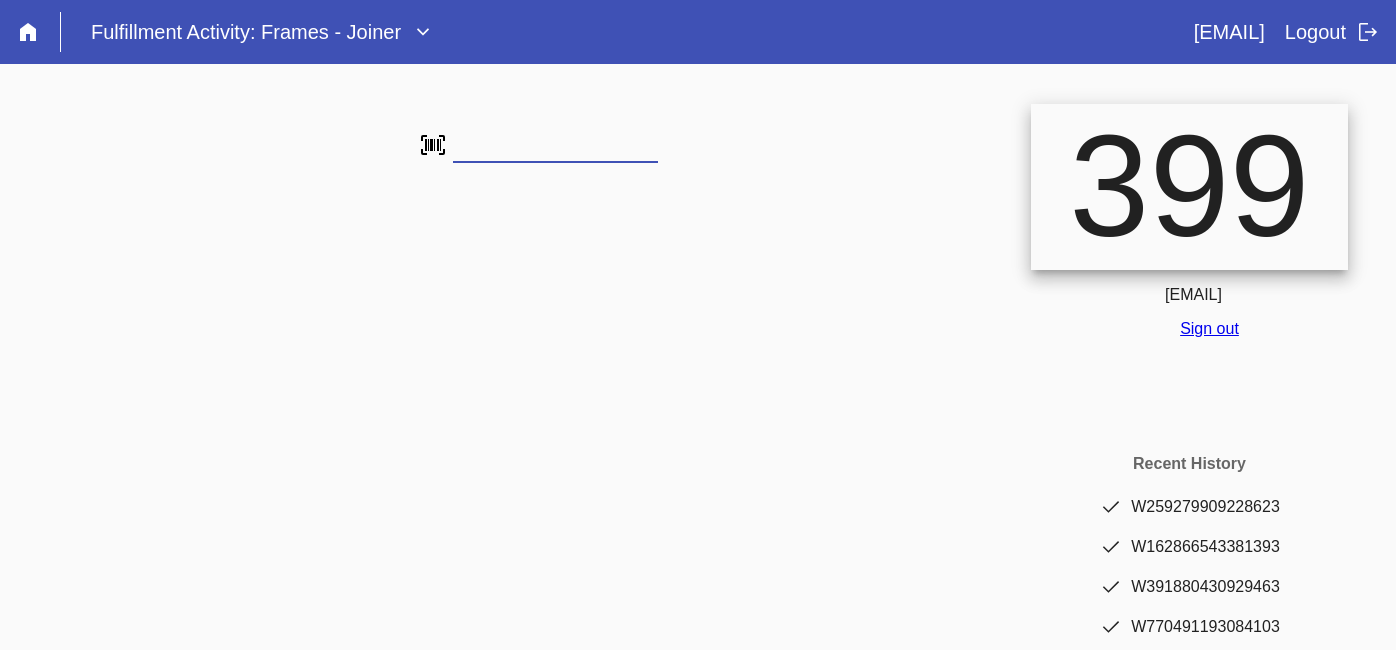 scroll, scrollTop: 0, scrollLeft: 0, axis: both 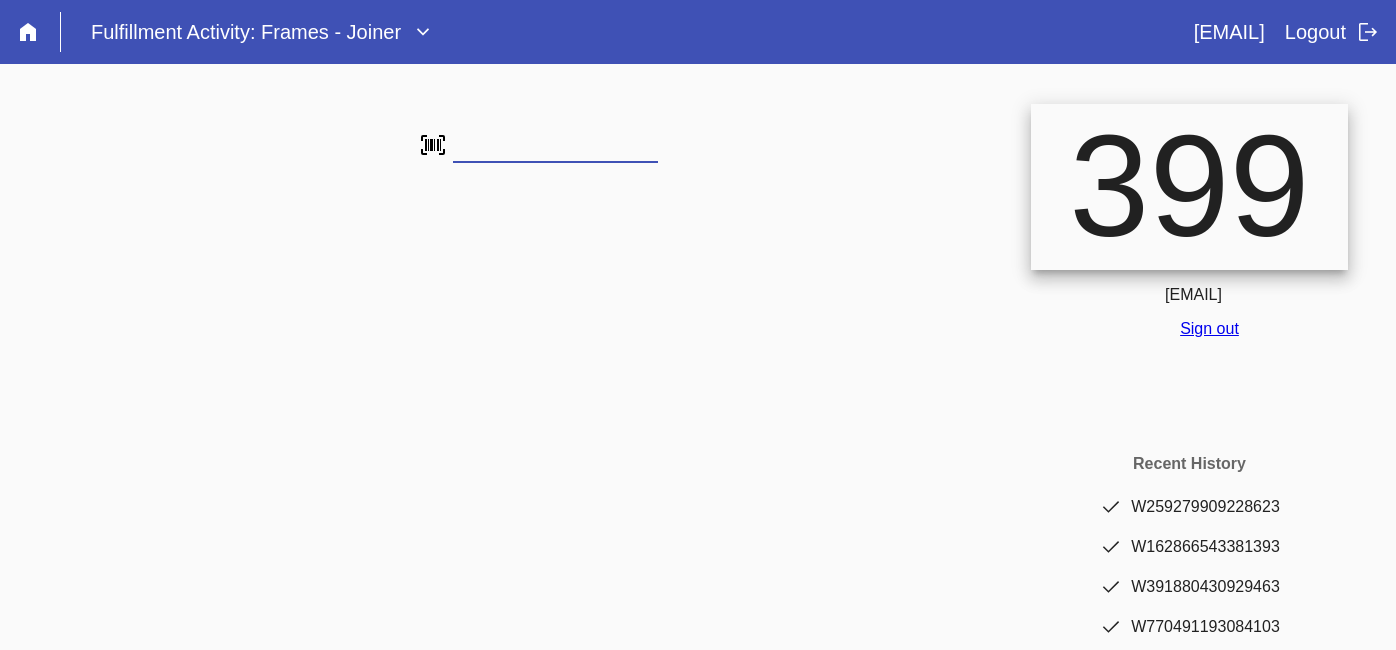 type on "W573205941332733" 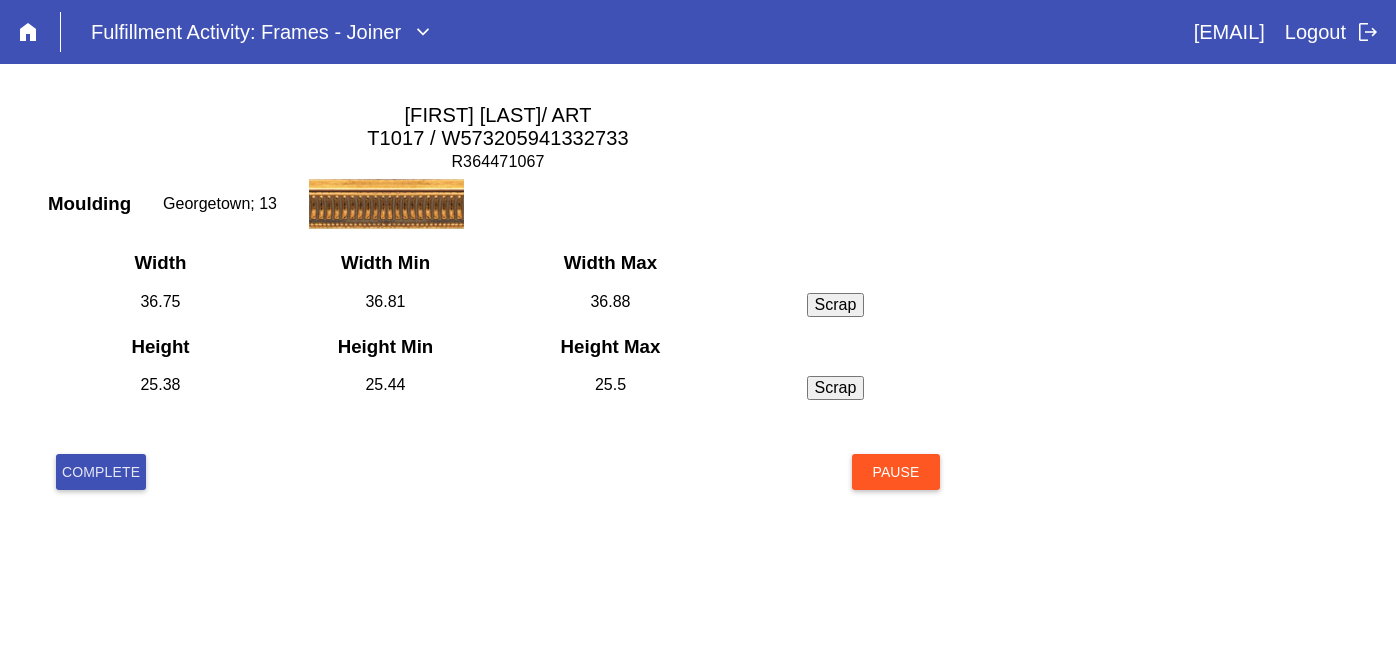 scroll, scrollTop: 0, scrollLeft: 0, axis: both 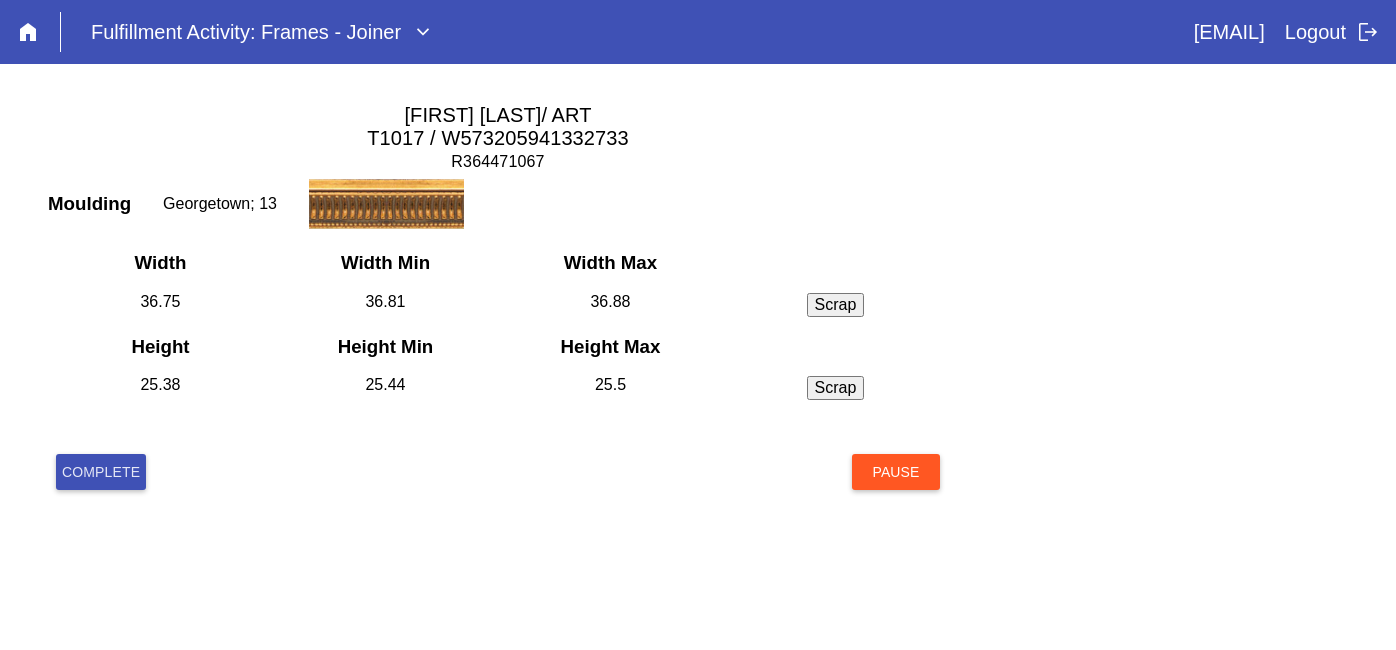 click on "Complete" at bounding box center (101, 472) 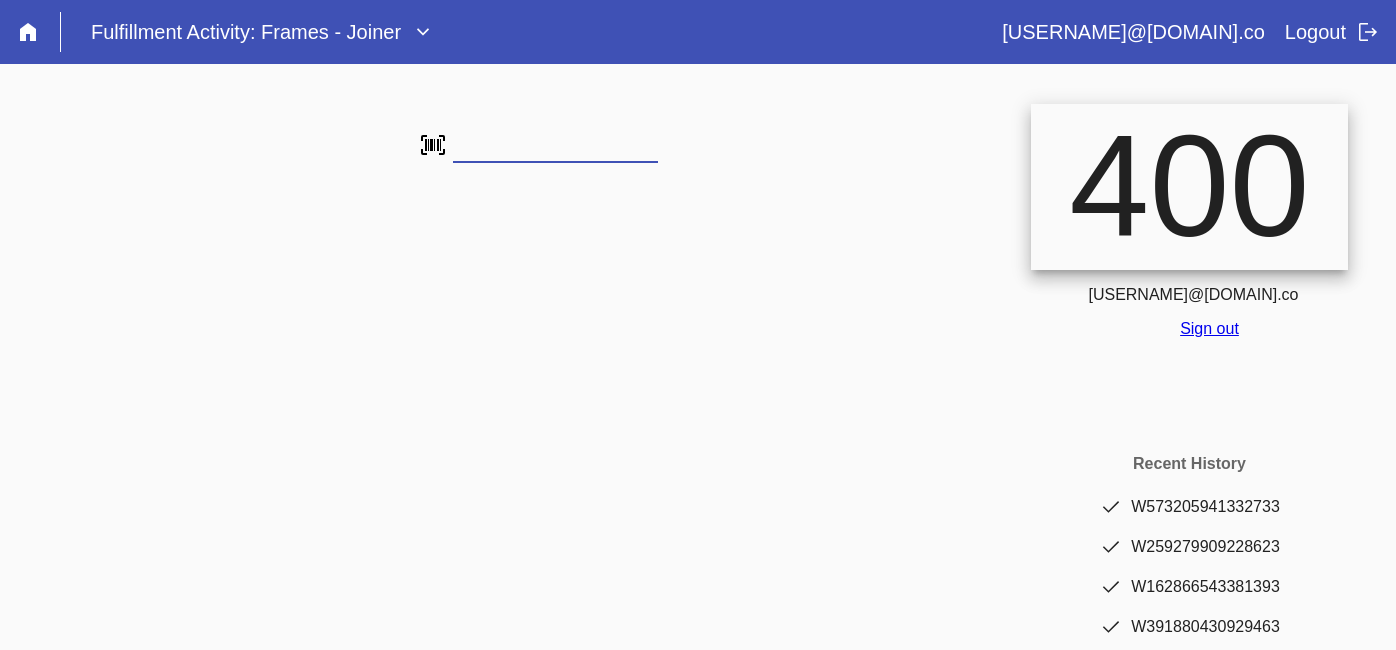 scroll, scrollTop: 0, scrollLeft: 0, axis: both 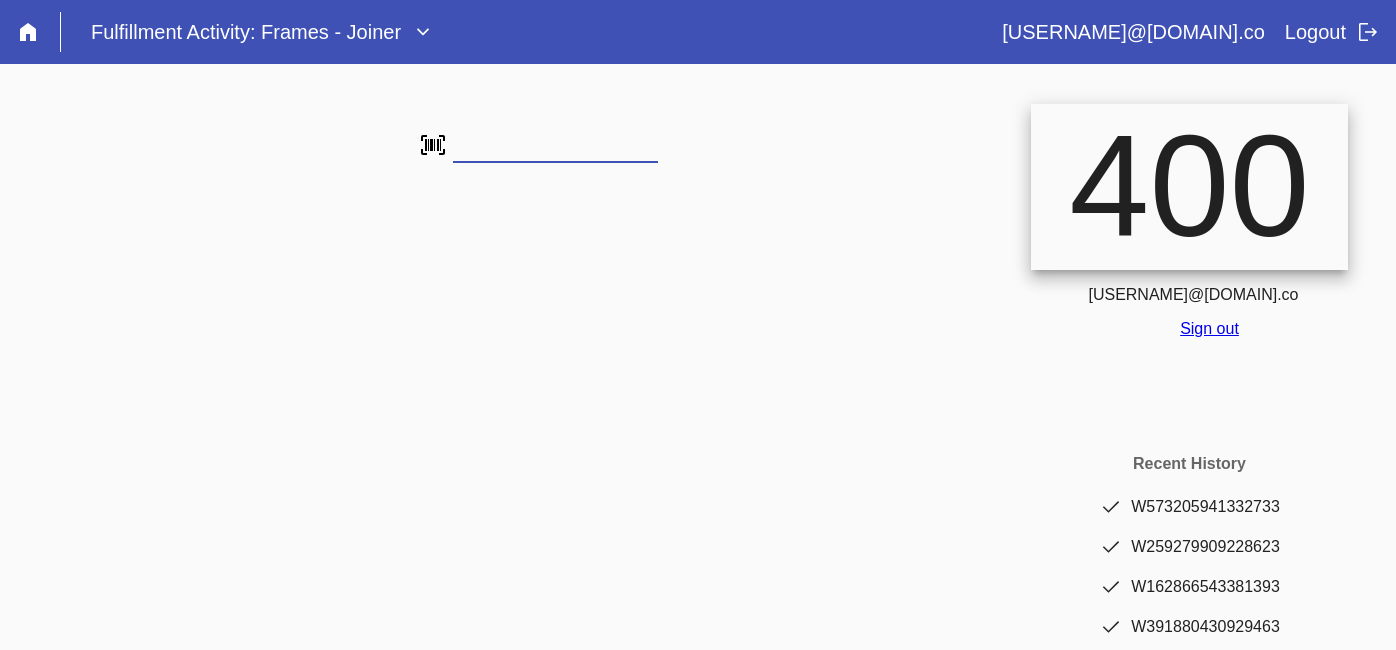 type on "W138848770037803" 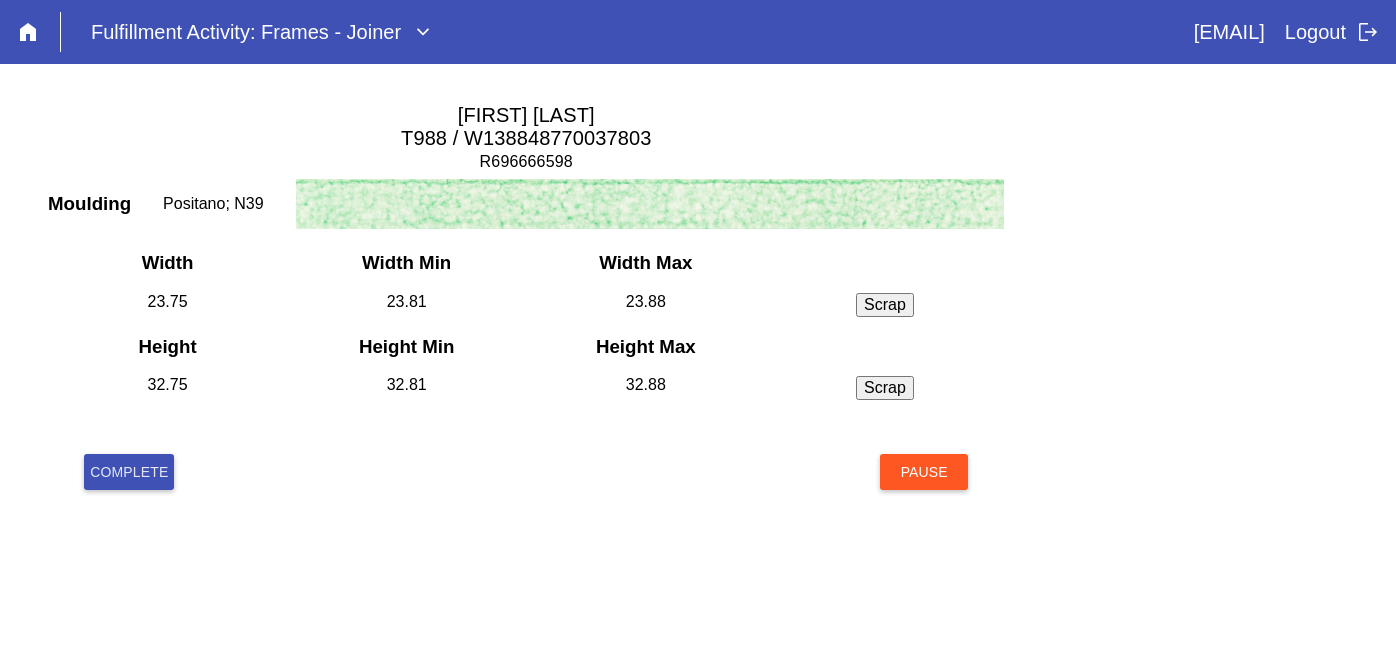 scroll, scrollTop: 0, scrollLeft: 0, axis: both 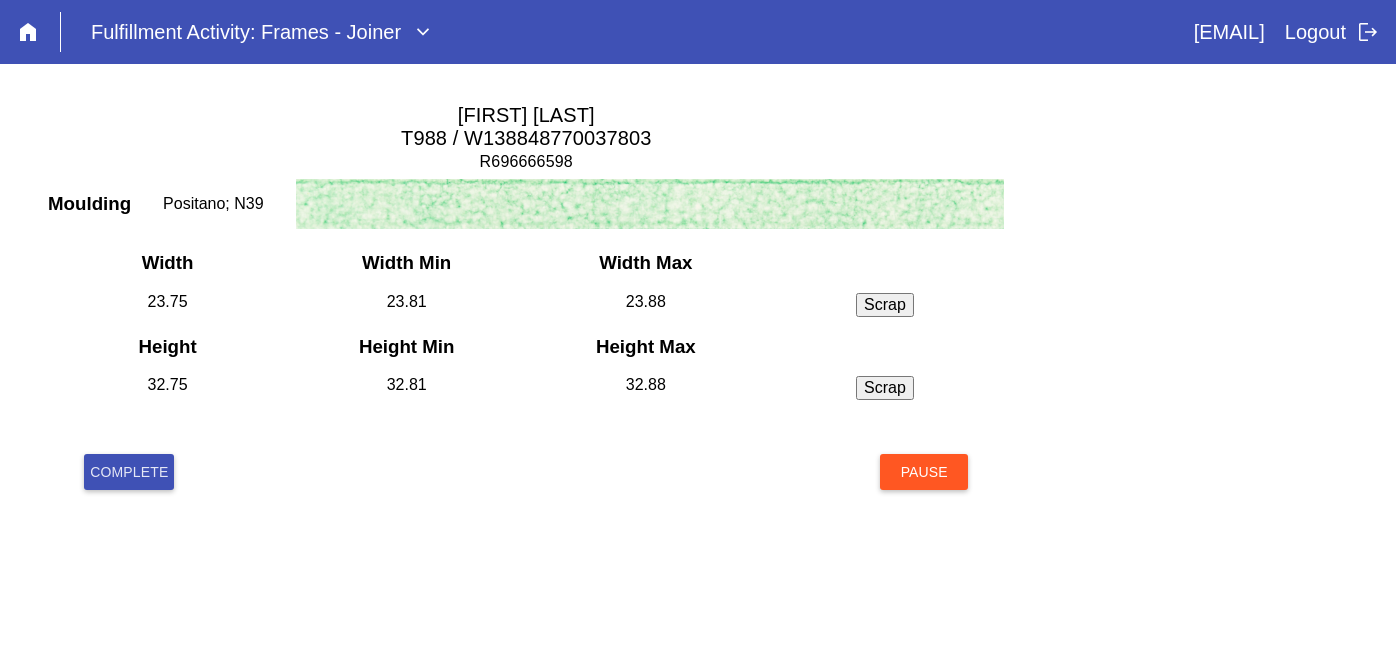 click on "Complete" at bounding box center [129, 472] 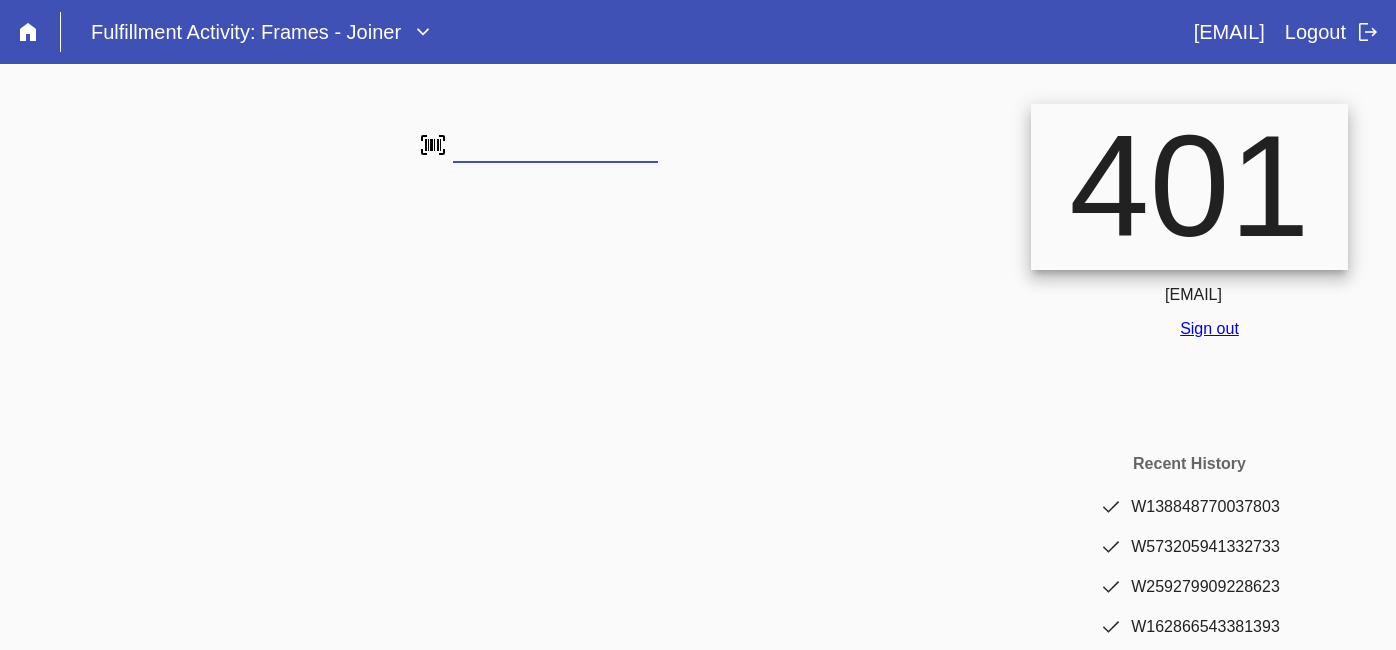 scroll, scrollTop: 0, scrollLeft: 0, axis: both 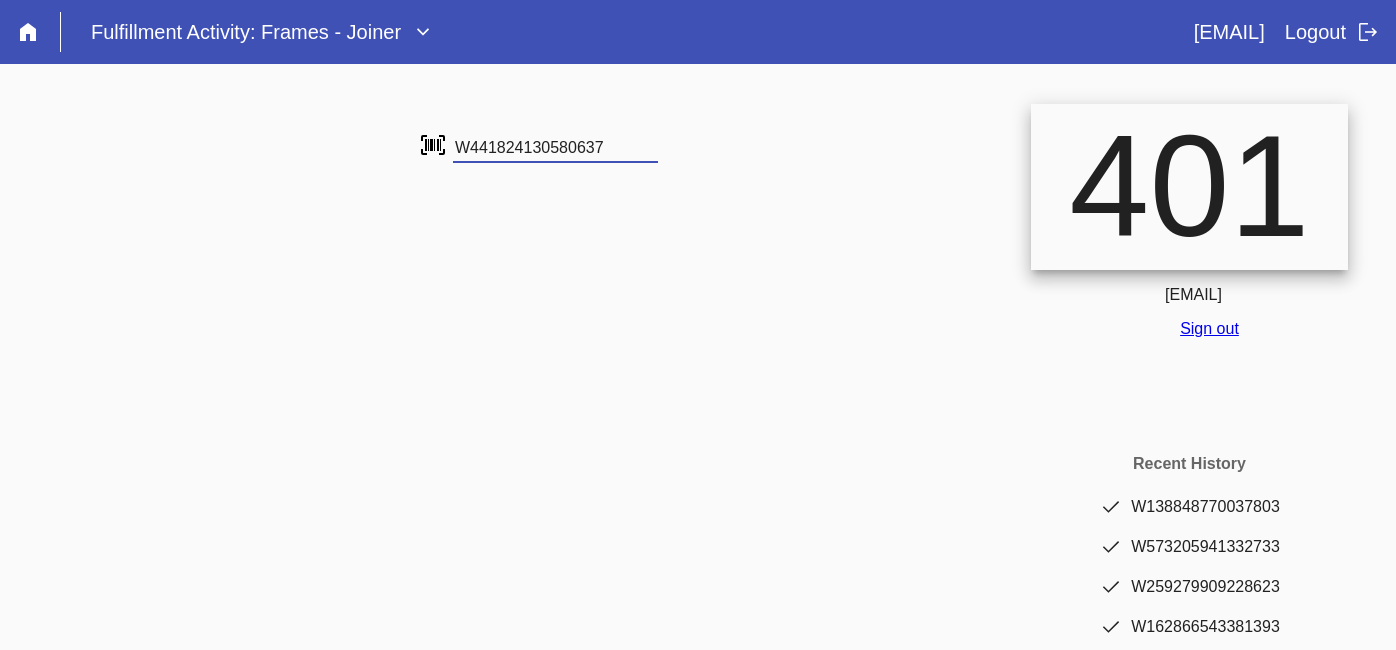 type on "W441824130580637" 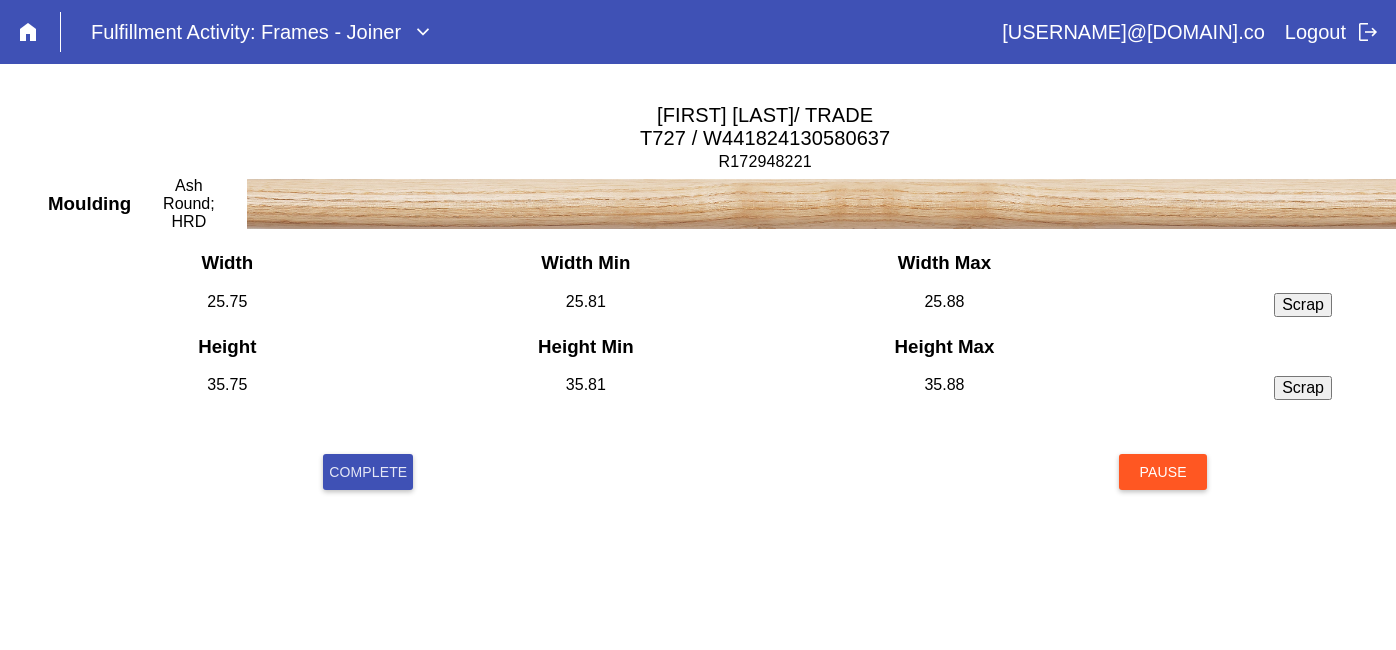 scroll, scrollTop: 0, scrollLeft: 0, axis: both 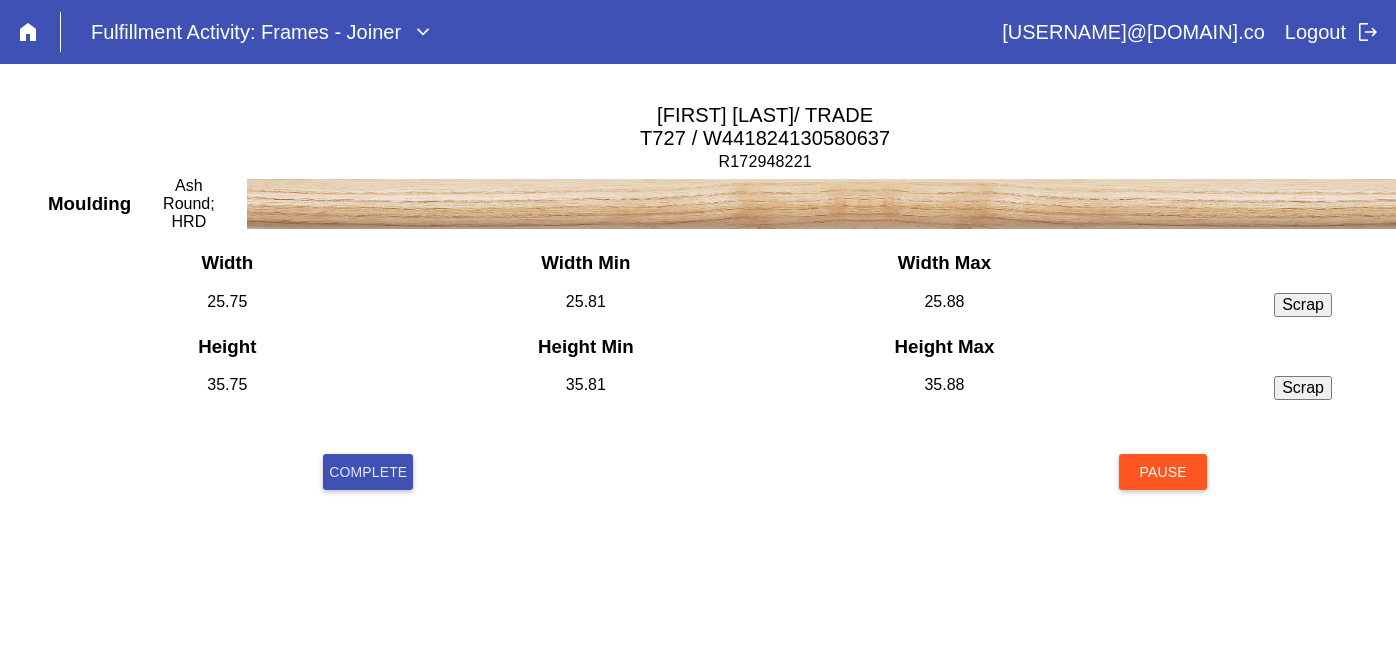 click on "Complete" at bounding box center (368, 472) 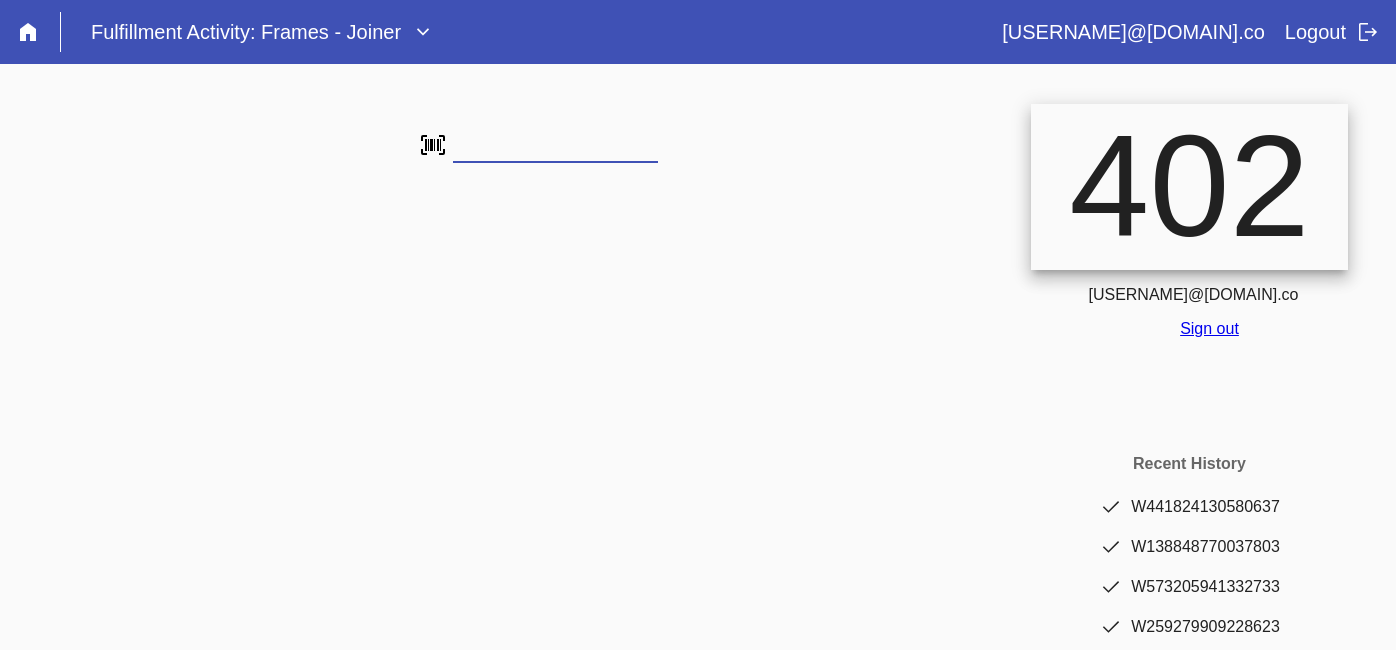 scroll, scrollTop: 0, scrollLeft: 0, axis: both 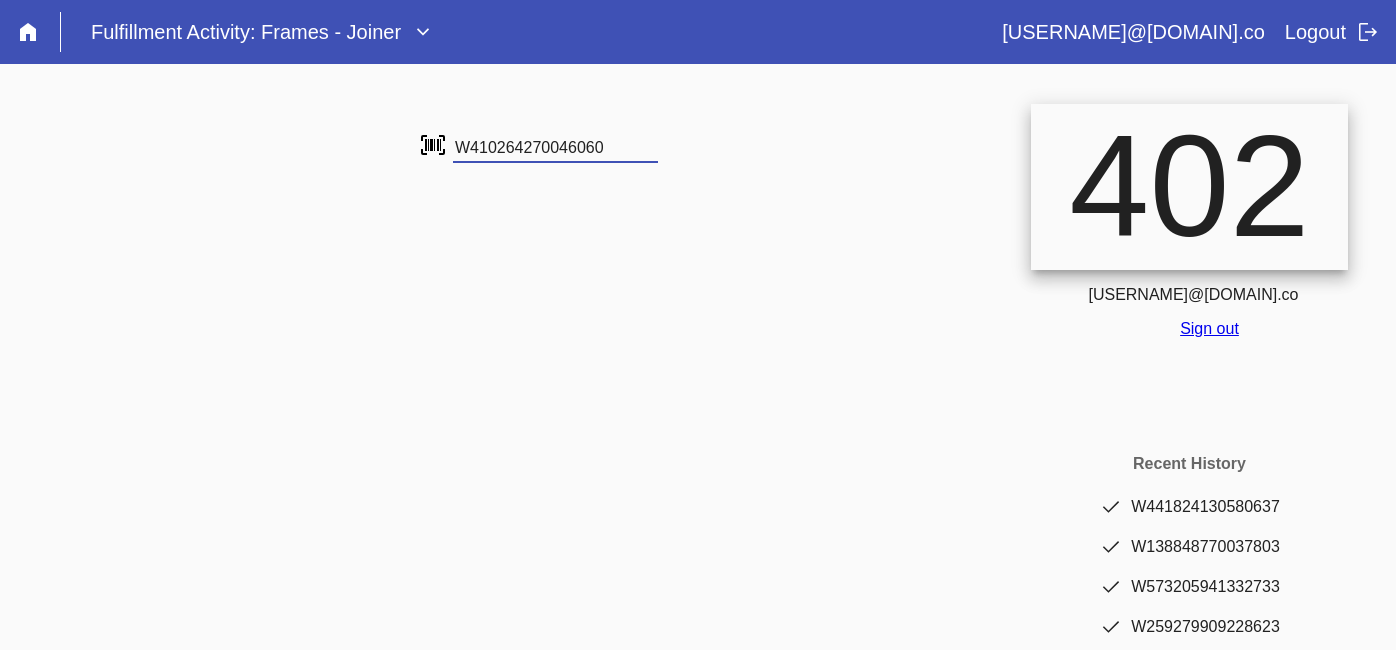 type on "W410264270046060" 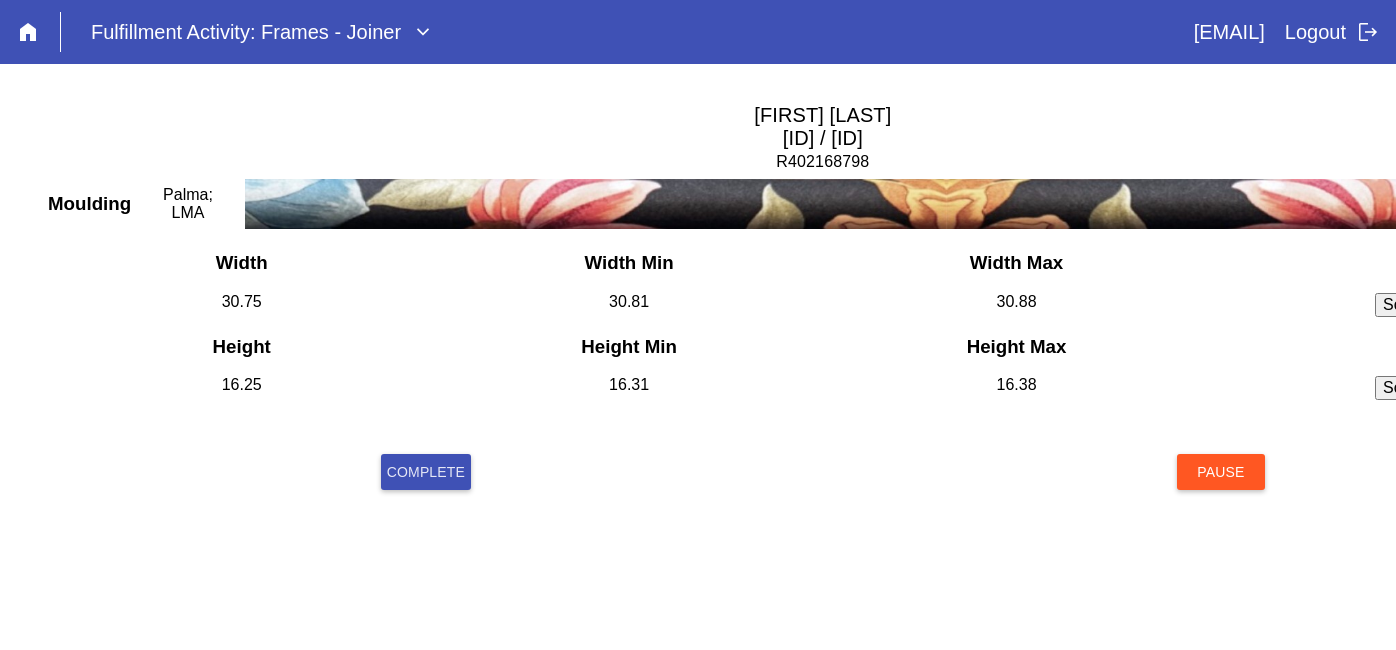 scroll, scrollTop: 0, scrollLeft: 0, axis: both 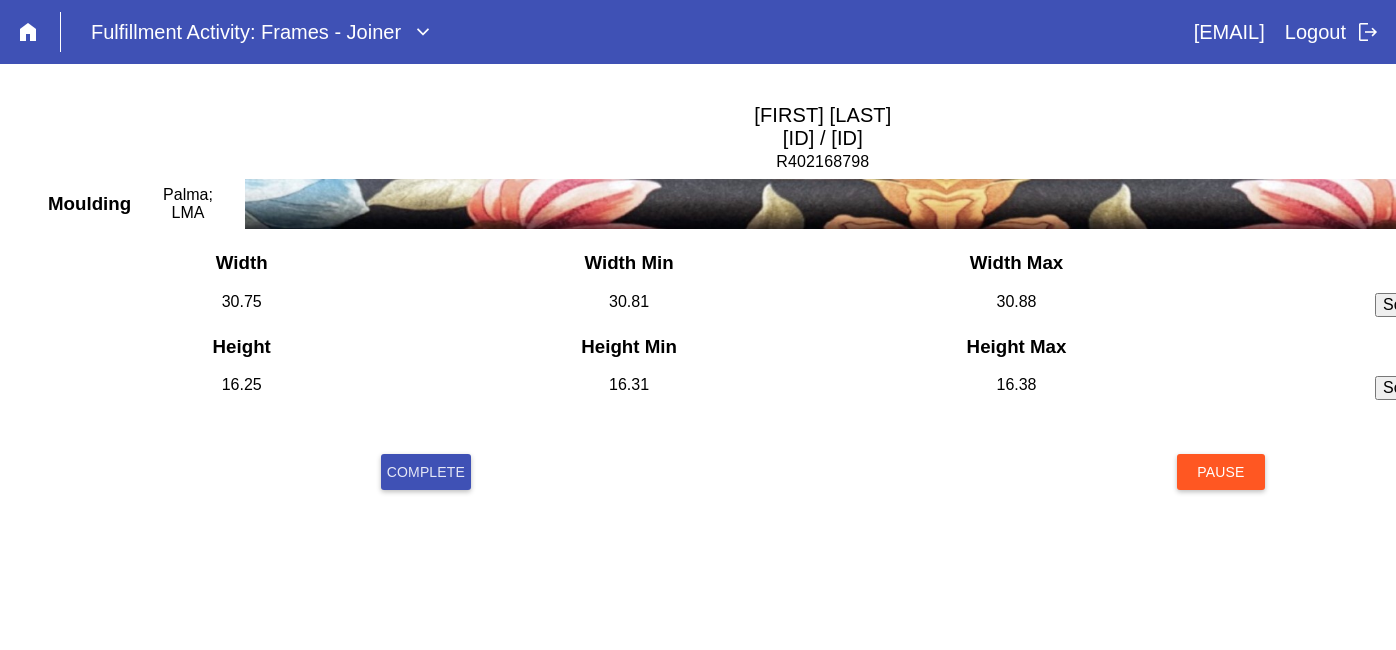 click on "Complete" at bounding box center (426, 472) 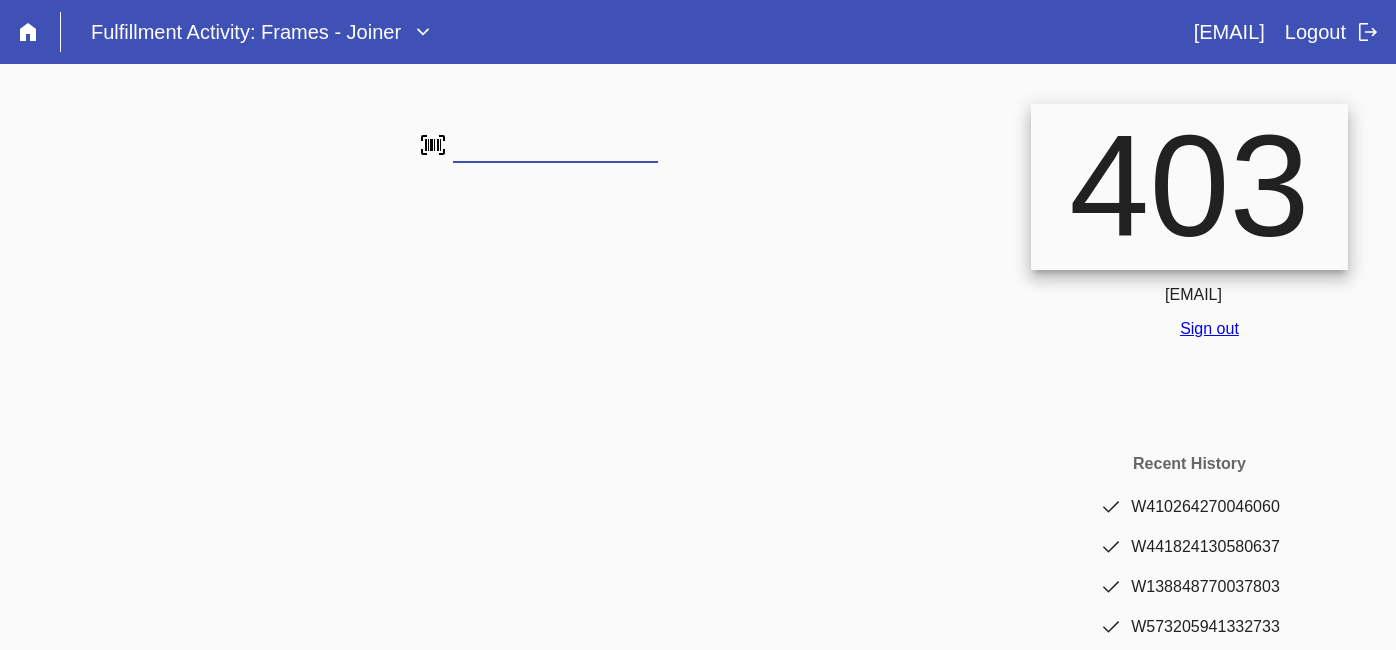 scroll, scrollTop: 0, scrollLeft: 0, axis: both 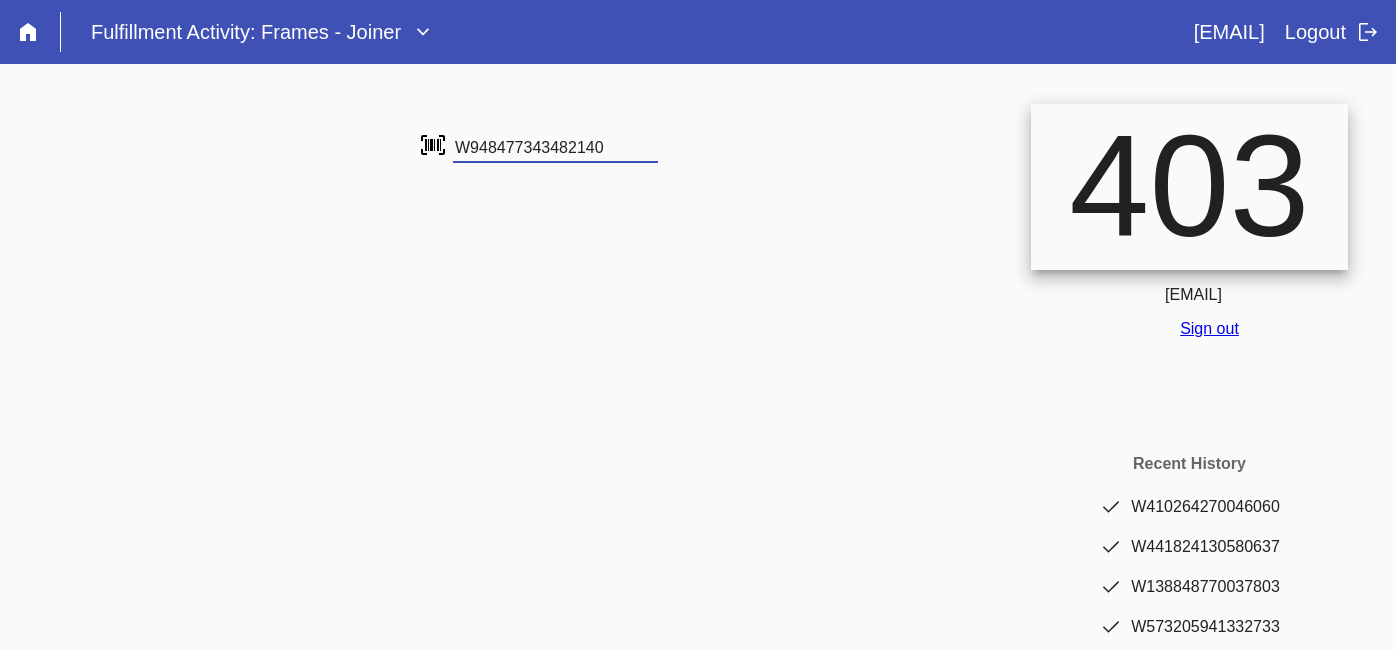 type on "W948477343482140" 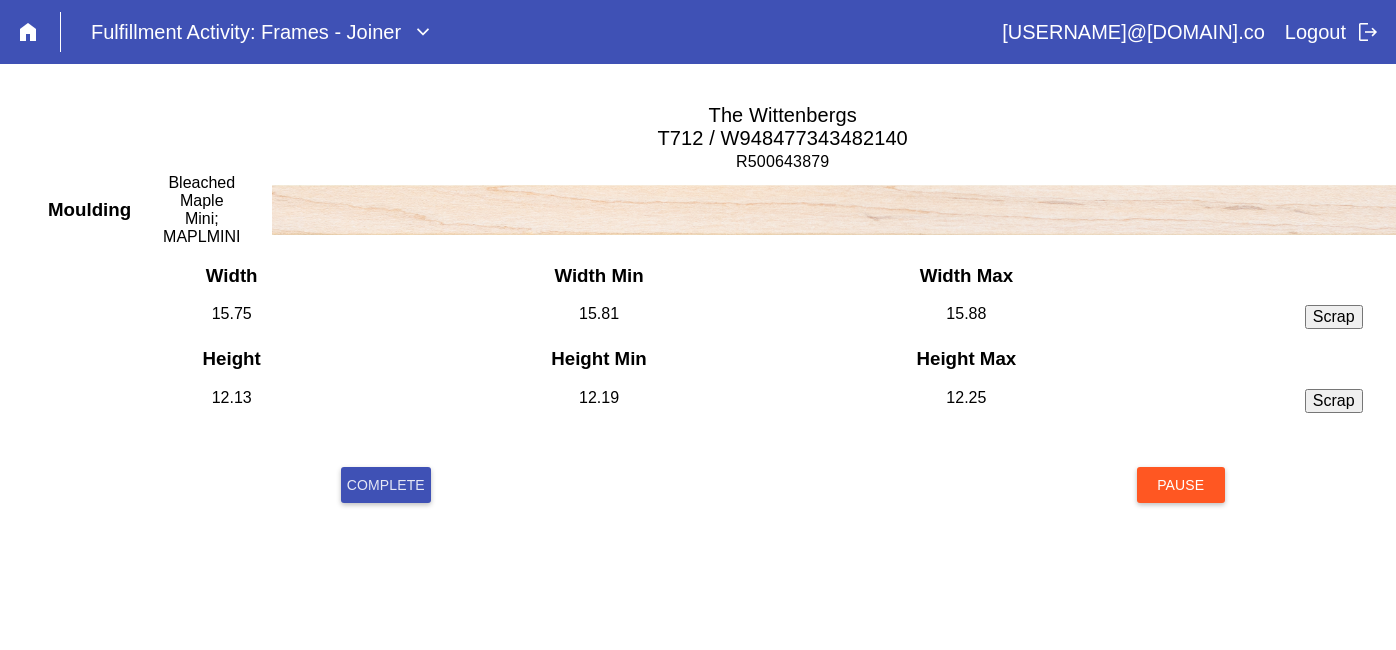 scroll, scrollTop: 0, scrollLeft: 0, axis: both 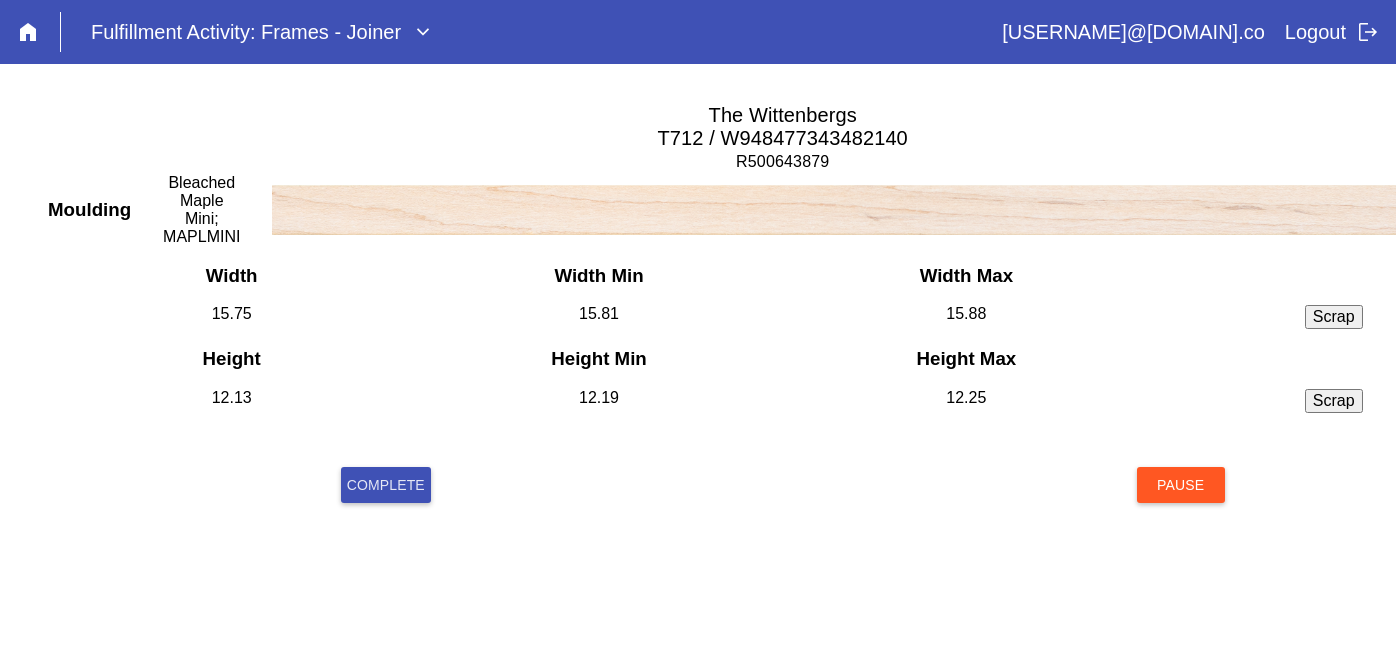 click on "Complete" at bounding box center [386, 485] 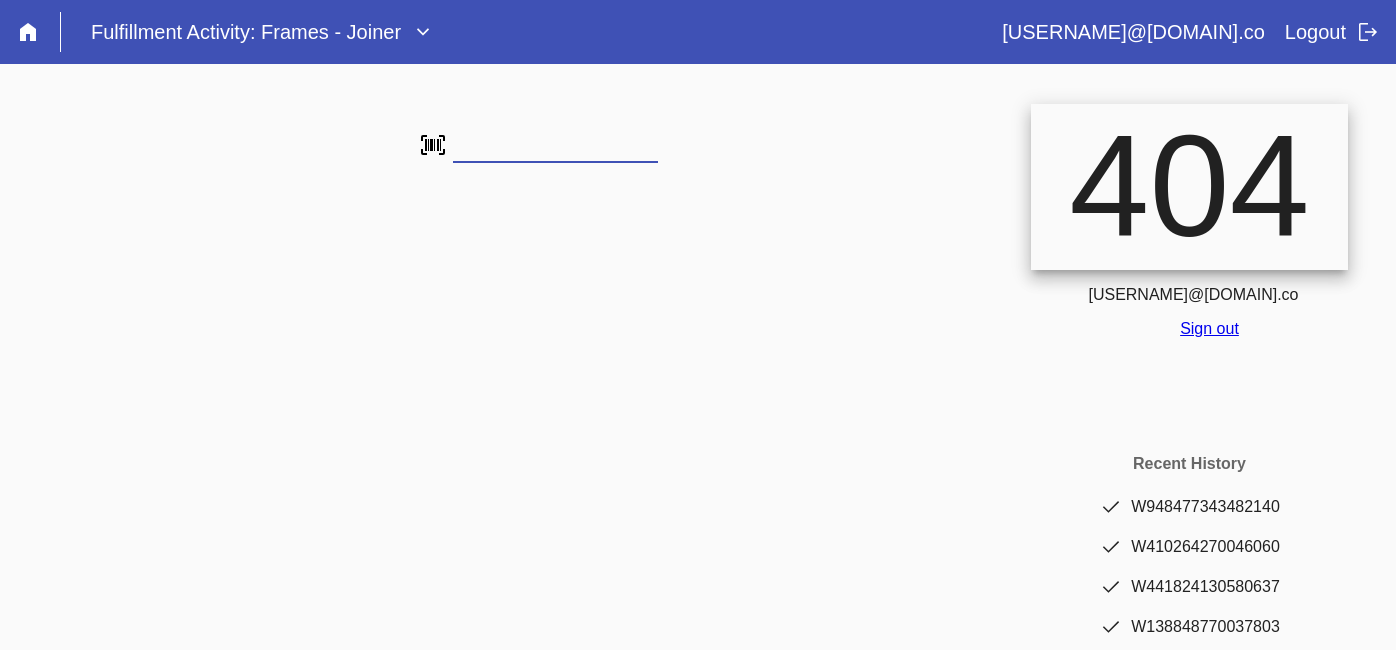 scroll, scrollTop: 0, scrollLeft: 0, axis: both 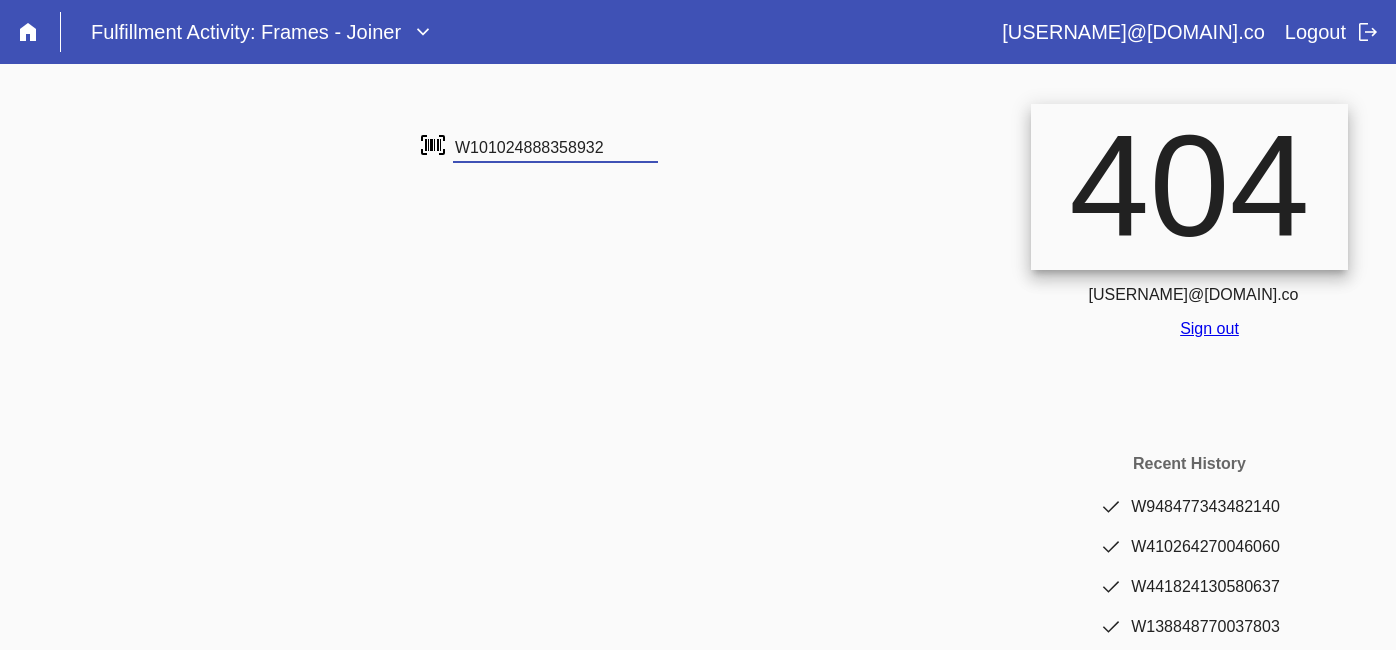 type on "W101024888358932" 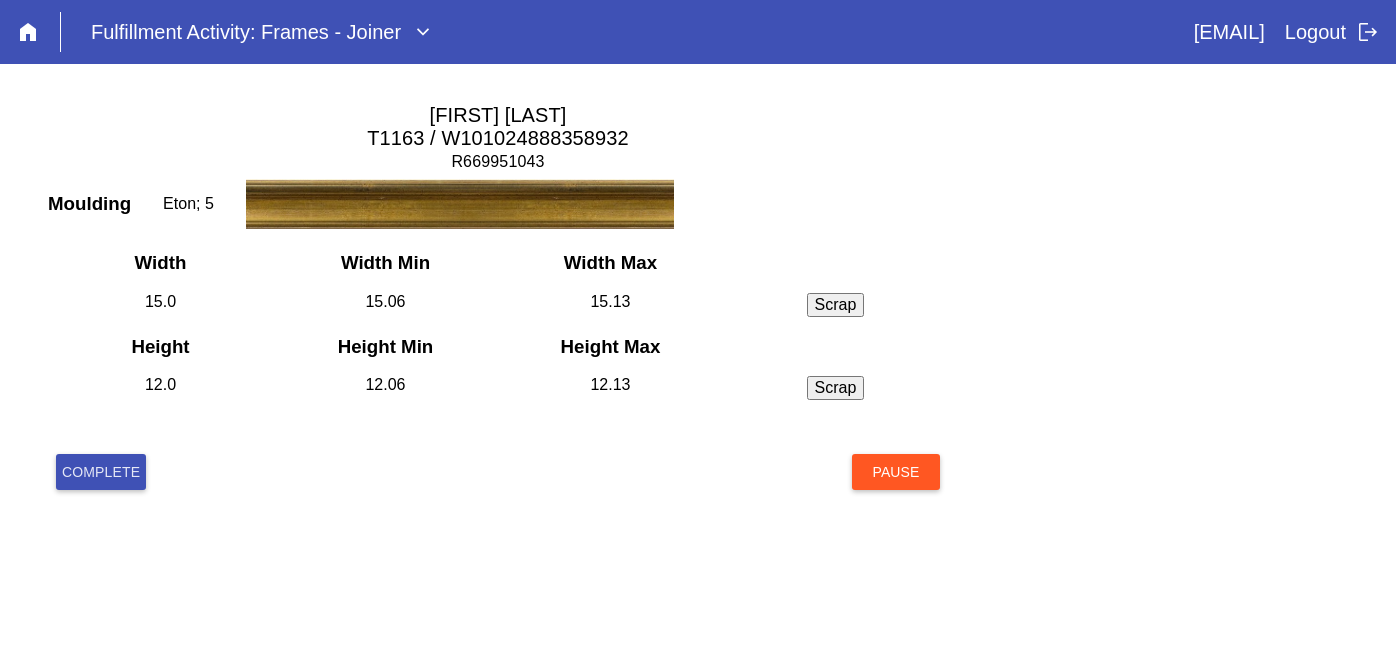 scroll, scrollTop: 0, scrollLeft: 0, axis: both 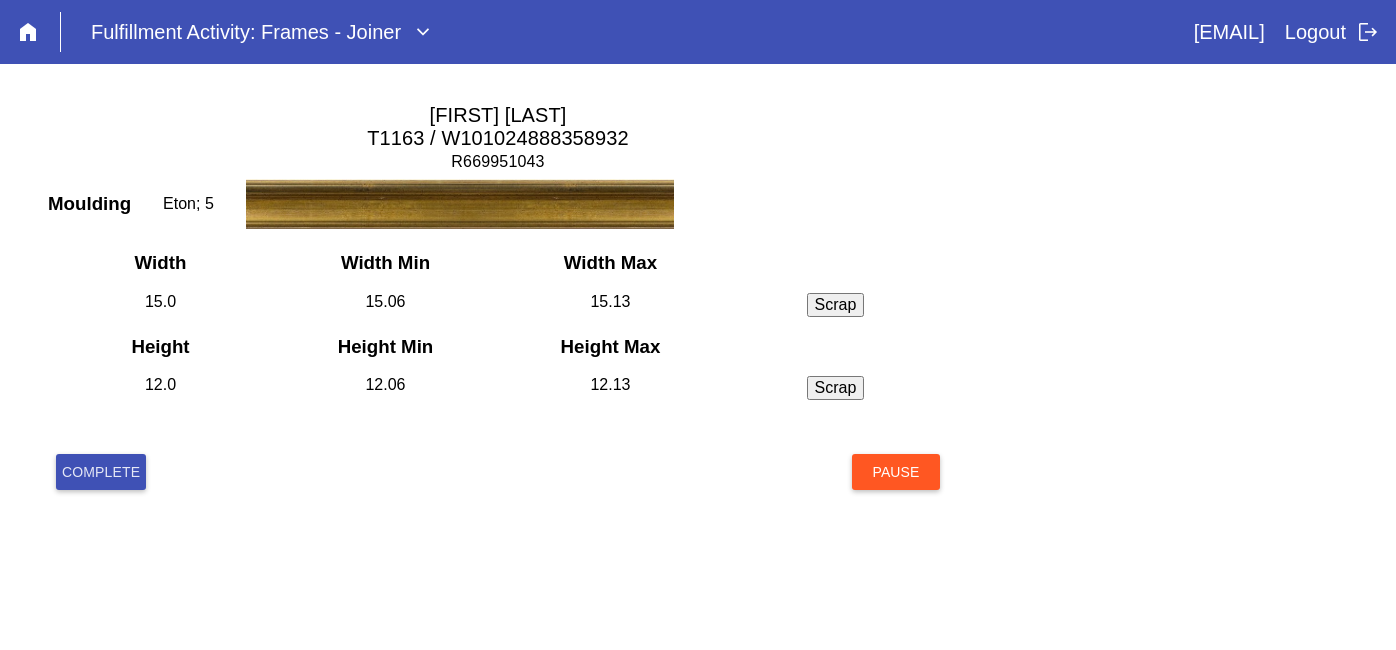 click on "Complete" at bounding box center [101, 472] 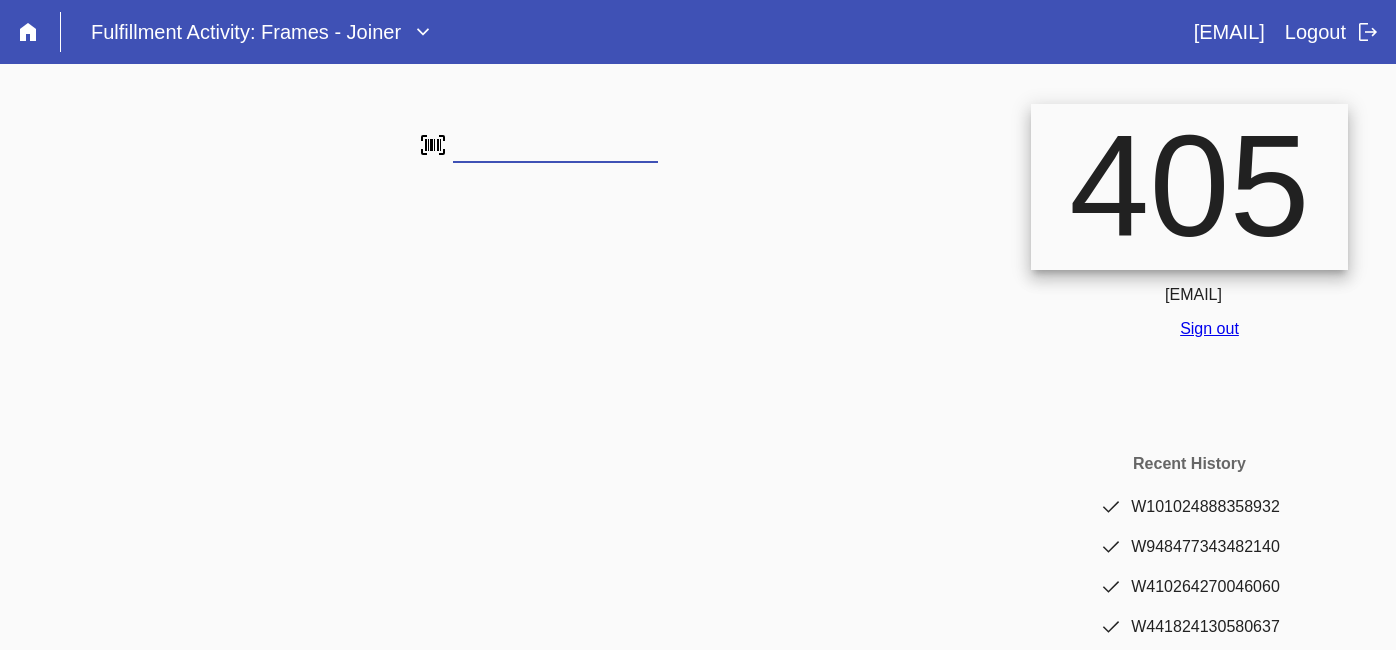 scroll, scrollTop: 0, scrollLeft: 0, axis: both 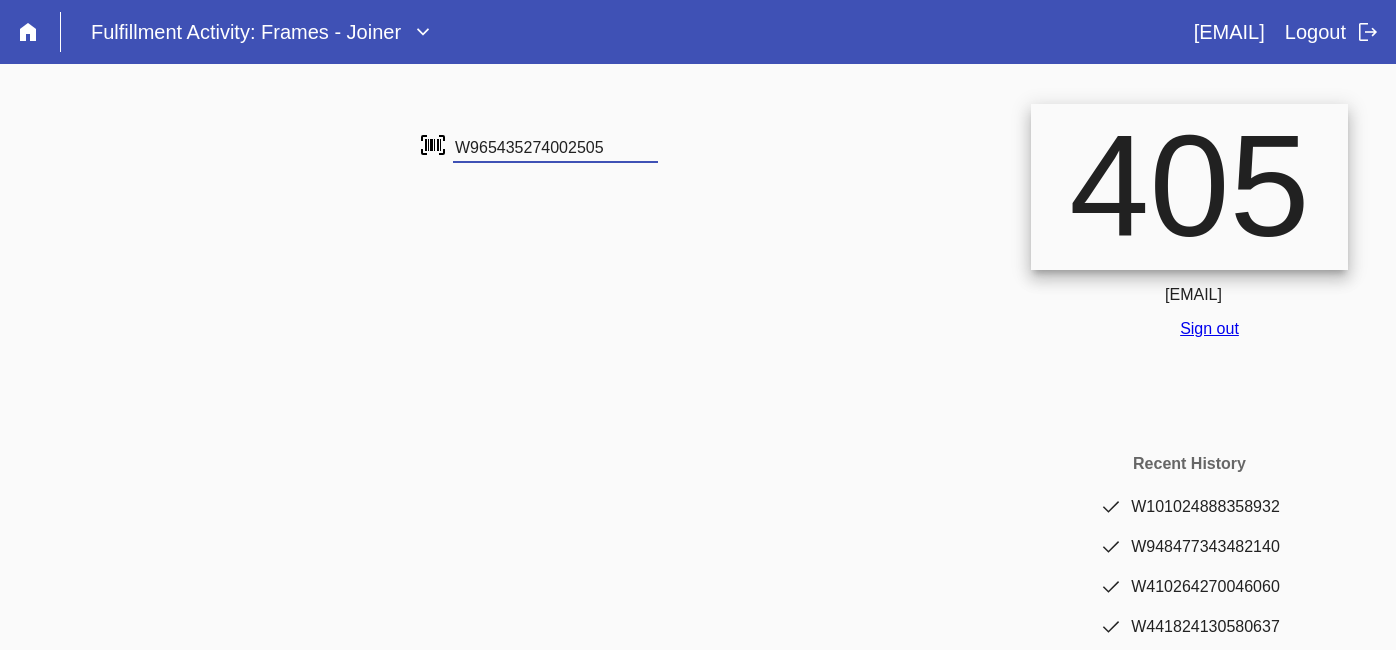 type on "W965435274002505" 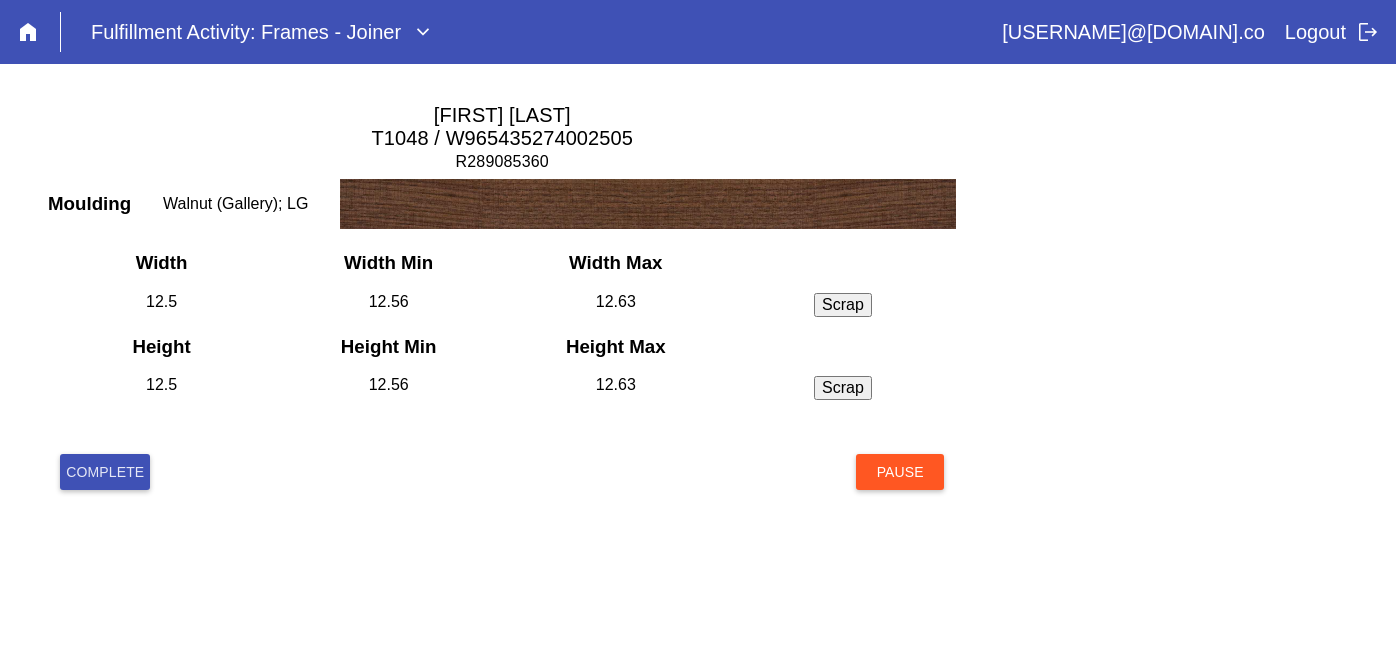 scroll, scrollTop: 0, scrollLeft: 0, axis: both 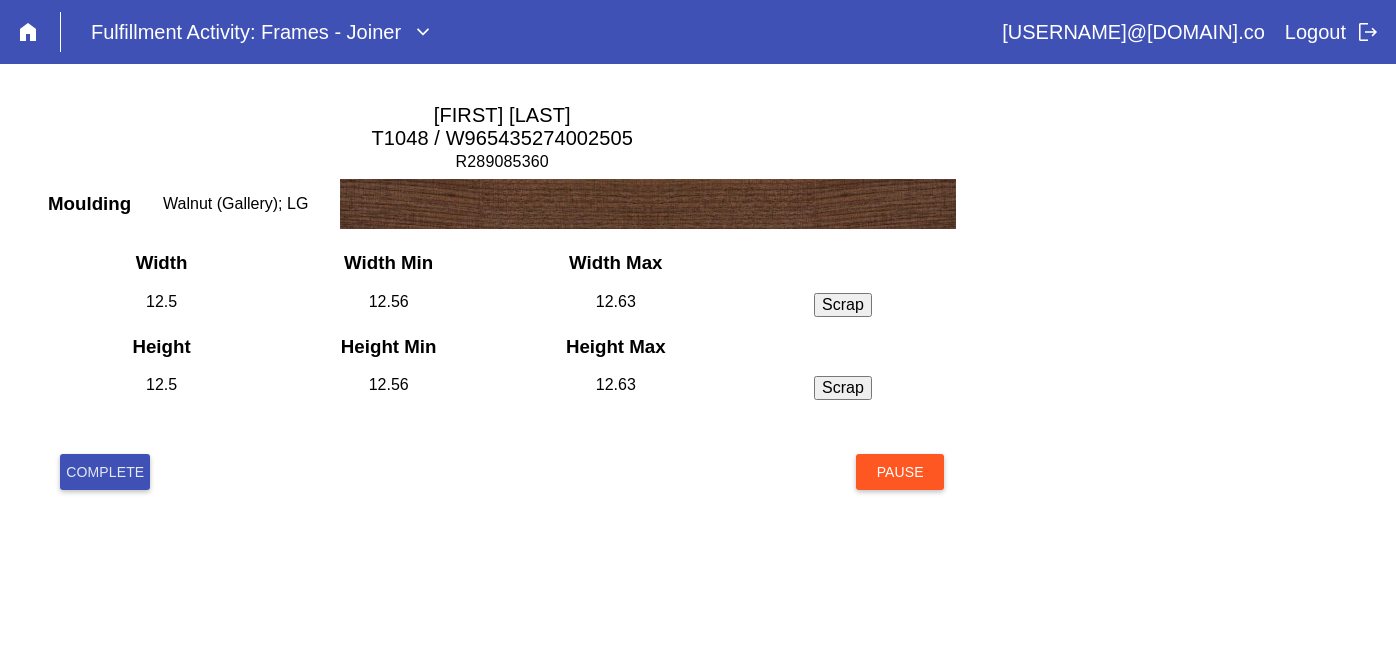 click on "Complete" at bounding box center (105, 472) 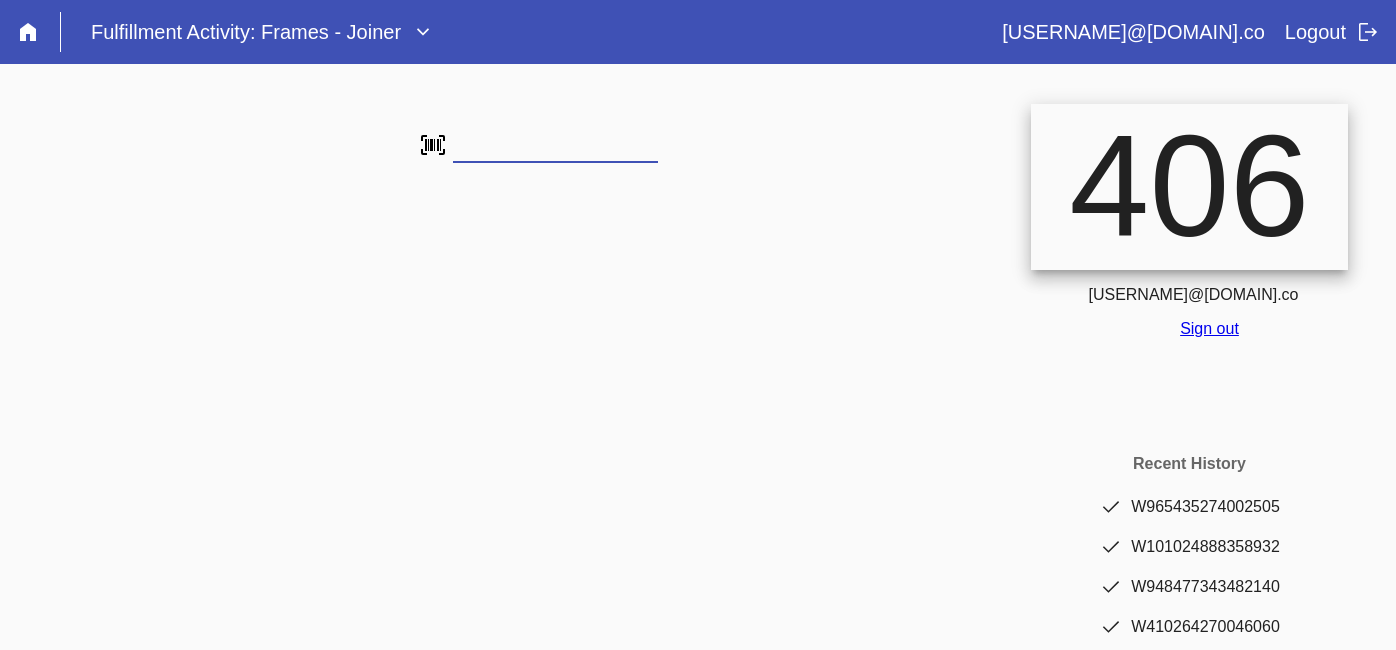 scroll, scrollTop: 0, scrollLeft: 0, axis: both 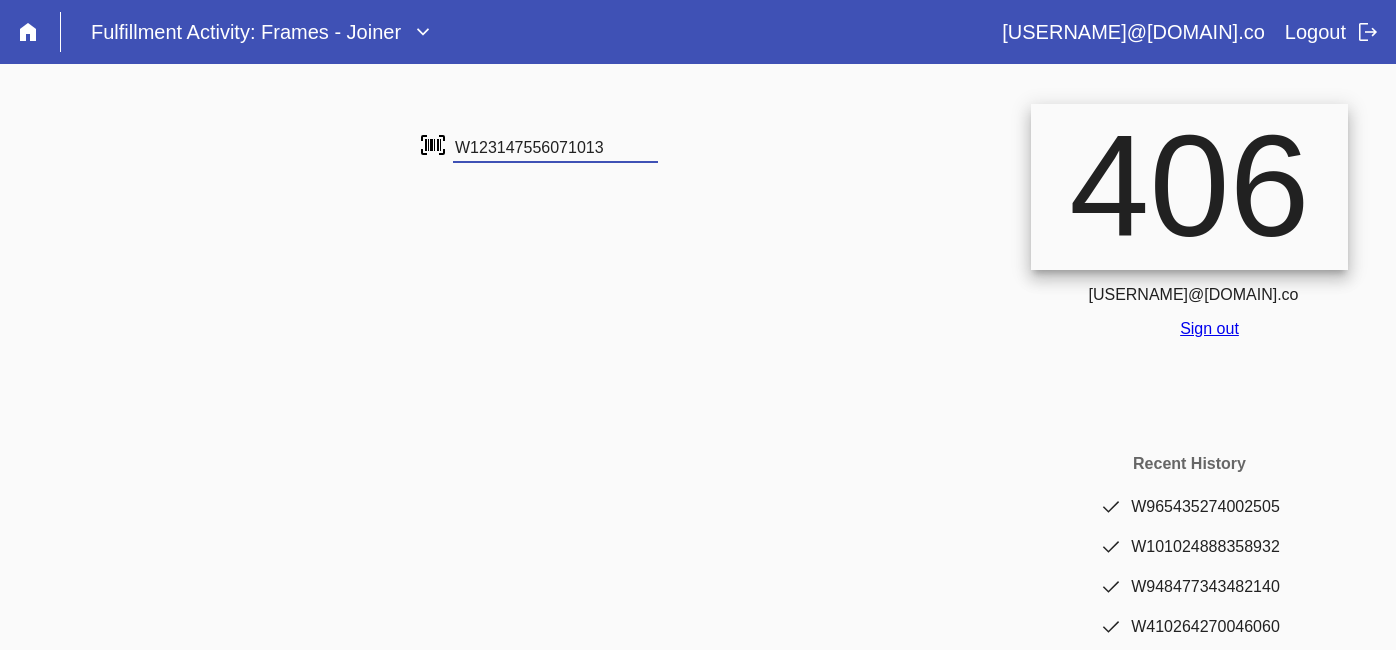 type on "W123147556071013" 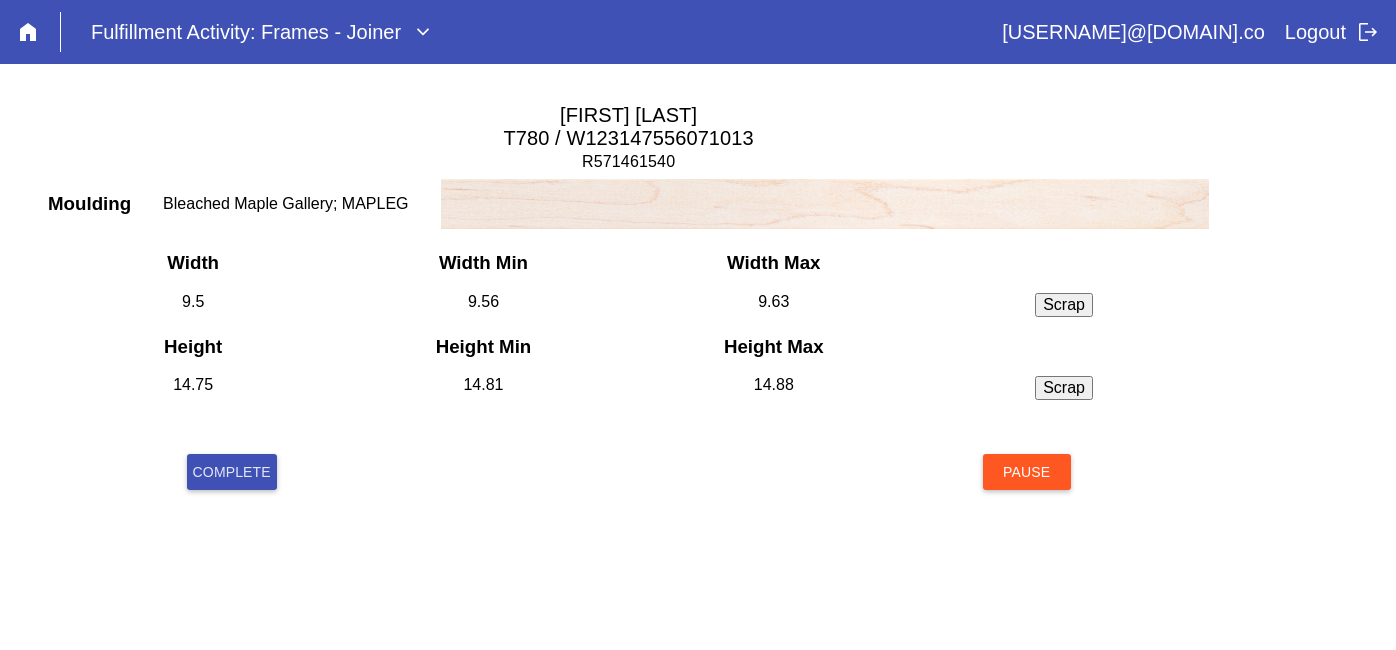 scroll, scrollTop: 0, scrollLeft: 0, axis: both 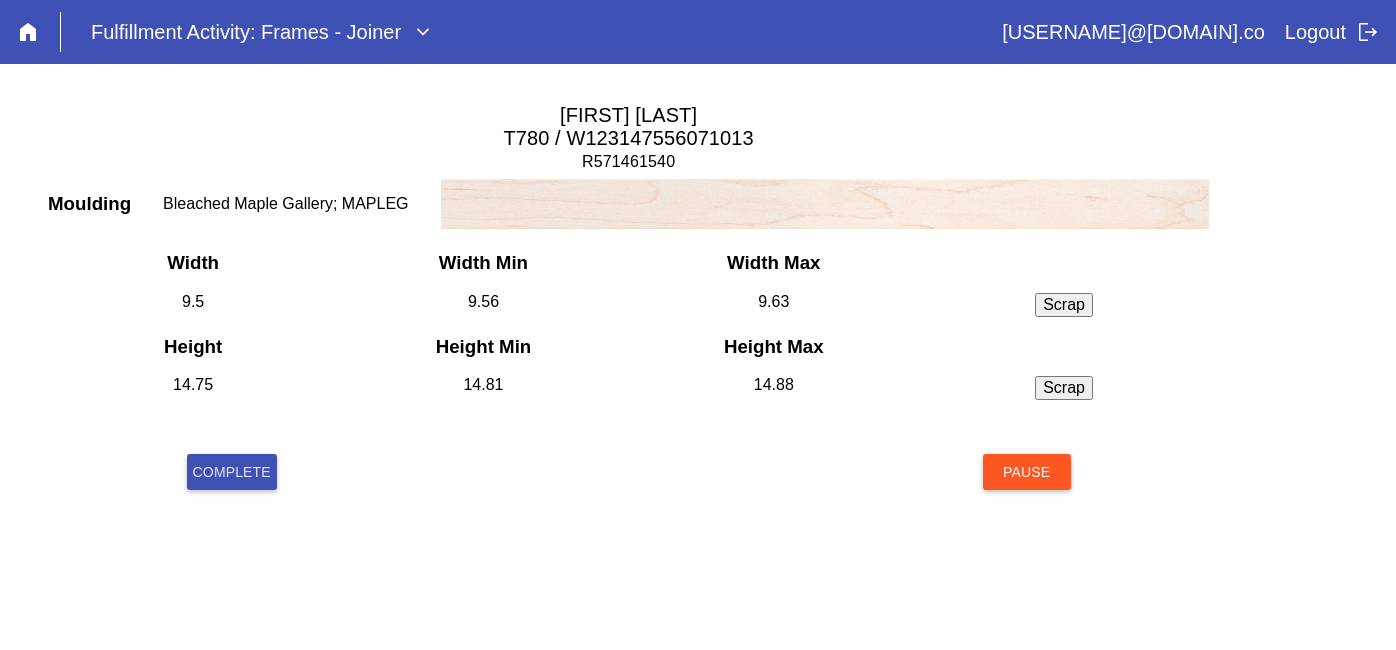 click on "Complete" at bounding box center (232, 472) 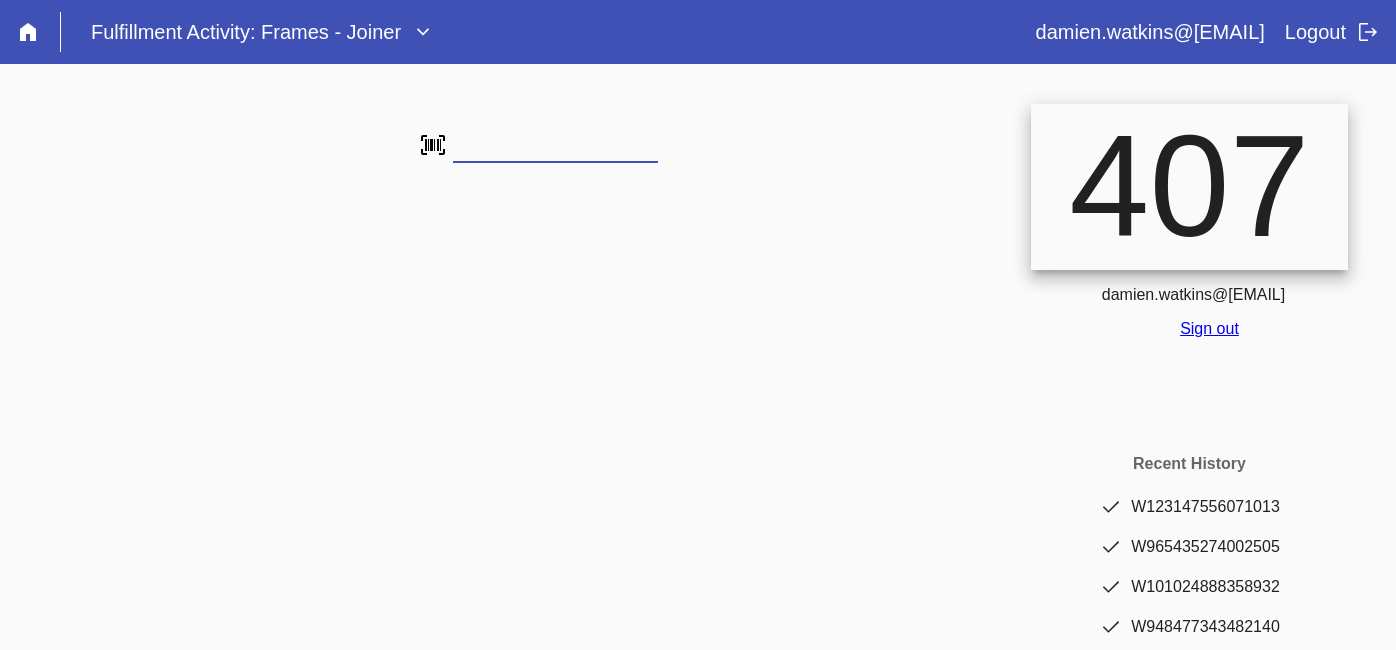 scroll, scrollTop: 0, scrollLeft: 0, axis: both 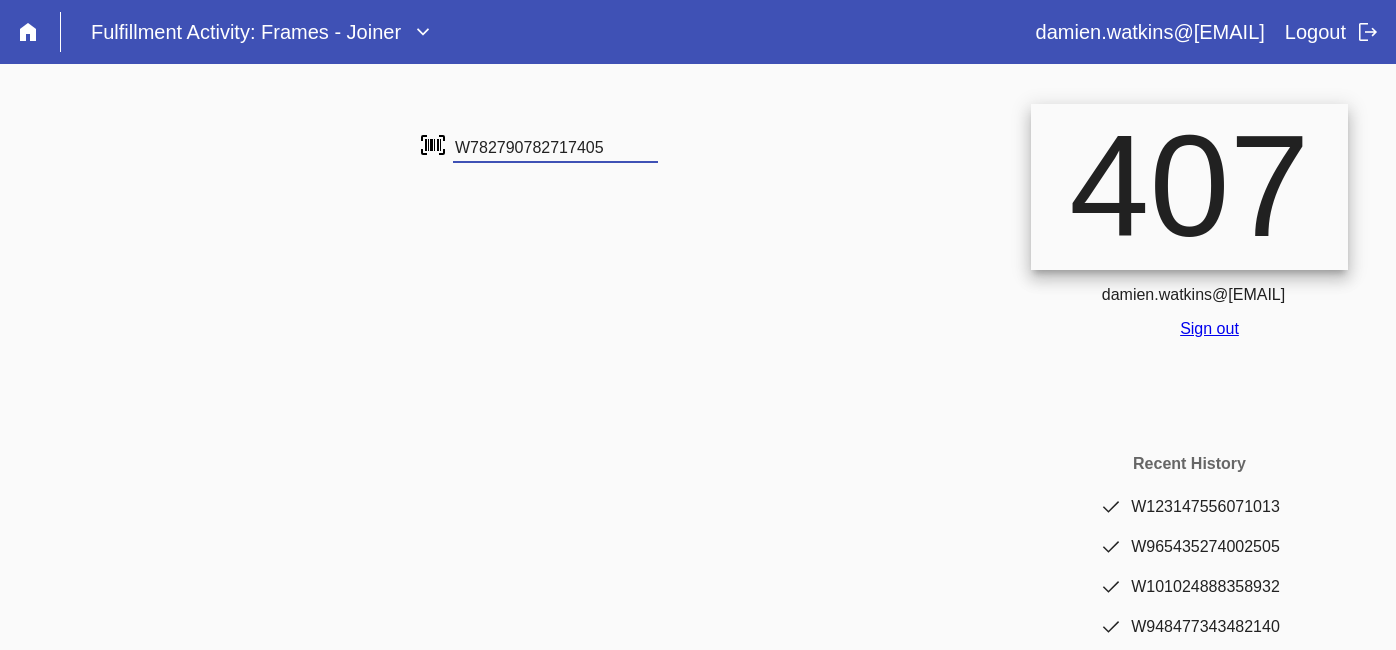 type on "W782790782717405" 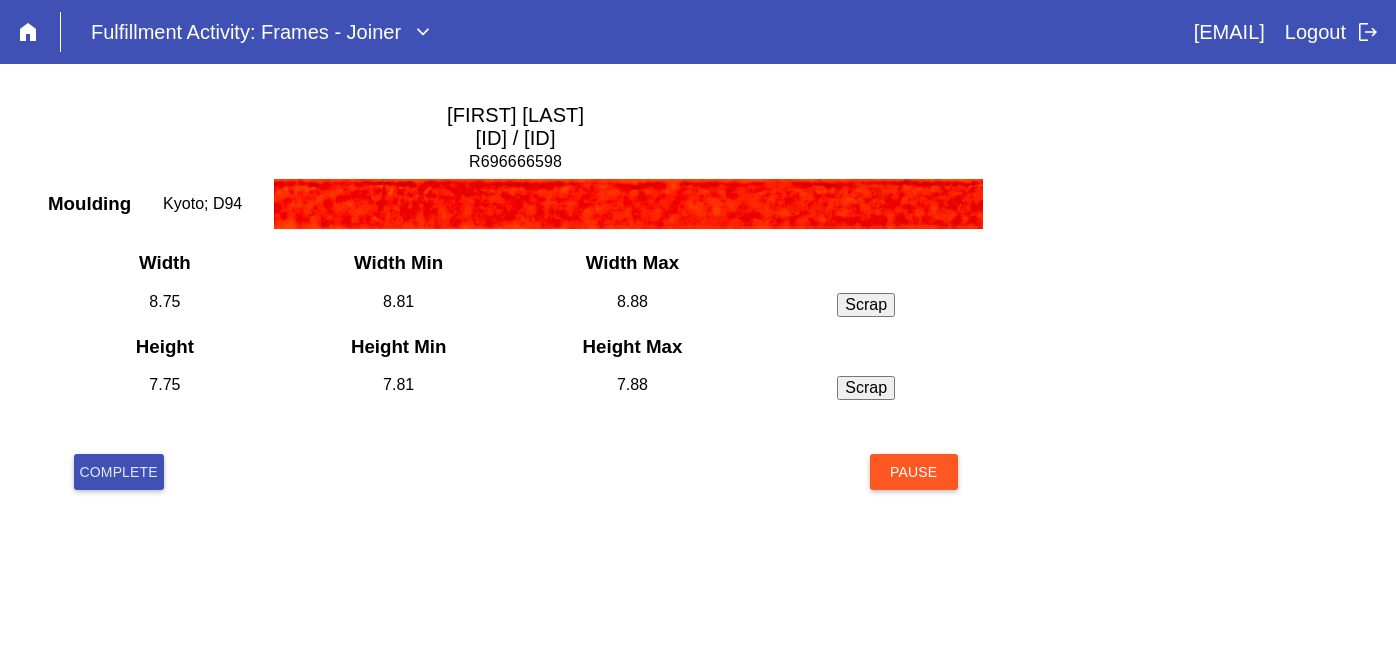 scroll, scrollTop: 0, scrollLeft: 0, axis: both 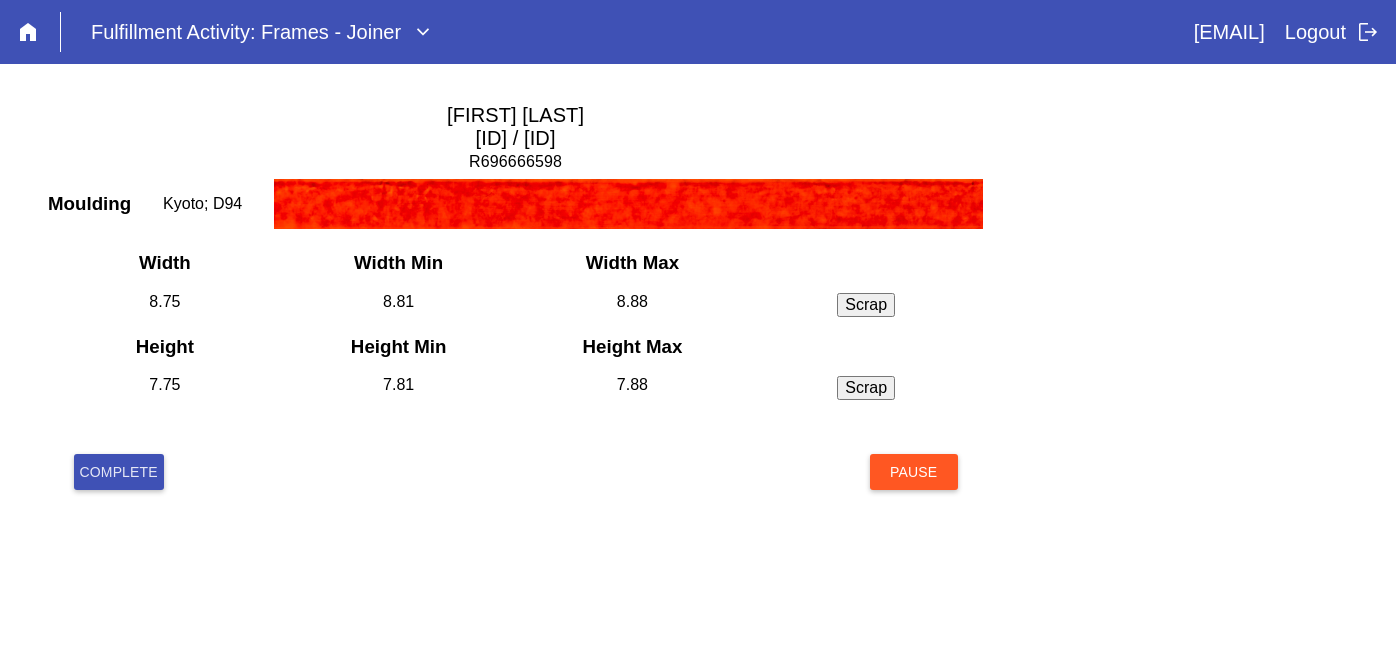 click on "Complete" at bounding box center (119, 472) 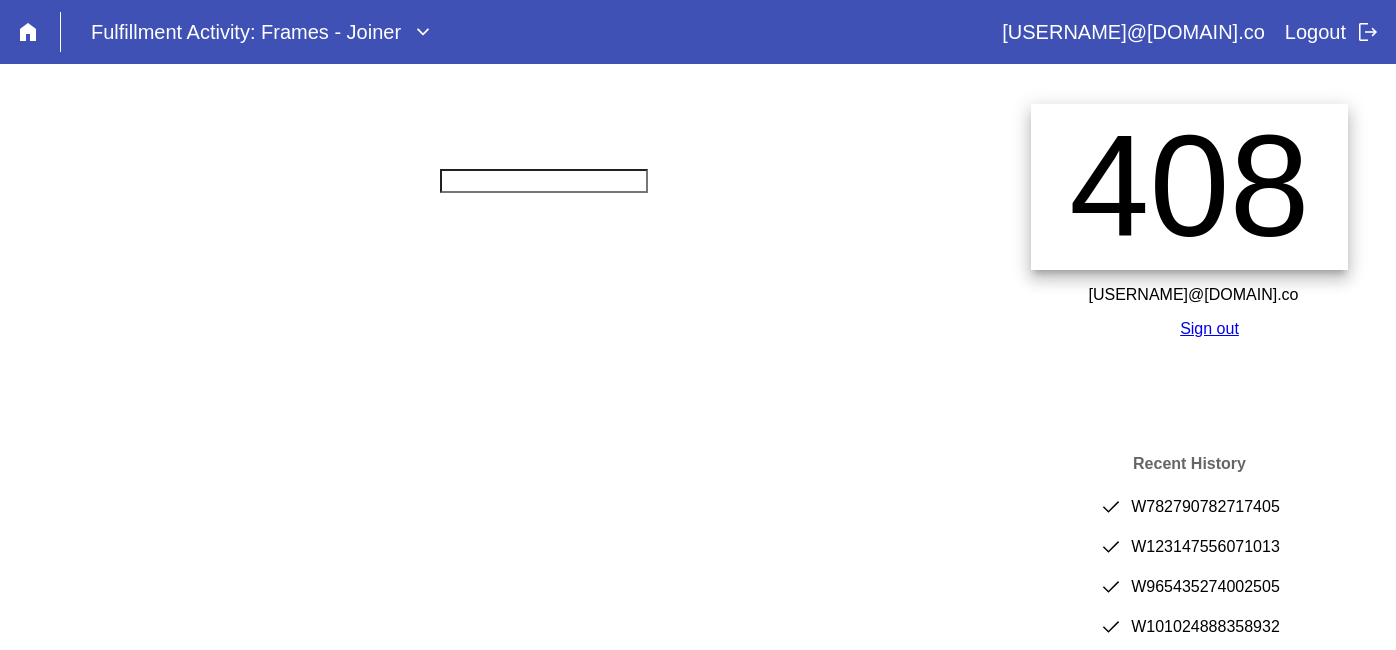 scroll, scrollTop: 0, scrollLeft: 0, axis: both 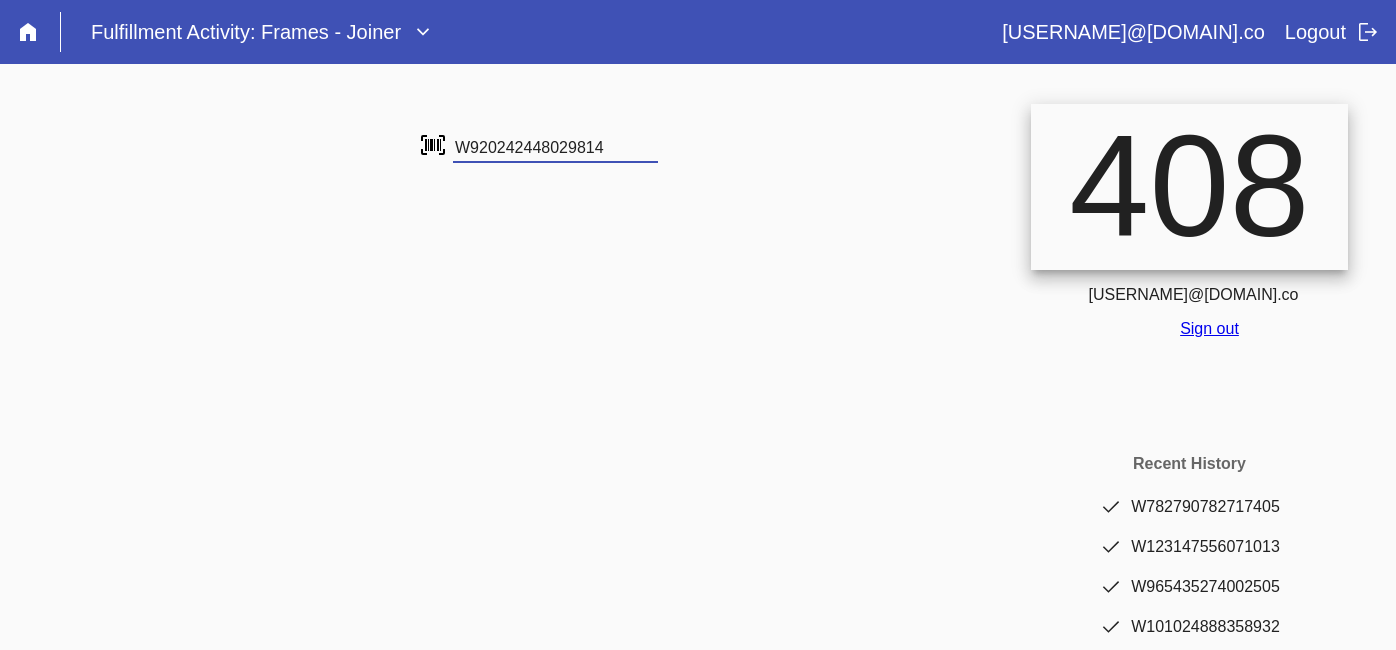 type on "W920242448029814" 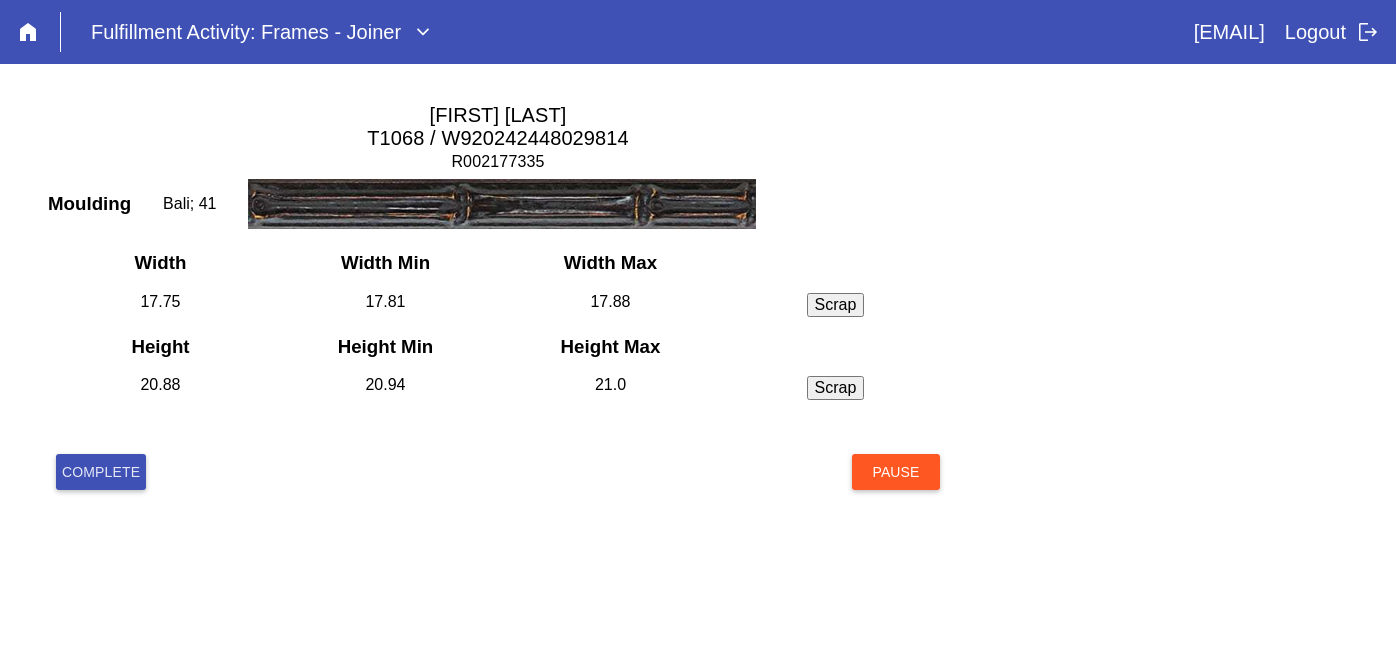 scroll, scrollTop: 0, scrollLeft: 0, axis: both 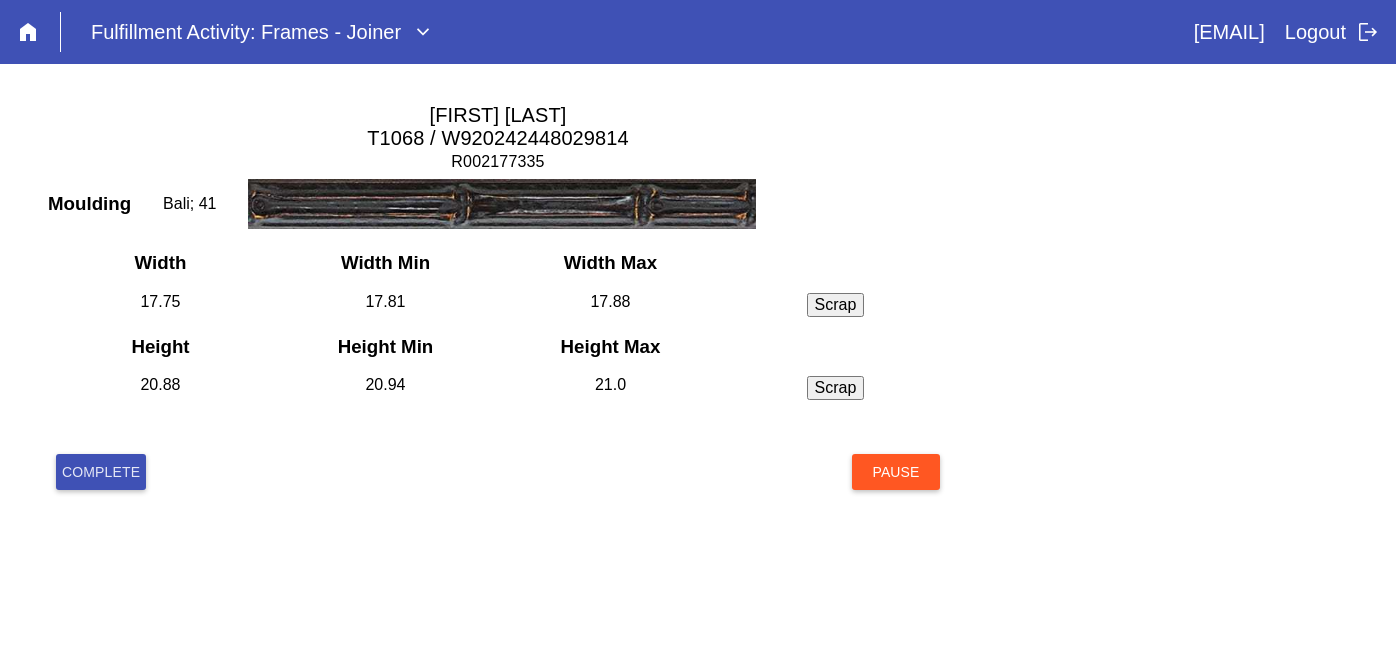 click on "Complete" at bounding box center (101, 472) 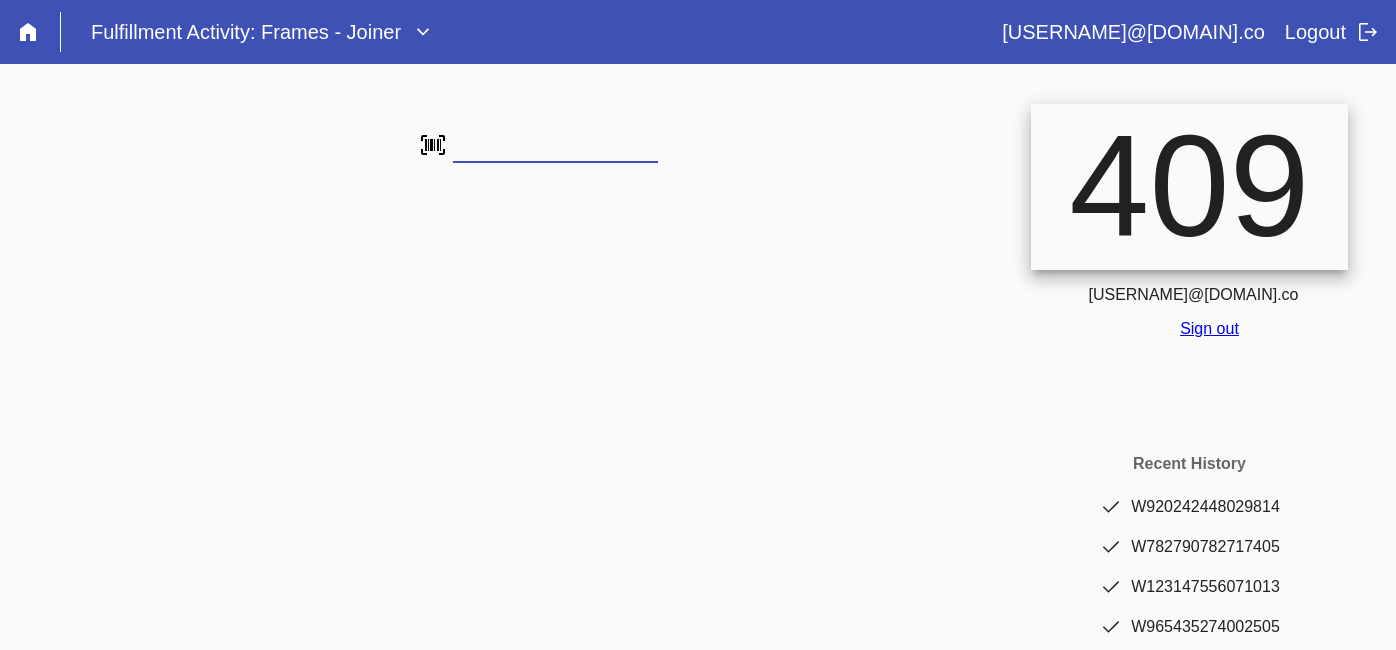 scroll, scrollTop: 0, scrollLeft: 0, axis: both 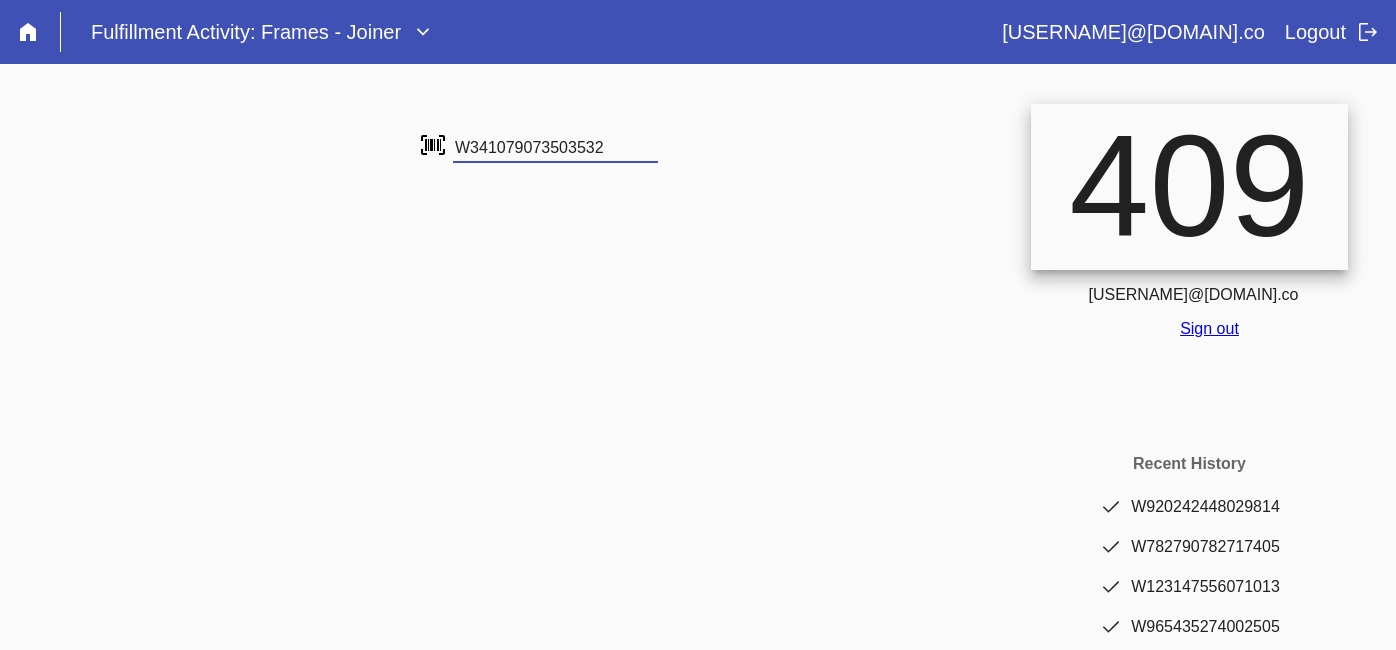 type on "W341079073503532" 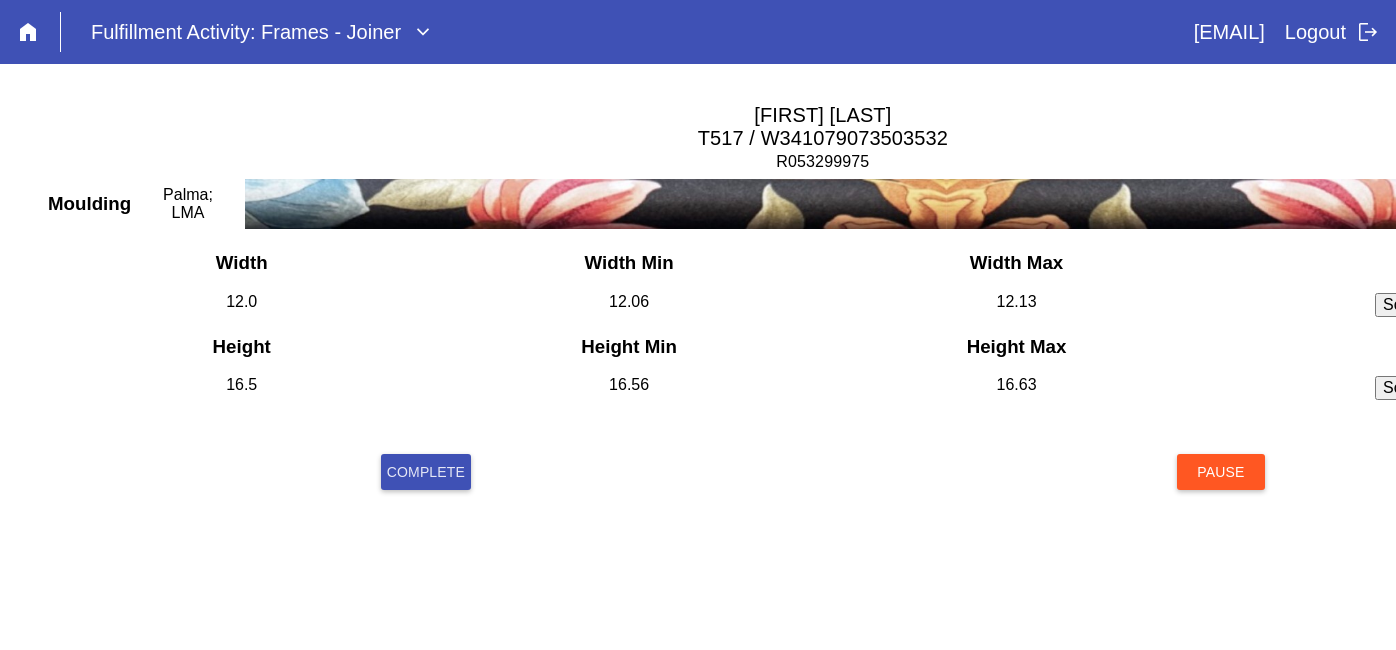 scroll, scrollTop: 0, scrollLeft: 0, axis: both 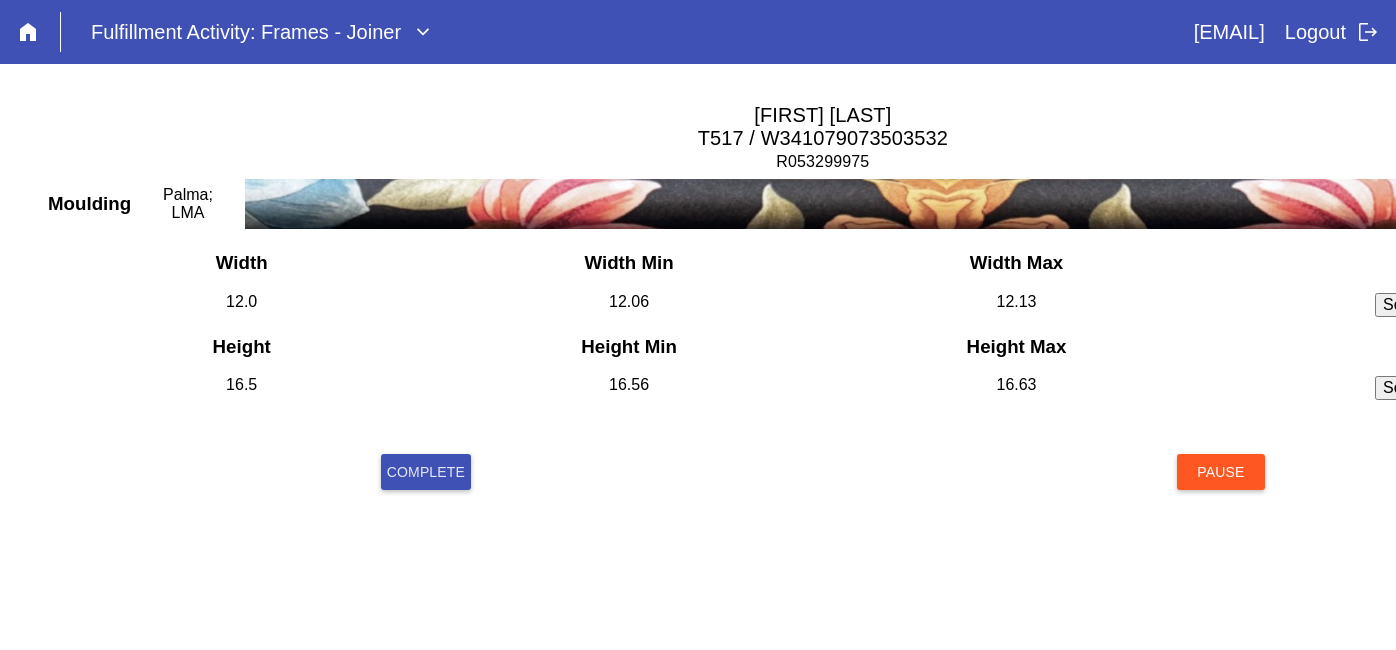 click on "Complete" at bounding box center (426, 472) 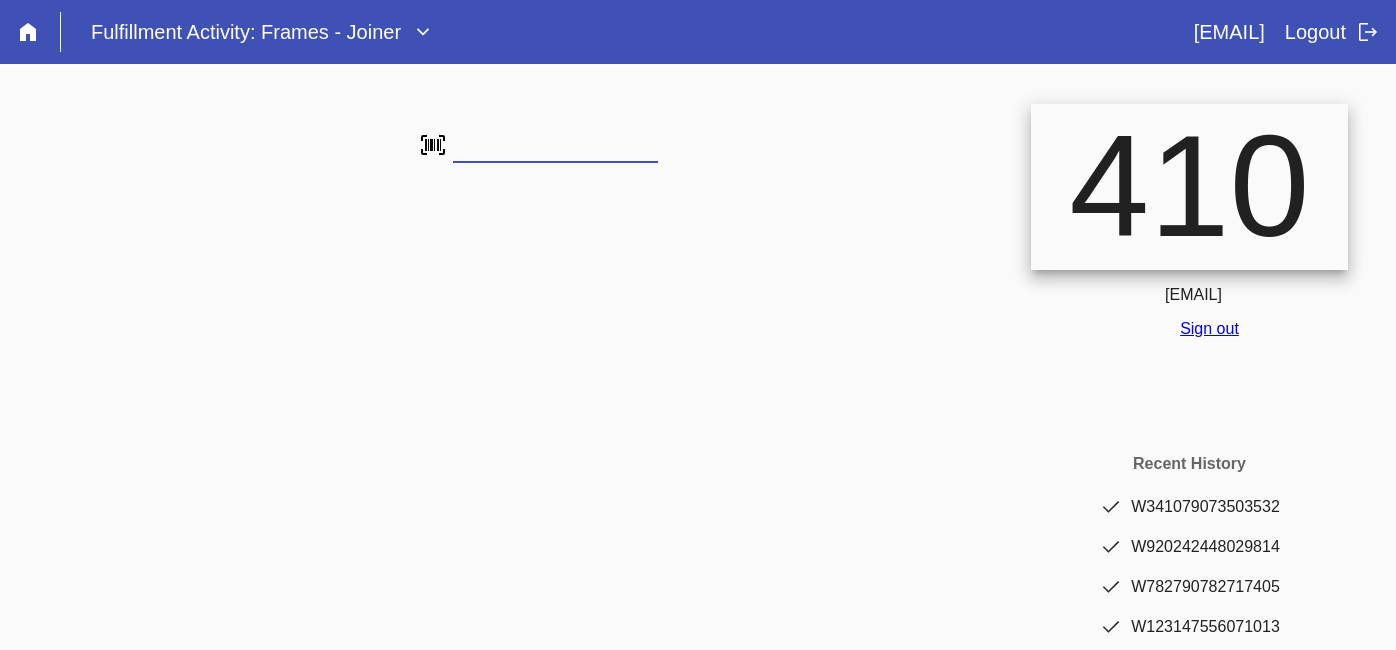 scroll, scrollTop: 0, scrollLeft: 0, axis: both 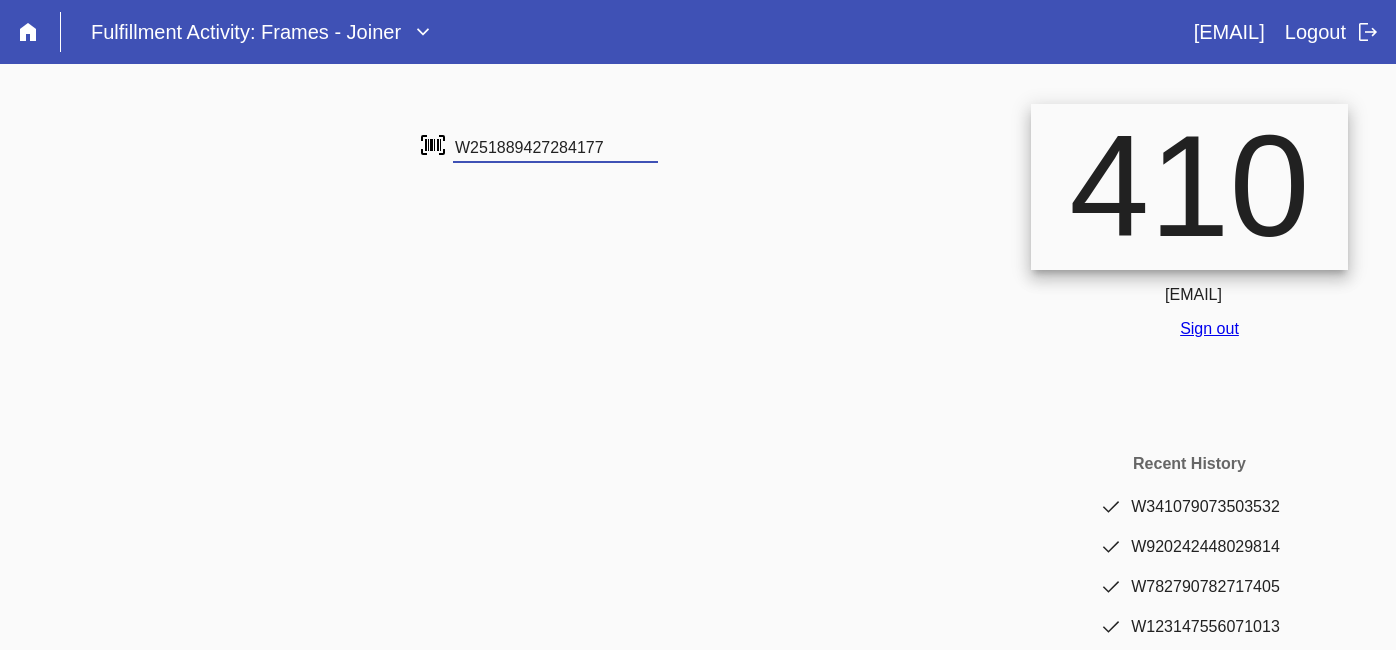 type on "W251889427284177" 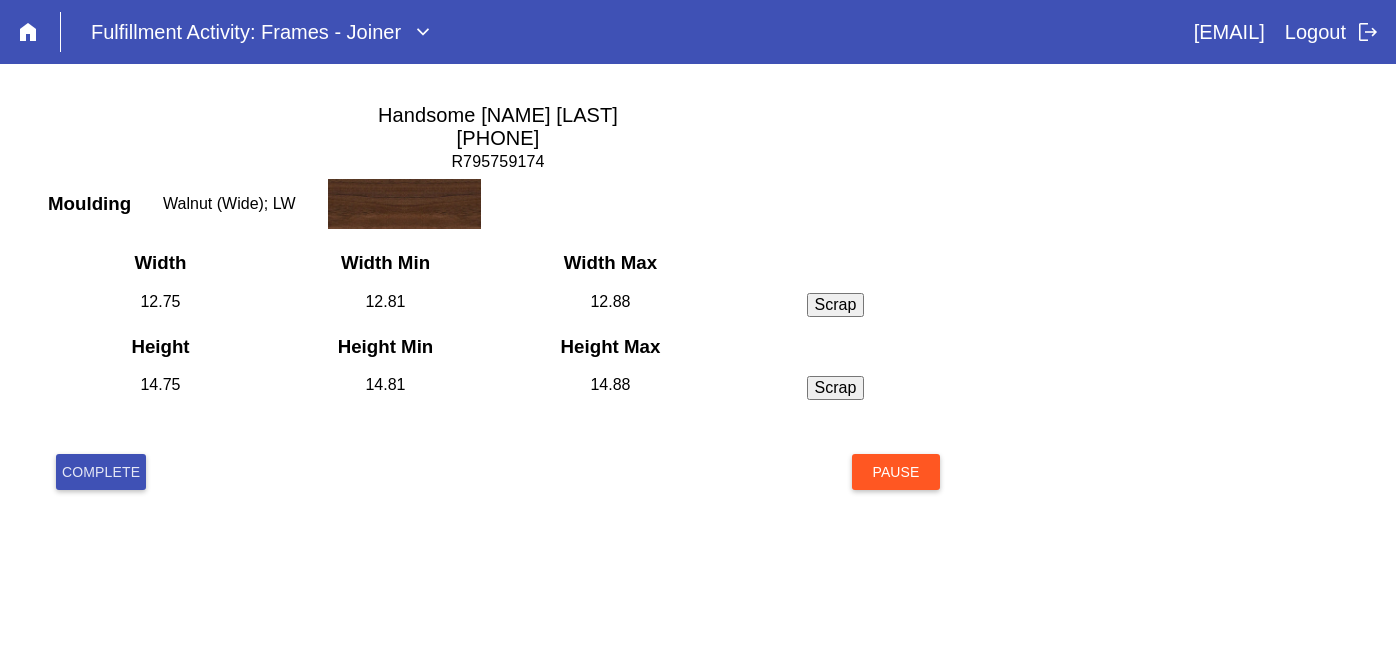scroll, scrollTop: 0, scrollLeft: 0, axis: both 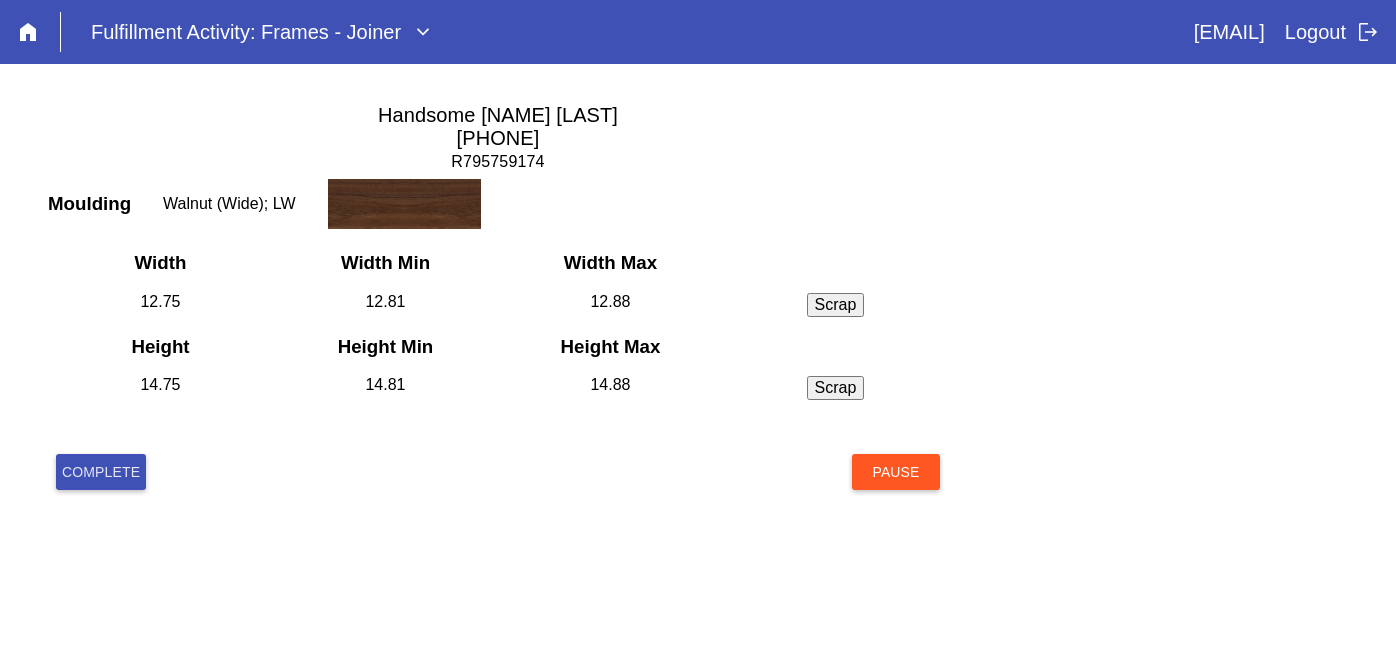 click on "Complete" at bounding box center [101, 472] 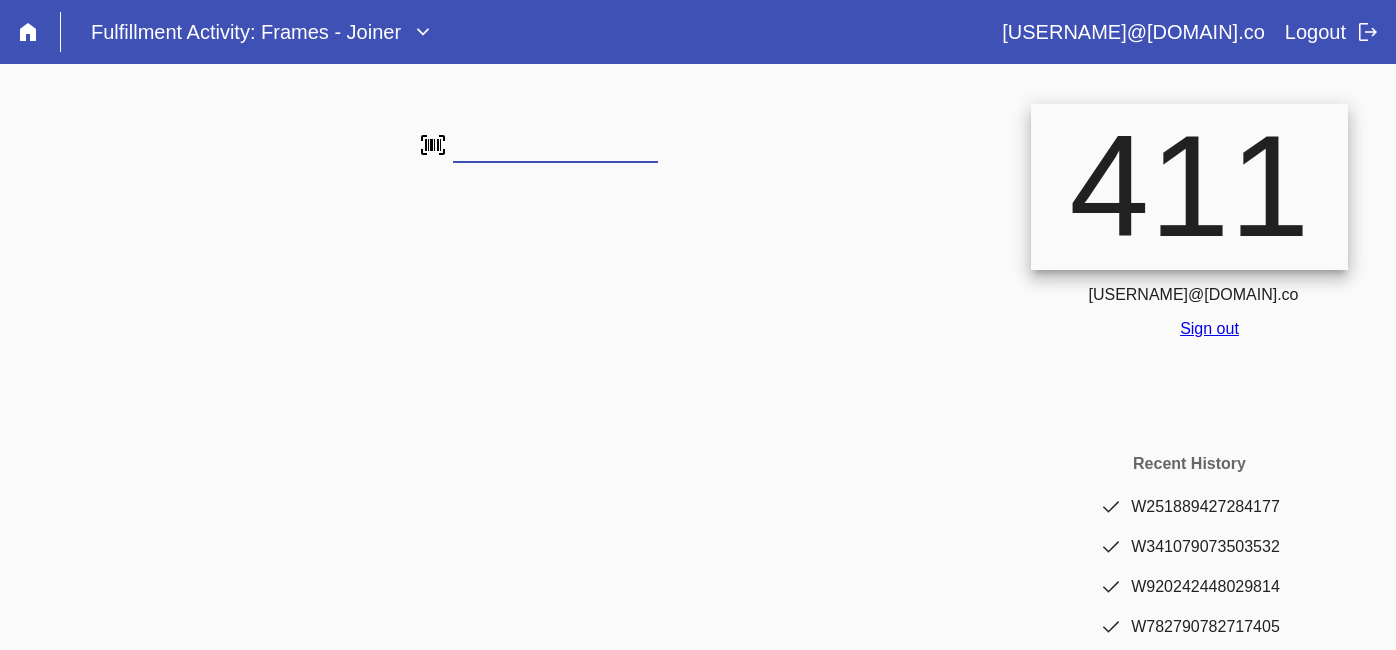 scroll, scrollTop: 0, scrollLeft: 0, axis: both 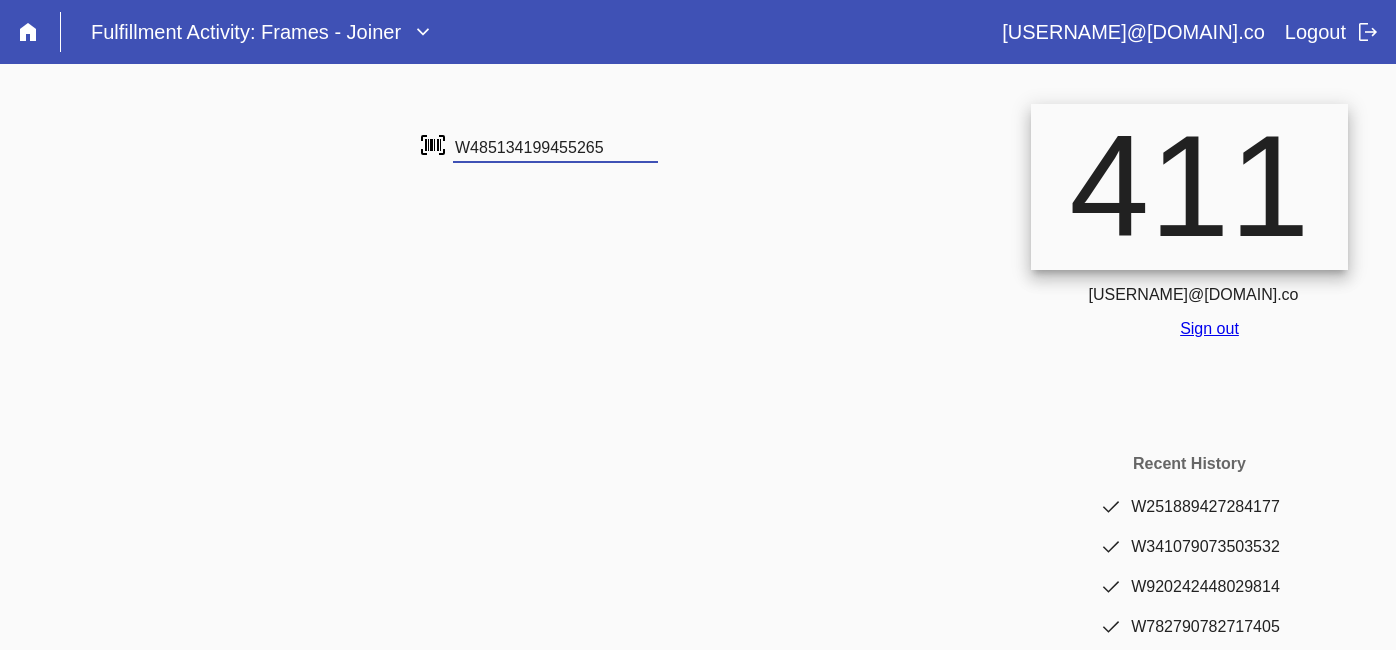 type on "W485134199455265" 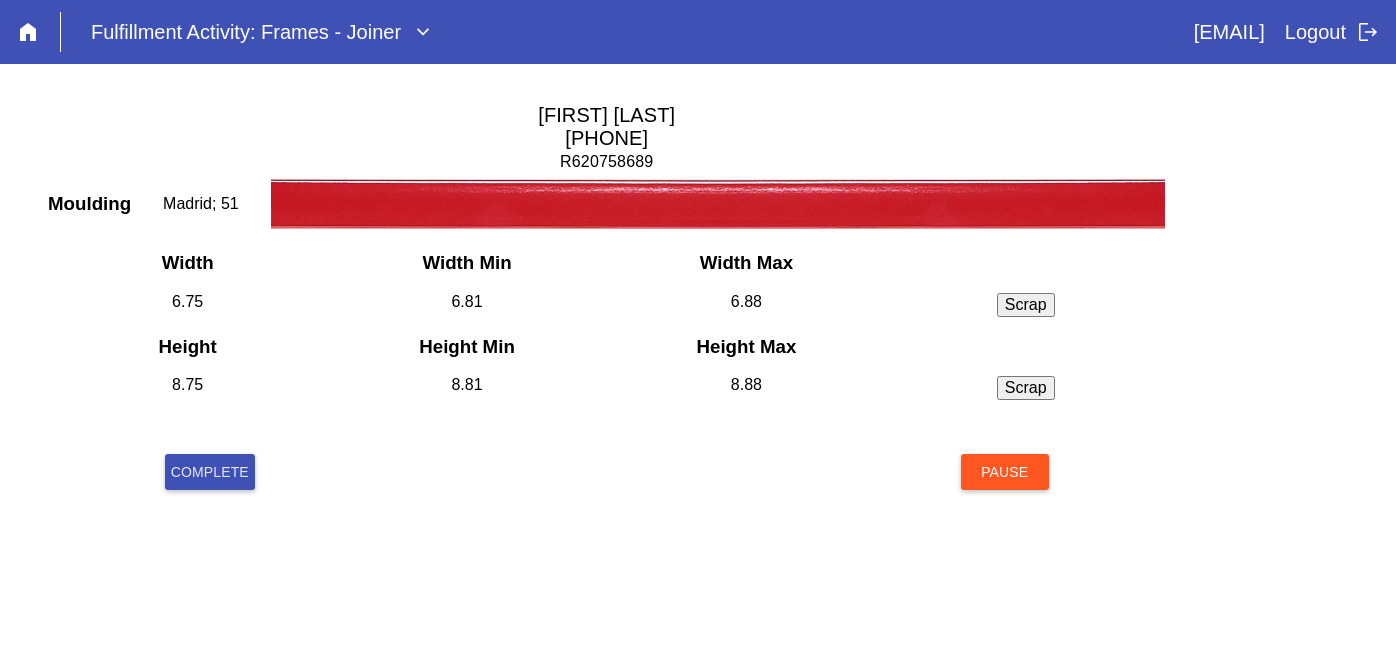 scroll, scrollTop: 0, scrollLeft: 0, axis: both 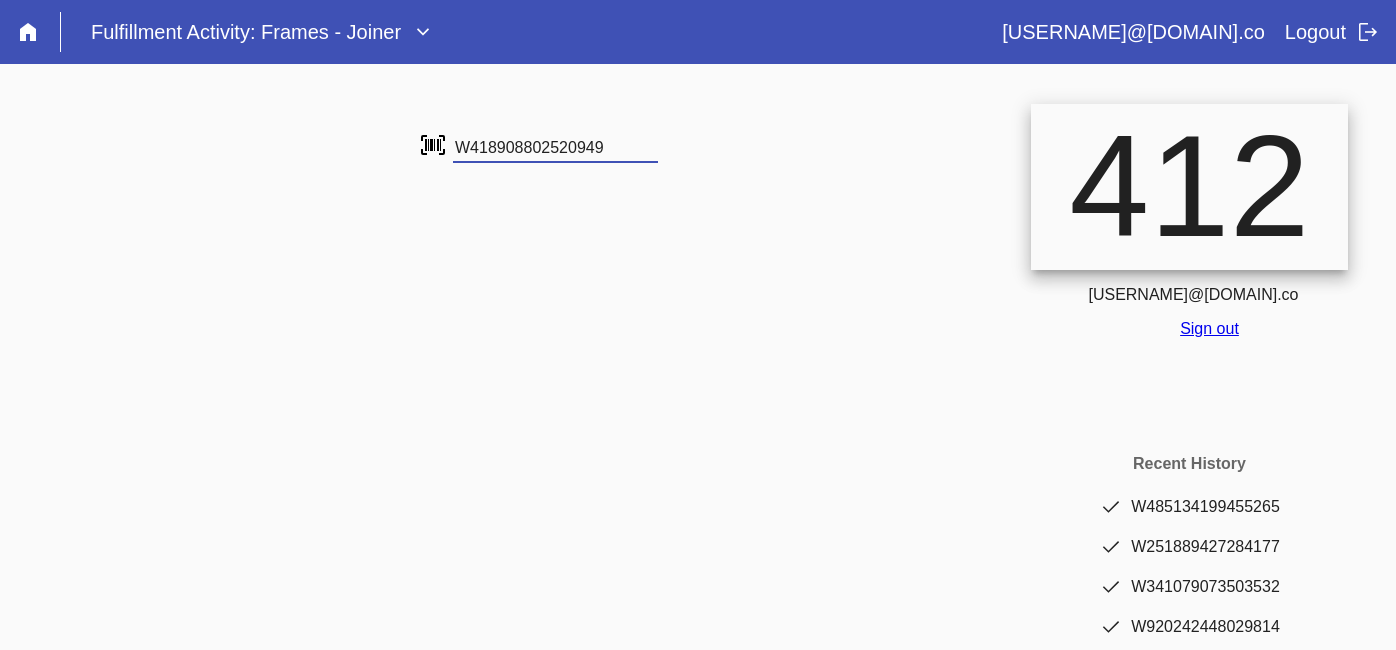 type on "W418908802520949" 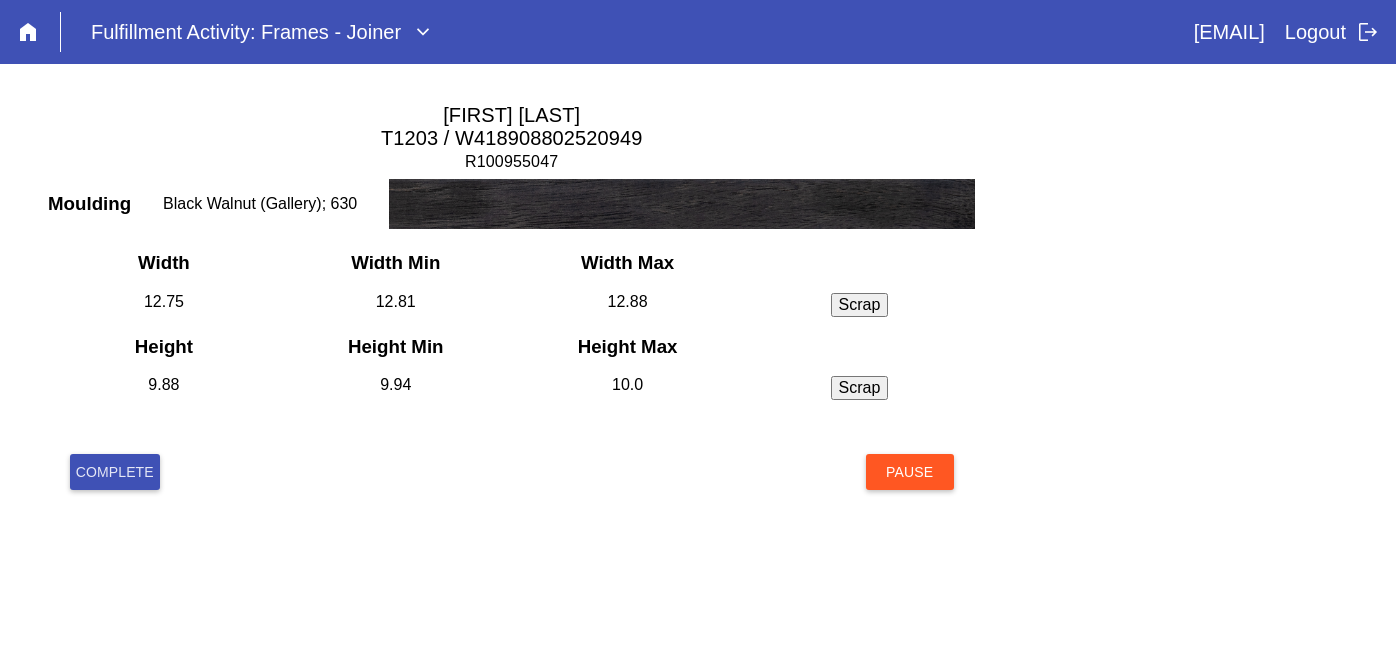 scroll, scrollTop: 0, scrollLeft: 0, axis: both 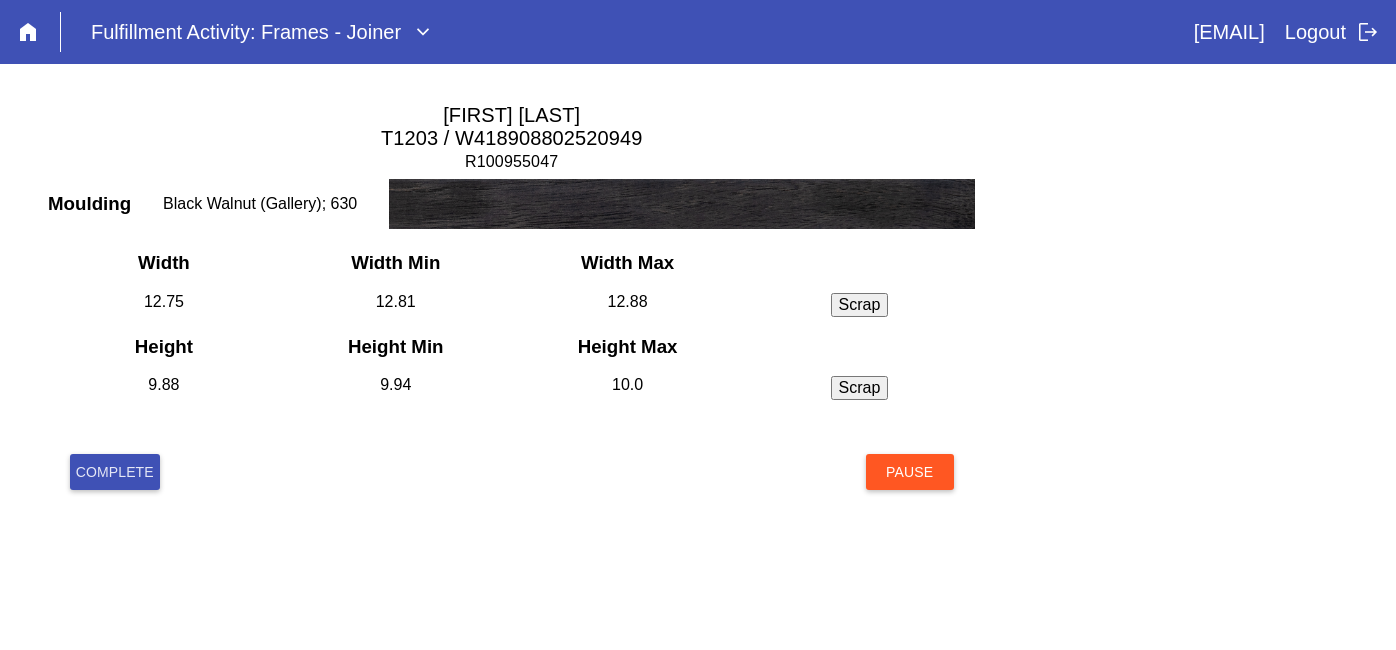 click on "9.88" at bounding box center [164, 388] 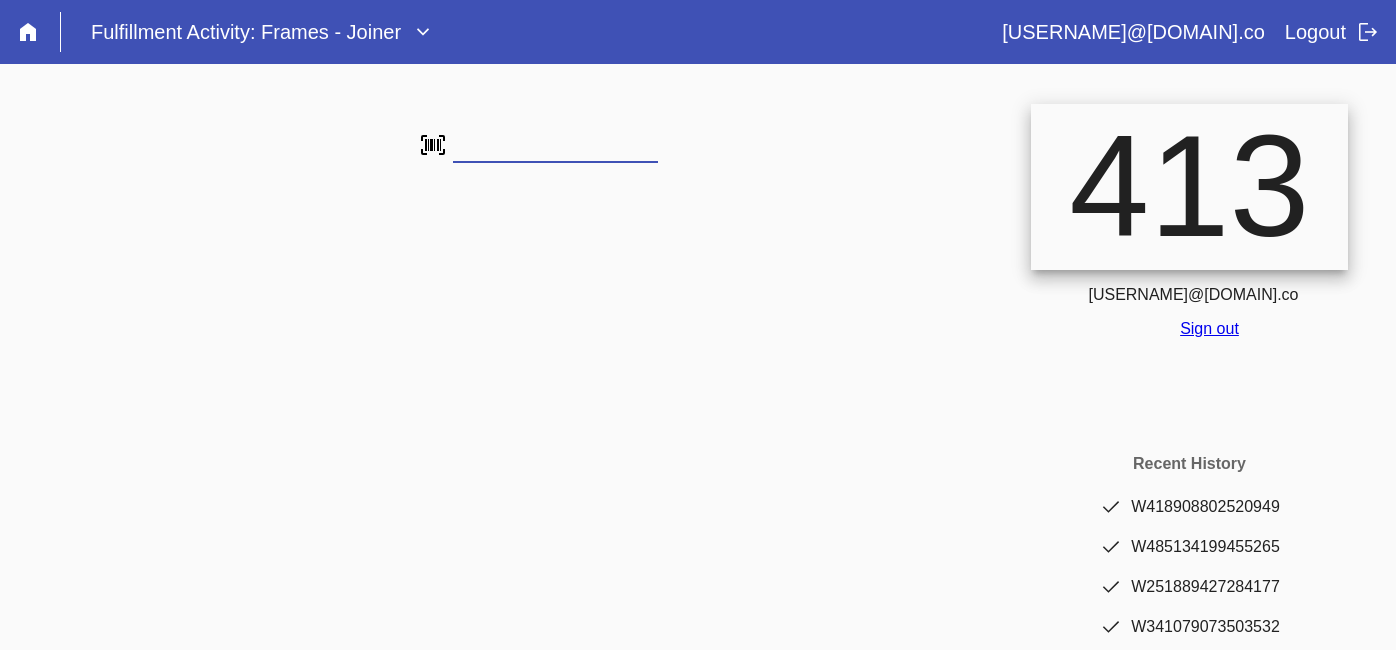 scroll, scrollTop: 0, scrollLeft: 0, axis: both 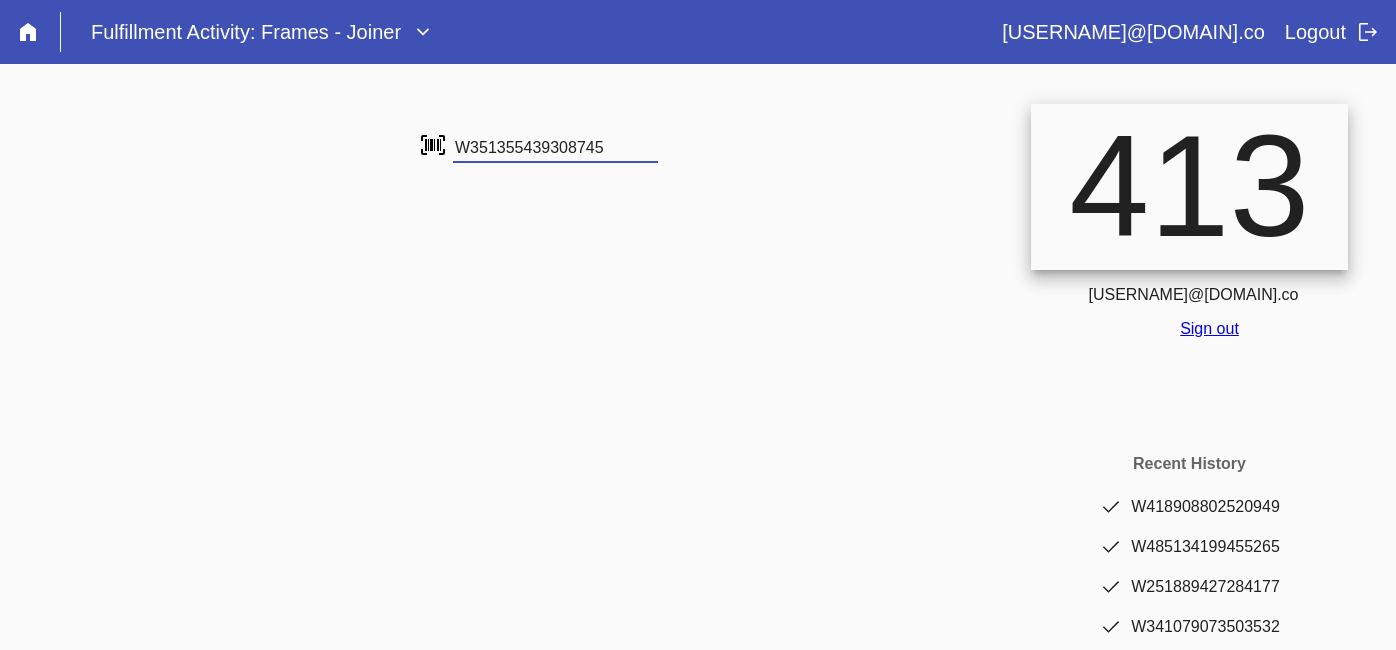 type on "W351355439308745" 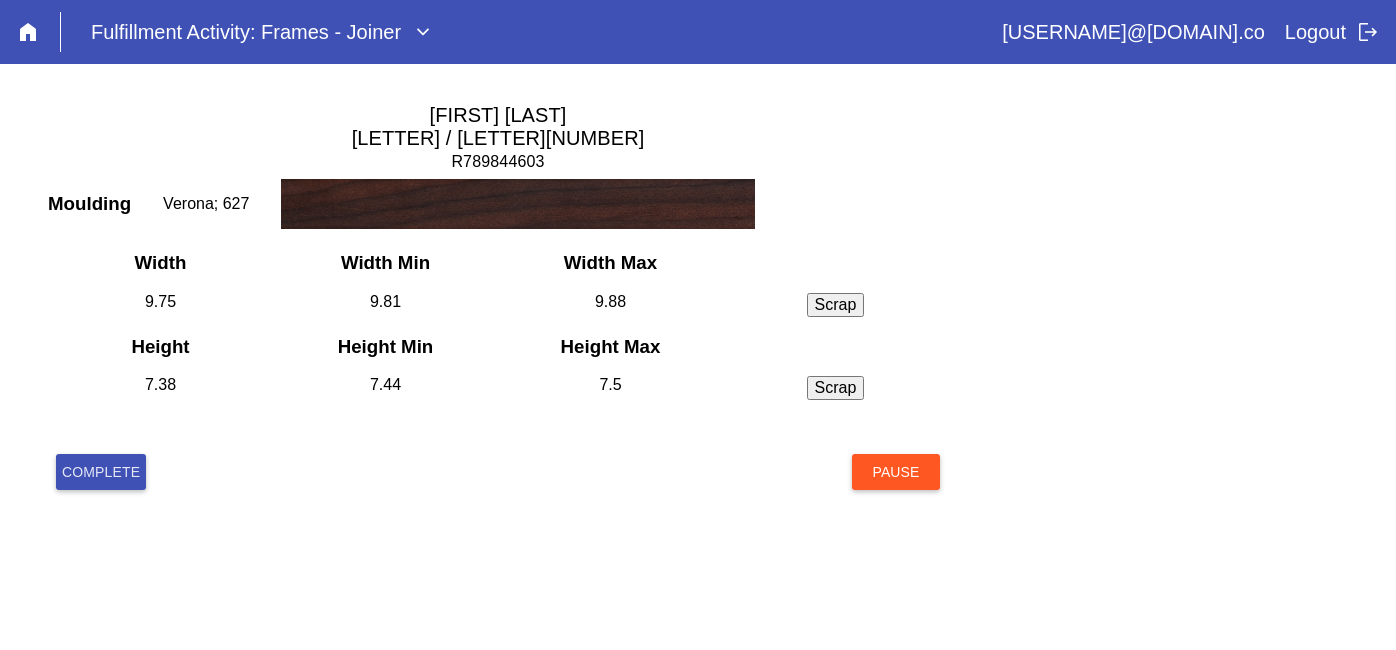scroll, scrollTop: 0, scrollLeft: 0, axis: both 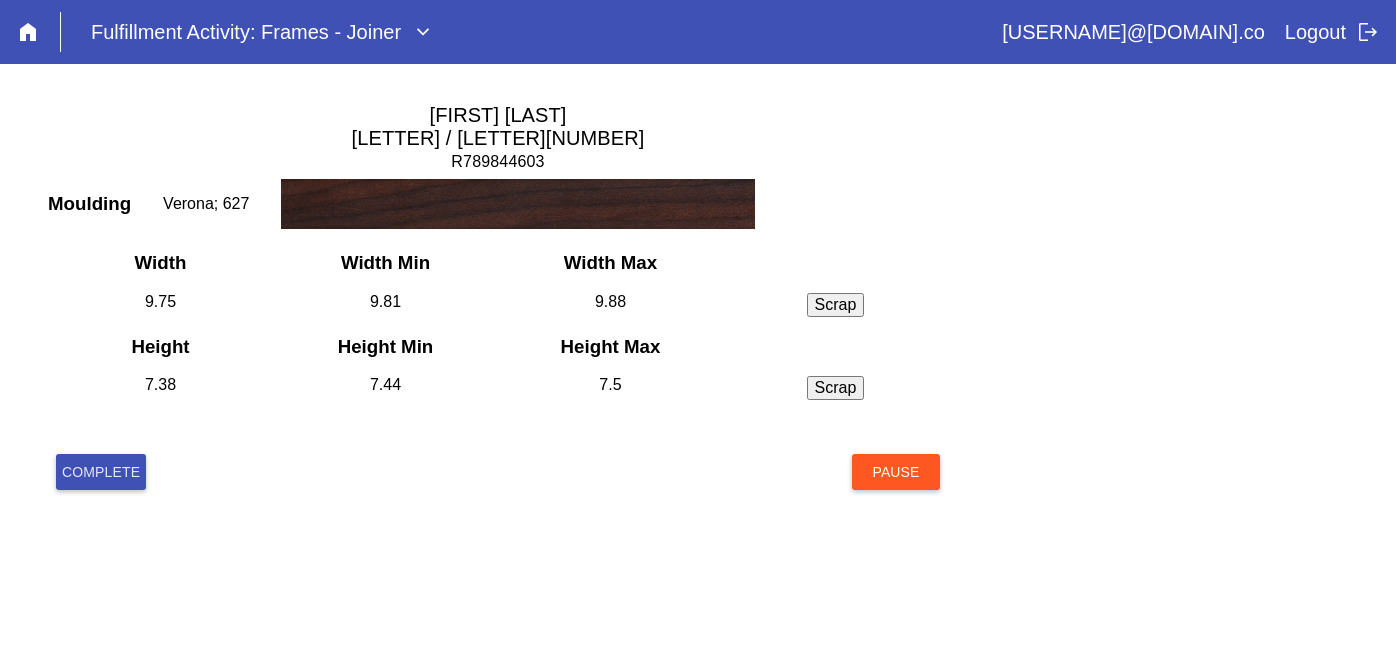 click on "Complete" at bounding box center (101, 472) 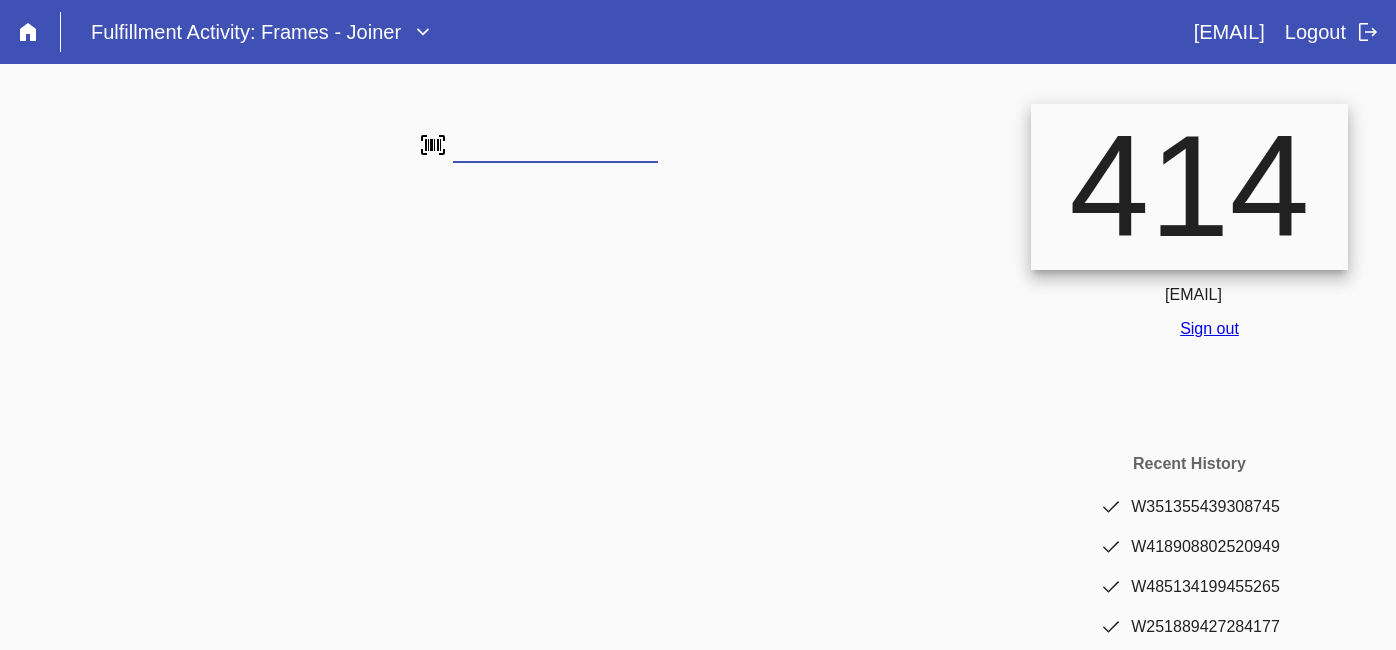 scroll, scrollTop: 0, scrollLeft: 0, axis: both 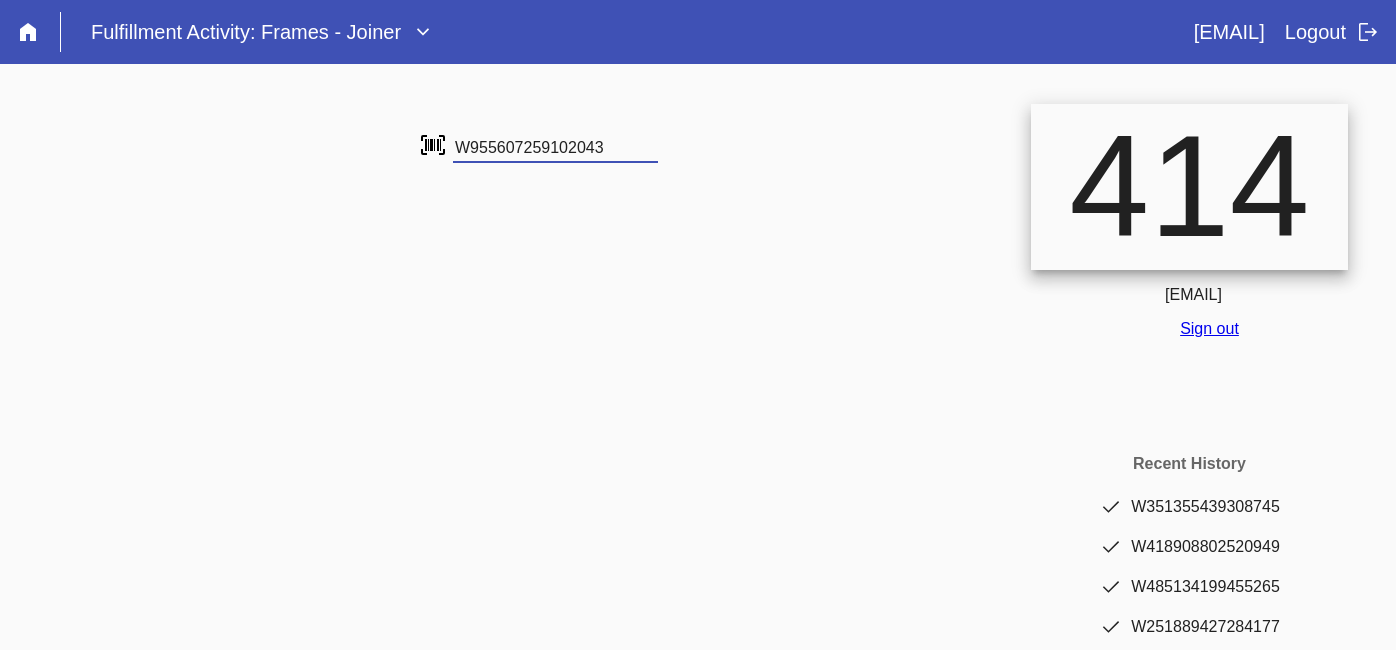 type on "W955607259102043" 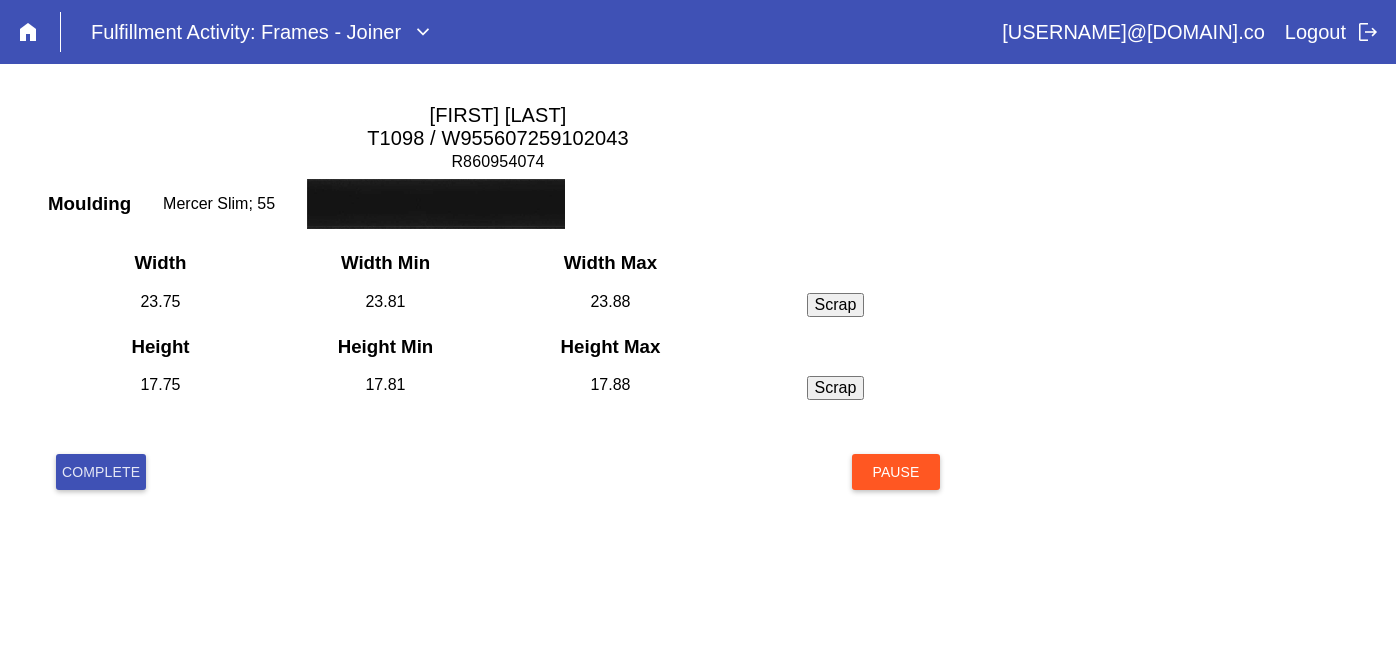 scroll, scrollTop: 0, scrollLeft: 0, axis: both 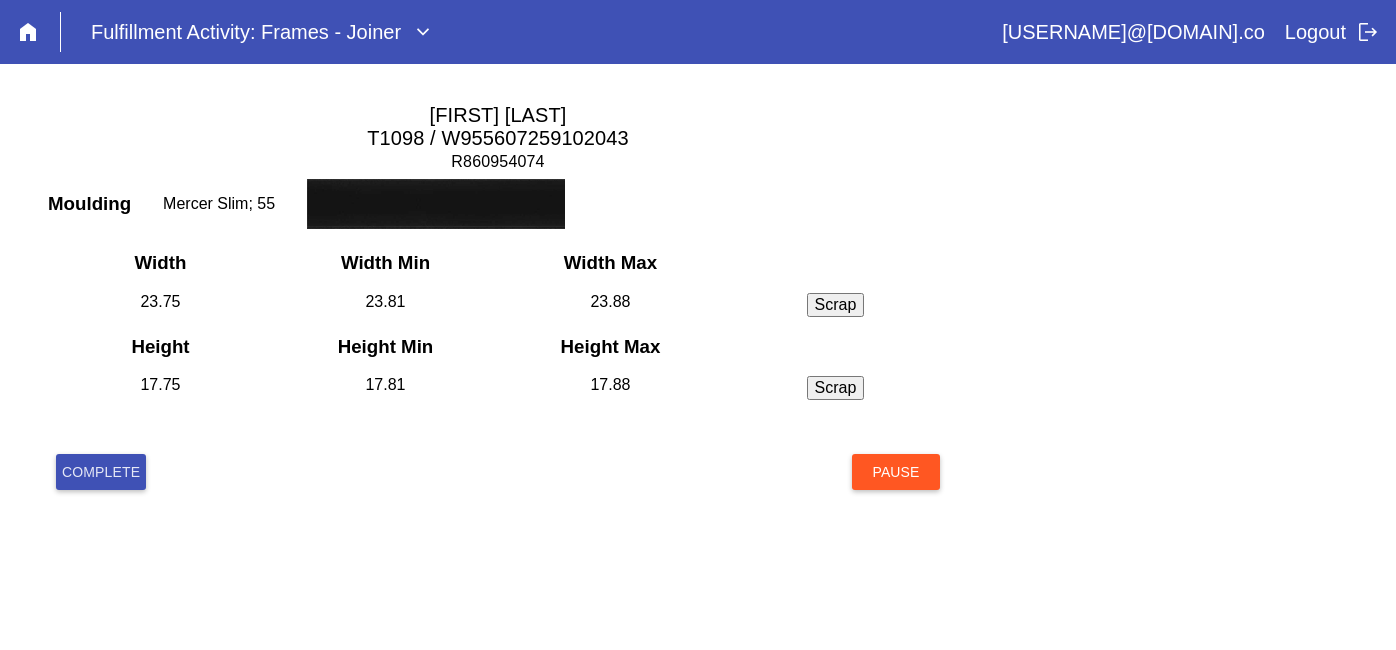 click on "Complete" at bounding box center (101, 472) 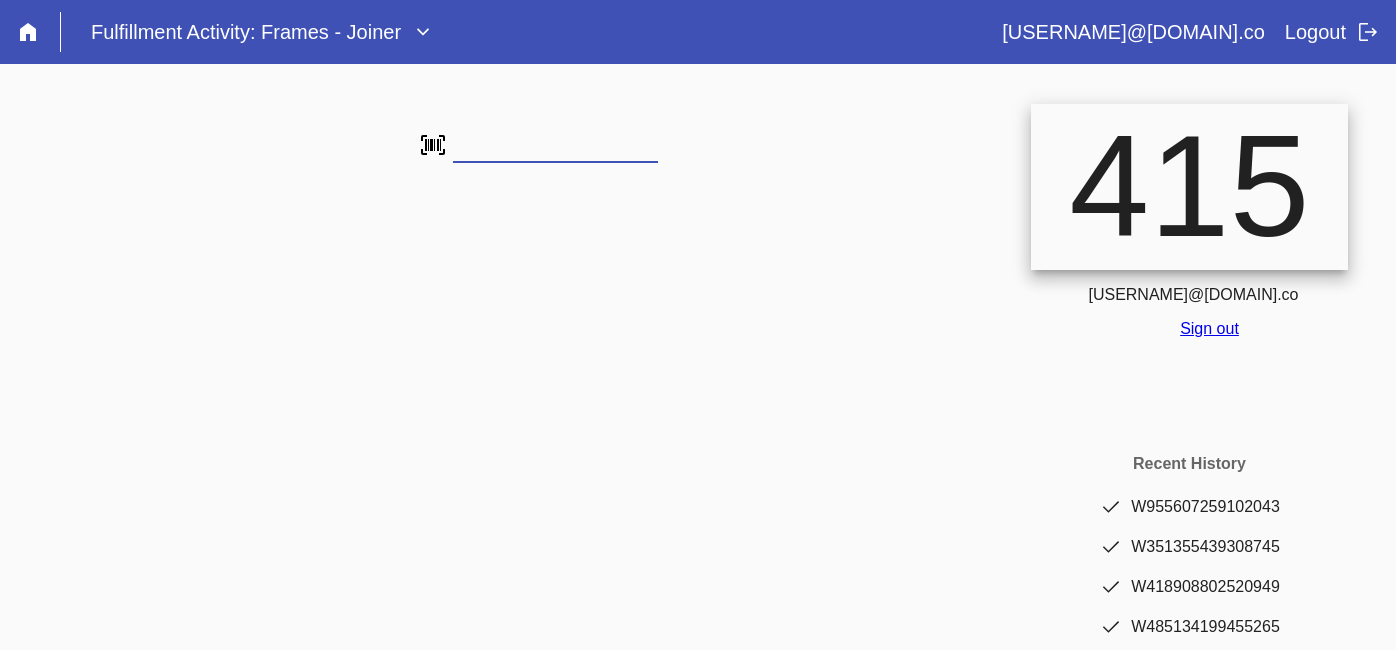 scroll, scrollTop: 0, scrollLeft: 0, axis: both 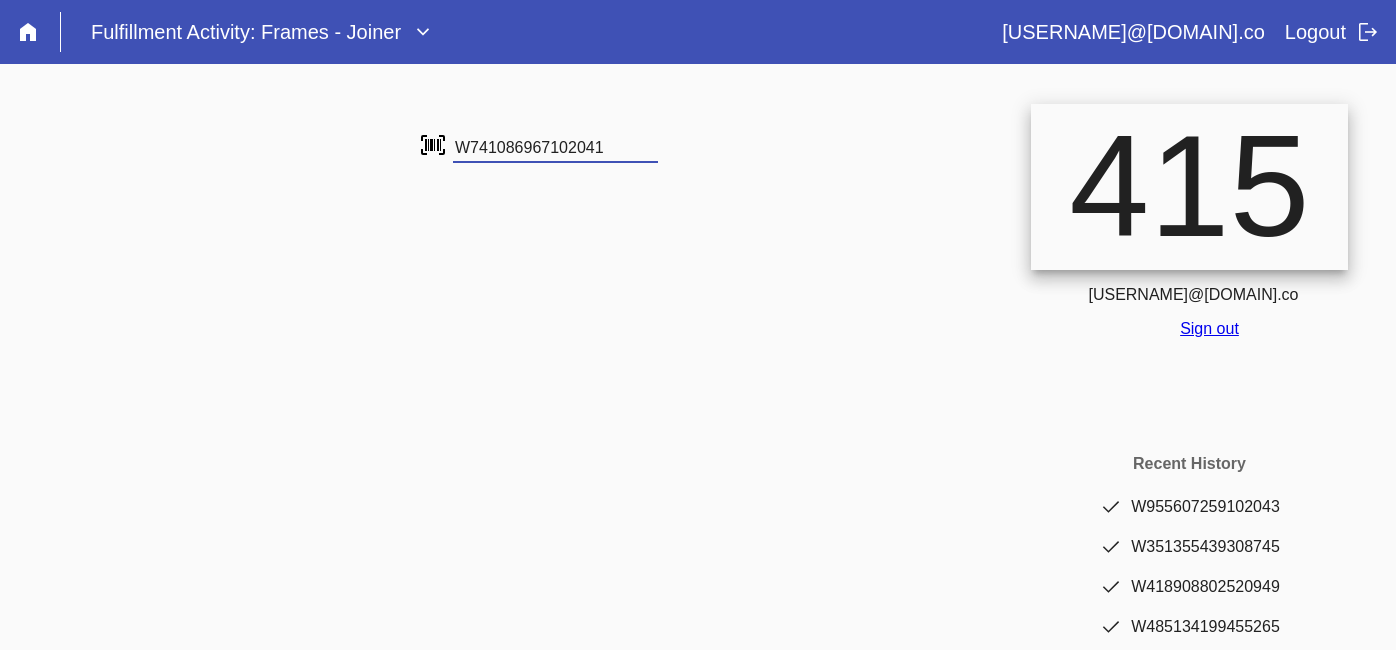 type on "W741086967102041" 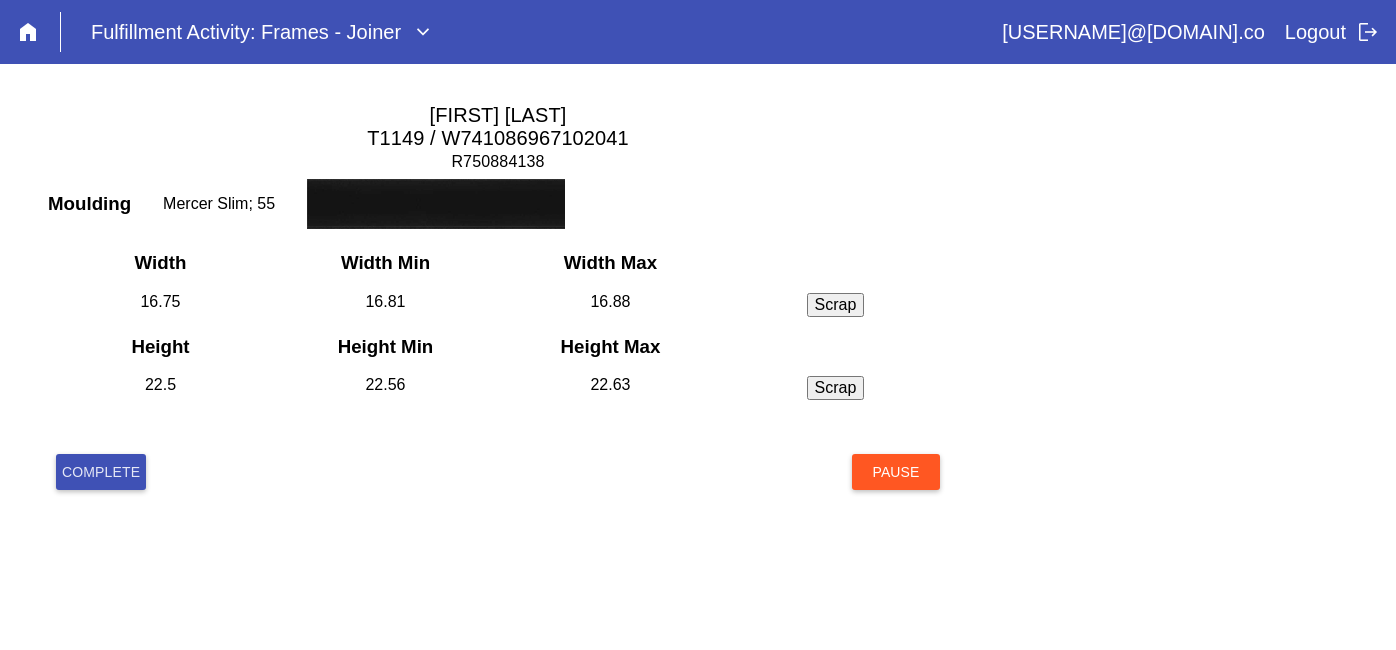 scroll, scrollTop: 0, scrollLeft: 0, axis: both 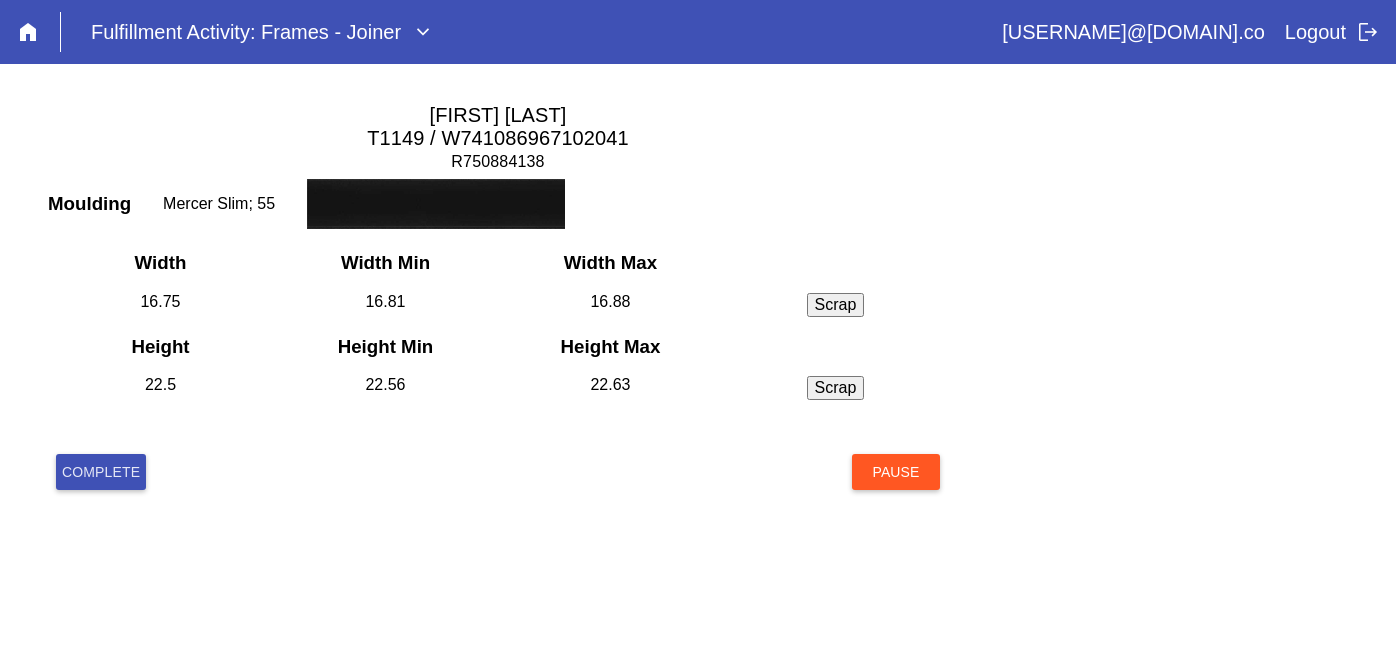 click on "Complete" at bounding box center [101, 472] 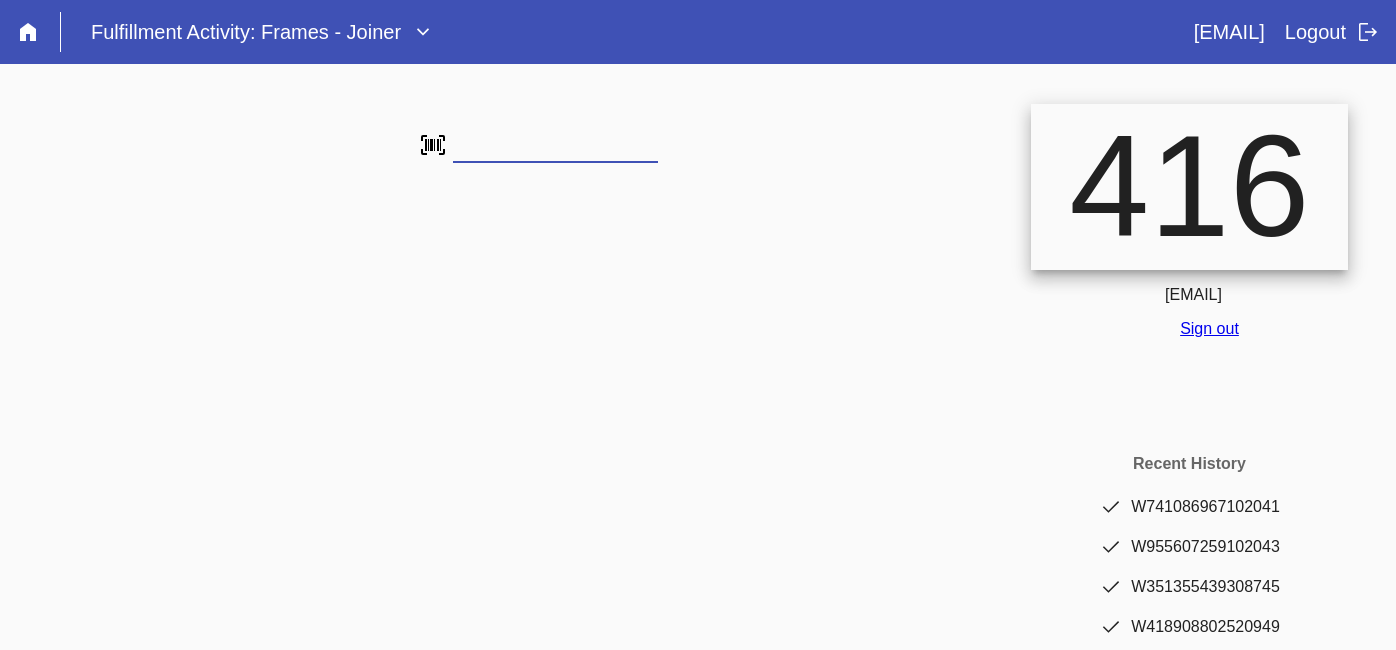 scroll, scrollTop: 0, scrollLeft: 0, axis: both 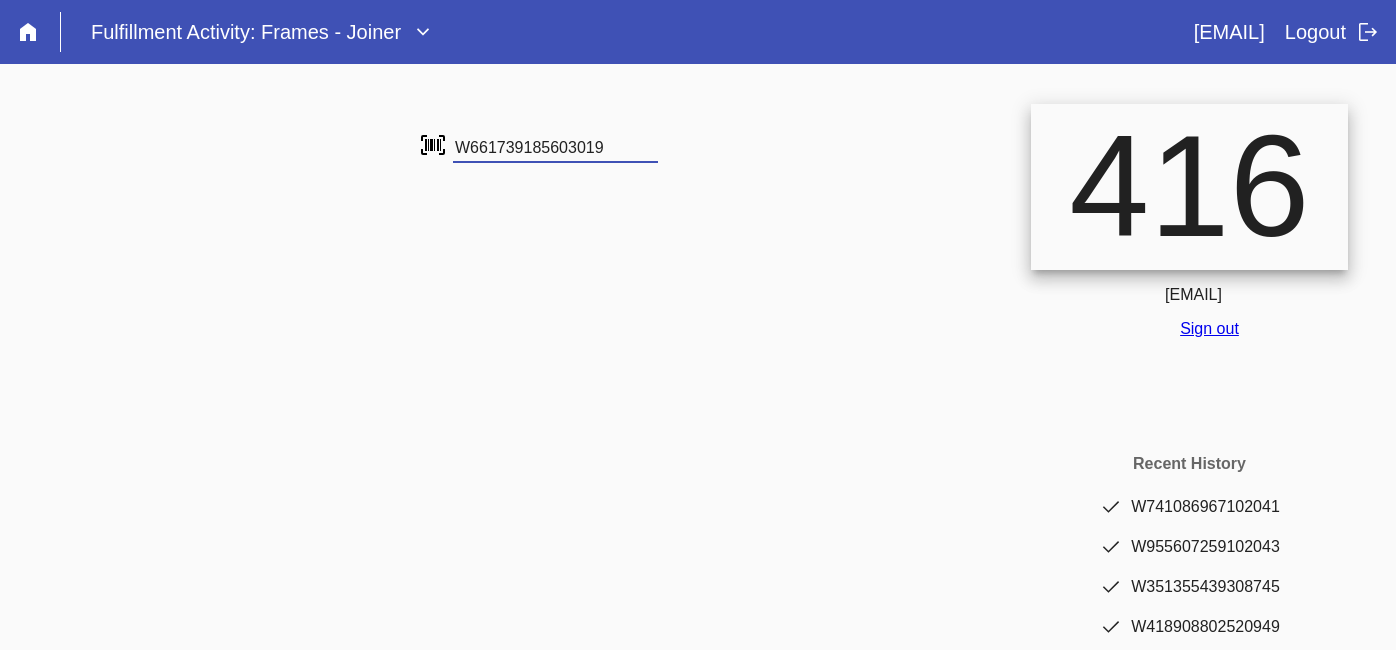 type on "W661739185603019" 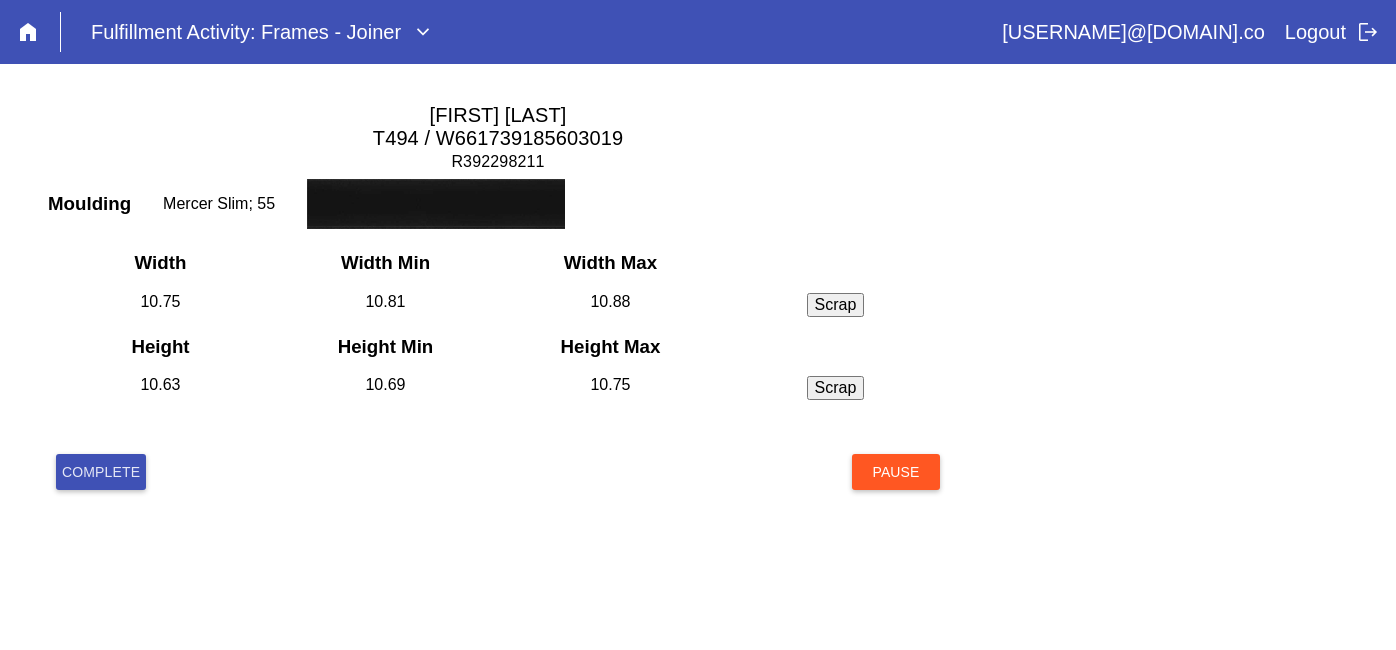 scroll, scrollTop: 0, scrollLeft: 0, axis: both 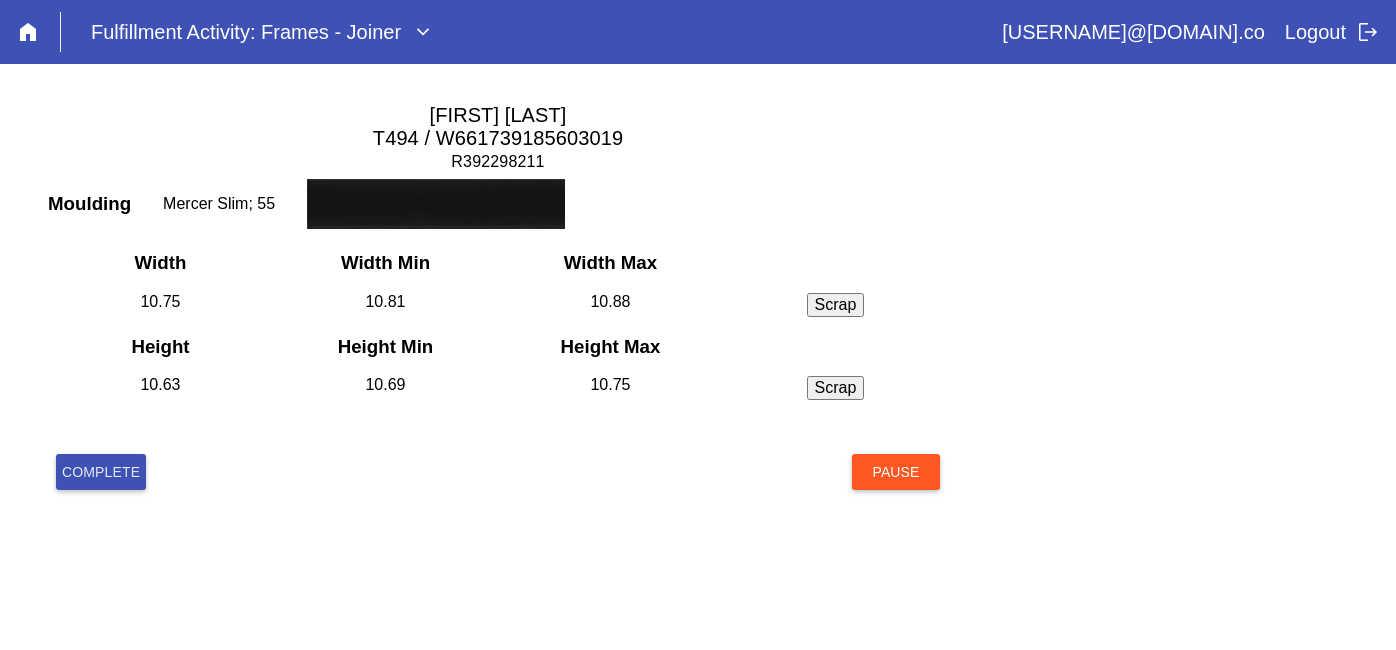 click on "Complete" at bounding box center [101, 472] 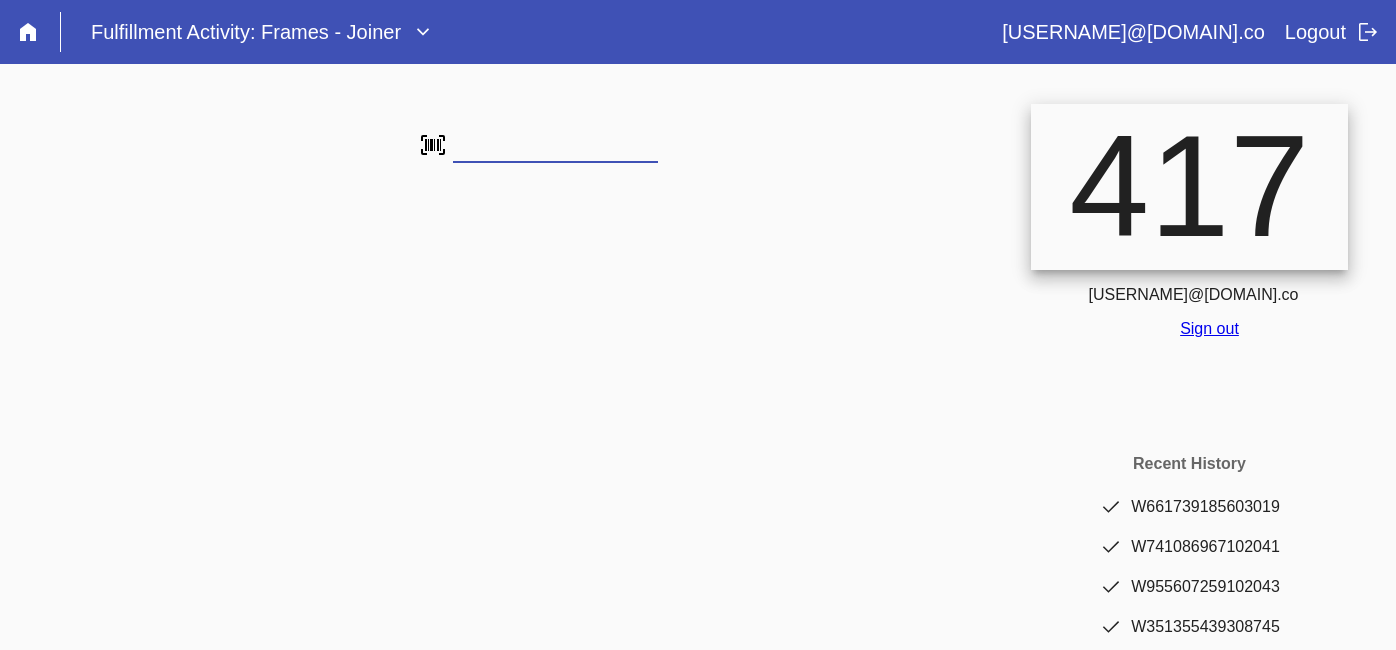 scroll, scrollTop: 0, scrollLeft: 0, axis: both 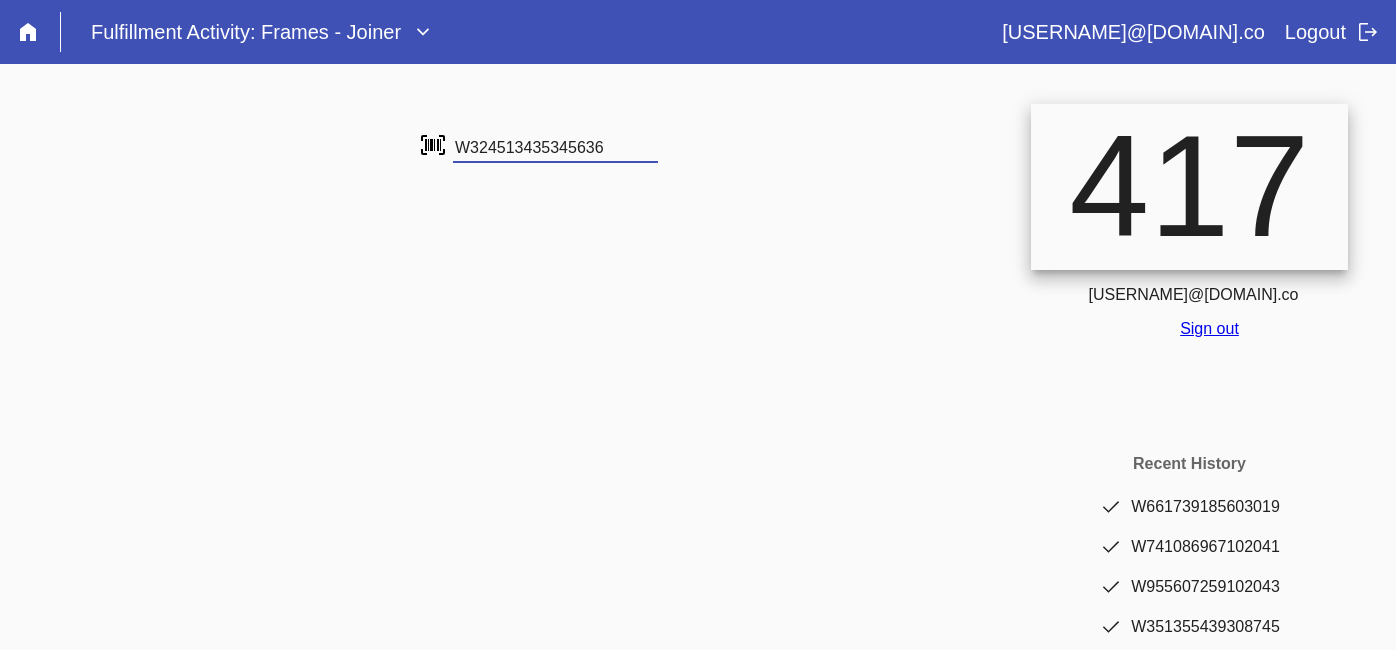 type on "W324513435345636" 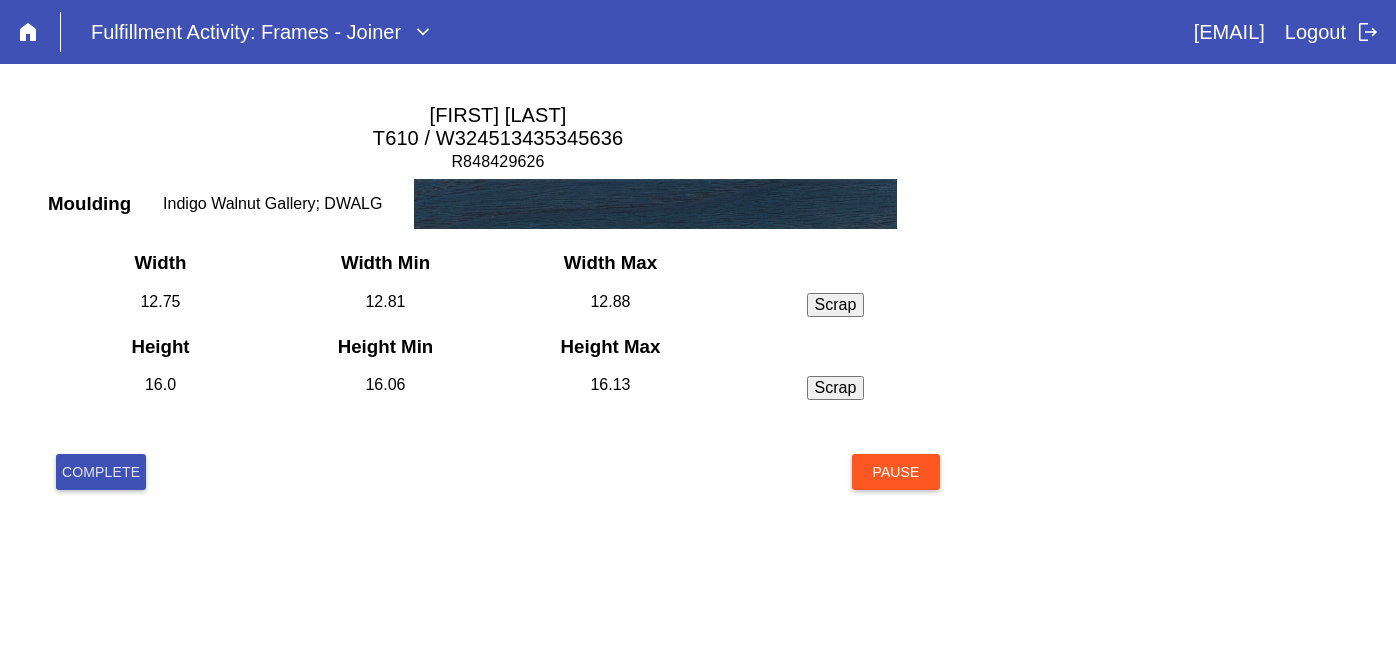 scroll, scrollTop: 0, scrollLeft: 0, axis: both 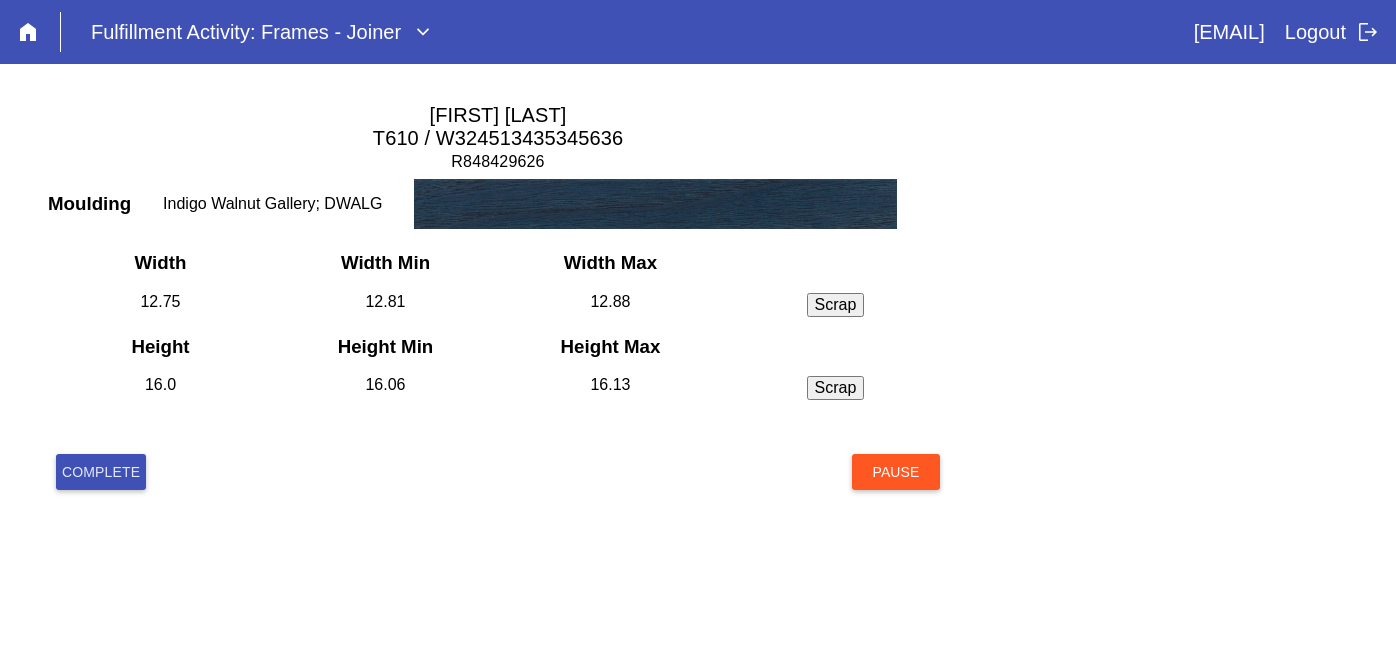click on "Complete" at bounding box center [101, 472] 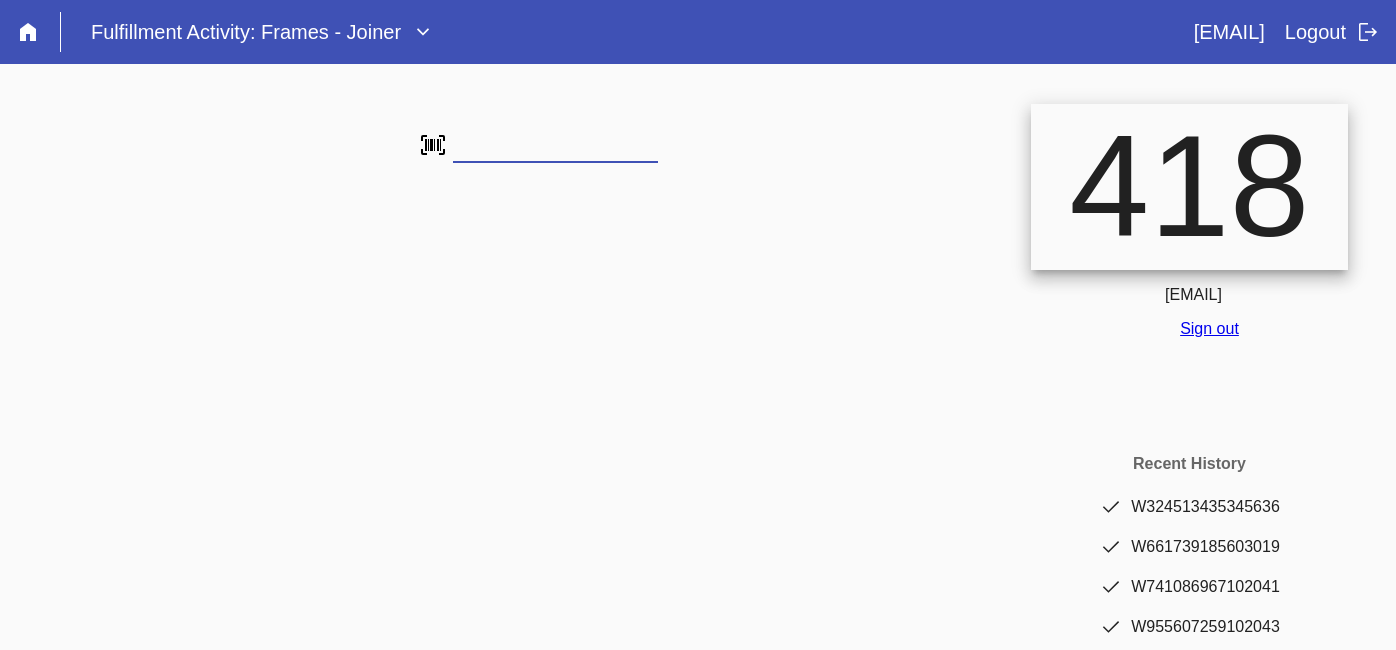scroll, scrollTop: 0, scrollLeft: 0, axis: both 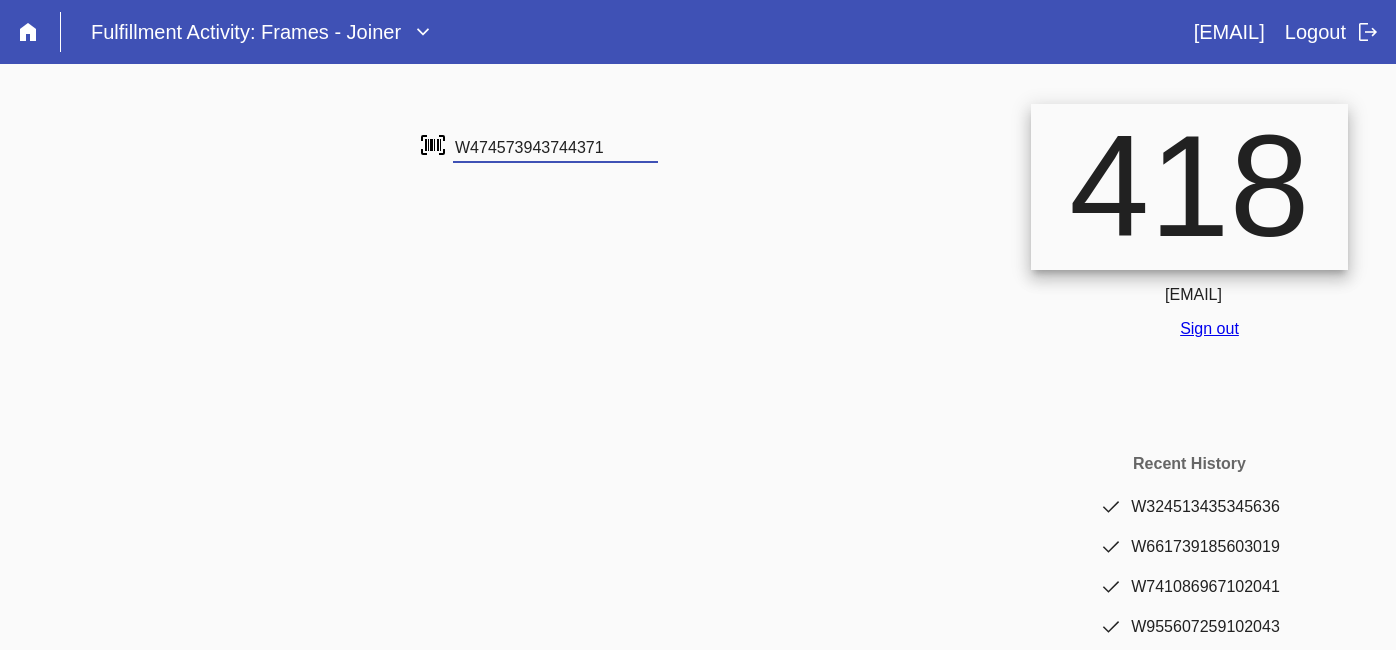 type on "W474573943744371" 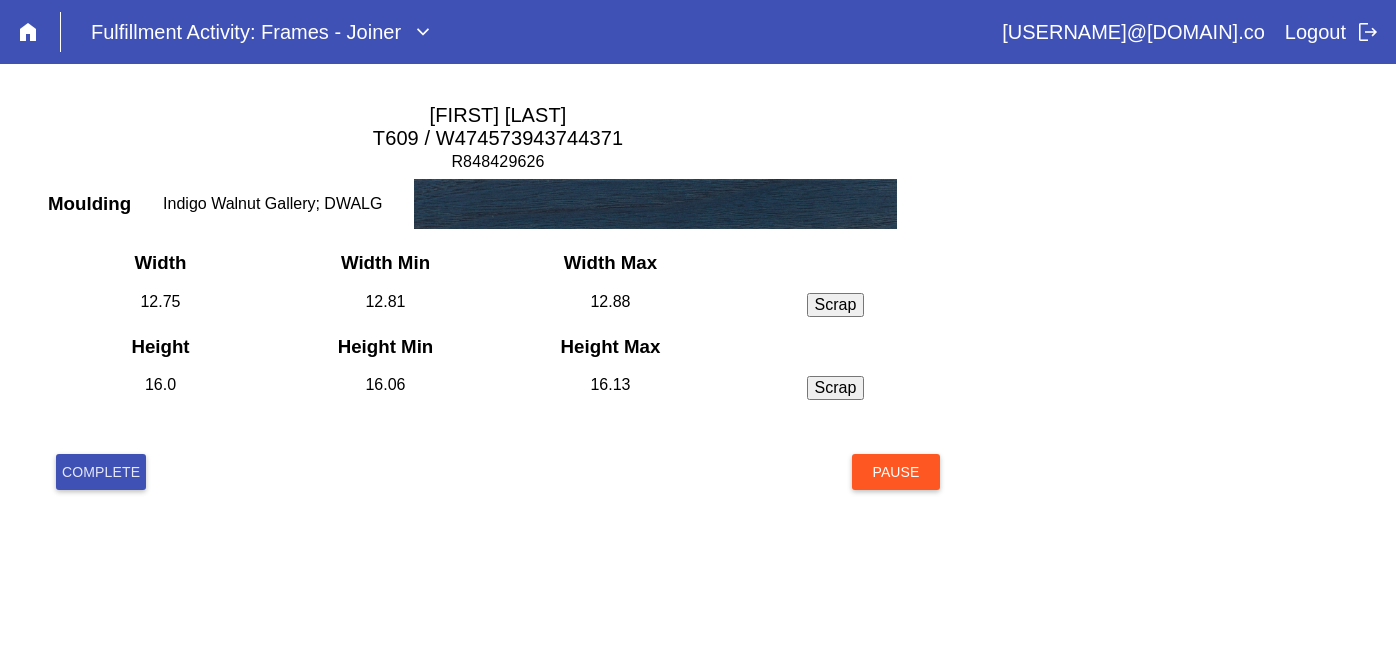 scroll, scrollTop: 0, scrollLeft: 0, axis: both 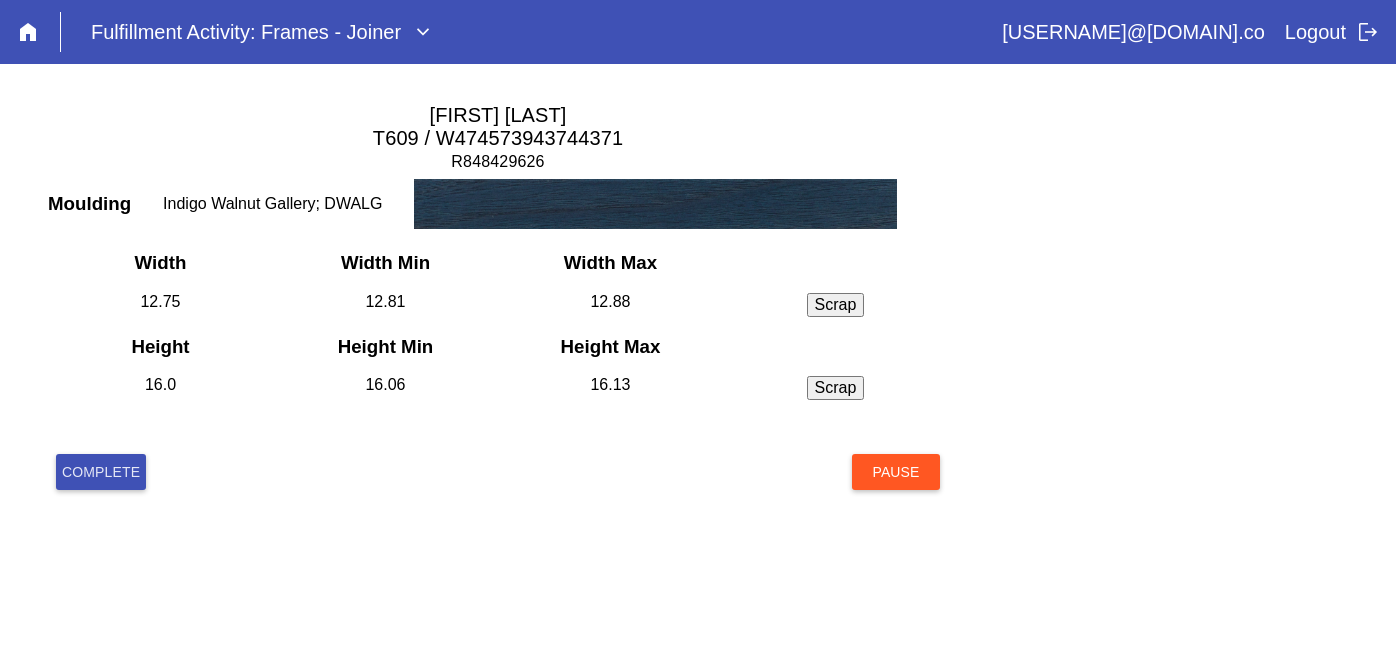 click on "Complete" at bounding box center (101, 472) 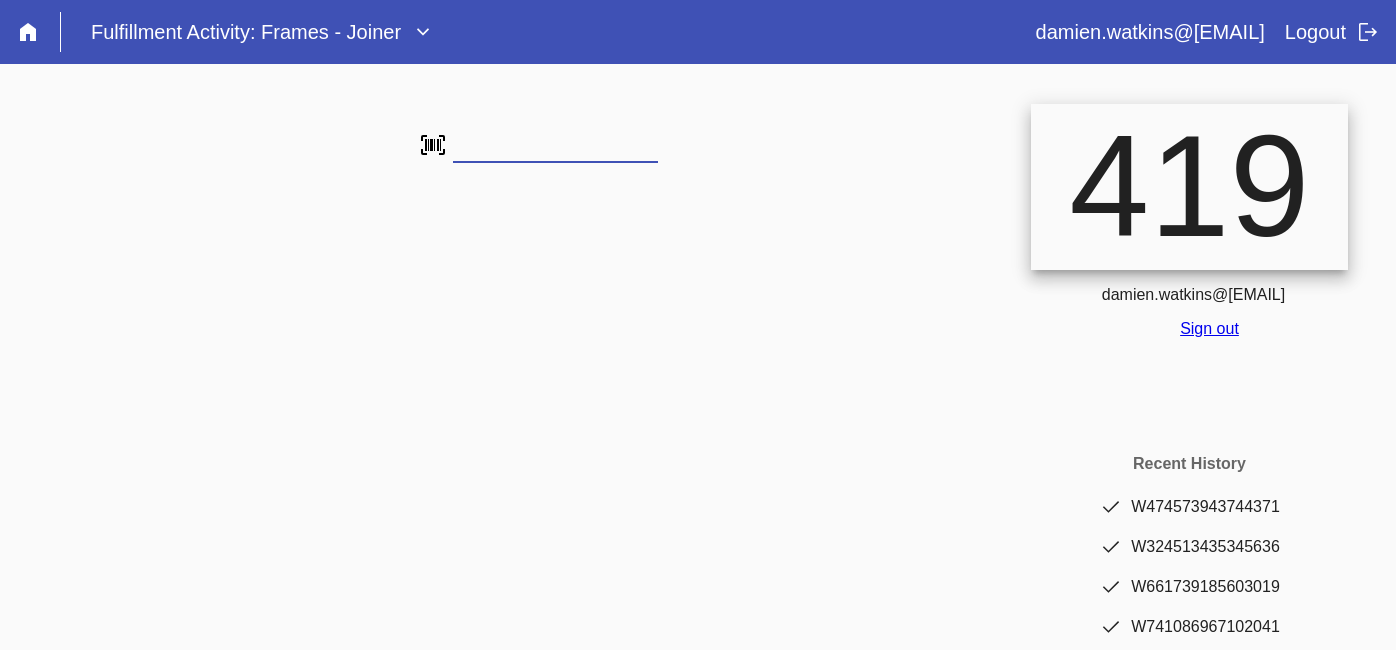 scroll, scrollTop: 0, scrollLeft: 0, axis: both 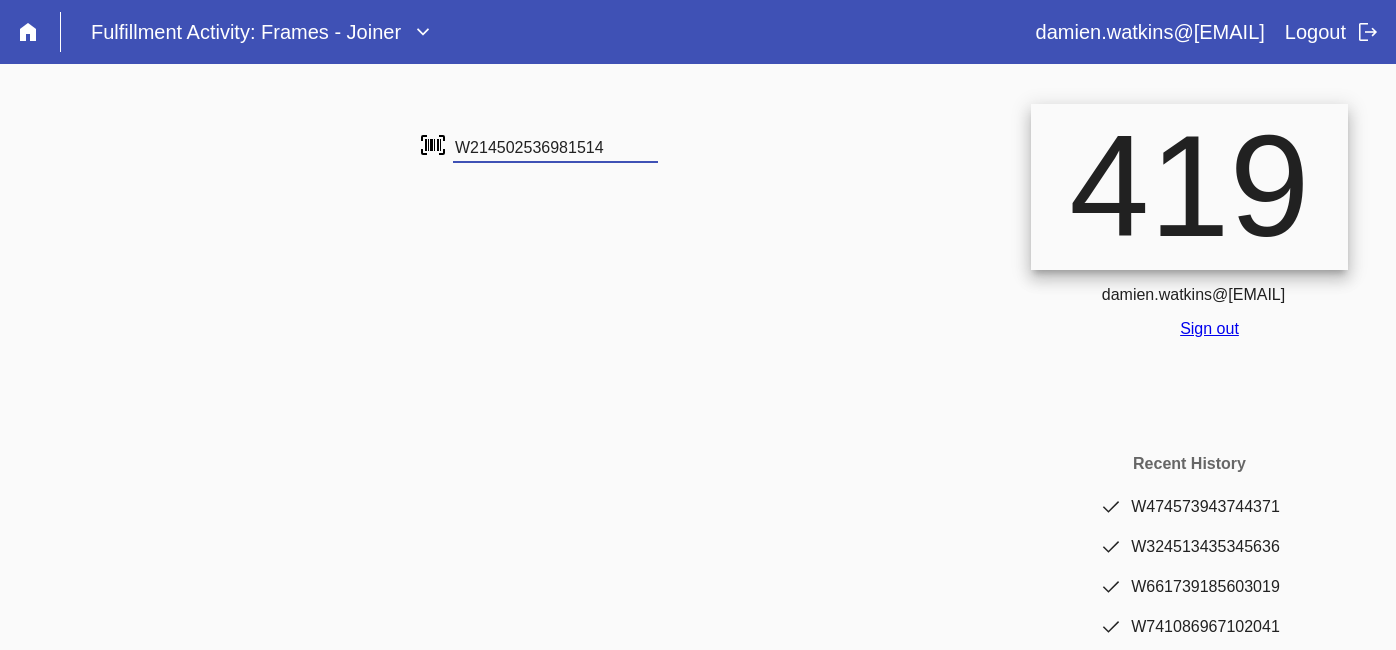 type on "W214502536981514" 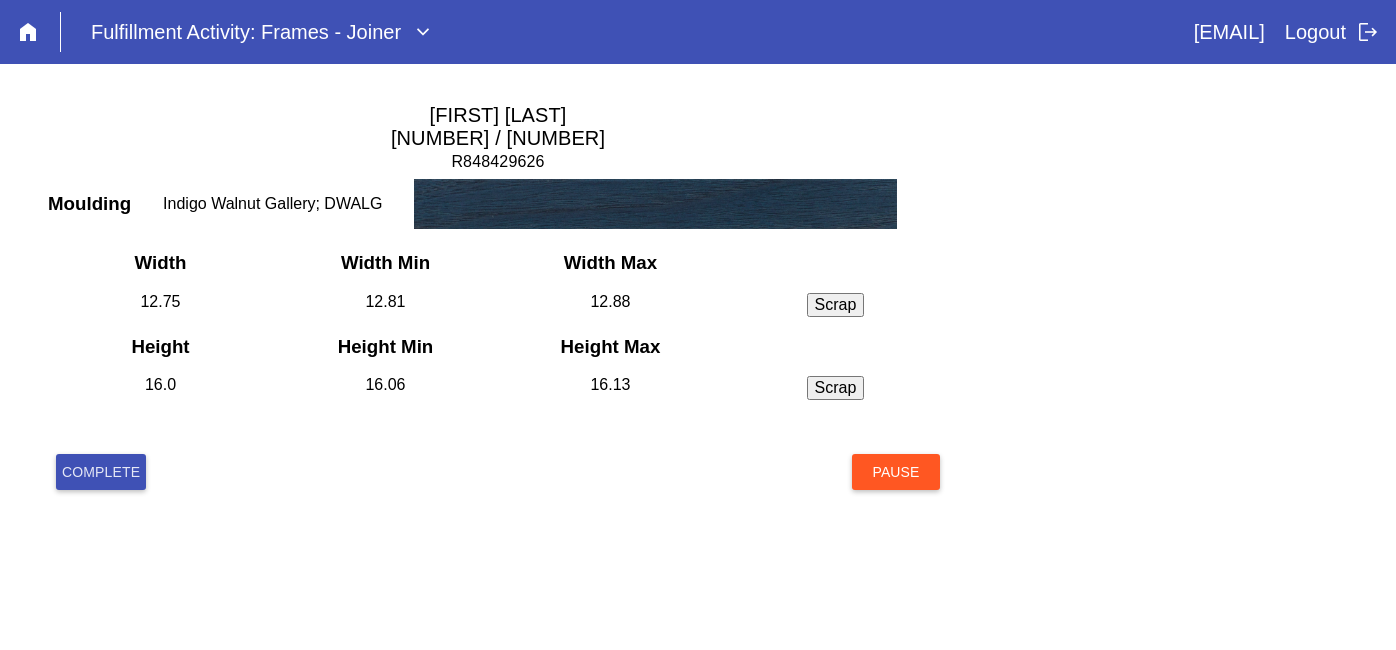 scroll, scrollTop: 0, scrollLeft: 0, axis: both 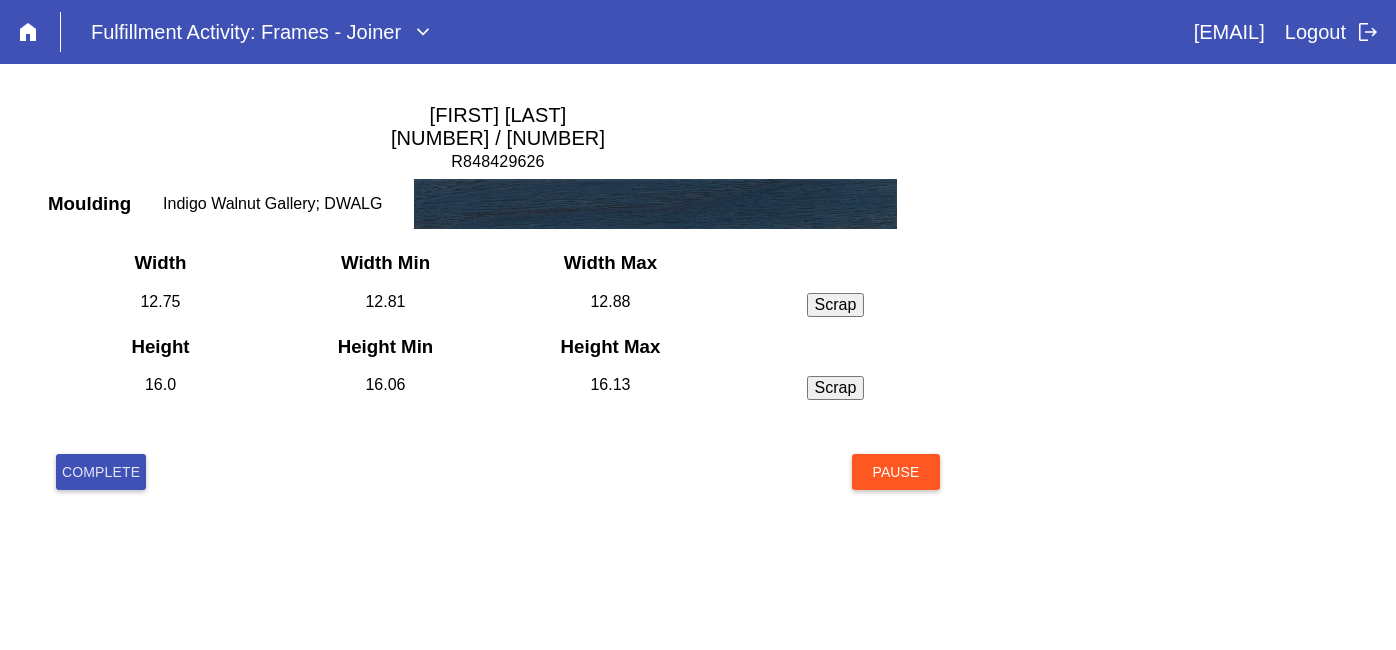 click on "Complete" at bounding box center [101, 472] 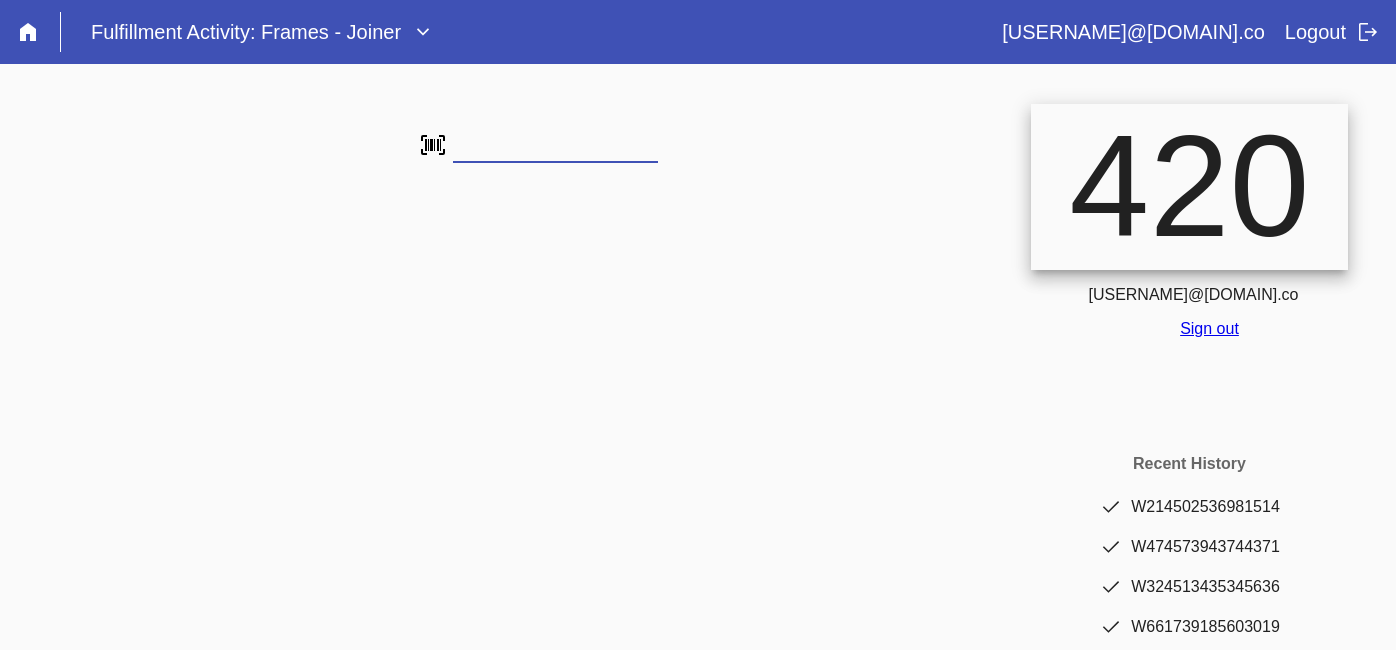 scroll, scrollTop: 0, scrollLeft: 0, axis: both 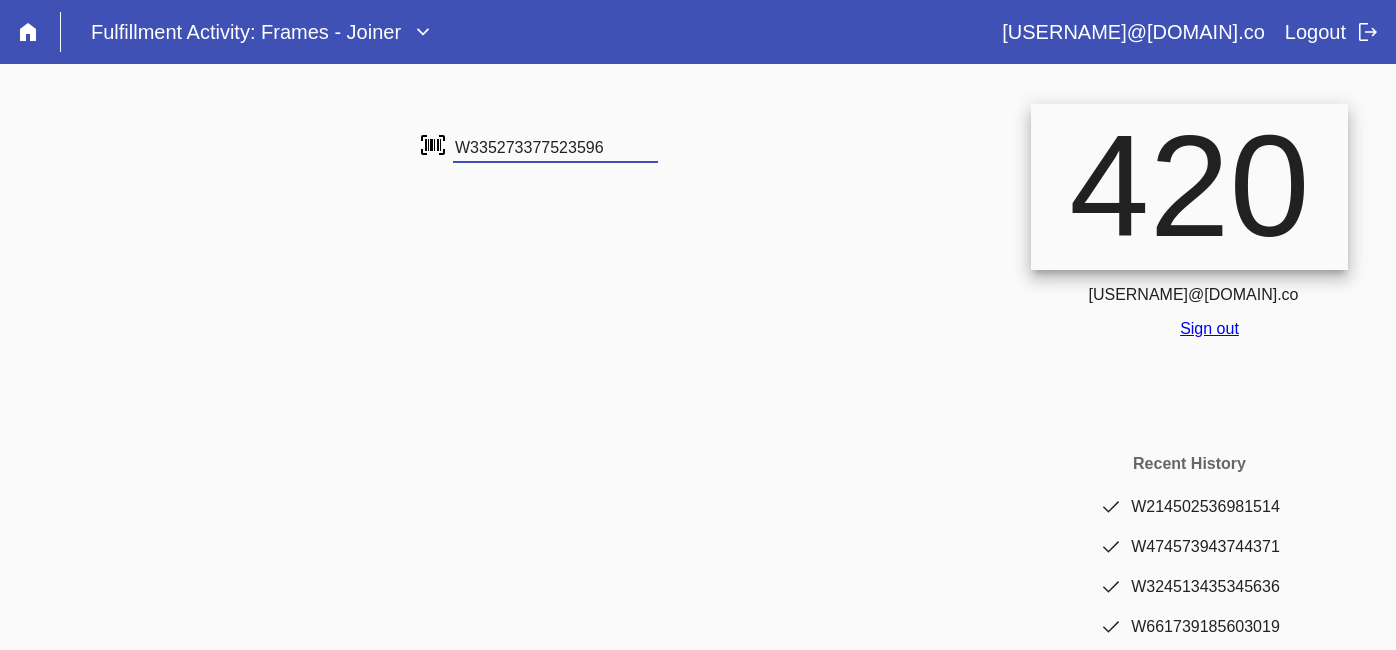 type on "W335273377523596" 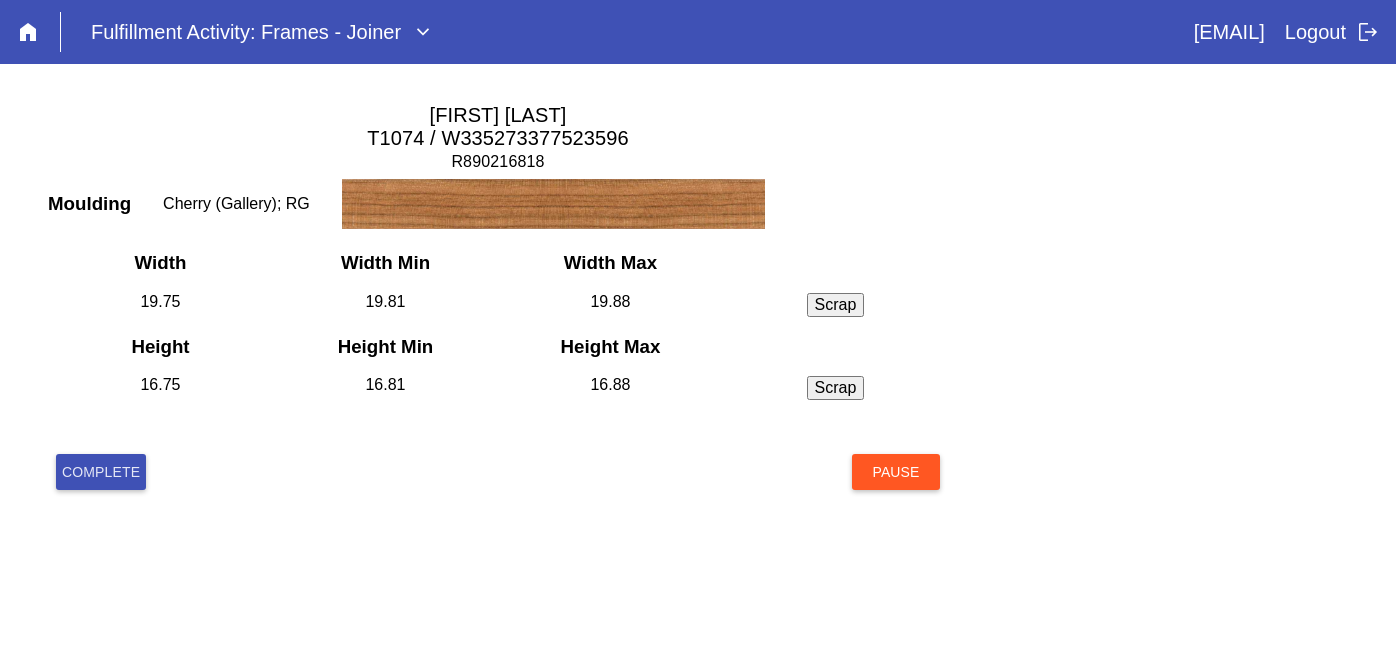 scroll, scrollTop: 0, scrollLeft: 0, axis: both 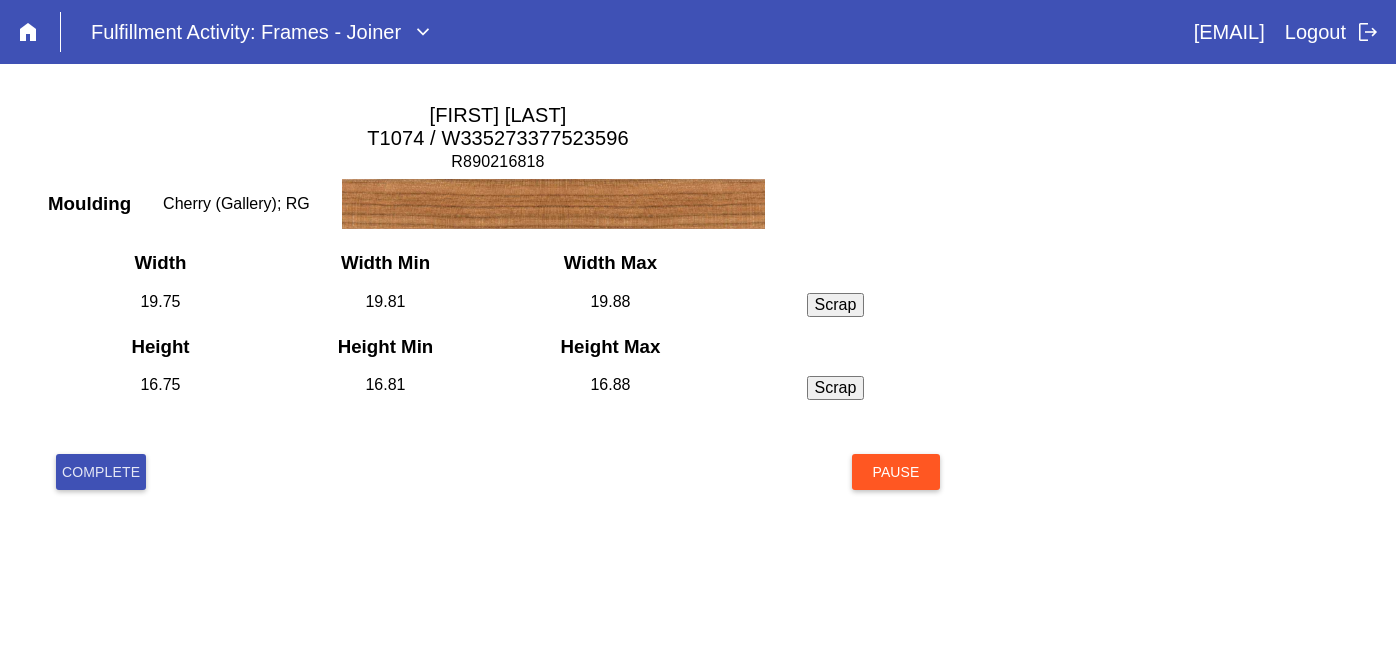 click on "Complete" at bounding box center [101, 472] 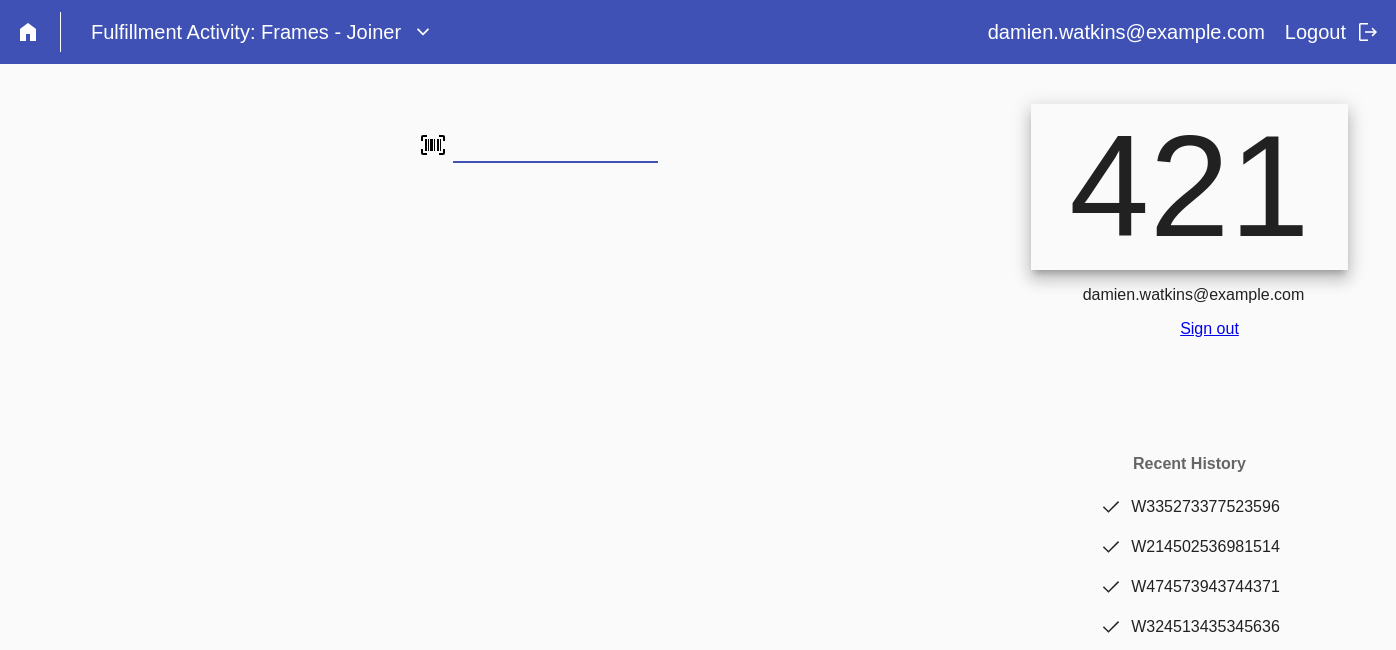 scroll, scrollTop: 0, scrollLeft: 0, axis: both 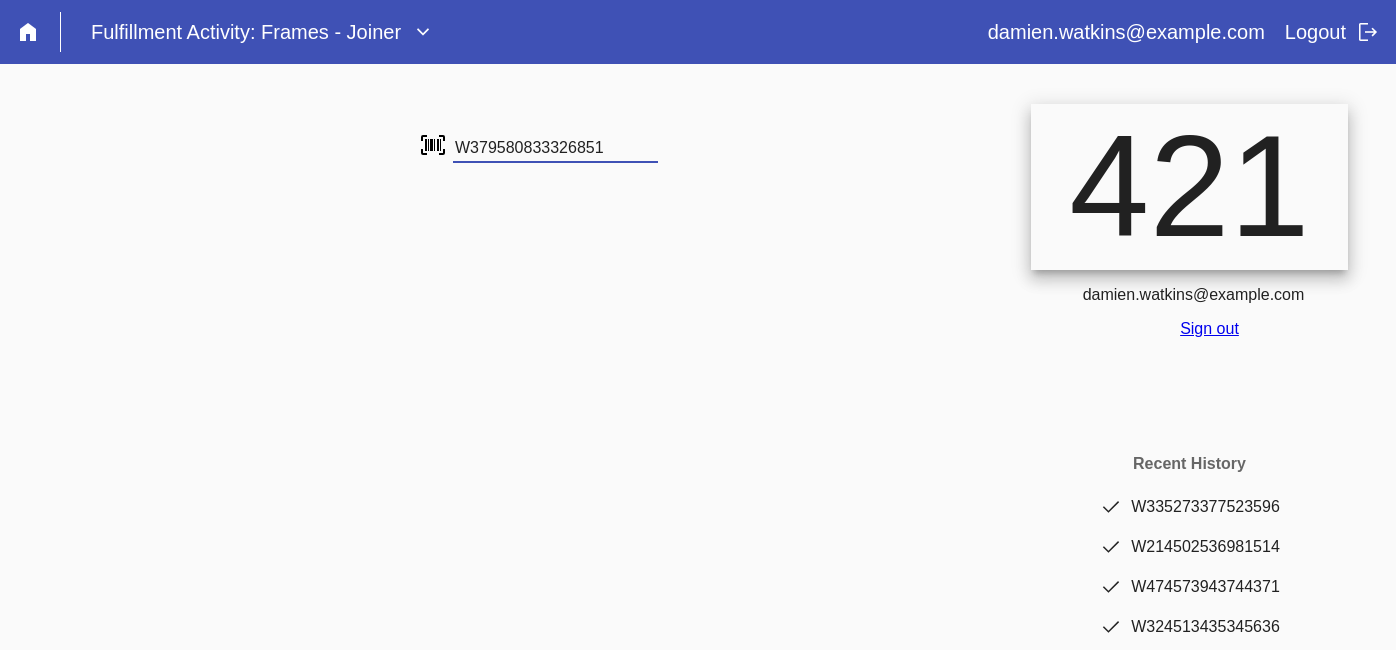 type on "W379580833326851" 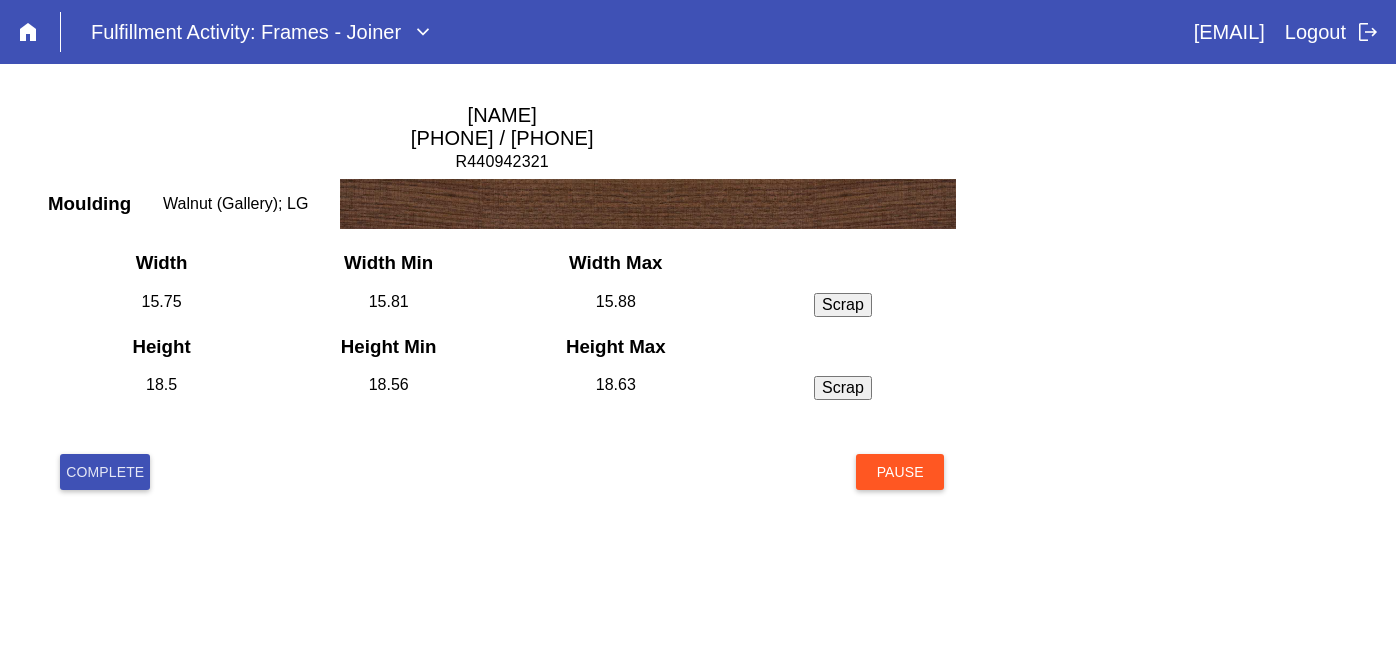 scroll, scrollTop: 0, scrollLeft: 0, axis: both 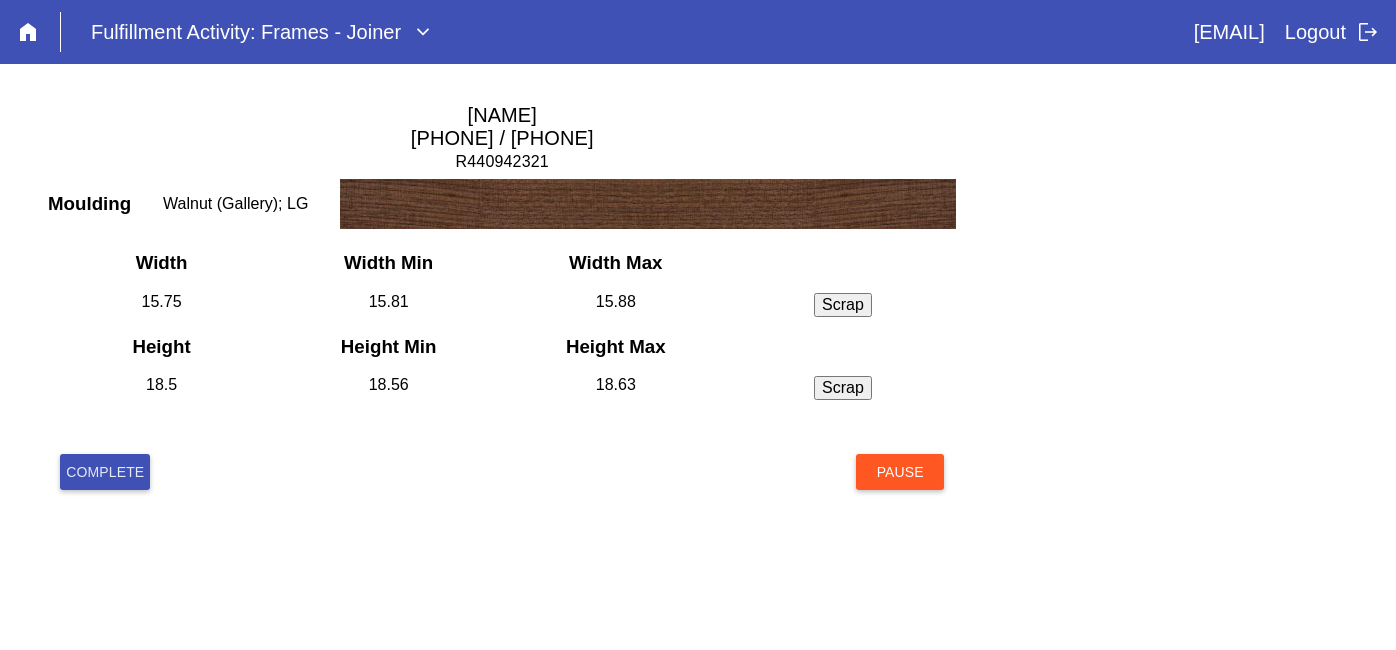 click on "Width Width Min Width Max 15.75 15.81 15.88 Scrap Incorrect Dimensions Chip Scratch Height Height Min Height Max 18.5 18.56 18.63 Scrap Incorrect Dimensions Chip Scratch" at bounding box center (502, 340) 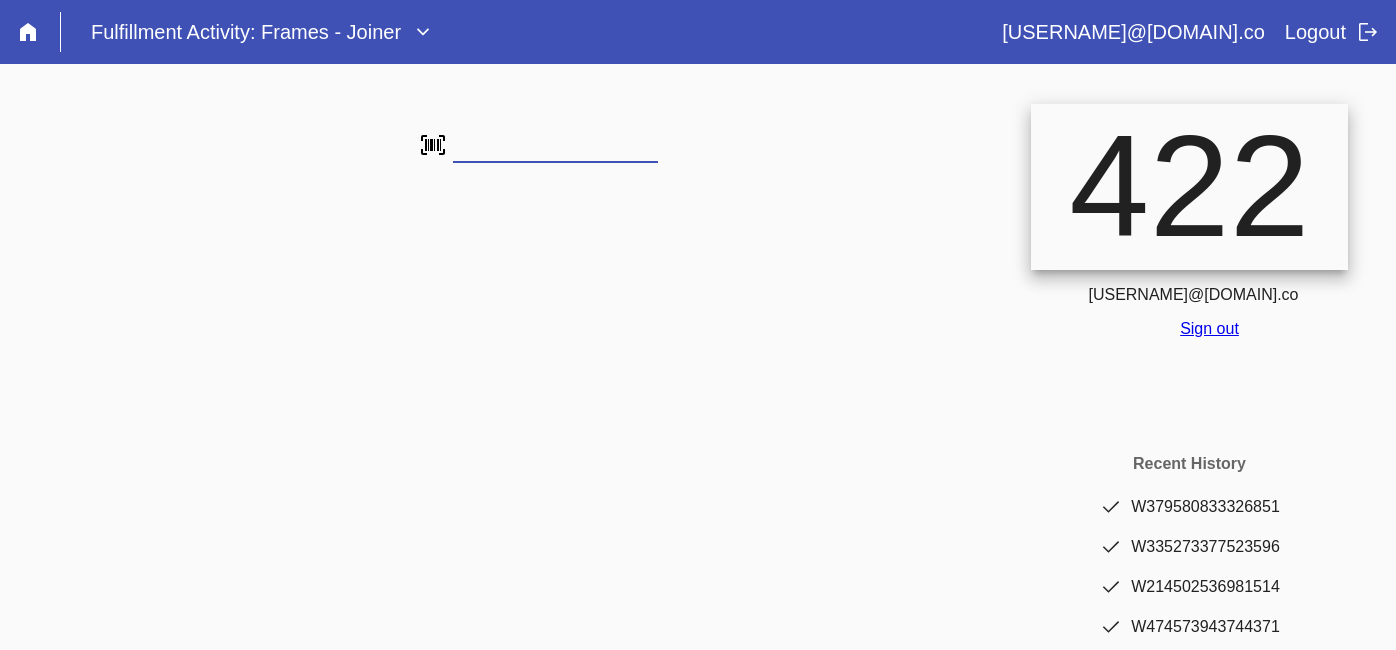 scroll, scrollTop: 0, scrollLeft: 0, axis: both 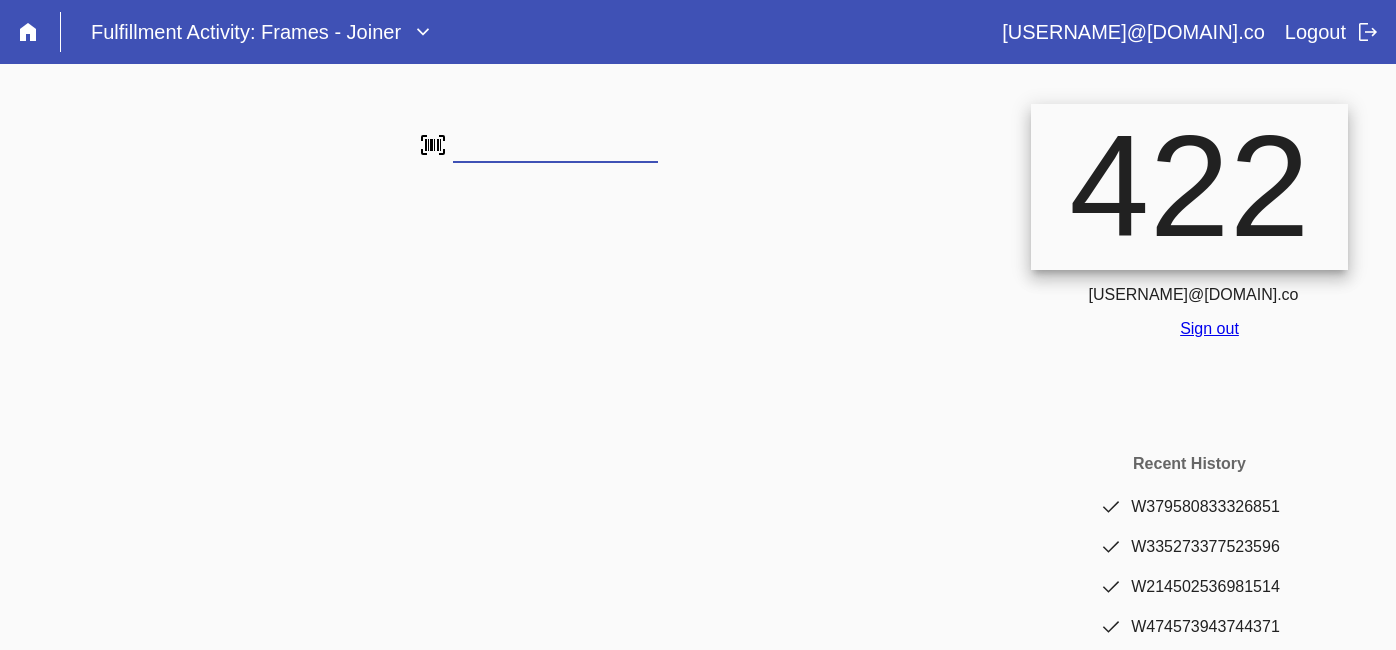 type on "W789157153110948" 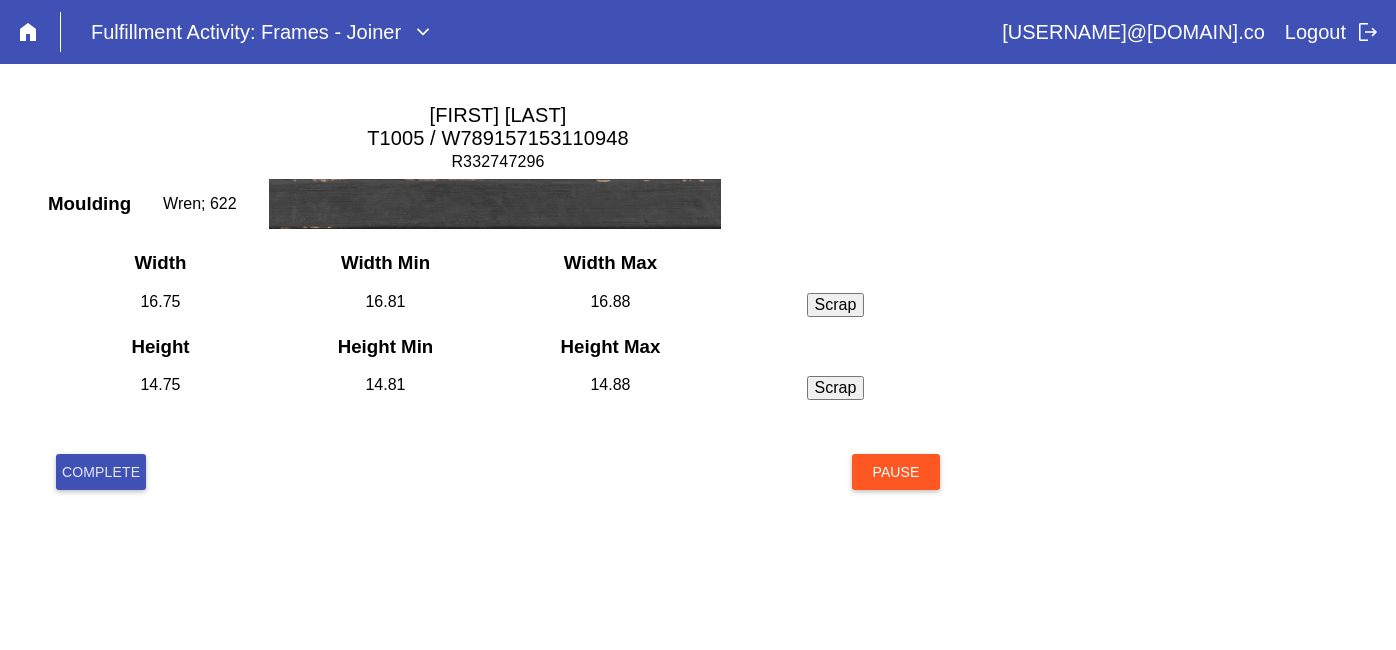 scroll, scrollTop: 0, scrollLeft: 0, axis: both 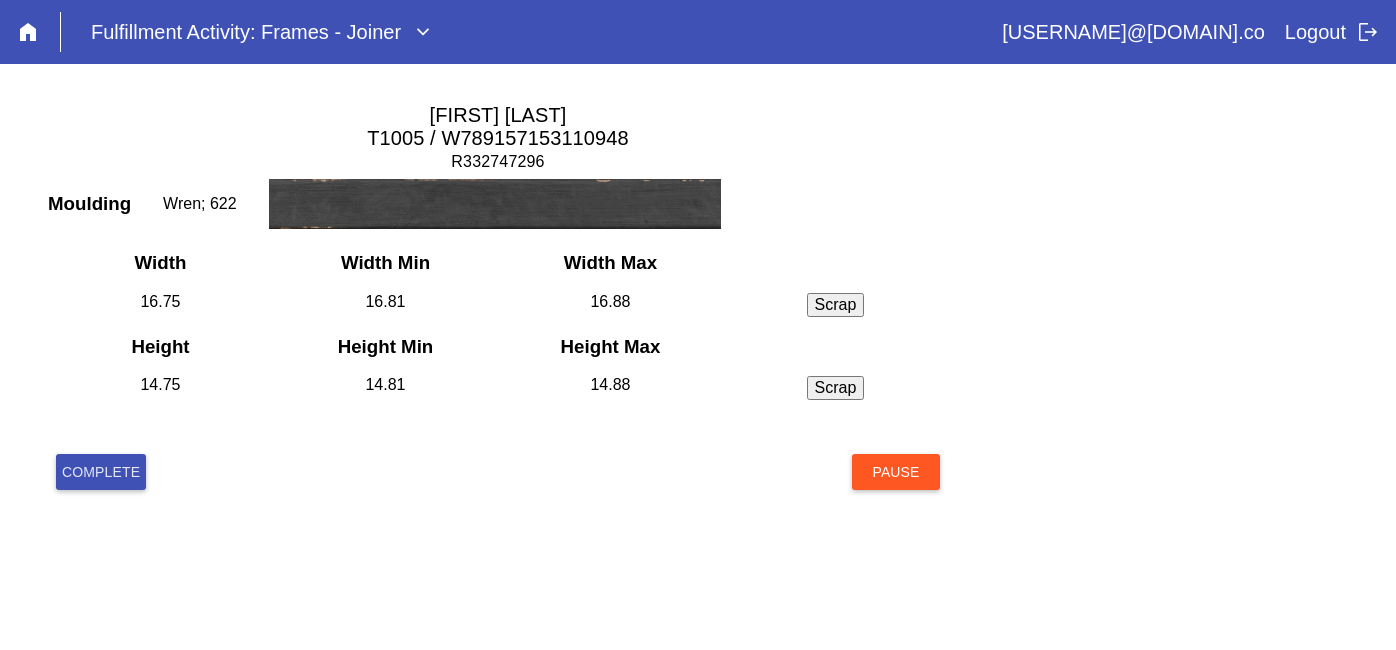 click on "Complete" at bounding box center [101, 472] 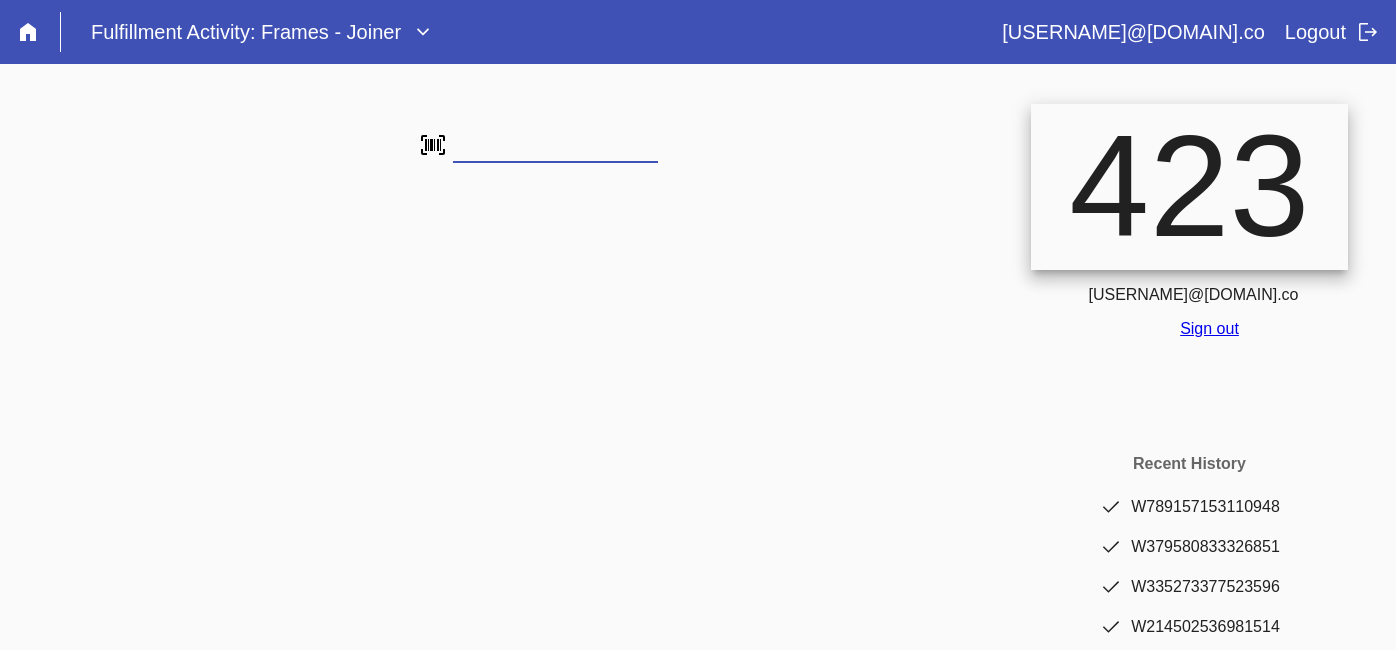 scroll, scrollTop: 0, scrollLeft: 0, axis: both 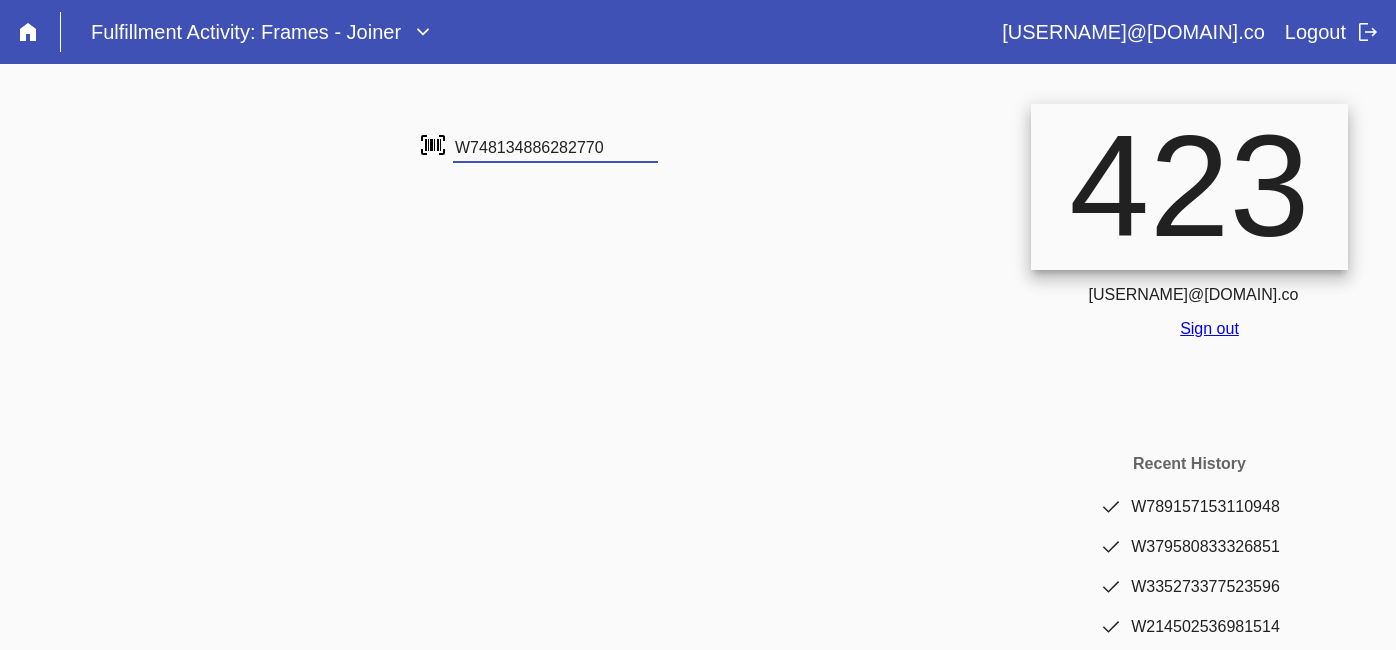 type on "W748134886282770" 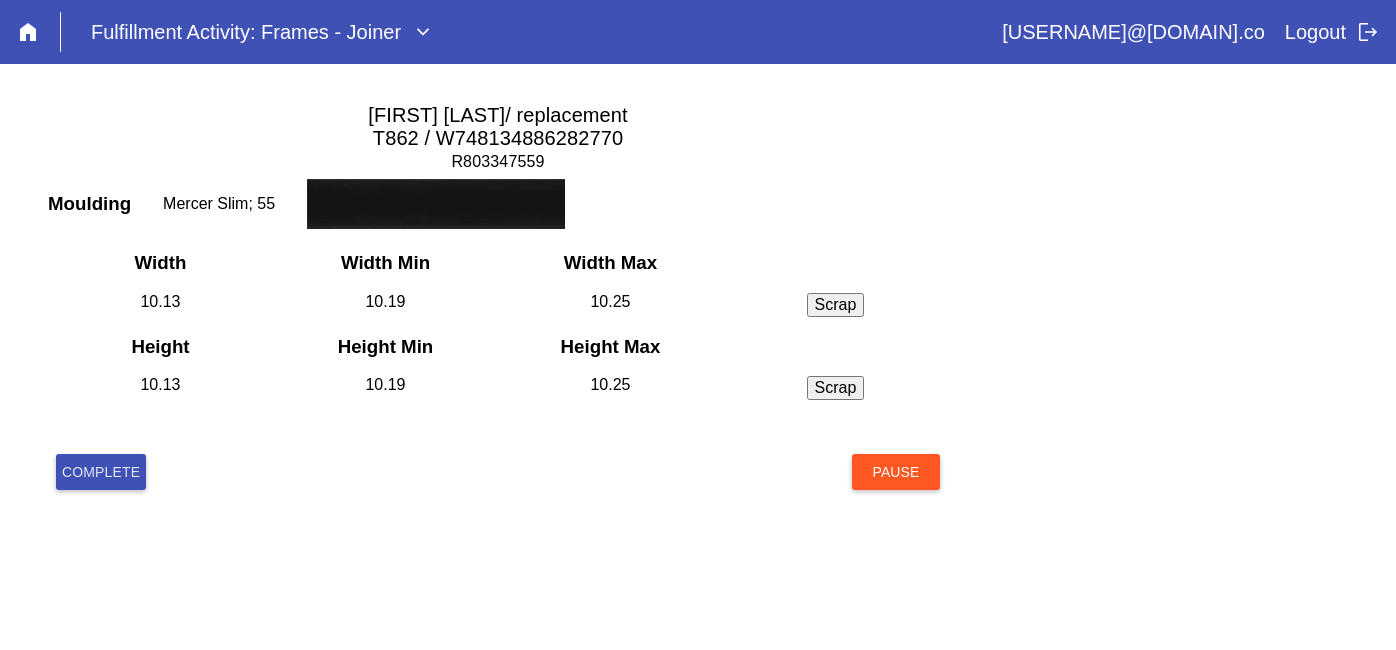 scroll, scrollTop: 0, scrollLeft: 0, axis: both 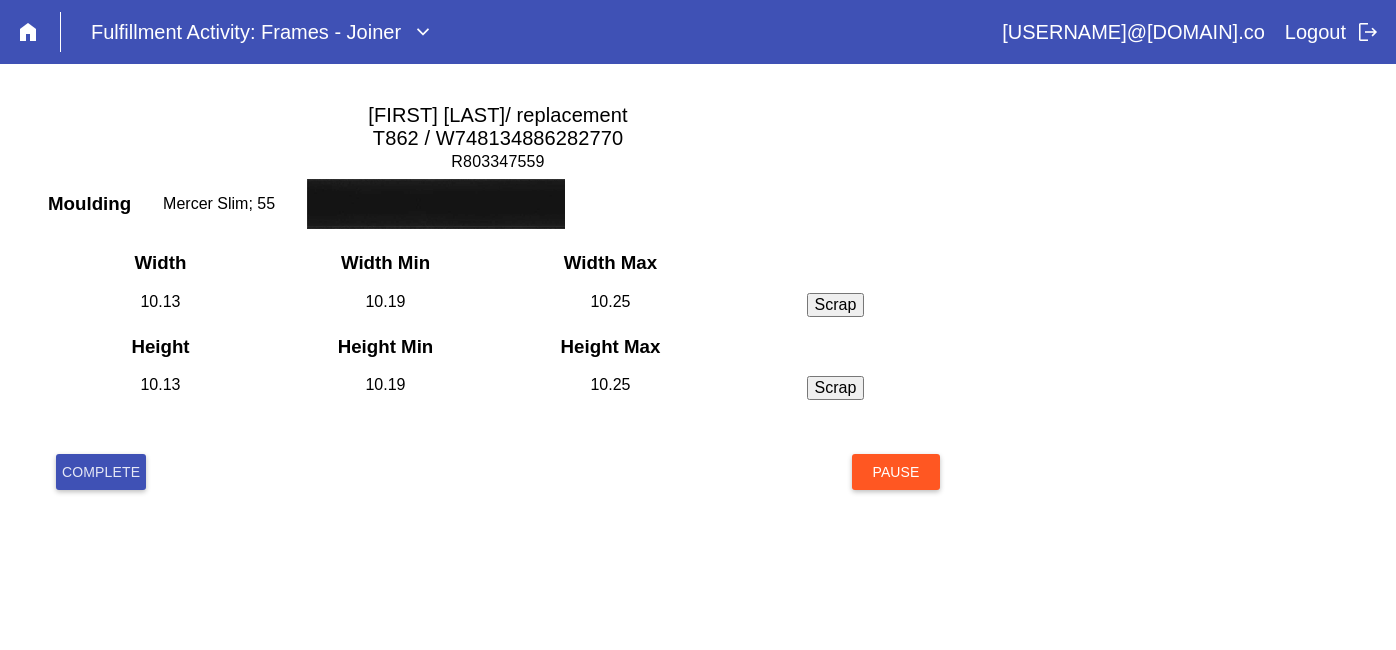 click on "Complete" at bounding box center (101, 472) 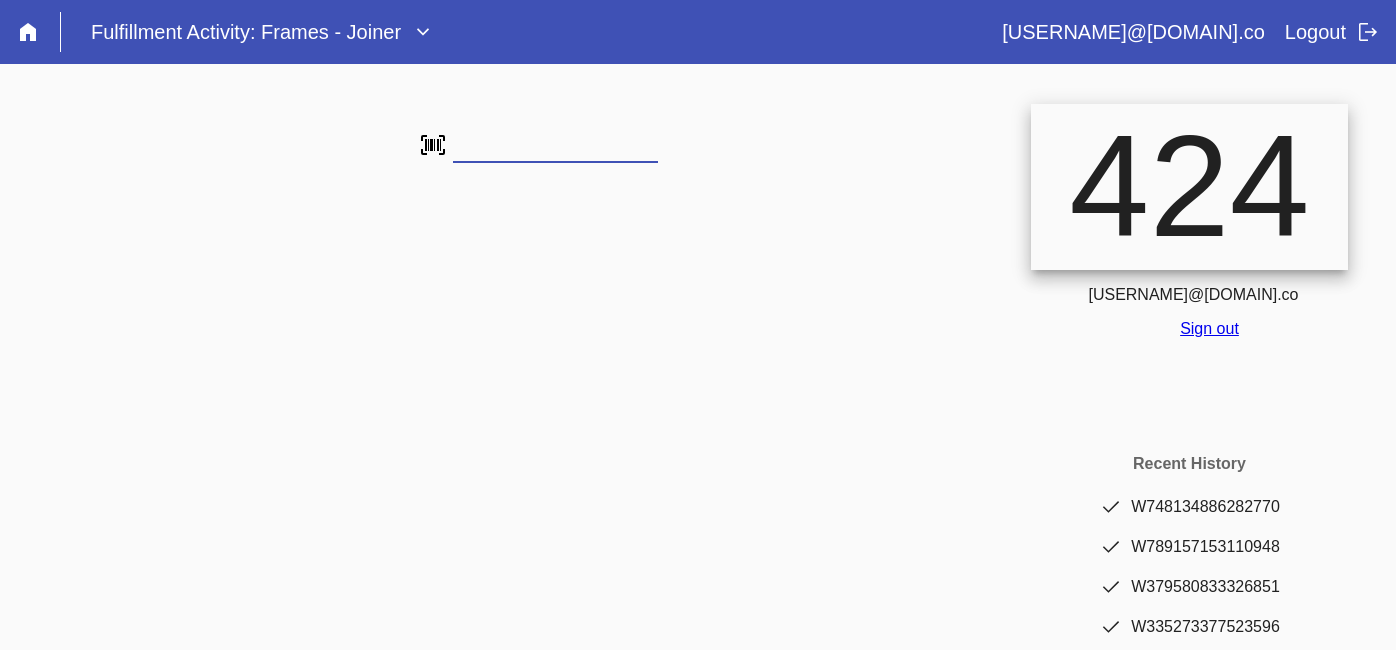 scroll, scrollTop: 0, scrollLeft: 0, axis: both 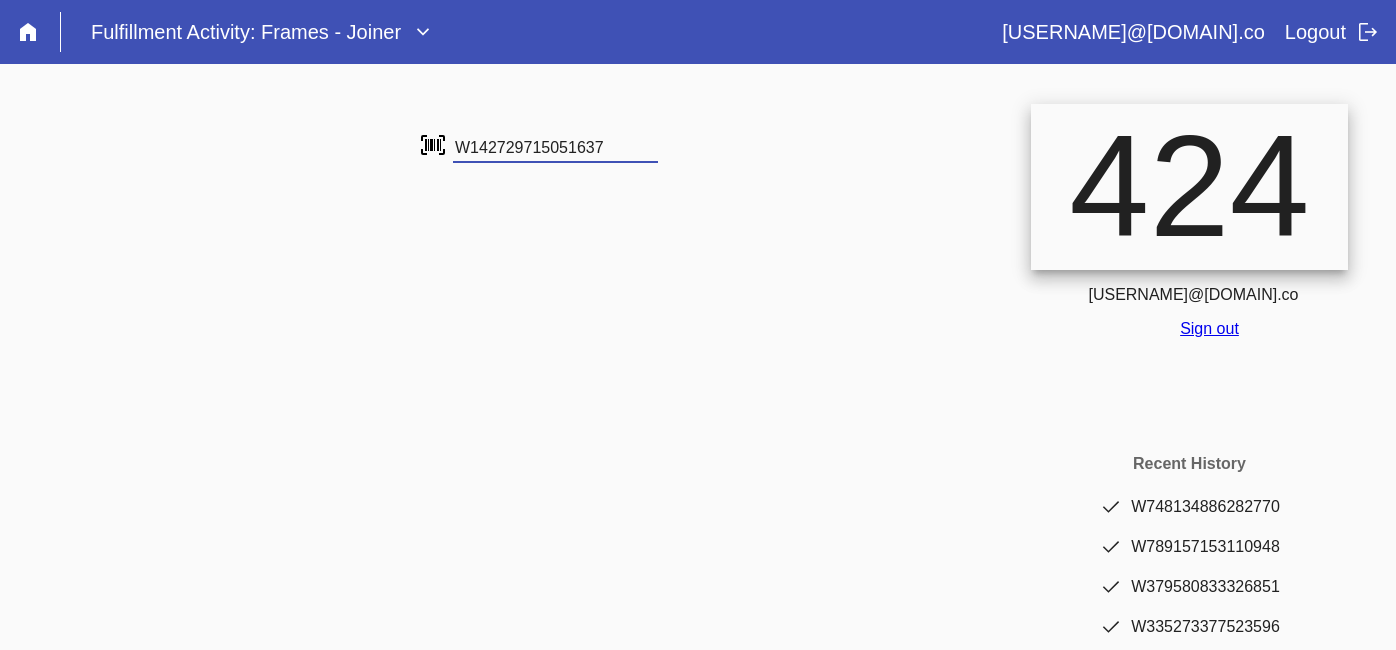 type on "W142729715051637" 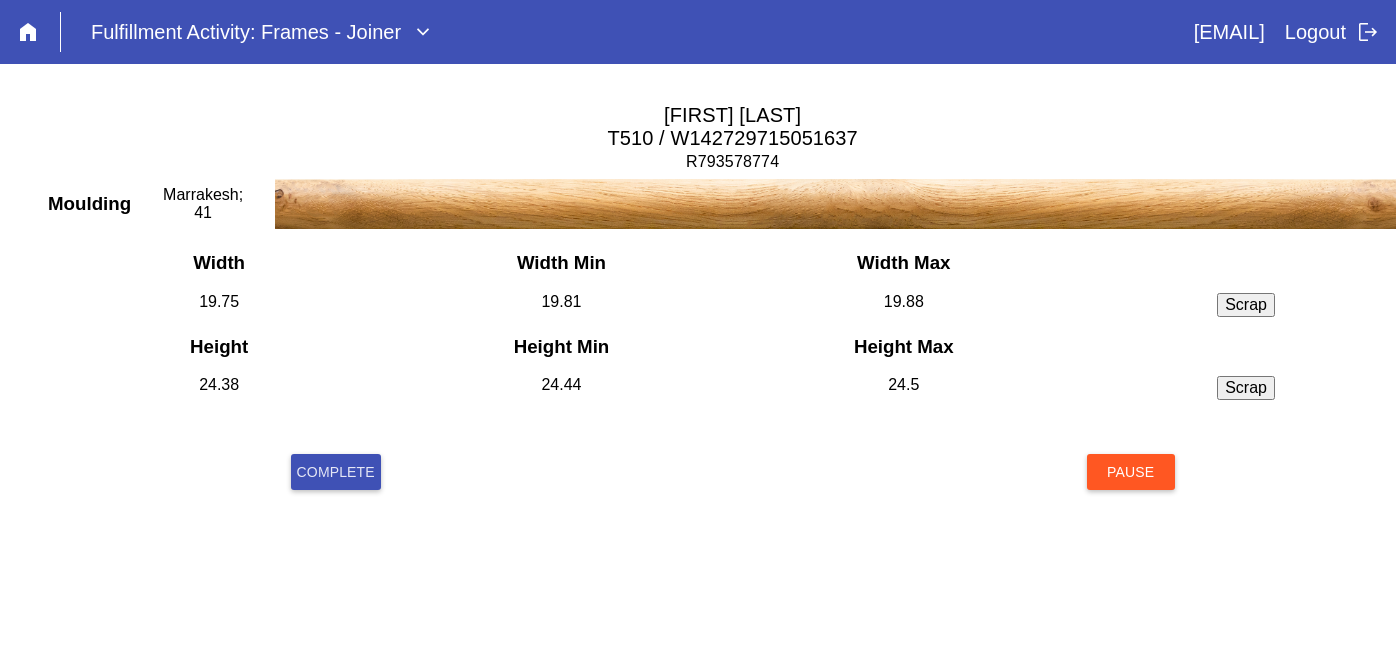scroll, scrollTop: 0, scrollLeft: 0, axis: both 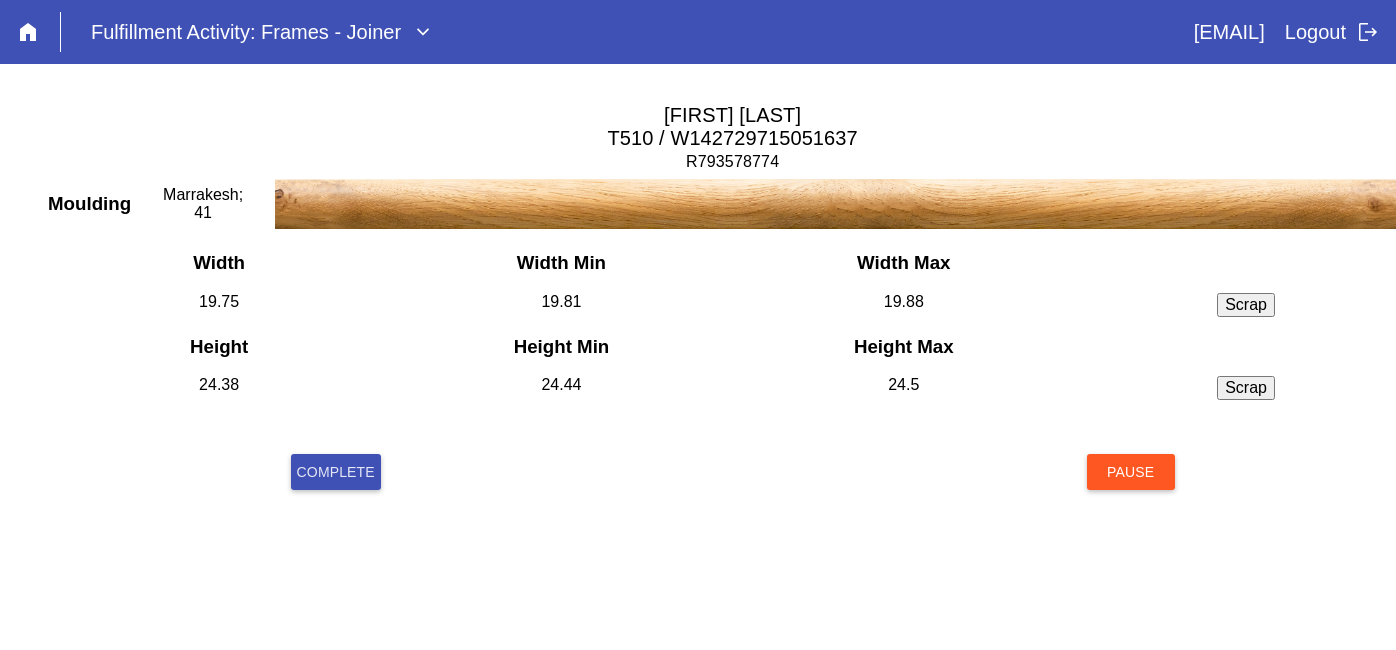 click on "Complete" at bounding box center [336, 472] 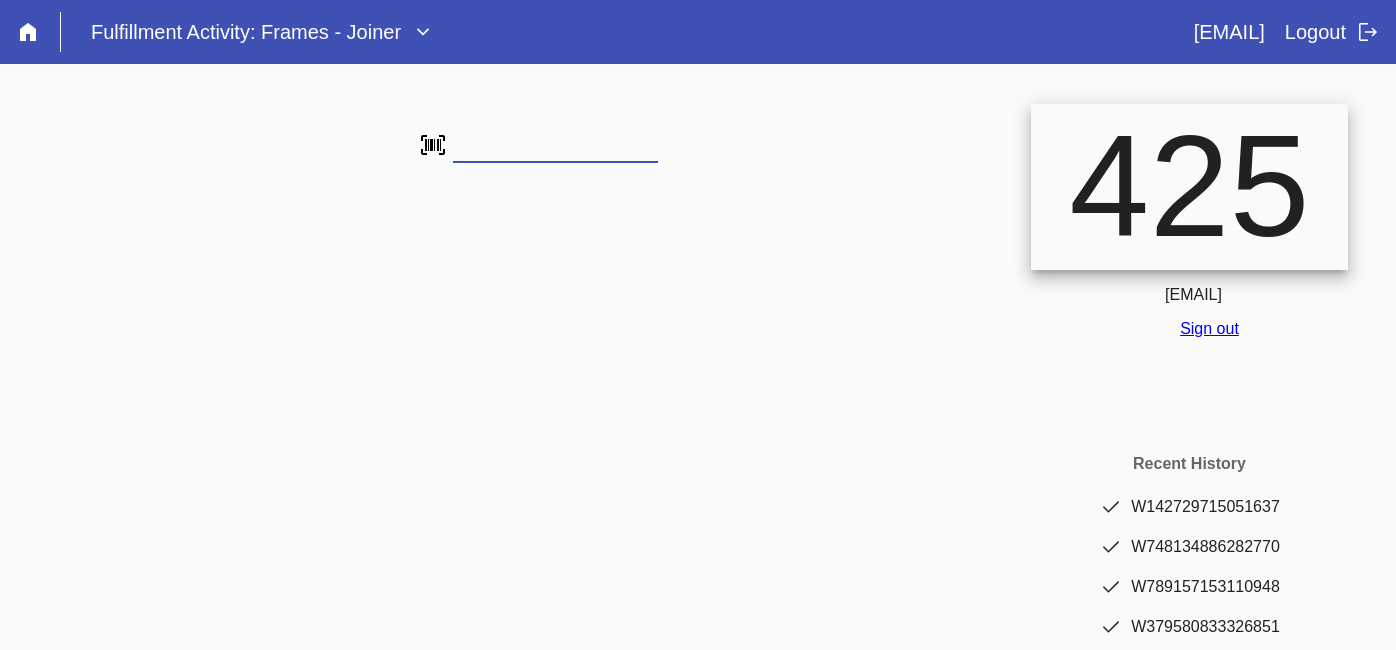 scroll, scrollTop: 0, scrollLeft: 0, axis: both 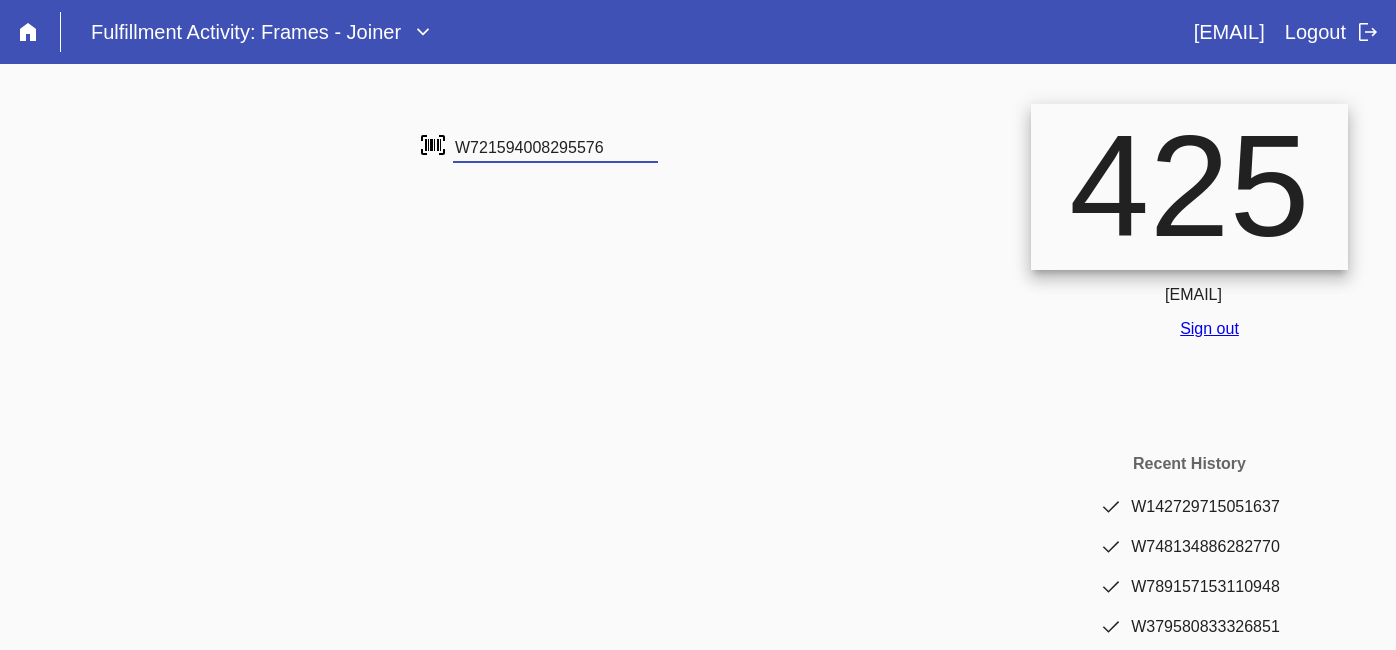 type on "W721594008295576" 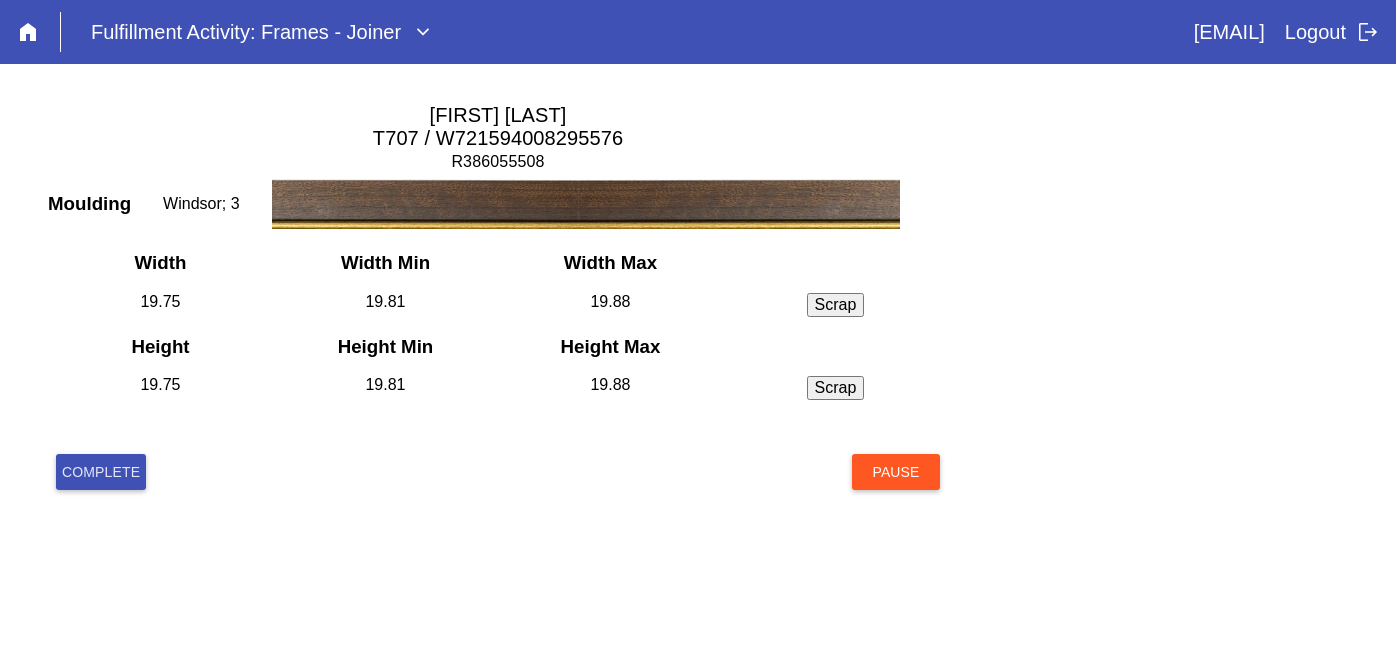 scroll, scrollTop: 0, scrollLeft: 0, axis: both 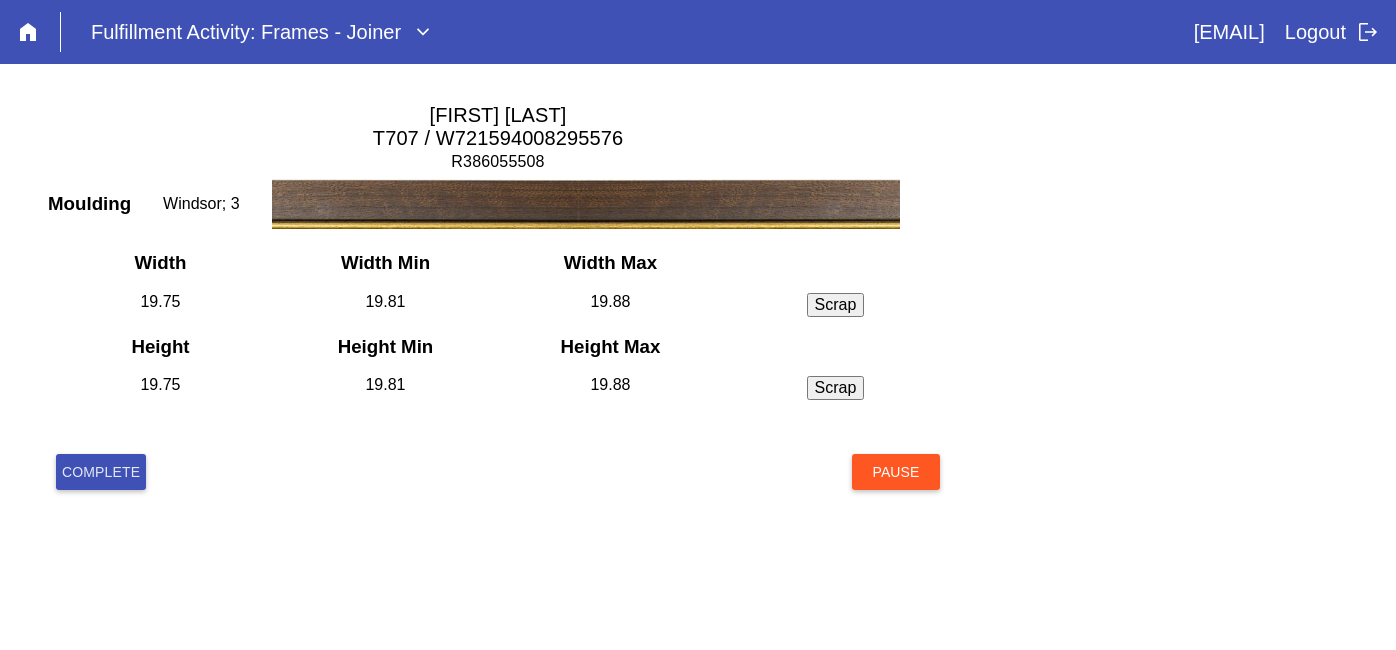 click on "Complete" at bounding box center [101, 472] 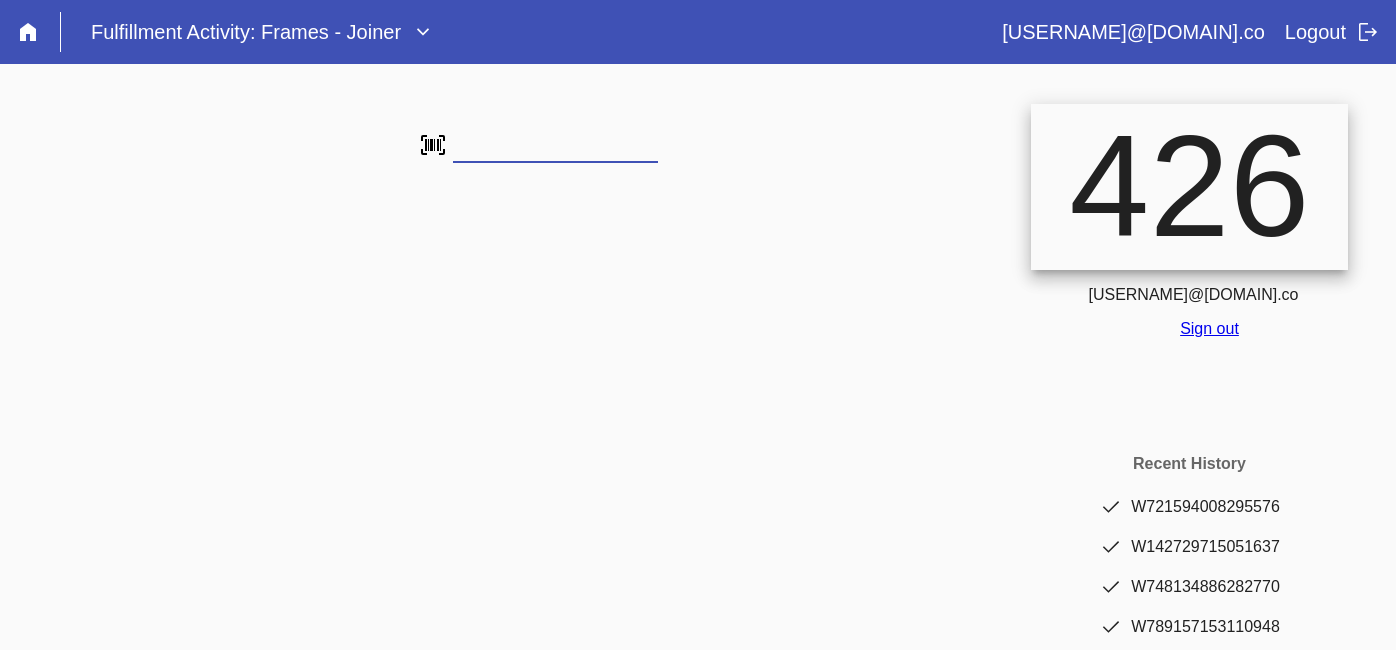 scroll, scrollTop: 0, scrollLeft: 0, axis: both 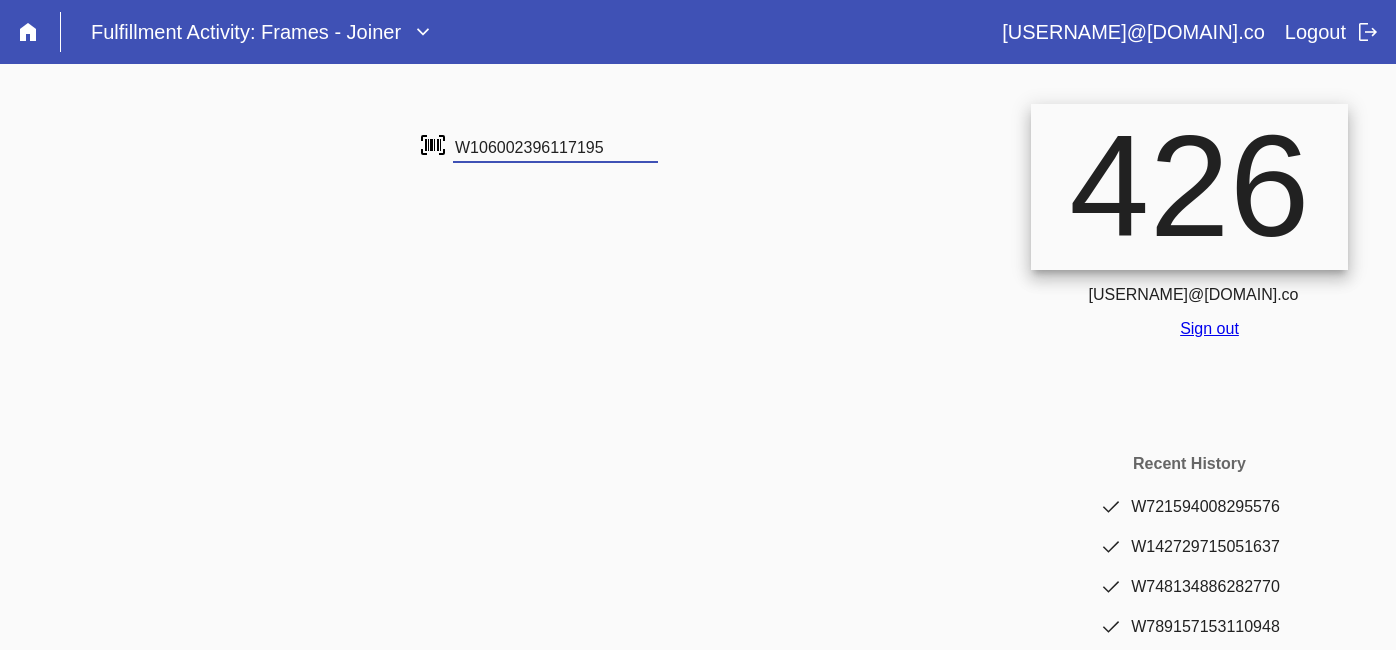 type on "W106002396117195" 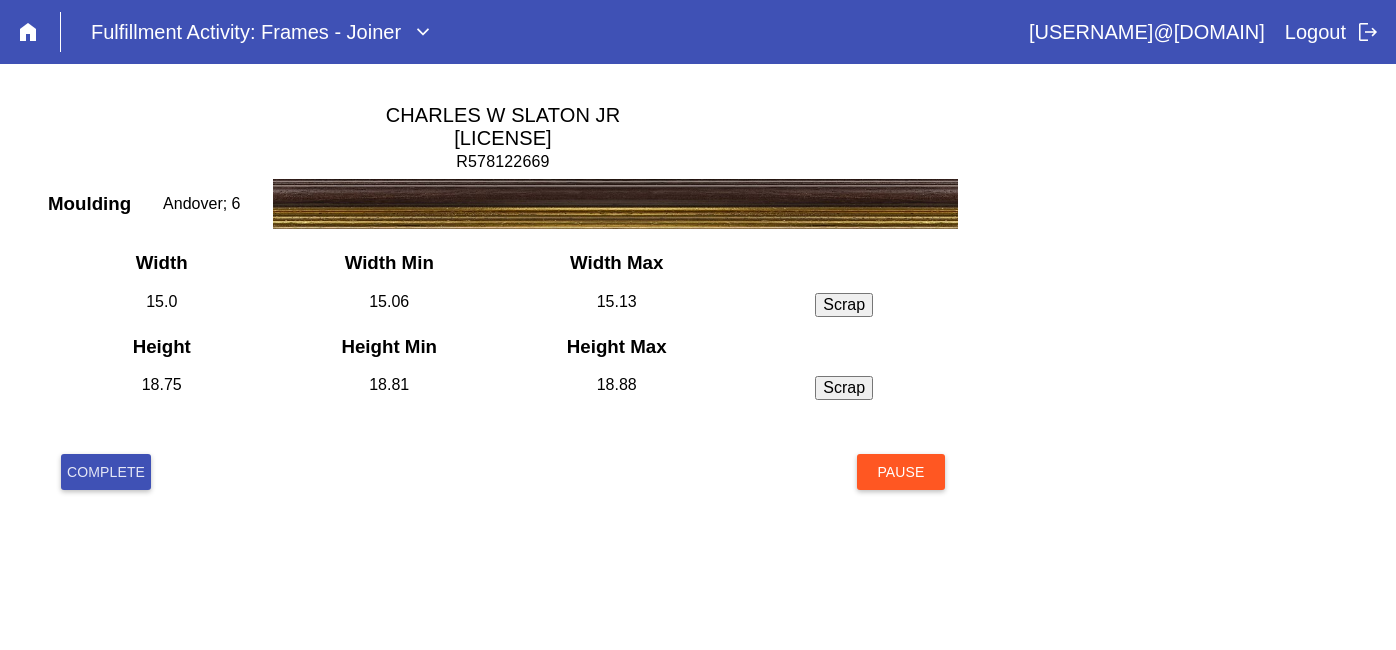 scroll, scrollTop: 0, scrollLeft: 0, axis: both 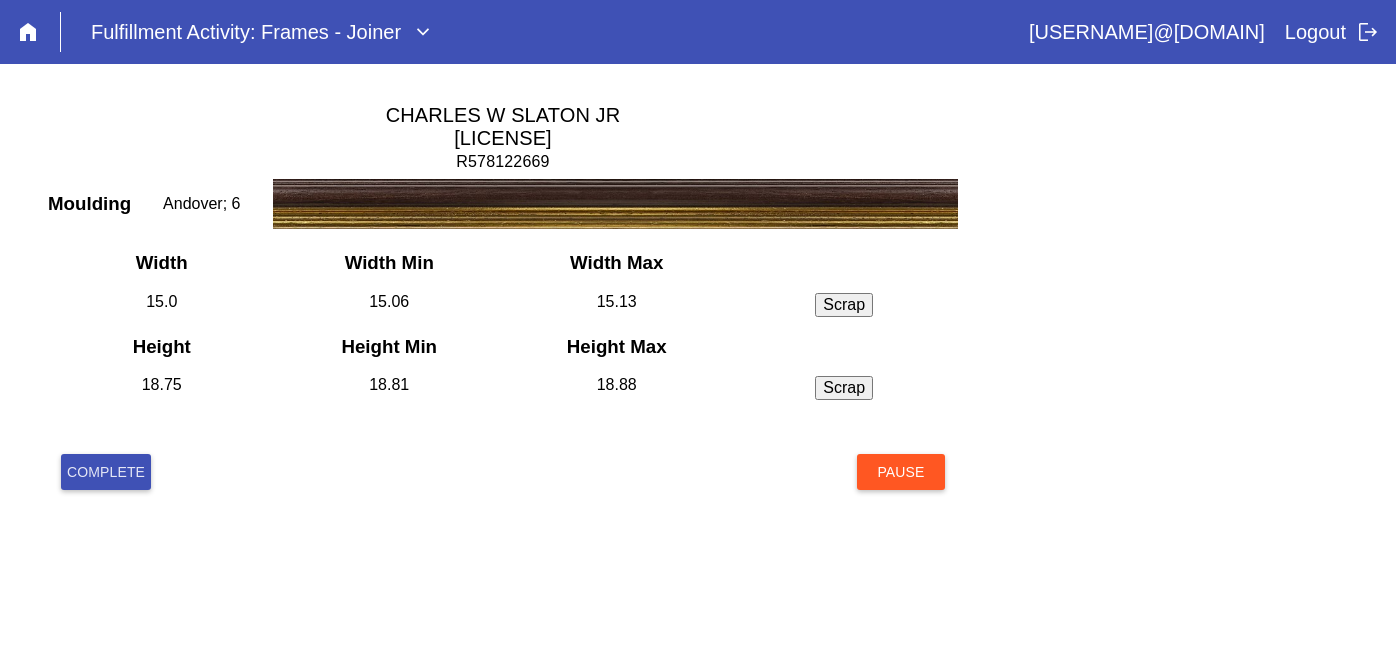 click on "Complete" at bounding box center [106, 472] 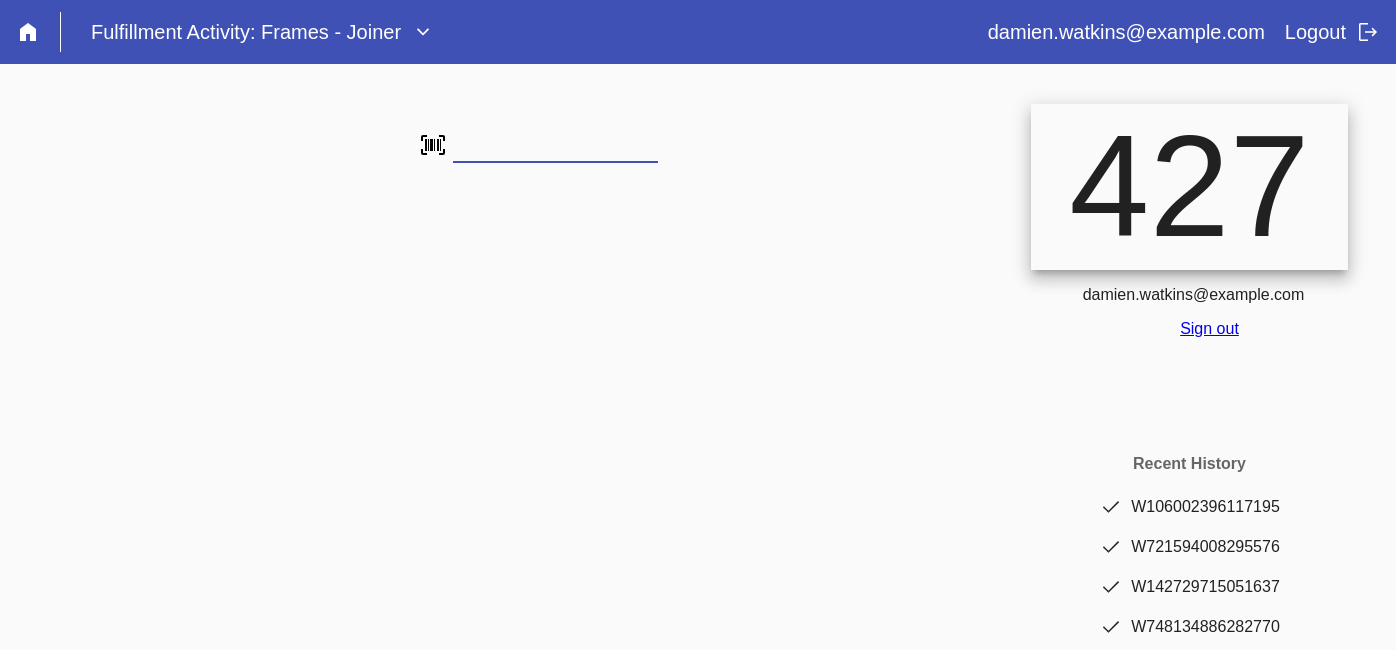 scroll, scrollTop: 0, scrollLeft: 0, axis: both 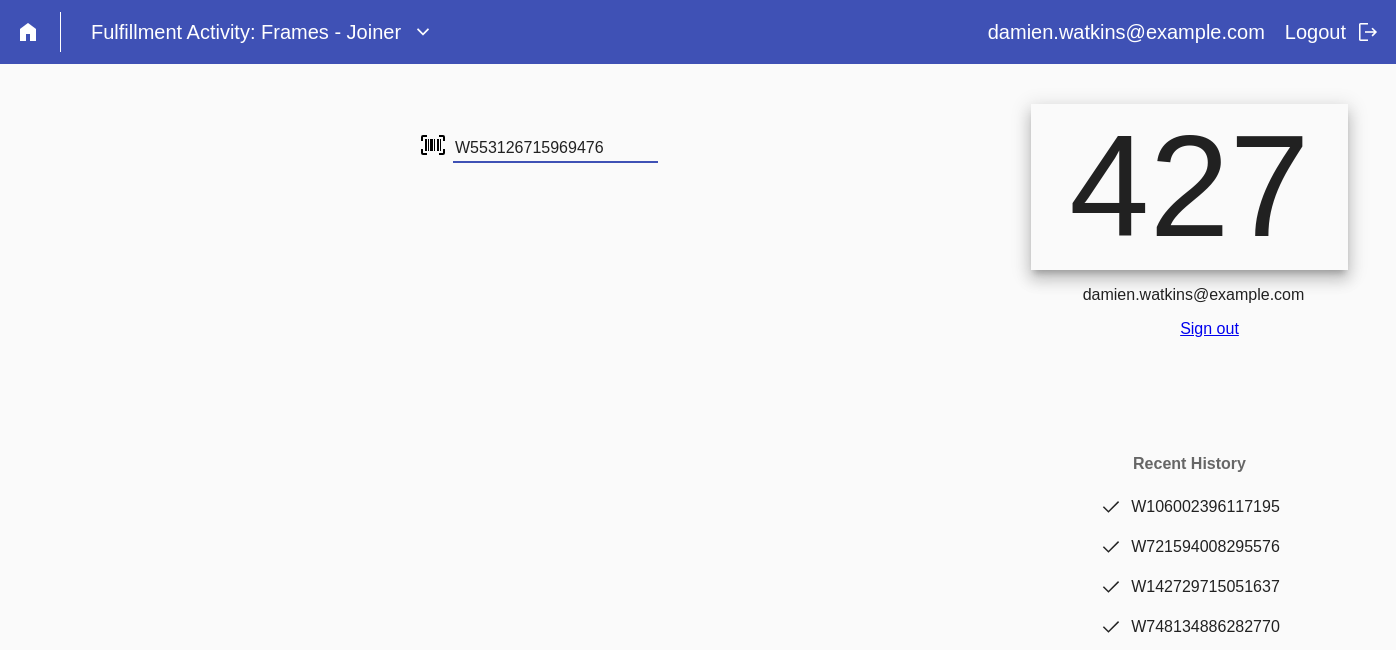 type on "W553126715969476" 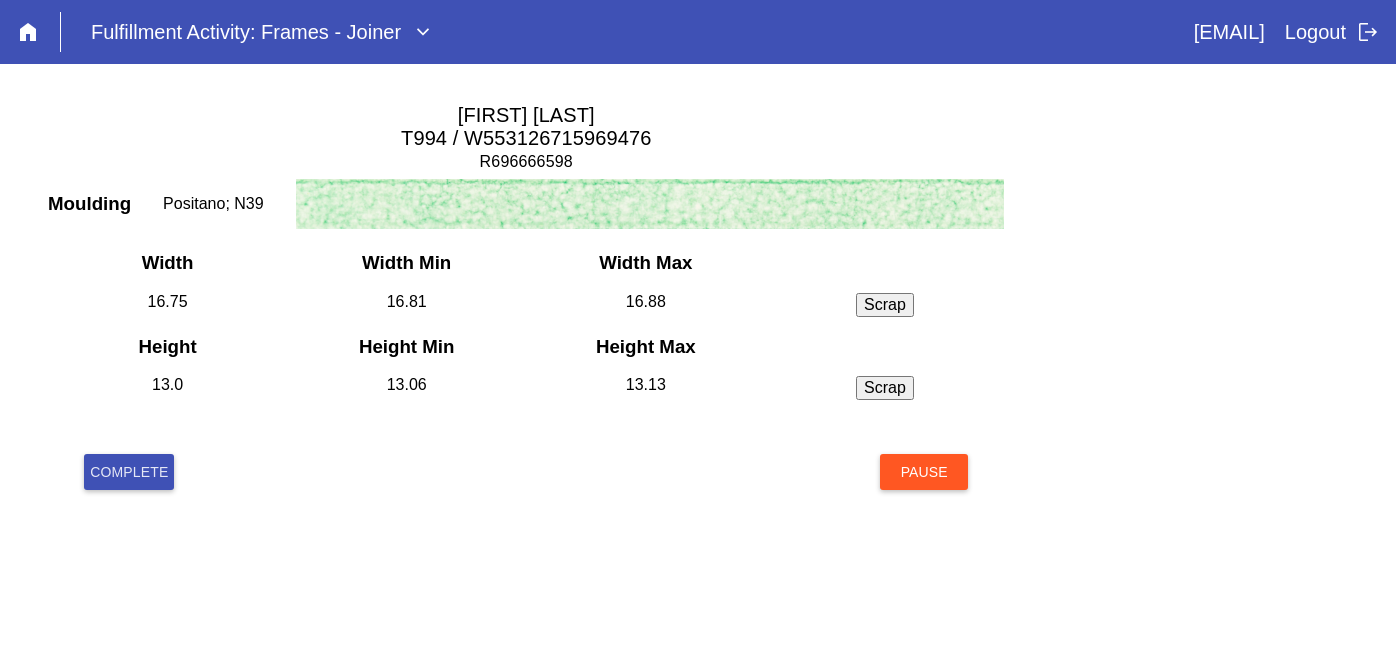 scroll, scrollTop: 0, scrollLeft: 0, axis: both 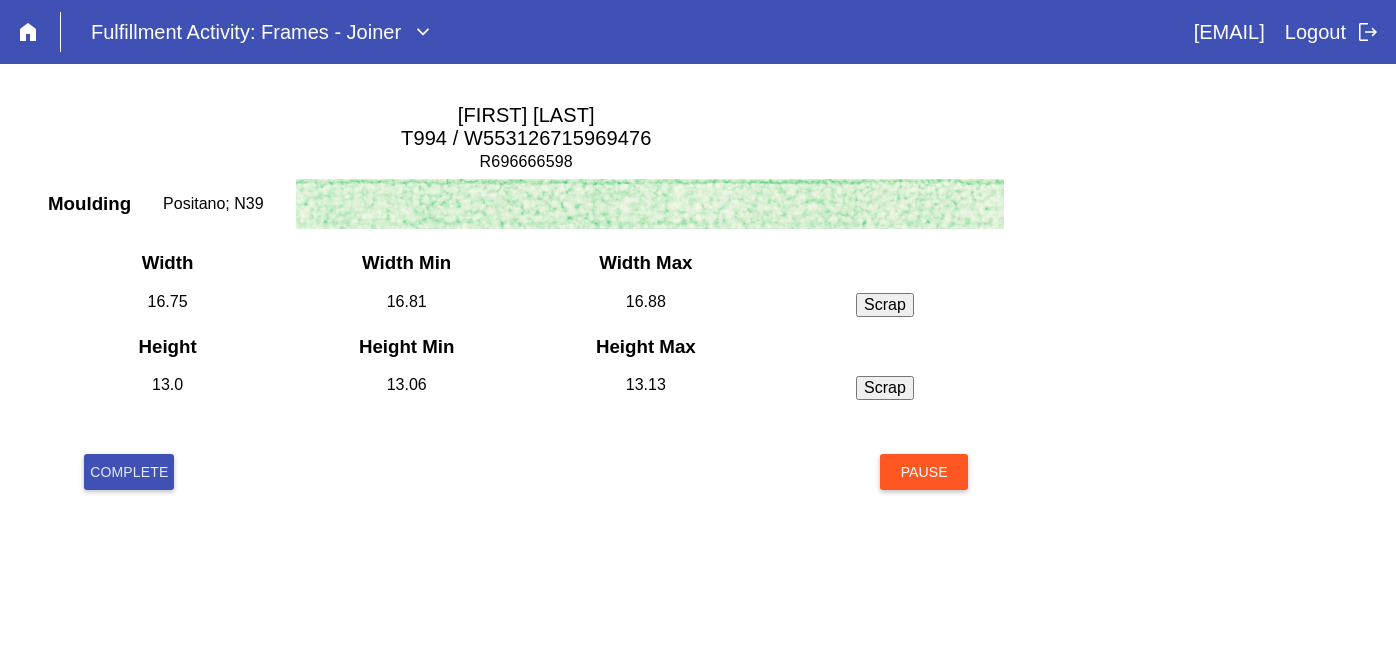 click on "Complete" at bounding box center (129, 472) 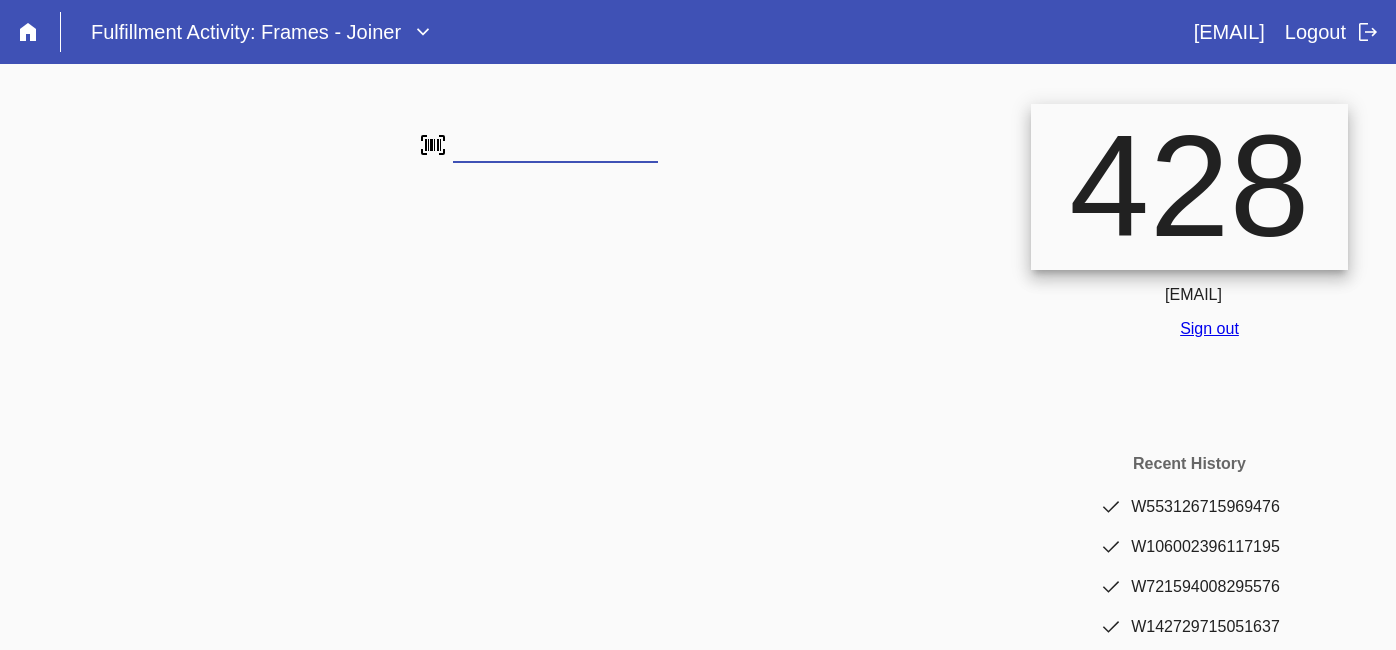 scroll, scrollTop: 0, scrollLeft: 0, axis: both 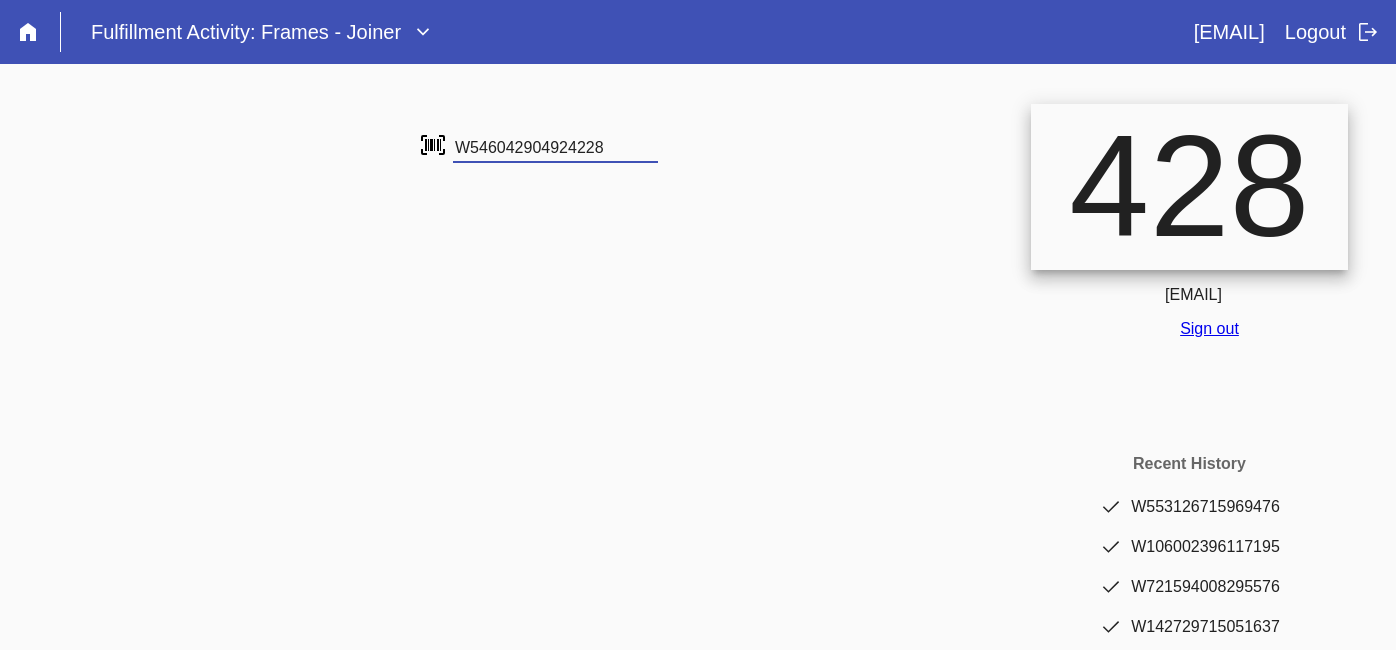 type on "W546042904924228" 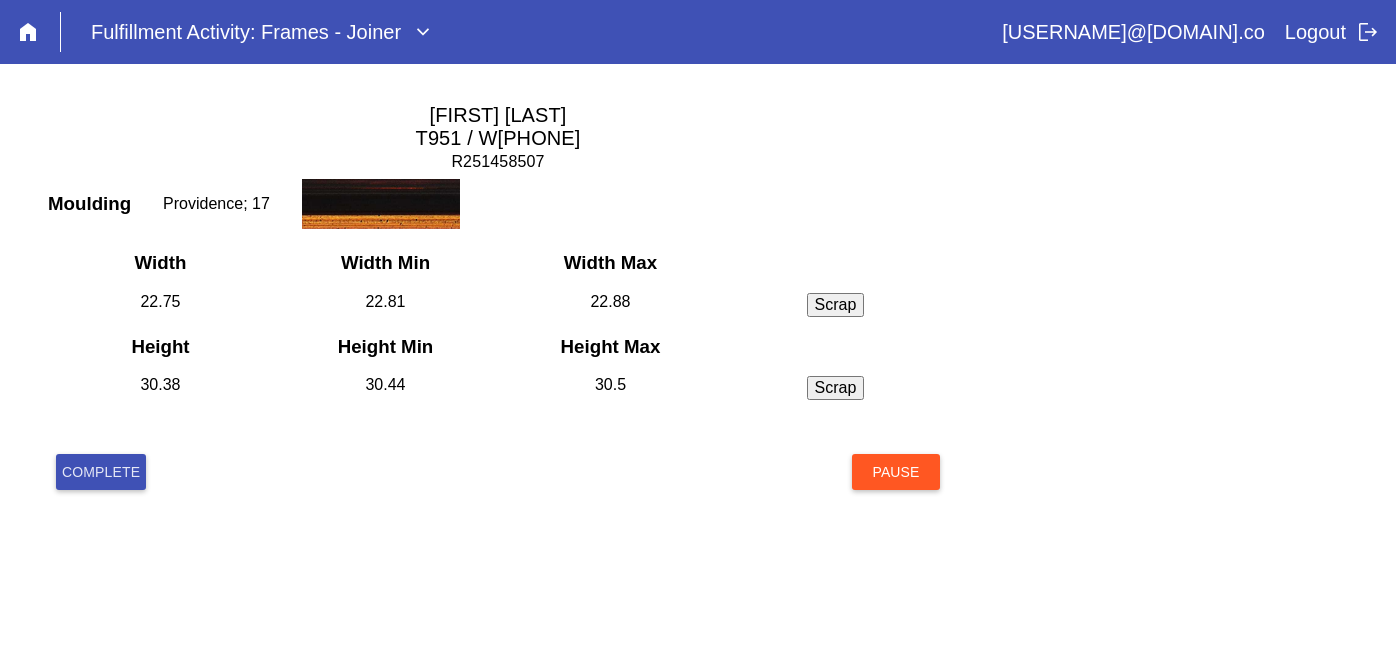 scroll, scrollTop: 0, scrollLeft: 0, axis: both 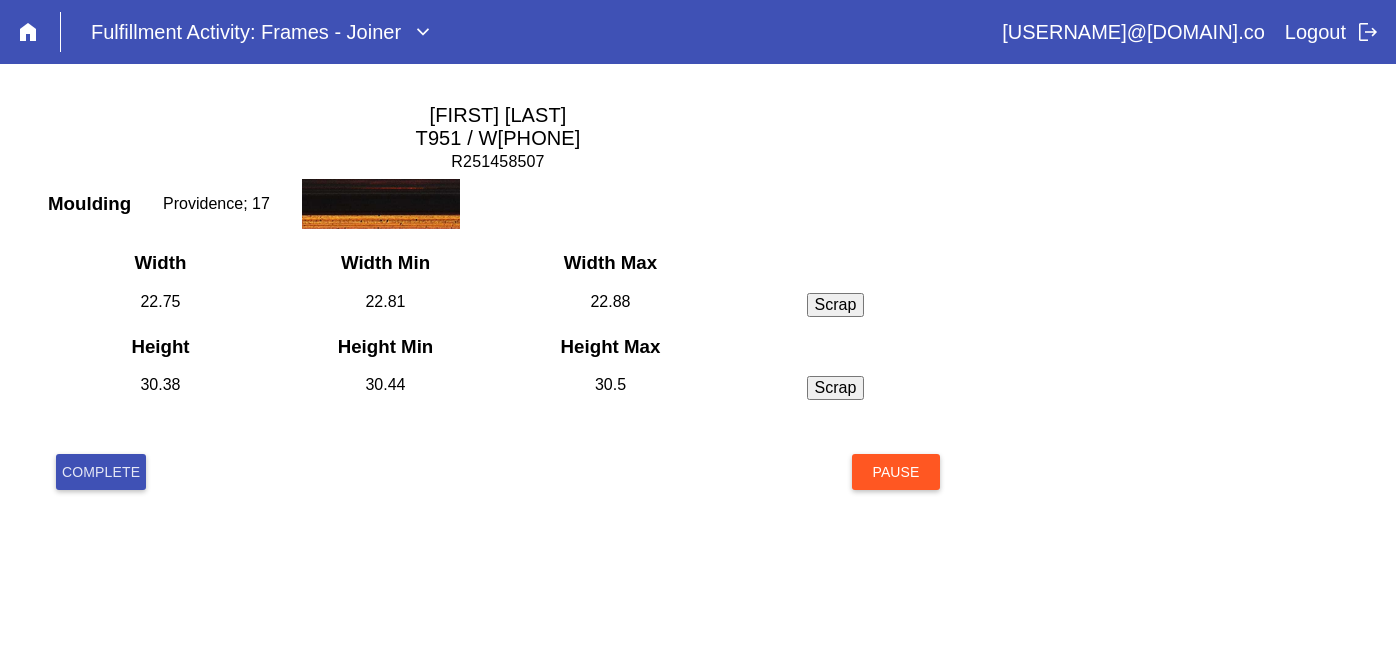 click on "Complete" at bounding box center [101, 472] 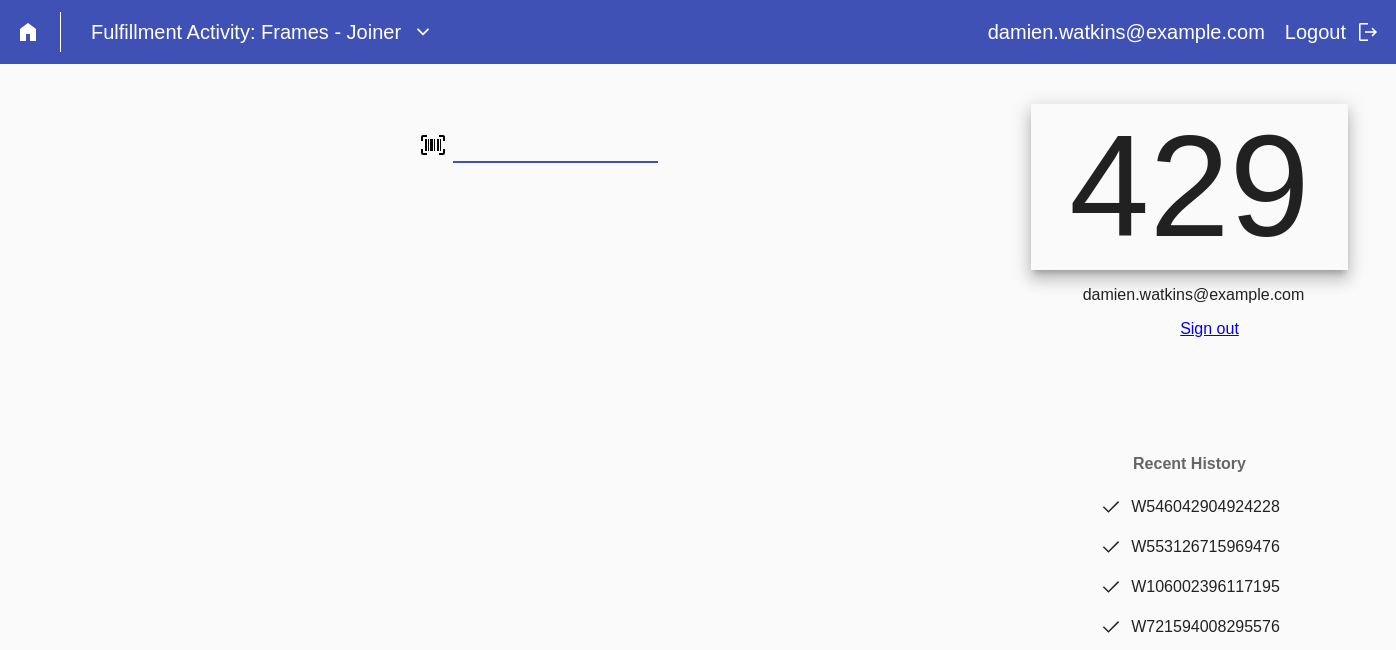 scroll, scrollTop: 0, scrollLeft: 0, axis: both 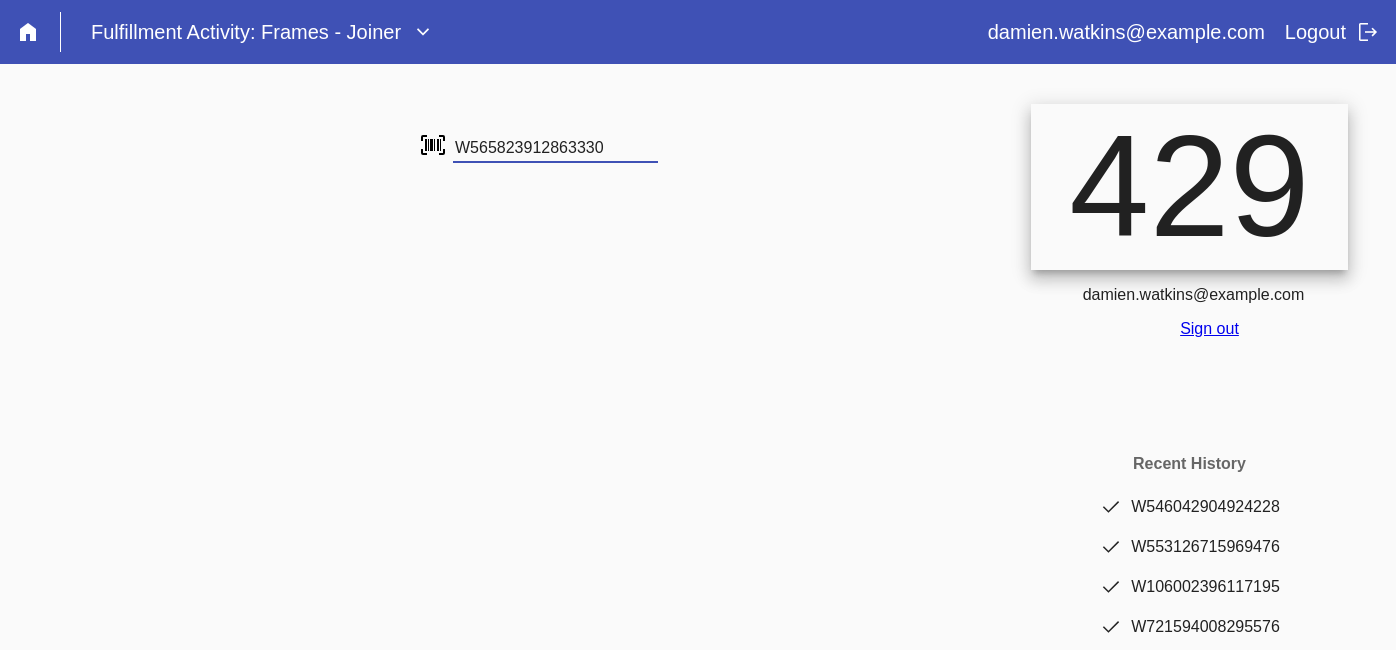type on "W565823912863330" 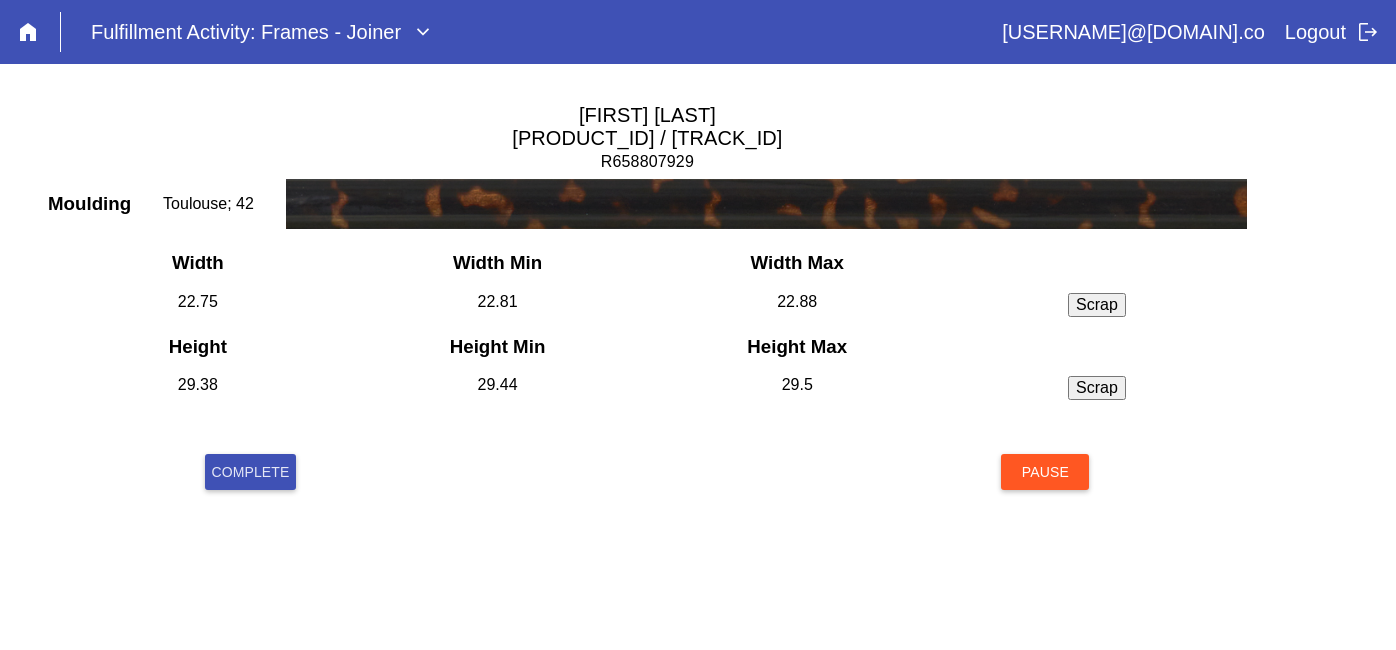 scroll, scrollTop: 0, scrollLeft: 0, axis: both 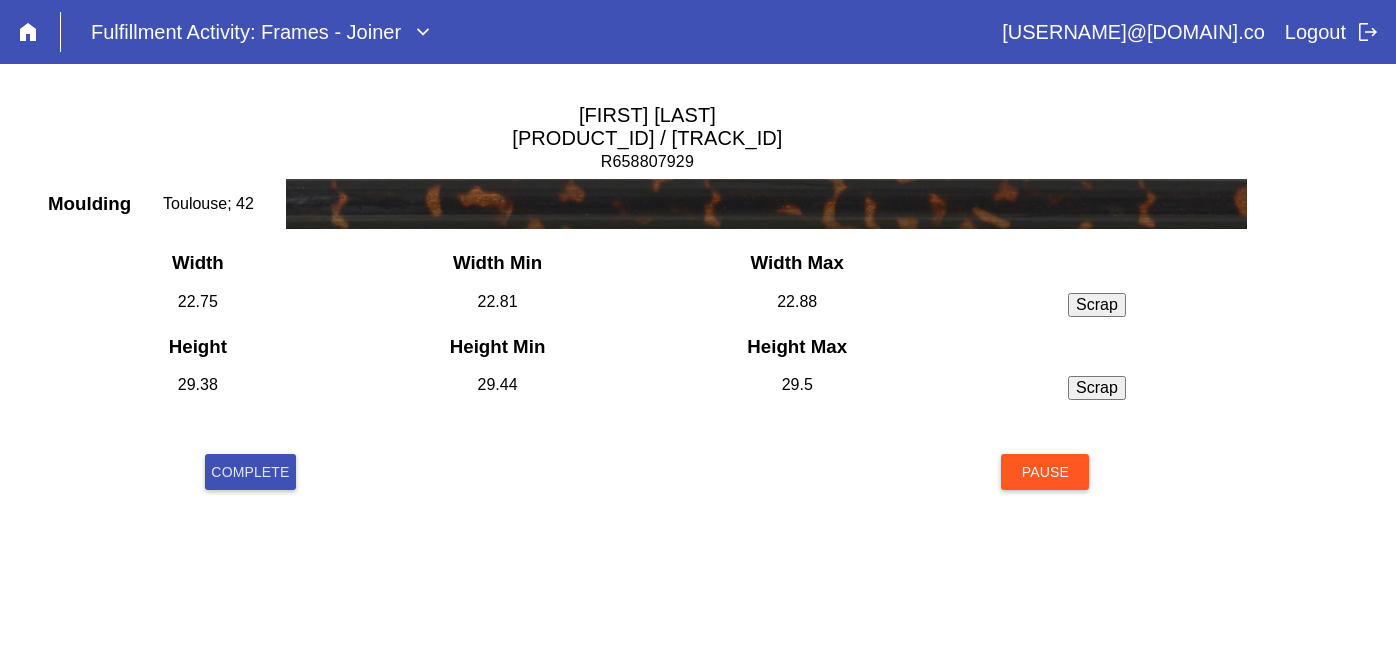 click on "Complete" at bounding box center [250, 472] 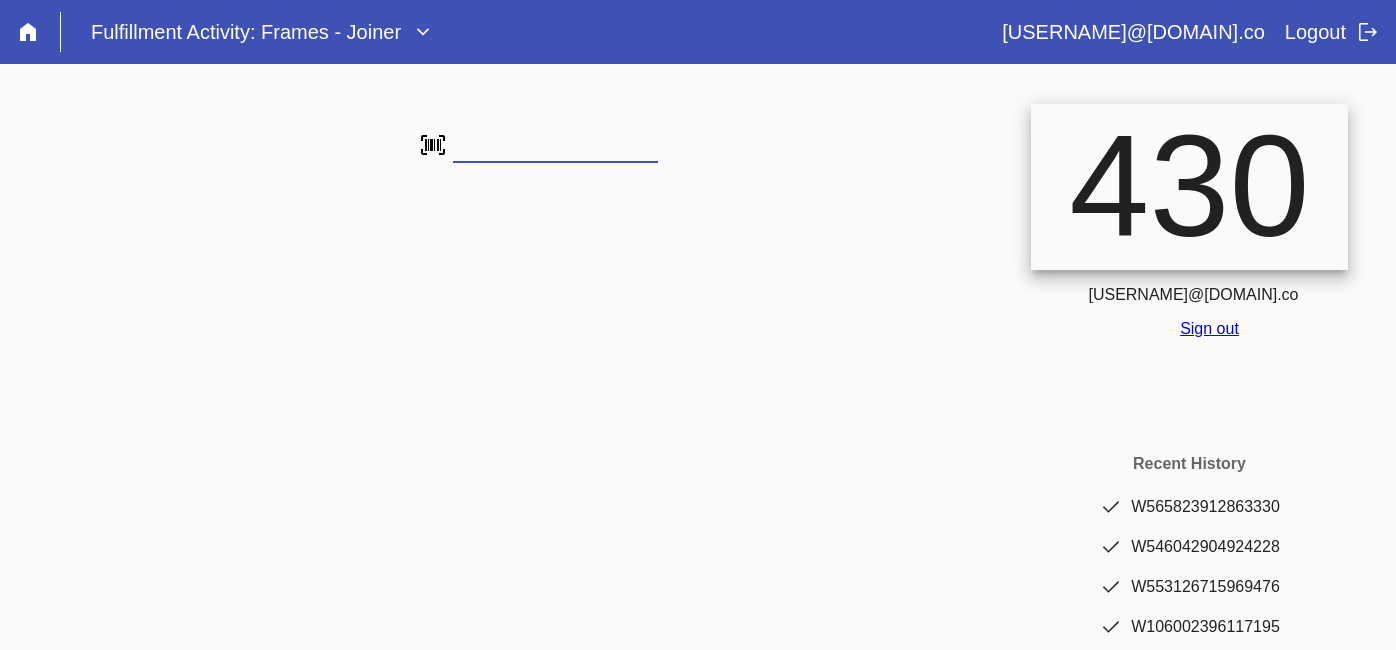 scroll, scrollTop: 0, scrollLeft: 0, axis: both 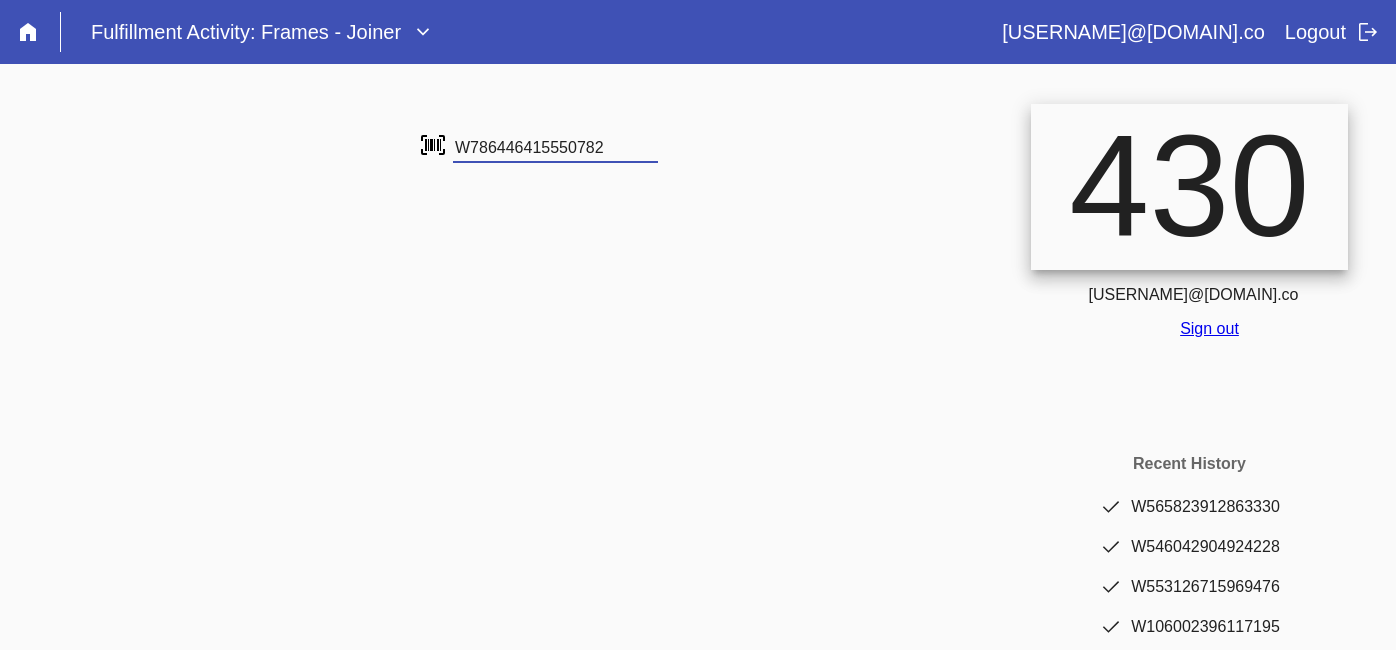 type on "W786446415550782" 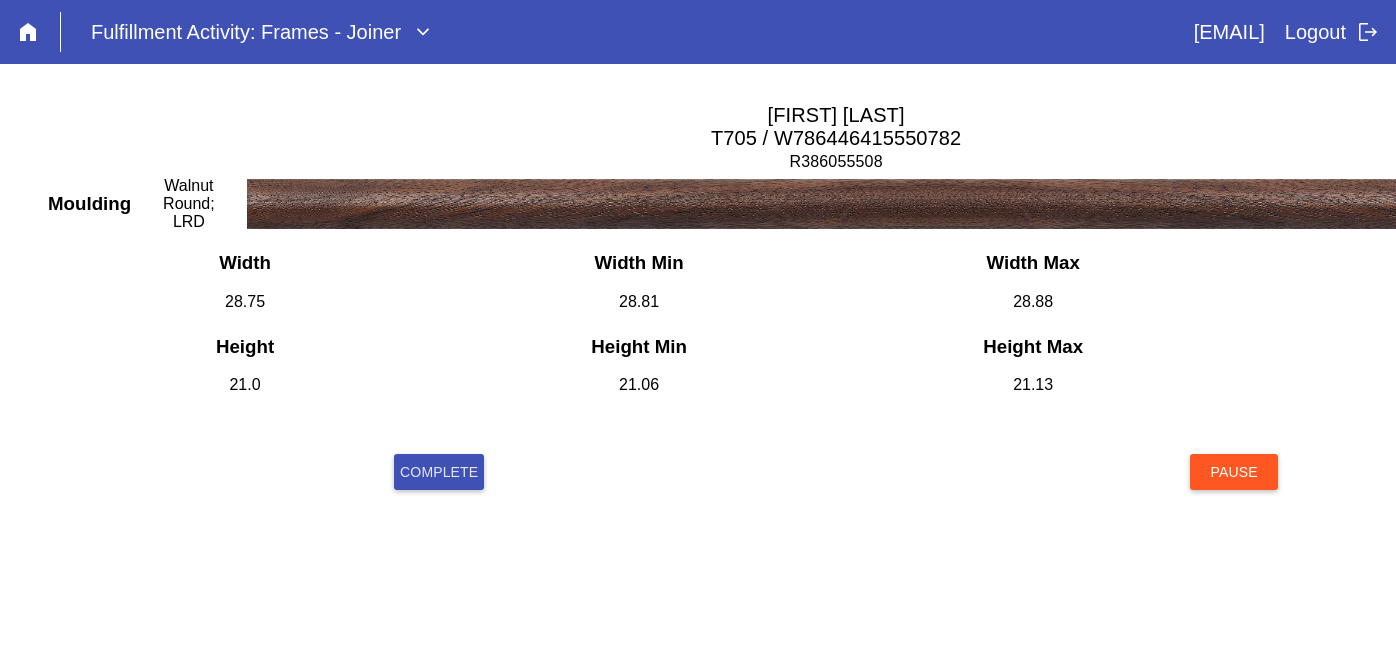 scroll, scrollTop: 0, scrollLeft: 0, axis: both 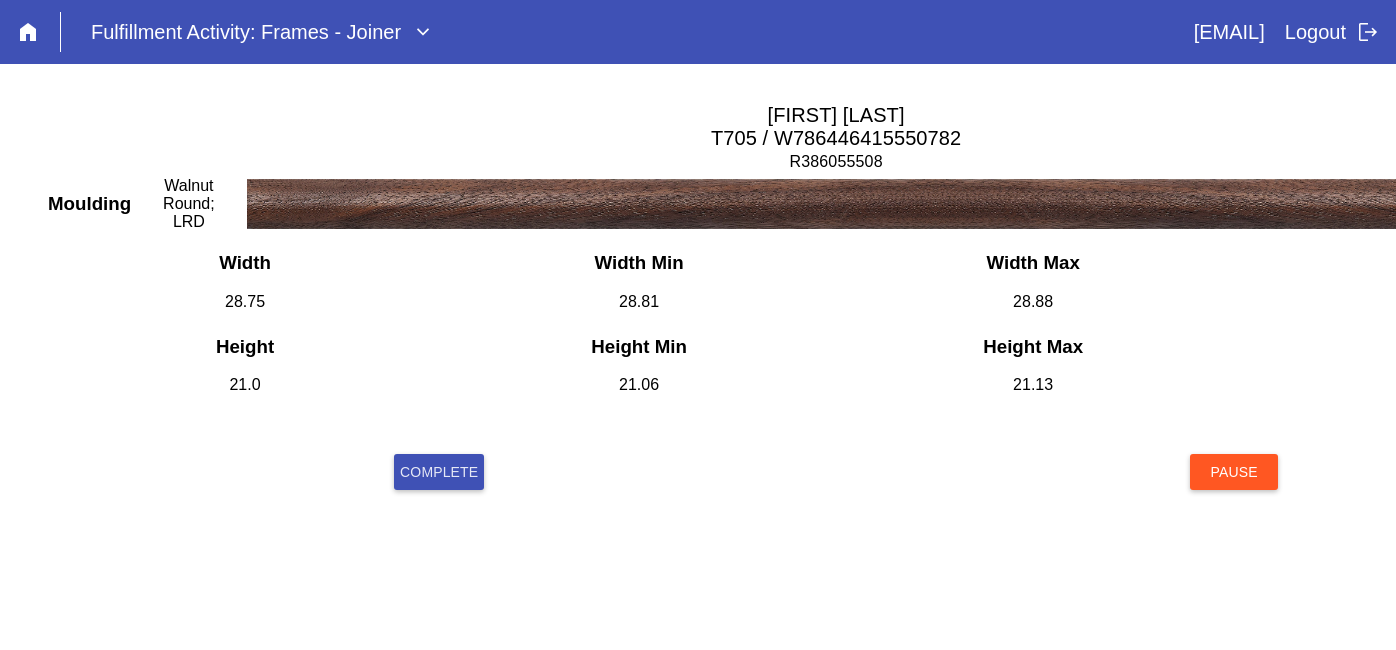 click on "Complete" at bounding box center (439, 472) 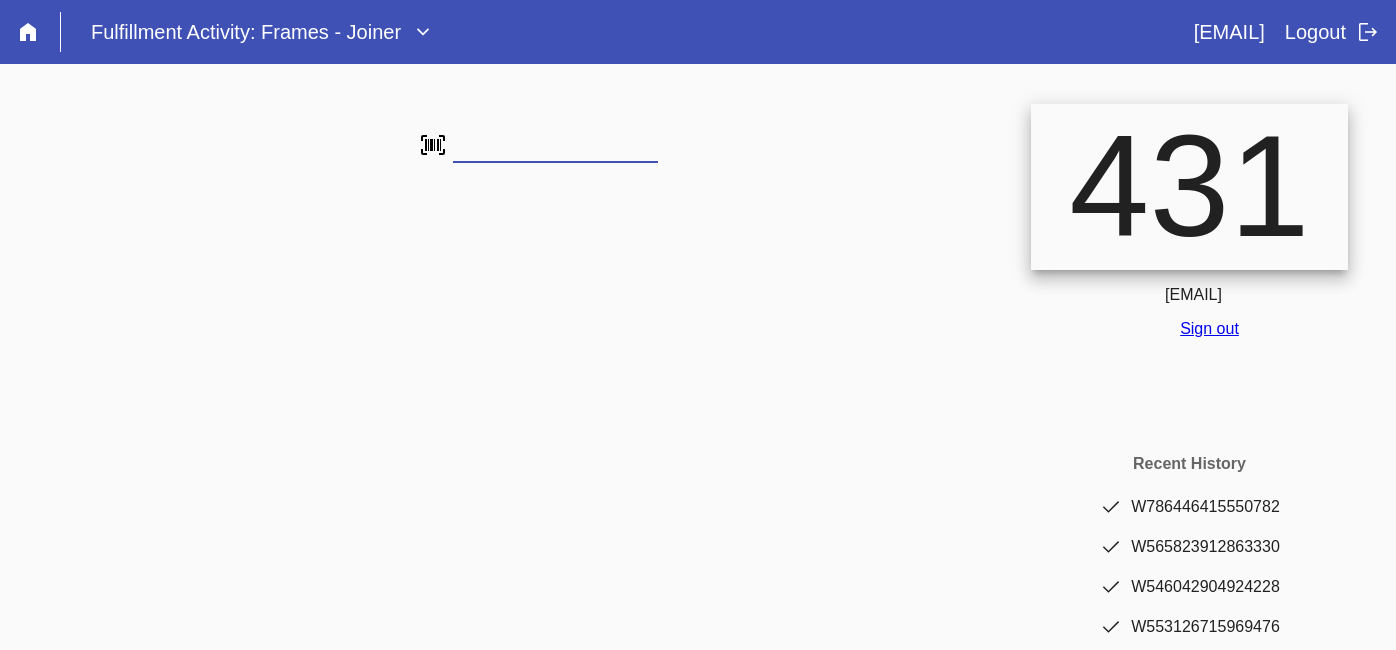 scroll, scrollTop: 0, scrollLeft: 0, axis: both 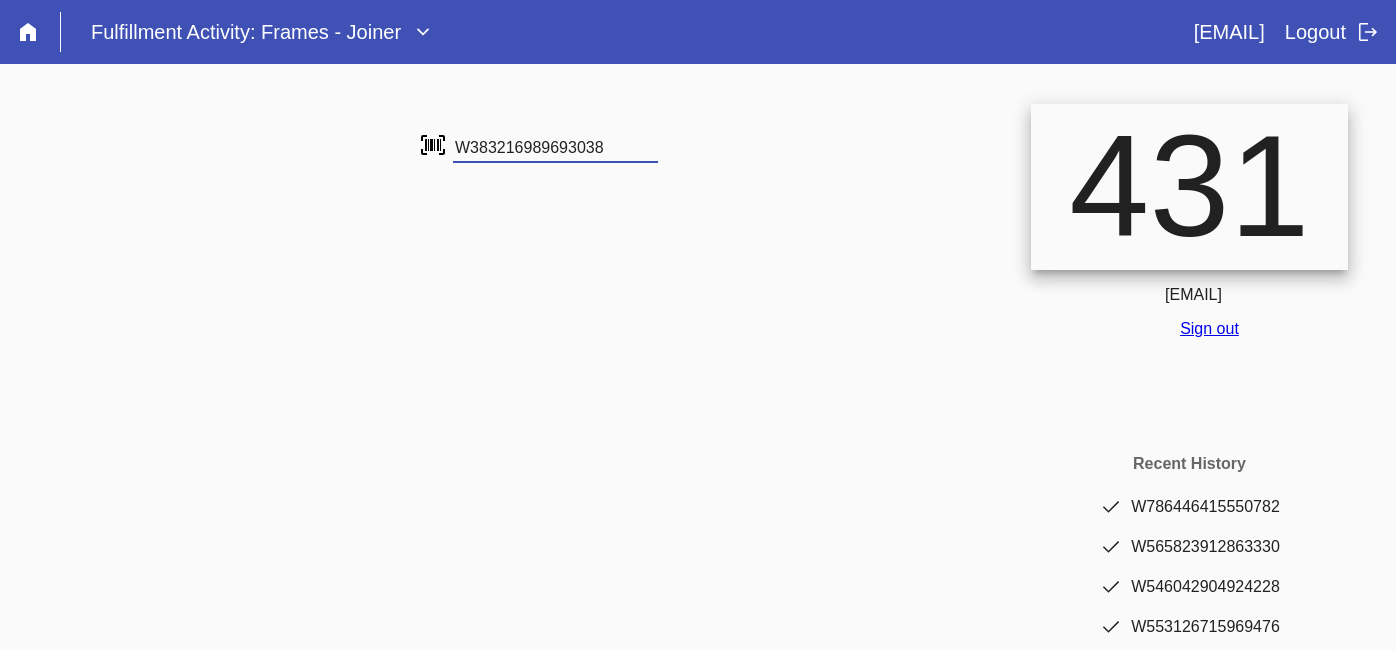 type on "W383216989693038" 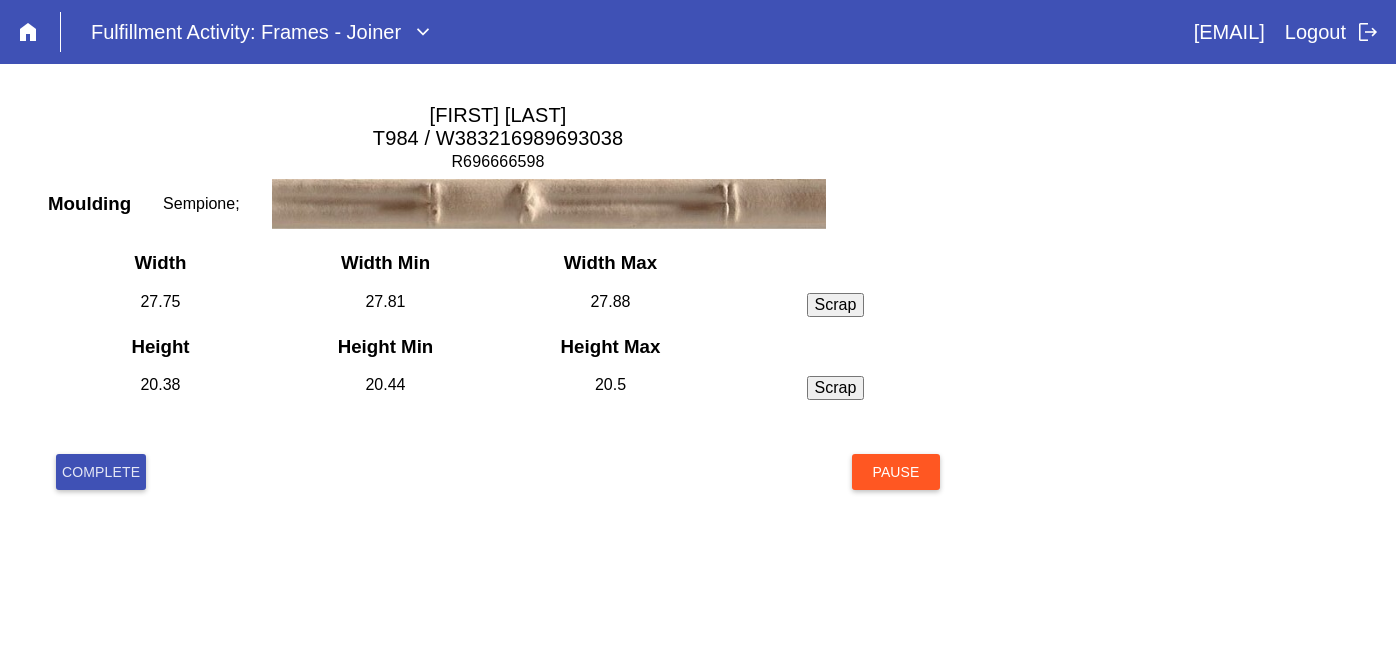 scroll, scrollTop: 0, scrollLeft: 0, axis: both 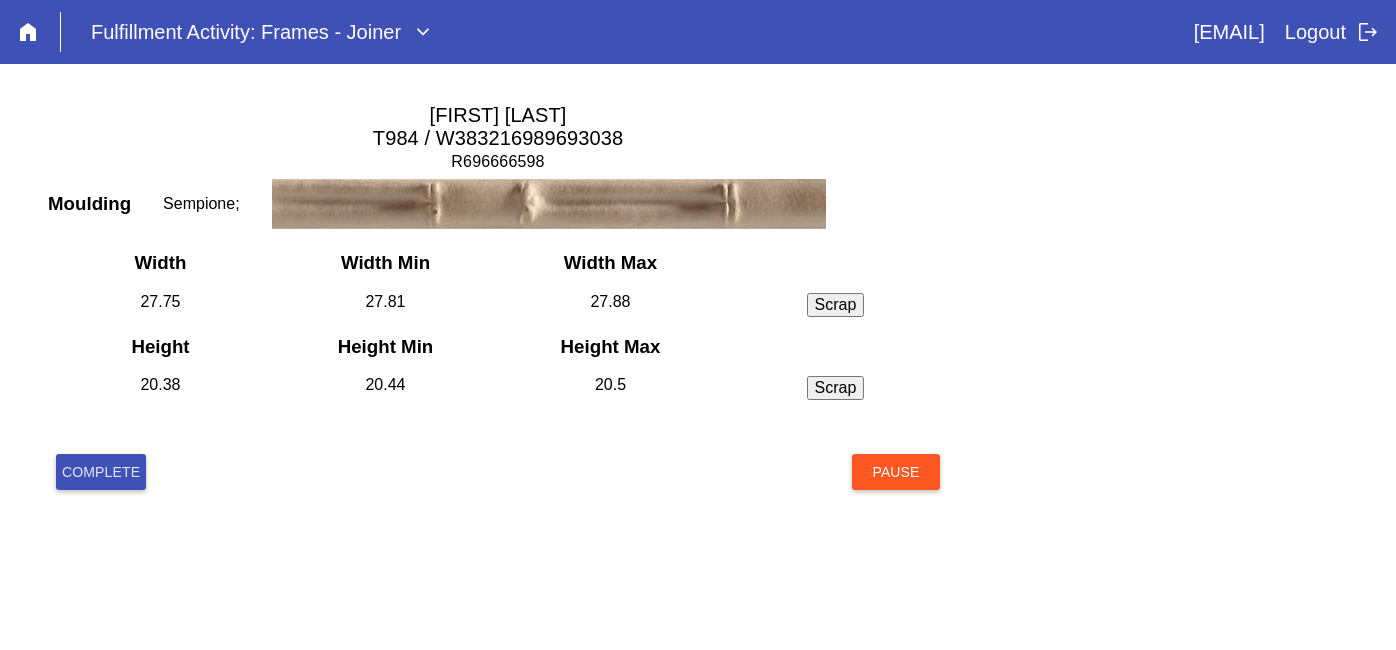 click on "Complete" at bounding box center [101, 472] 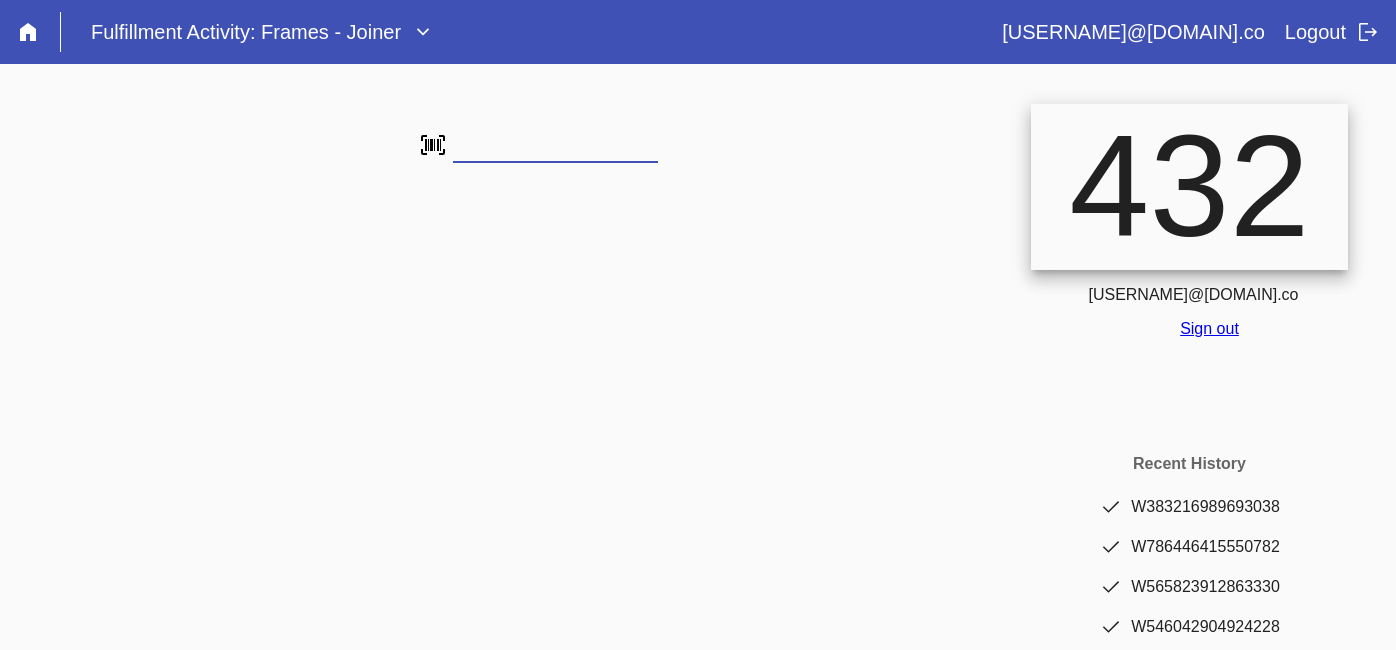 scroll, scrollTop: 0, scrollLeft: 0, axis: both 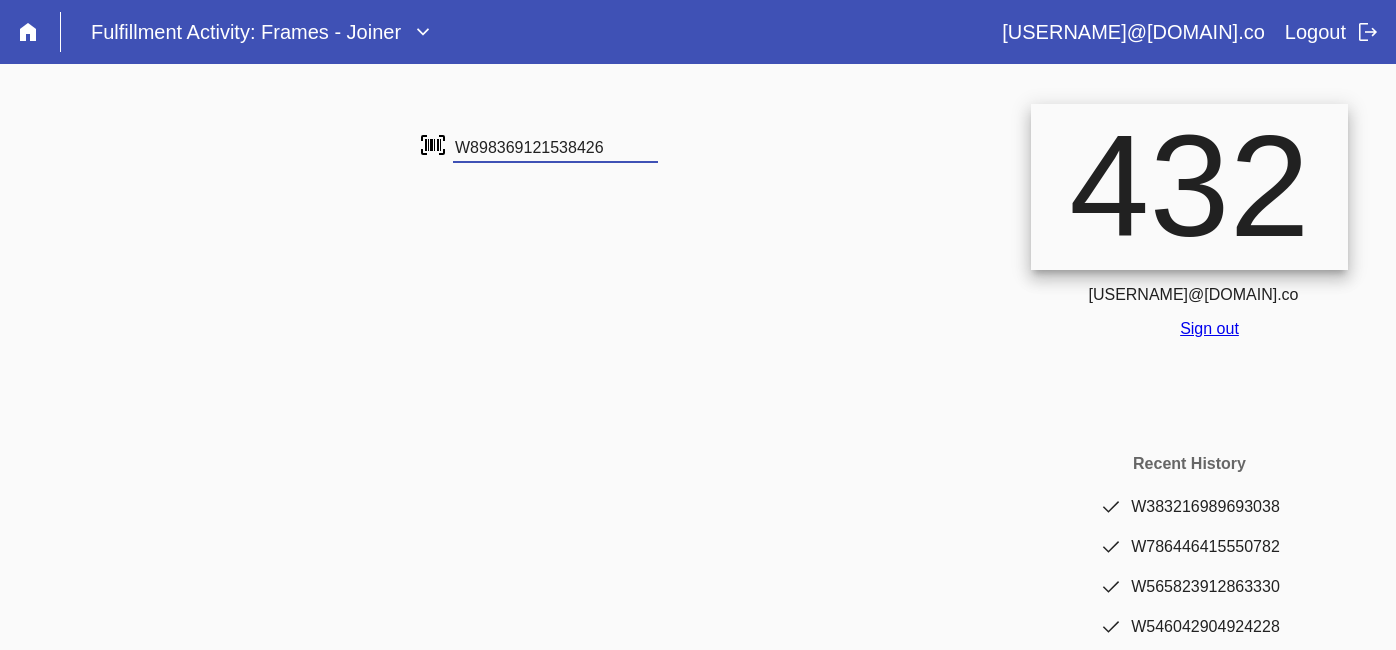 type on "W898369121538426" 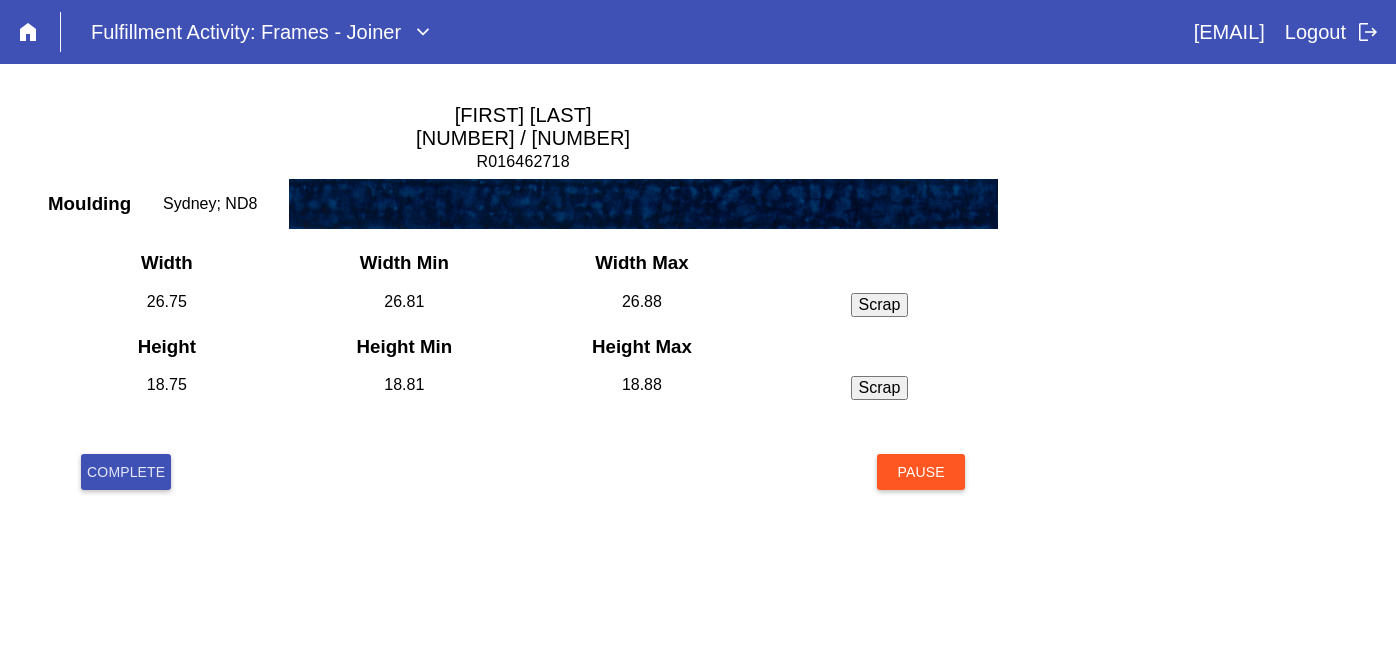 scroll, scrollTop: 0, scrollLeft: 0, axis: both 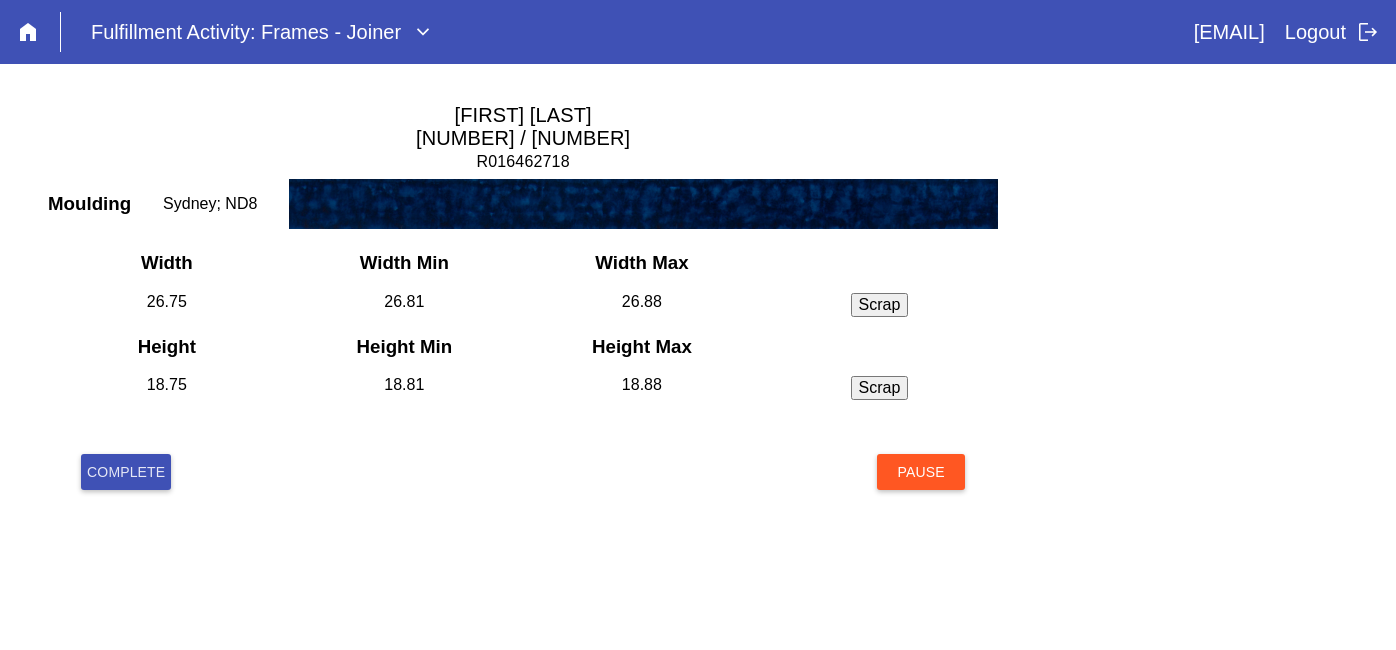 click on "Complete" at bounding box center (126, 472) 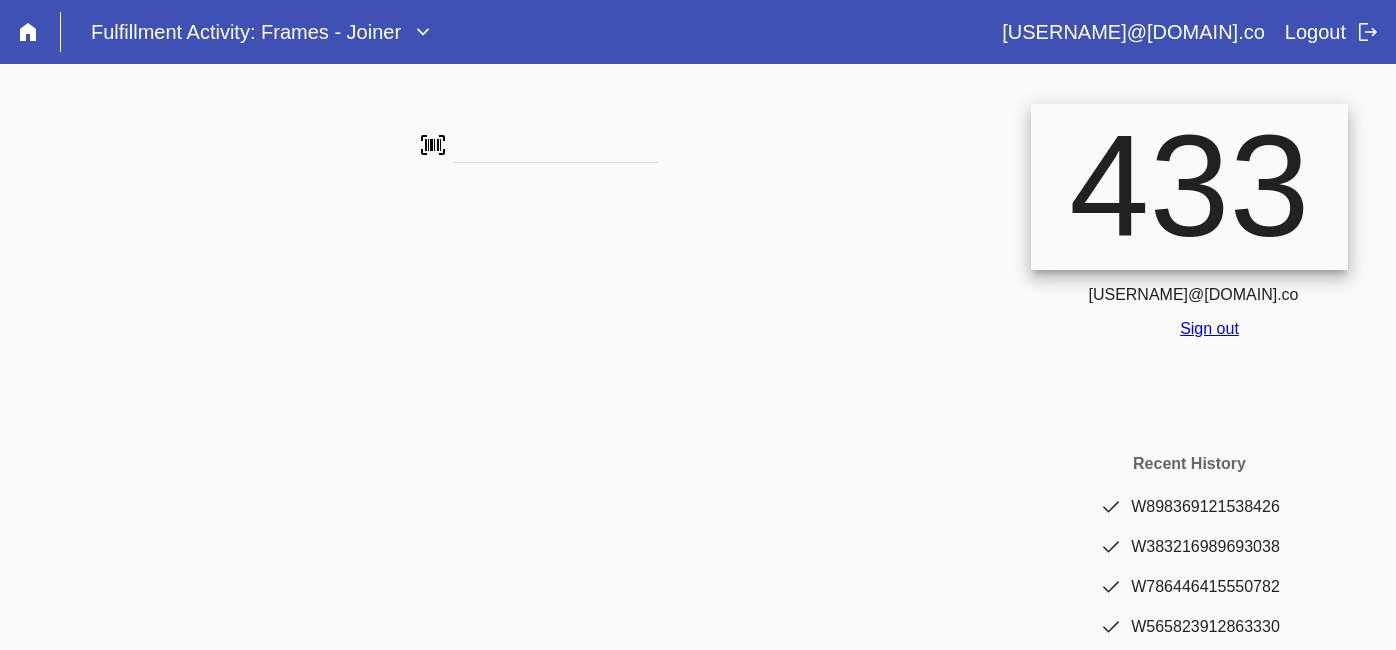 scroll, scrollTop: 0, scrollLeft: 0, axis: both 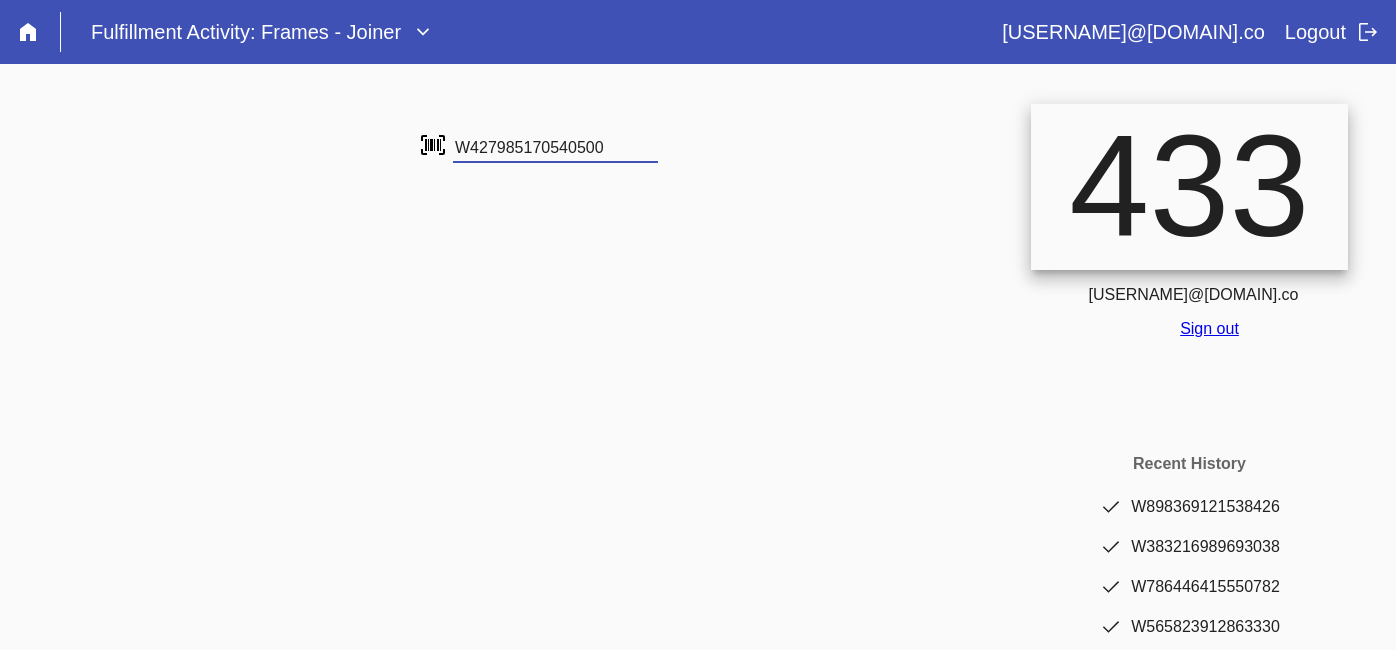 type on "W427985170540500" 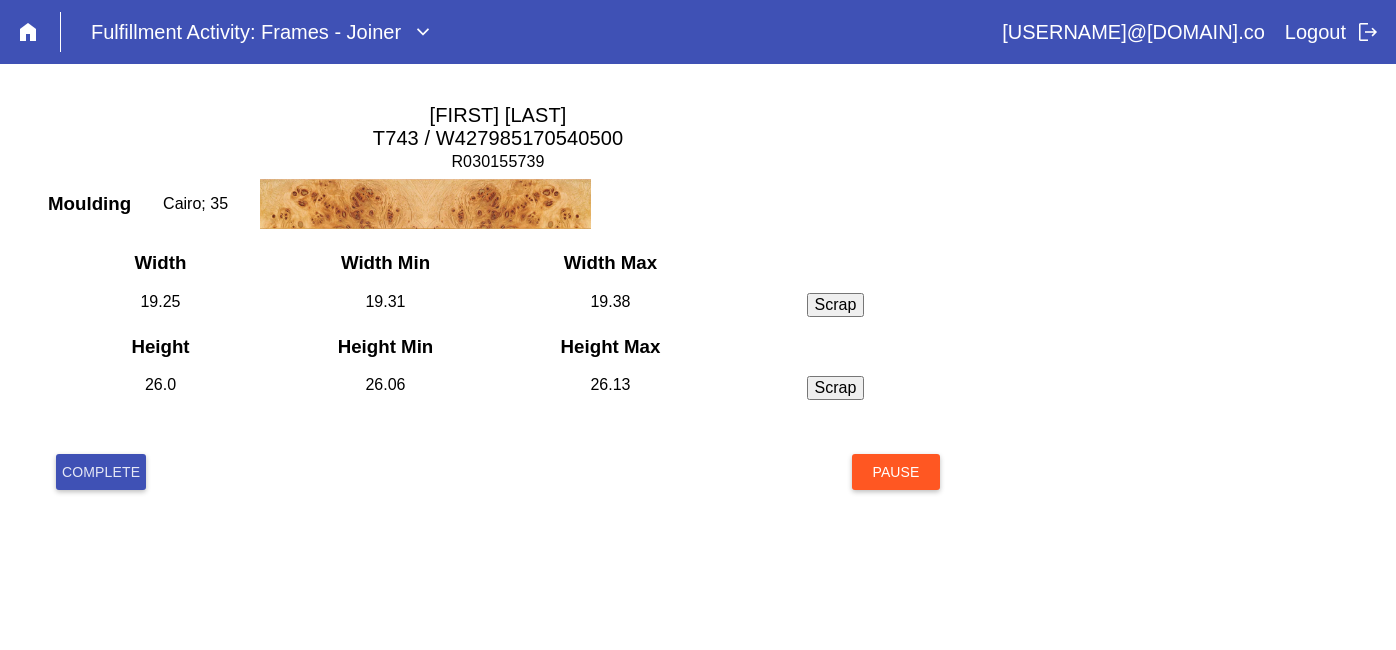 scroll, scrollTop: 0, scrollLeft: 0, axis: both 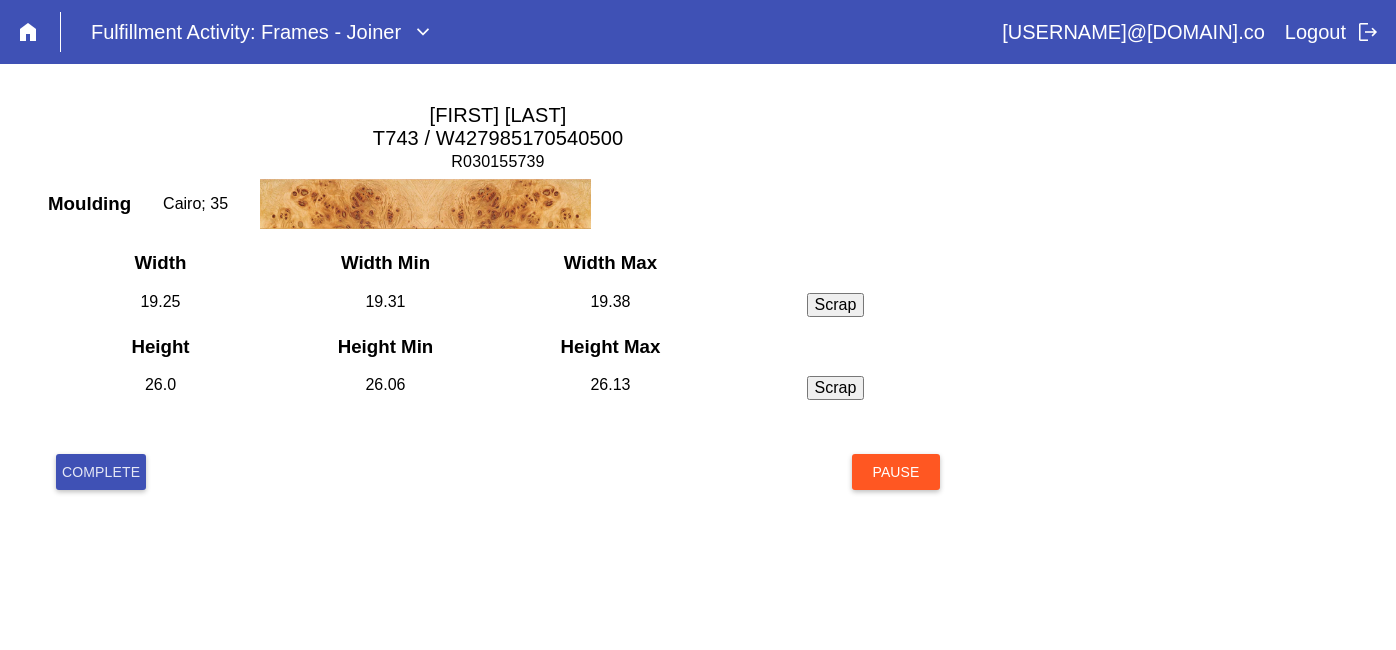 click on "Width Width Min Width Max 19.25 19.31 19.38 Scrap Incorrect Dimensions Chip Scratch Height Height Min Height Max 26.0 26.06 26.13 Scrap Incorrect Dimensions Chip Scratch" at bounding box center (498, 340) 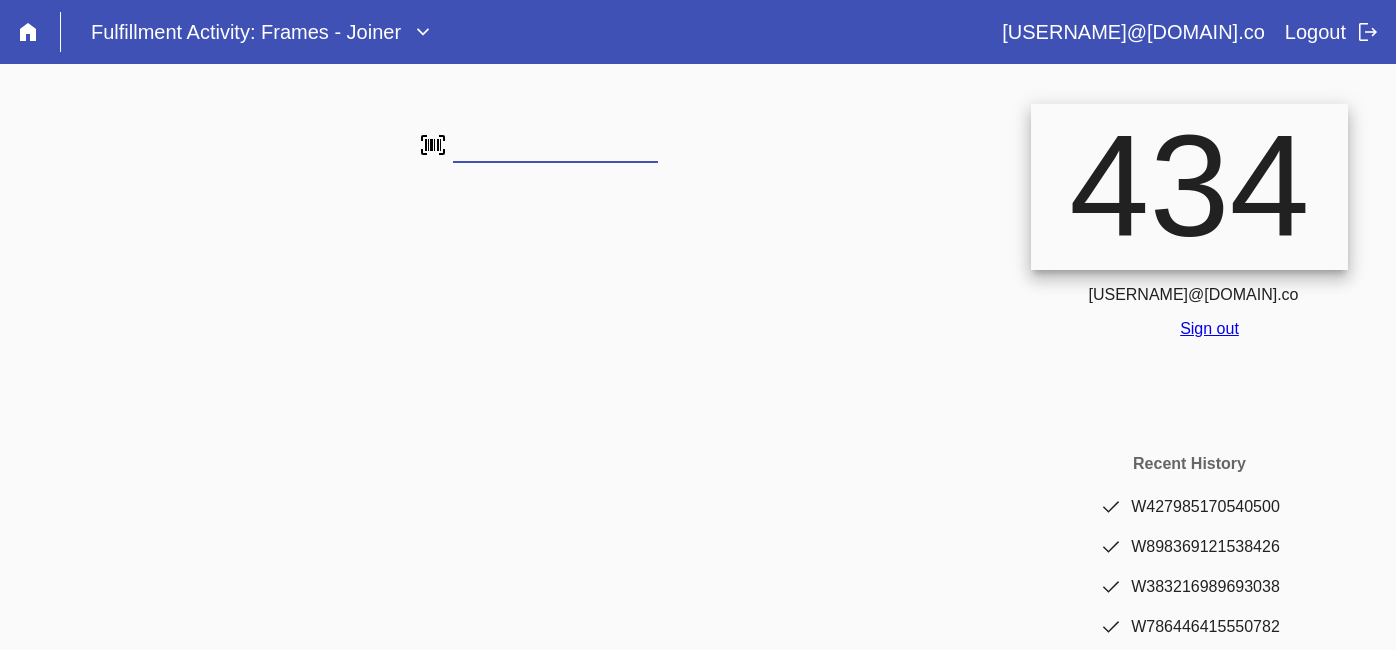 scroll, scrollTop: 0, scrollLeft: 0, axis: both 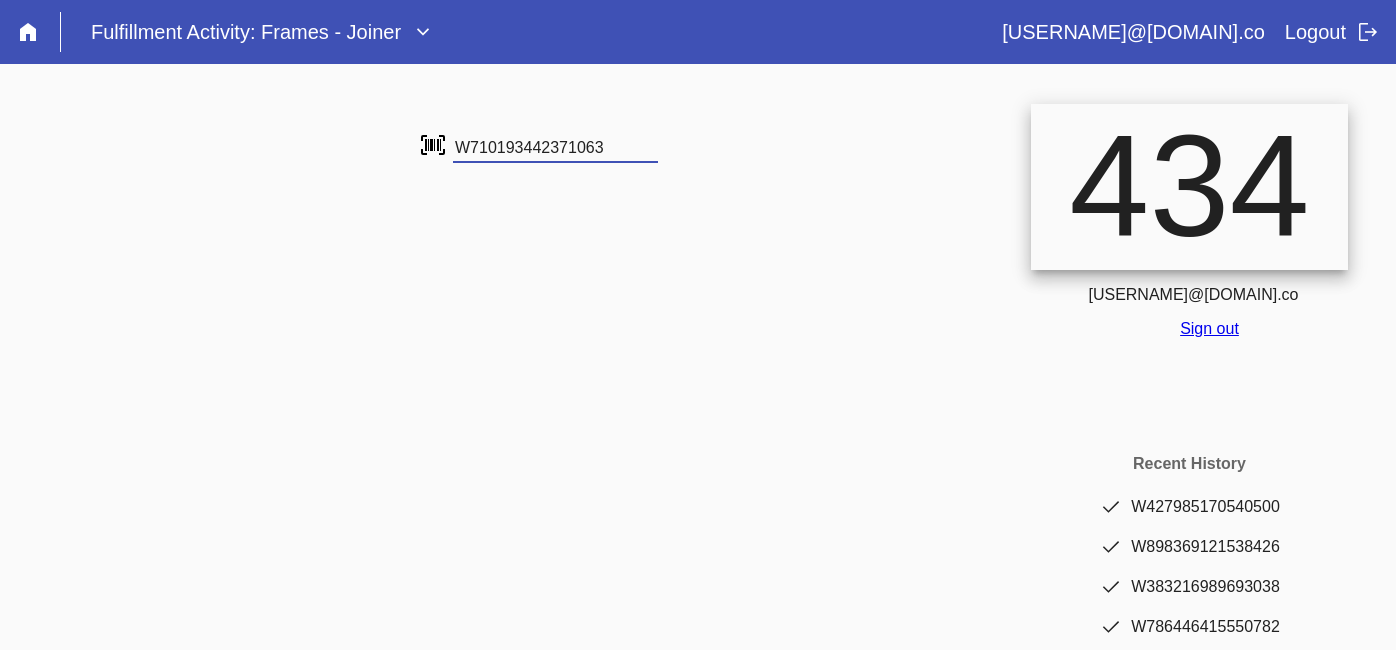 type on "W710193442371063" 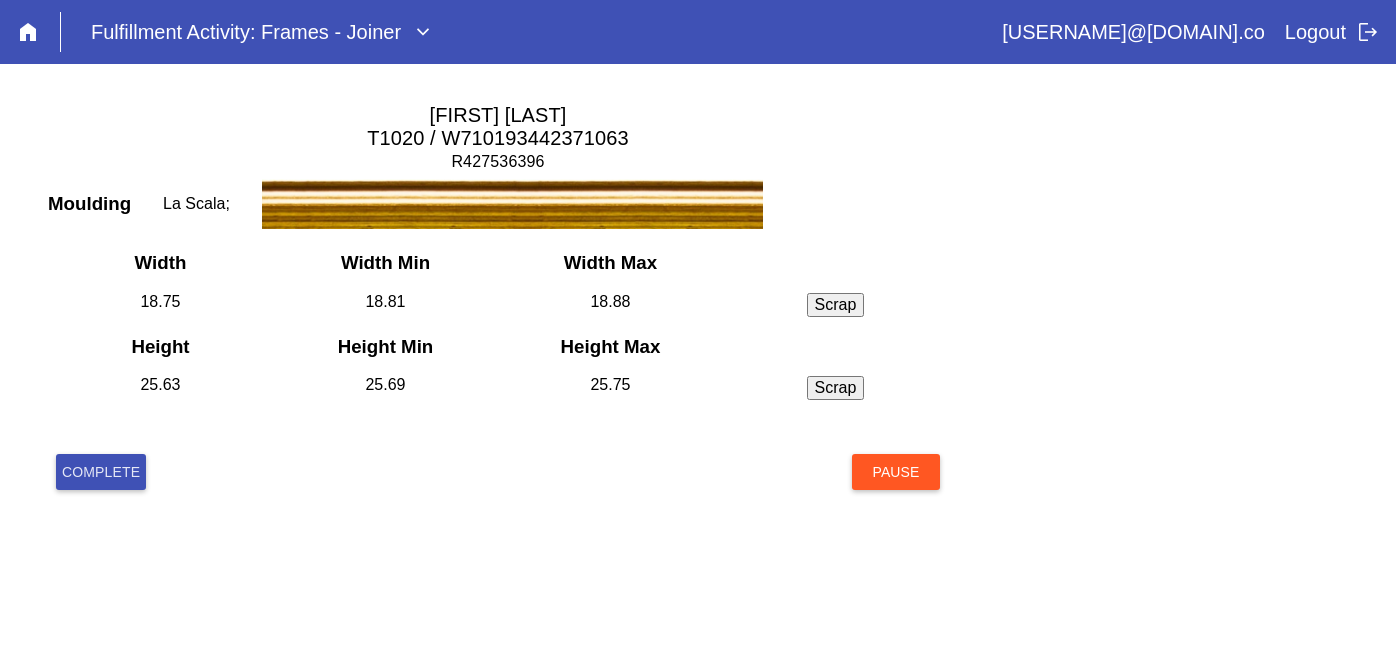 scroll, scrollTop: 0, scrollLeft: 0, axis: both 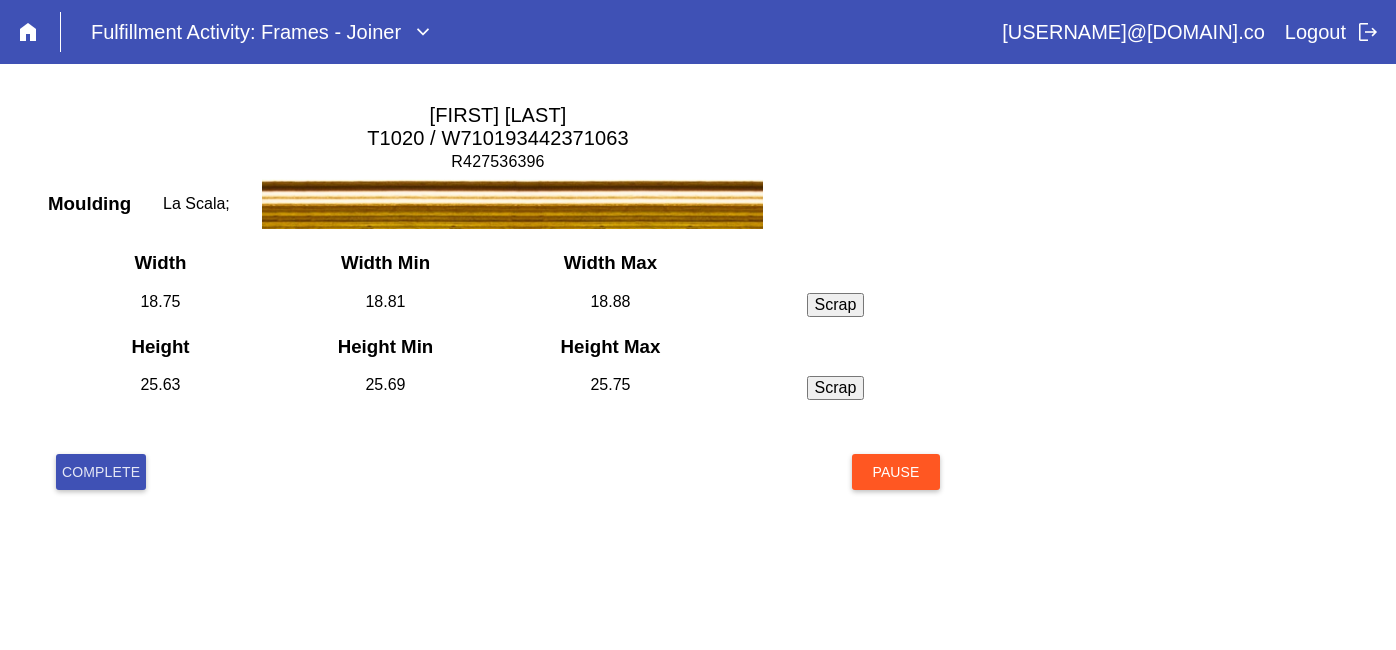 click on "Complete" at bounding box center (101, 472) 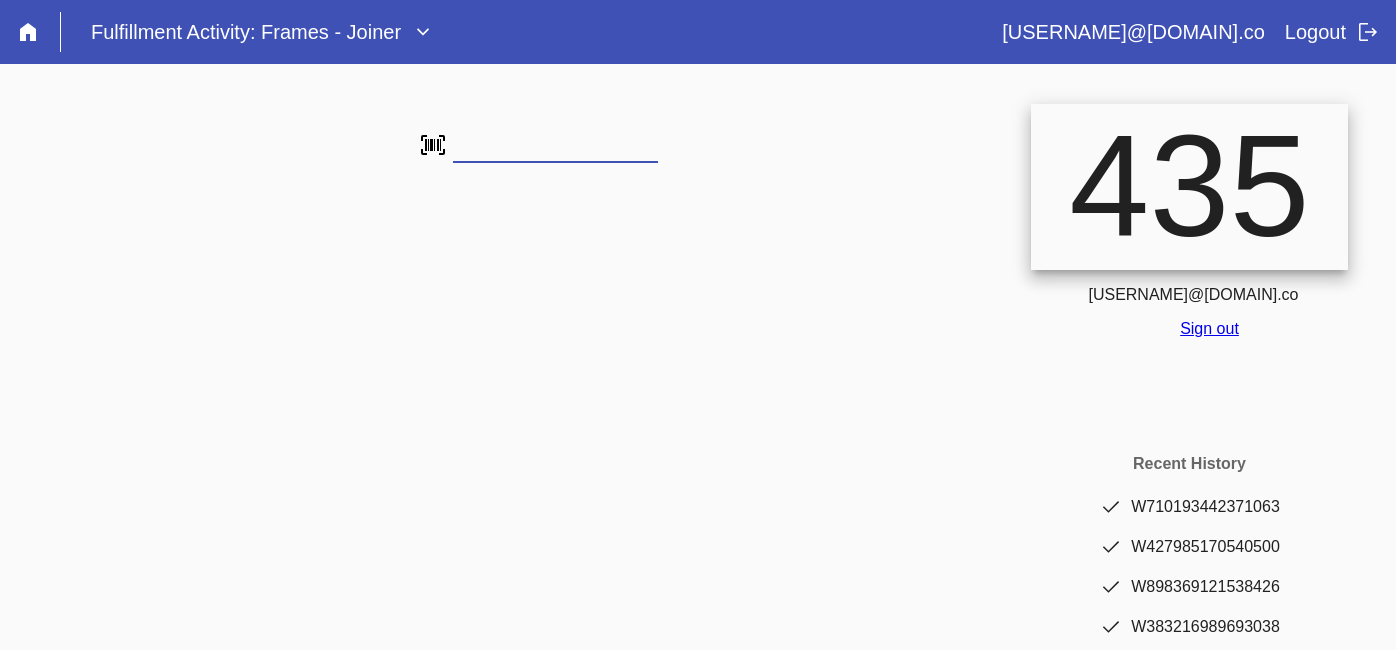 scroll, scrollTop: 0, scrollLeft: 0, axis: both 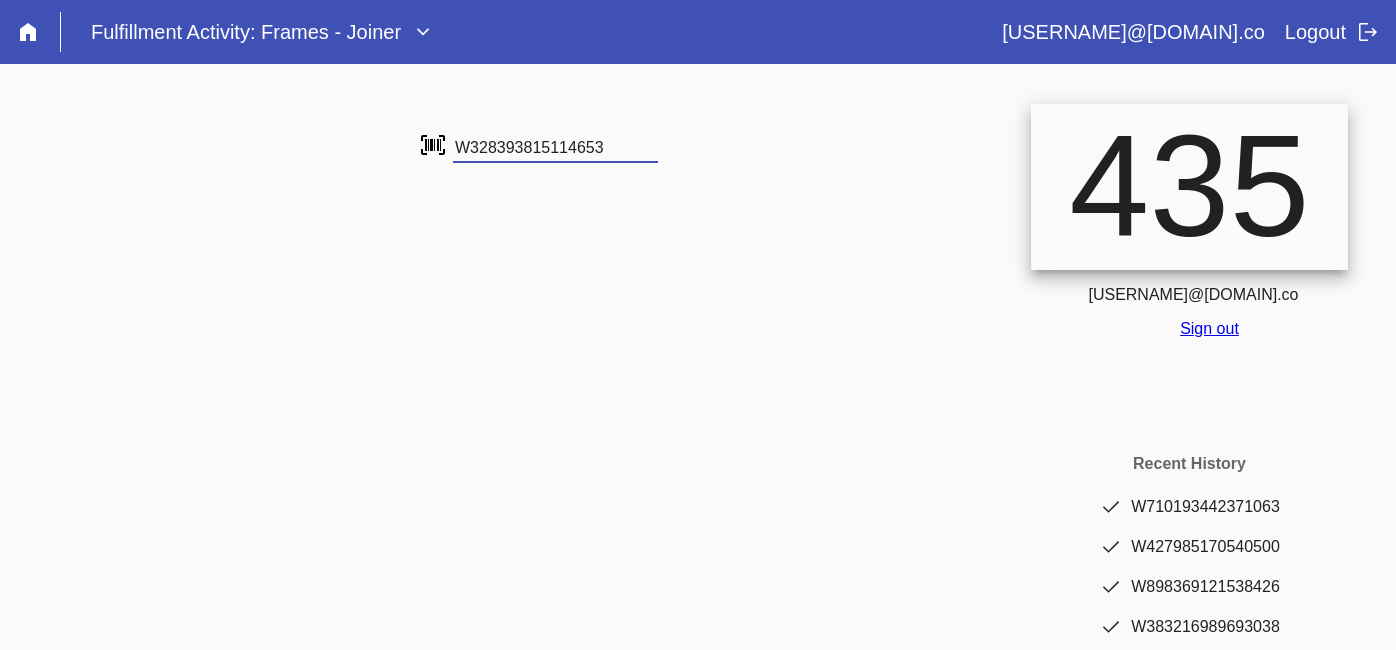 type on "W328393815114653" 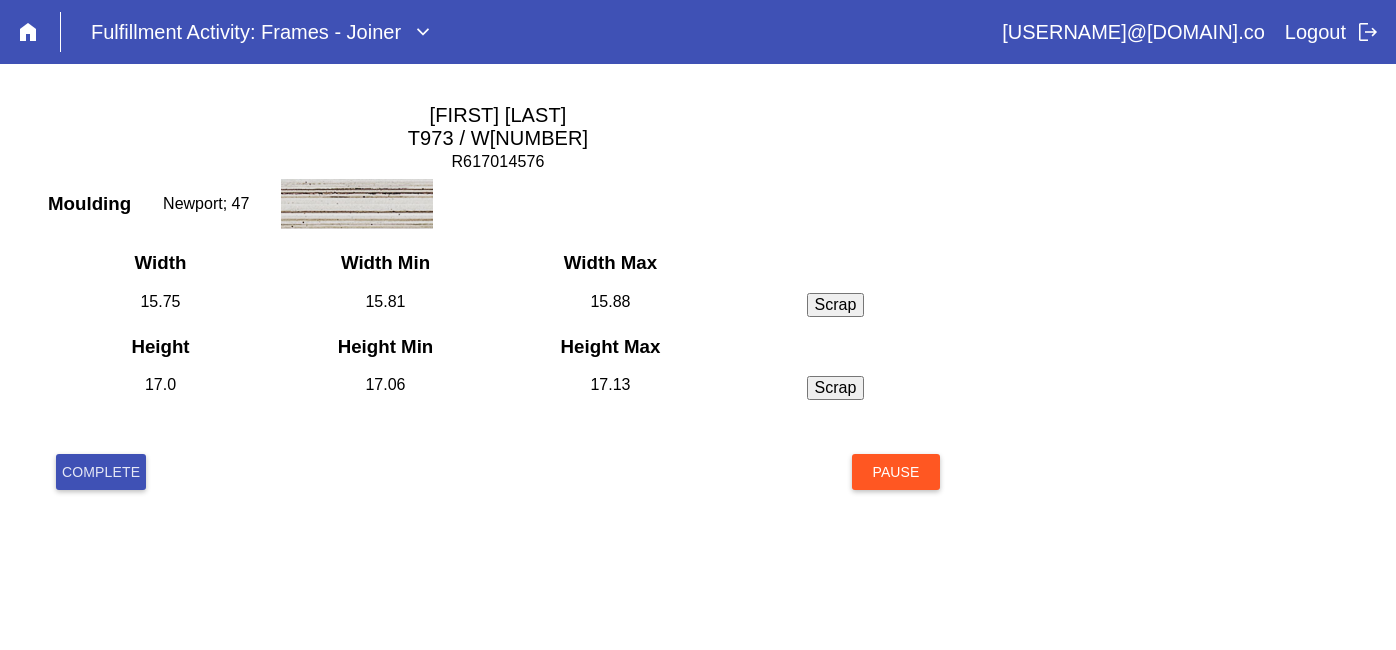 scroll, scrollTop: 0, scrollLeft: 0, axis: both 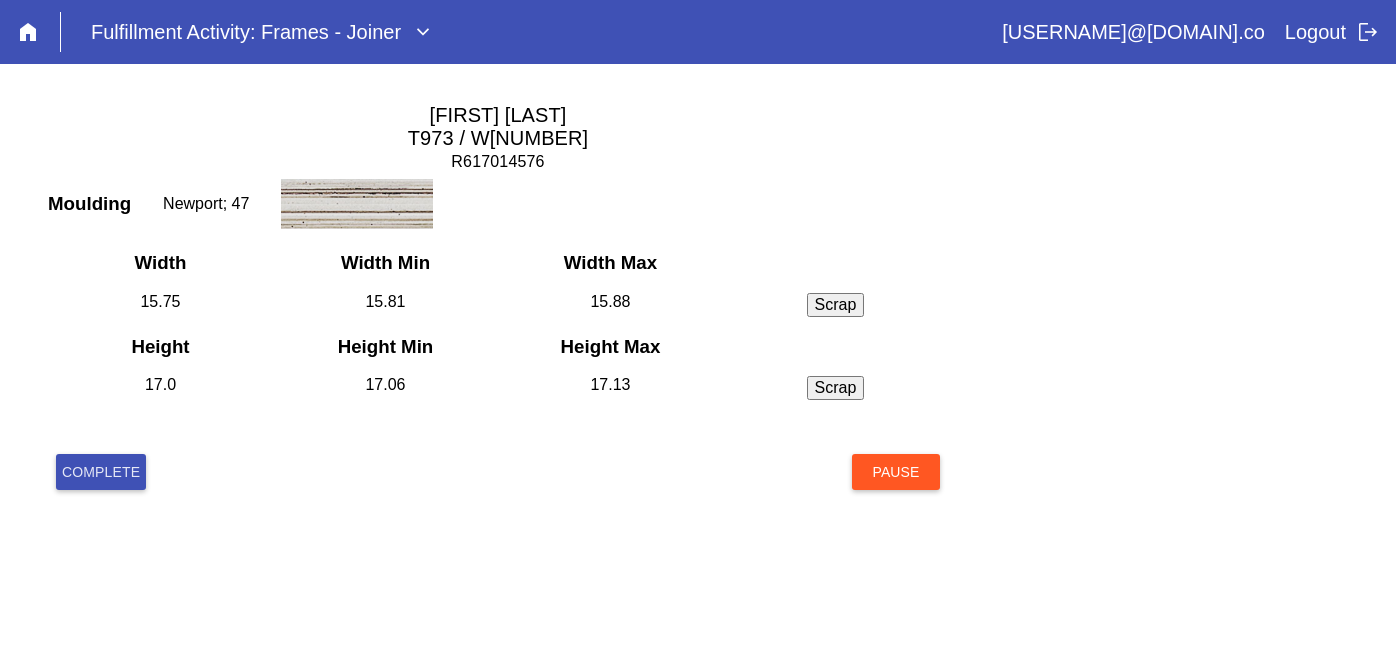 click on "Complete" at bounding box center [101, 472] 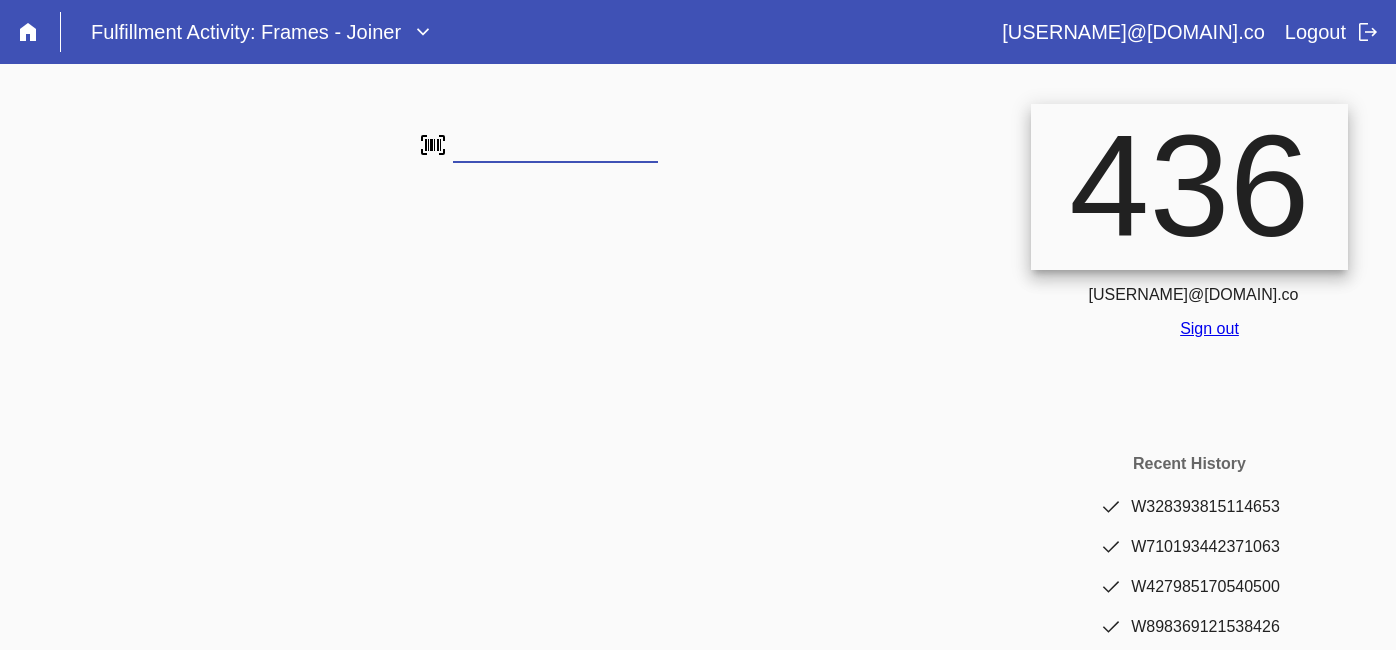 scroll, scrollTop: 0, scrollLeft: 0, axis: both 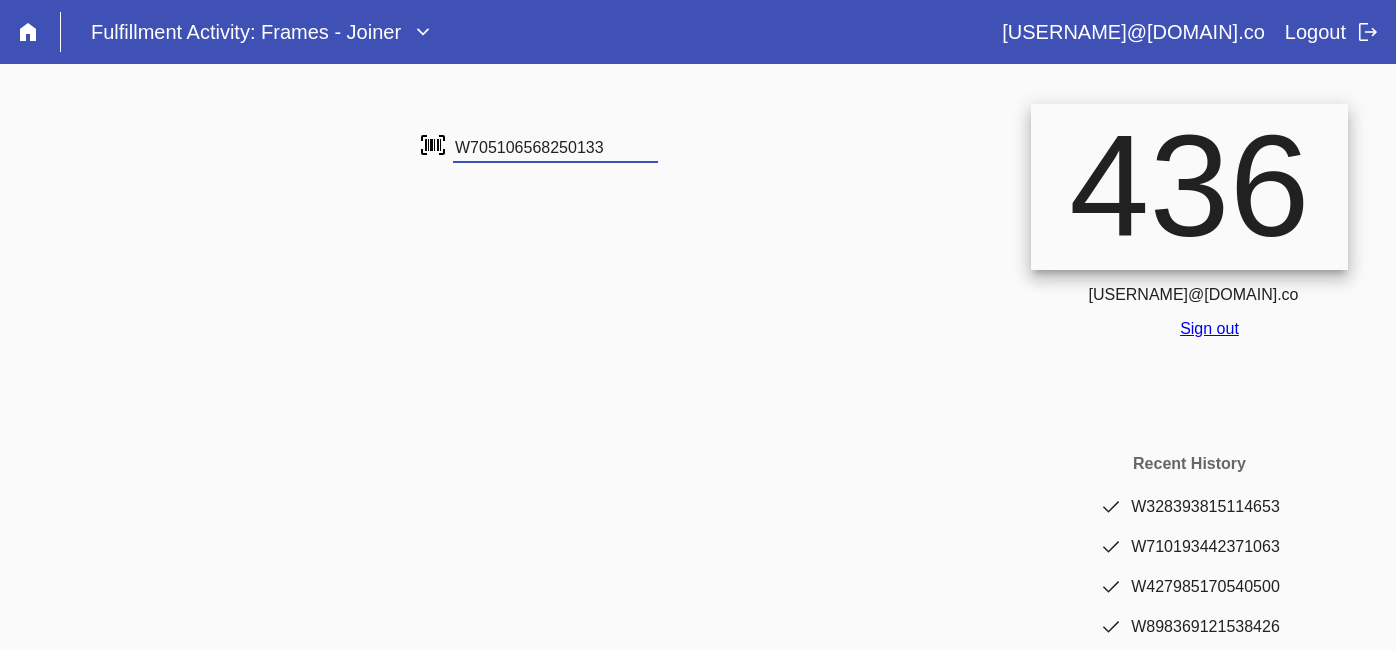 type on "W705106568250133" 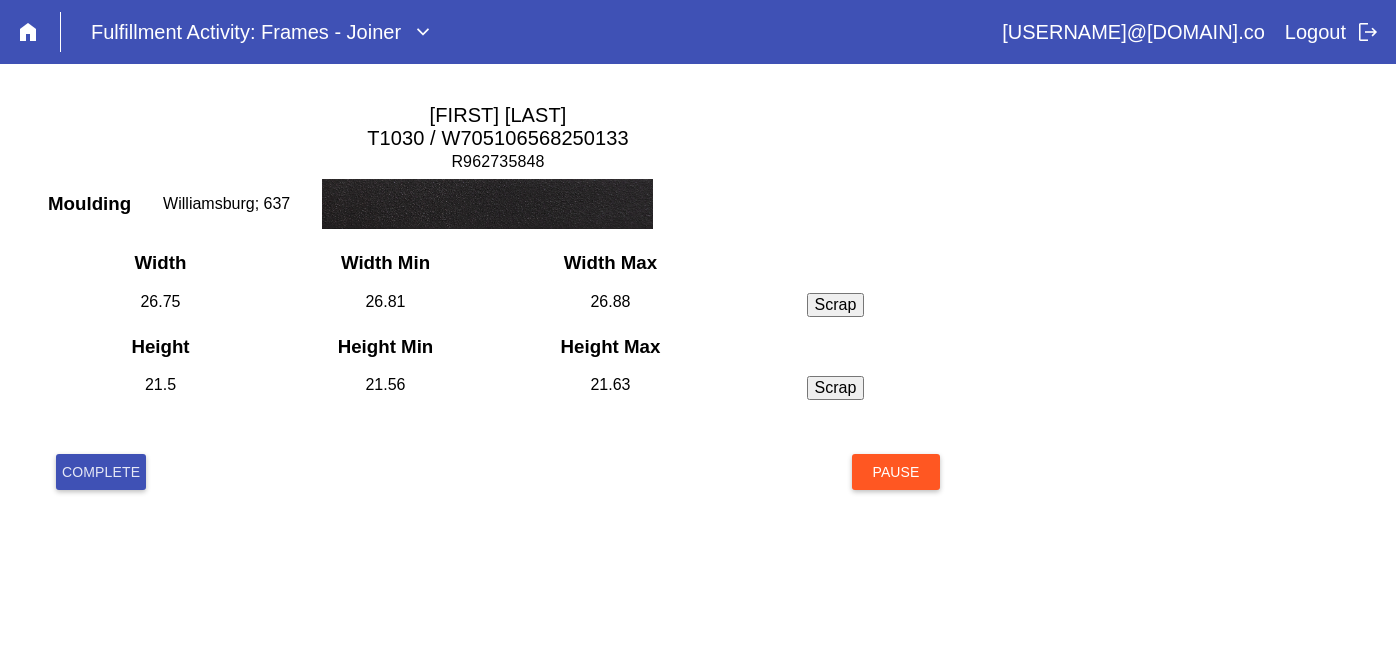 scroll, scrollTop: 0, scrollLeft: 0, axis: both 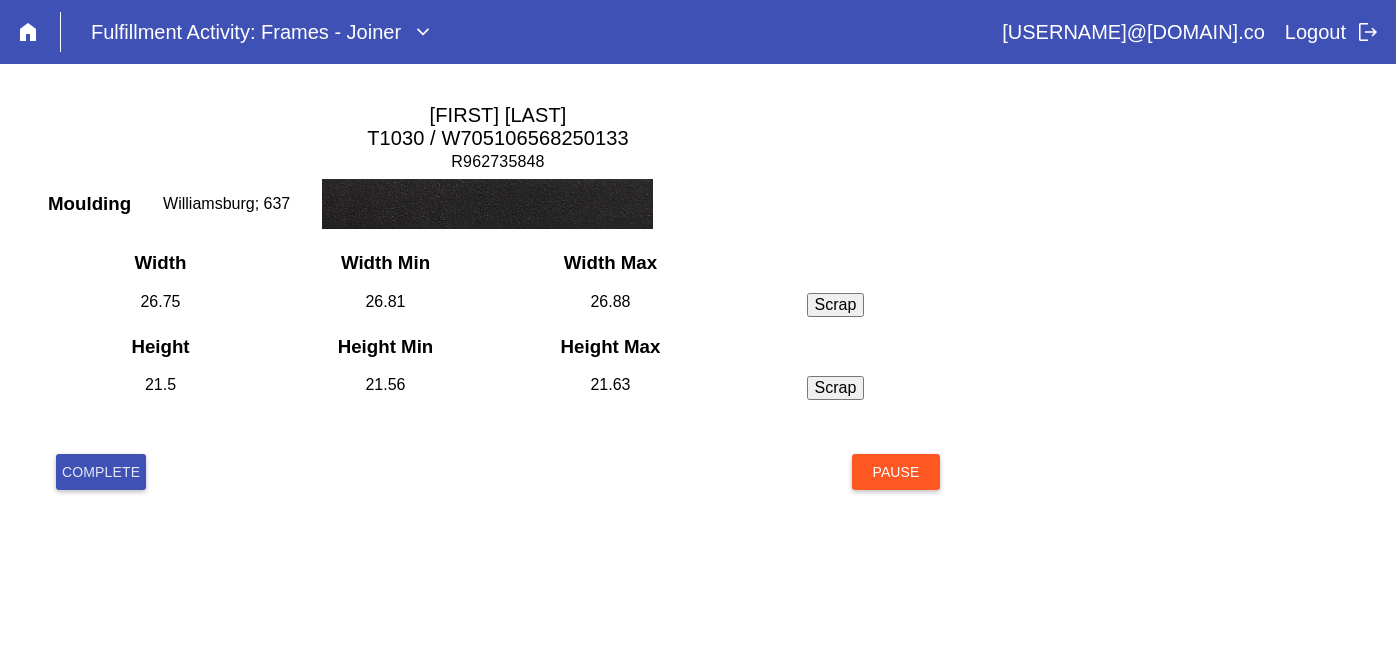 click on "Complete" at bounding box center [101, 472] 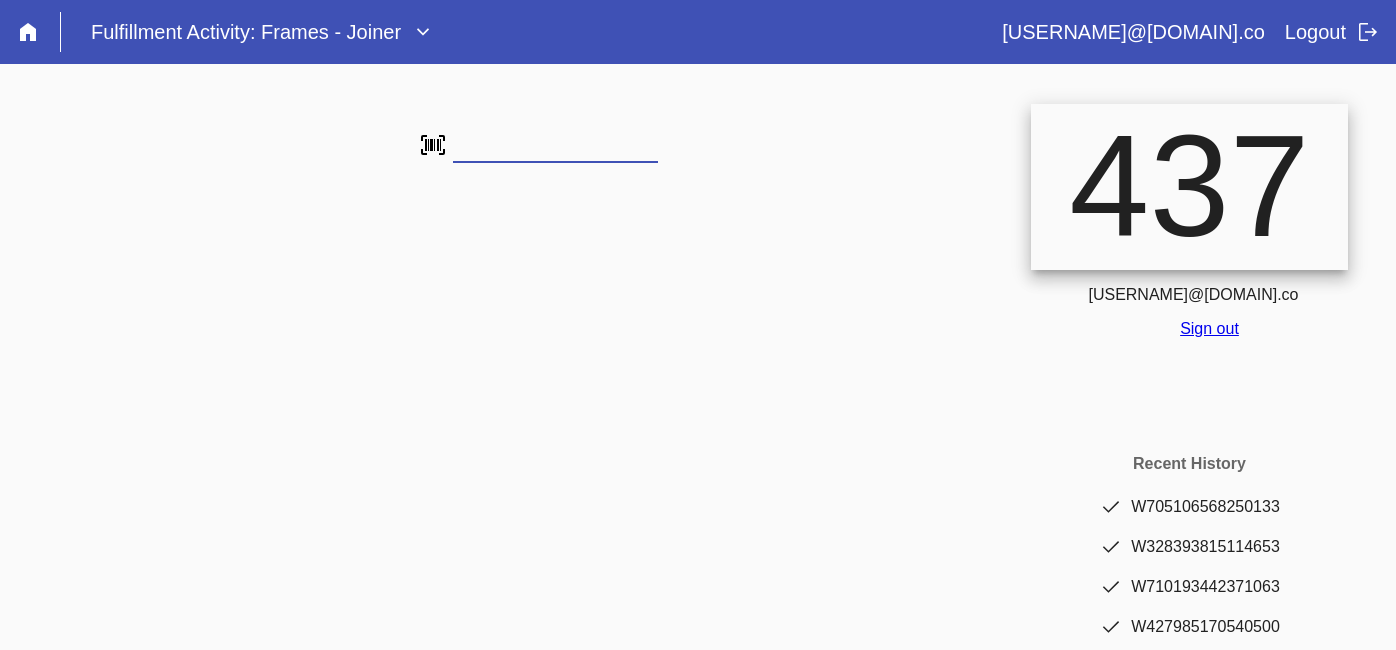 scroll, scrollTop: 0, scrollLeft: 0, axis: both 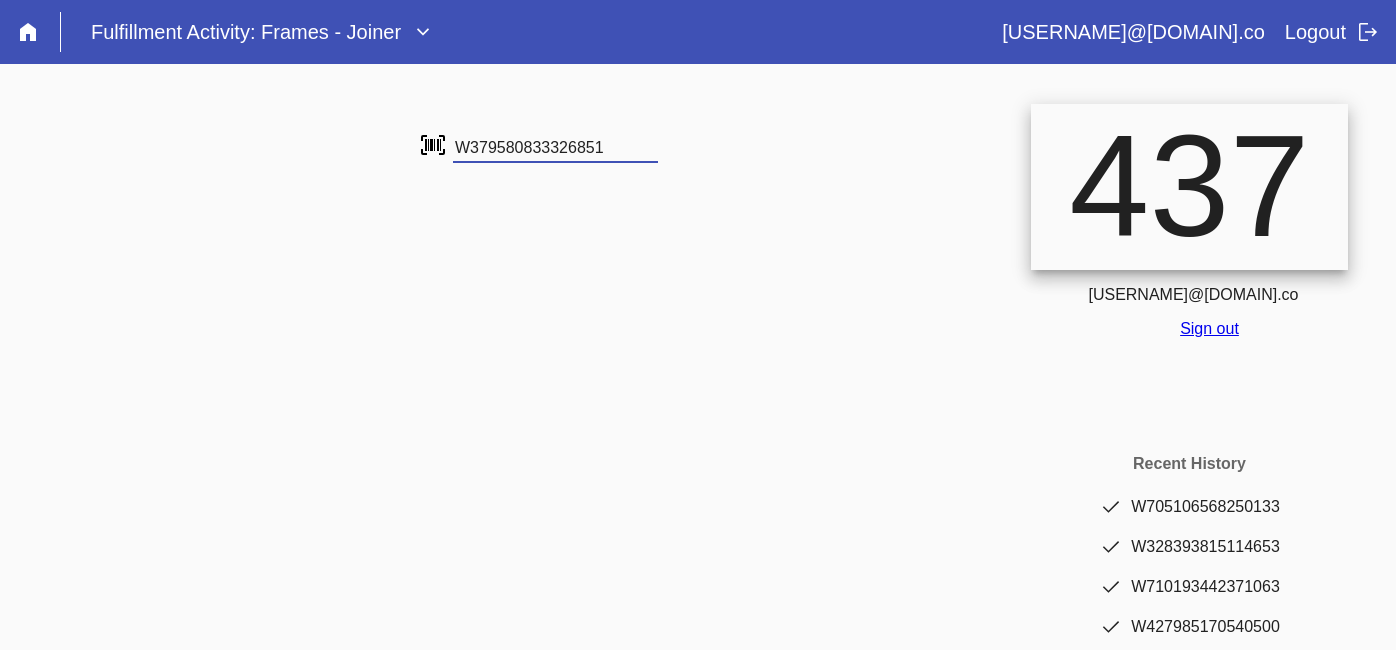 type on "W379580833326851" 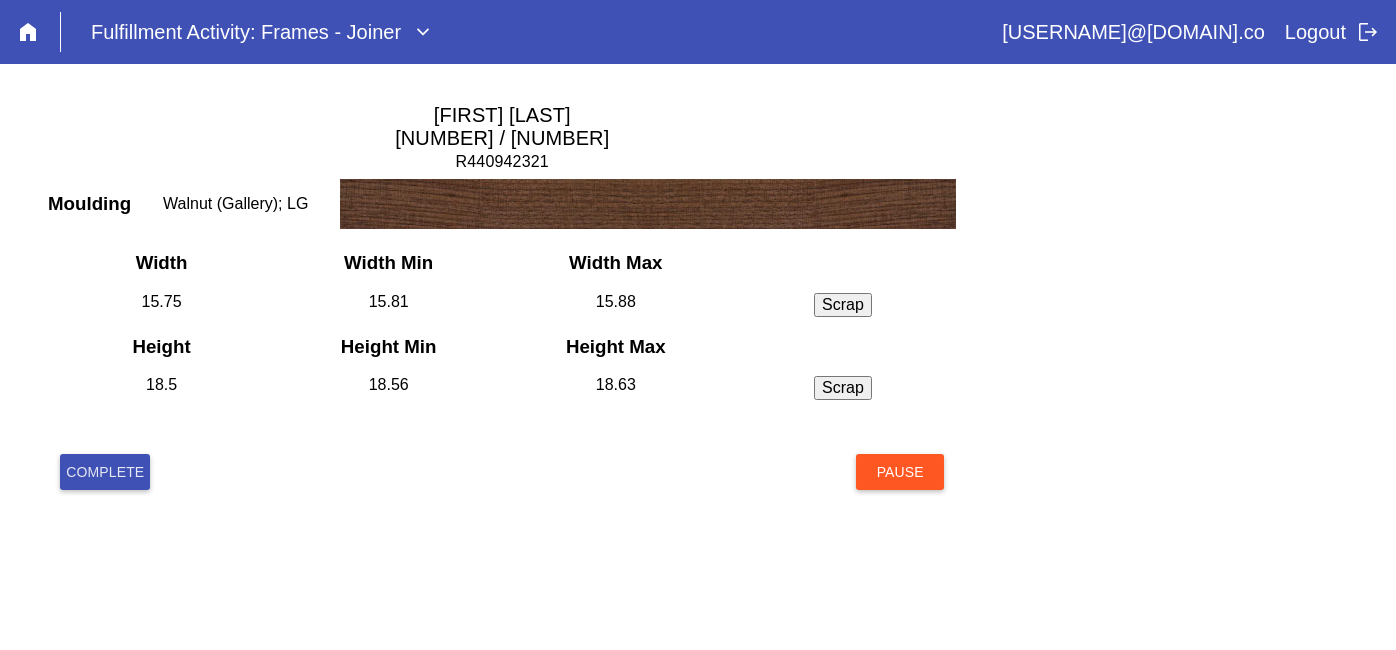 scroll, scrollTop: 0, scrollLeft: 0, axis: both 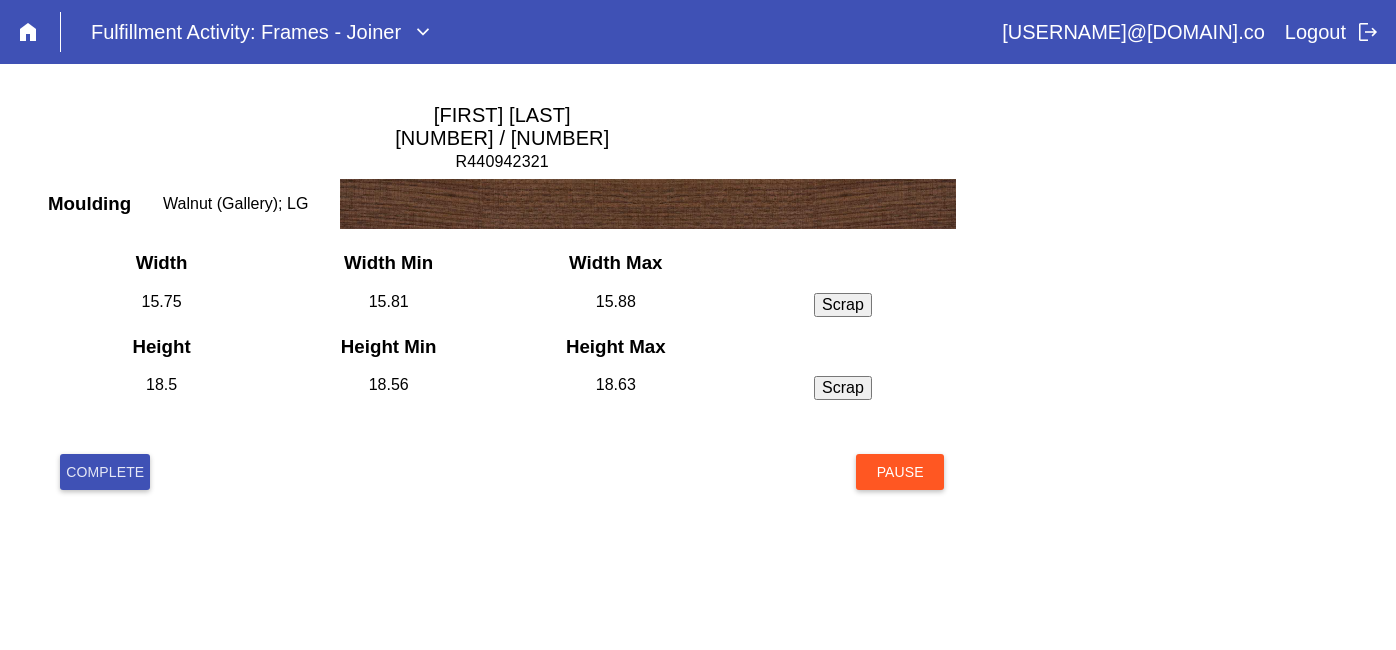 click on "Complete" at bounding box center (105, 472) 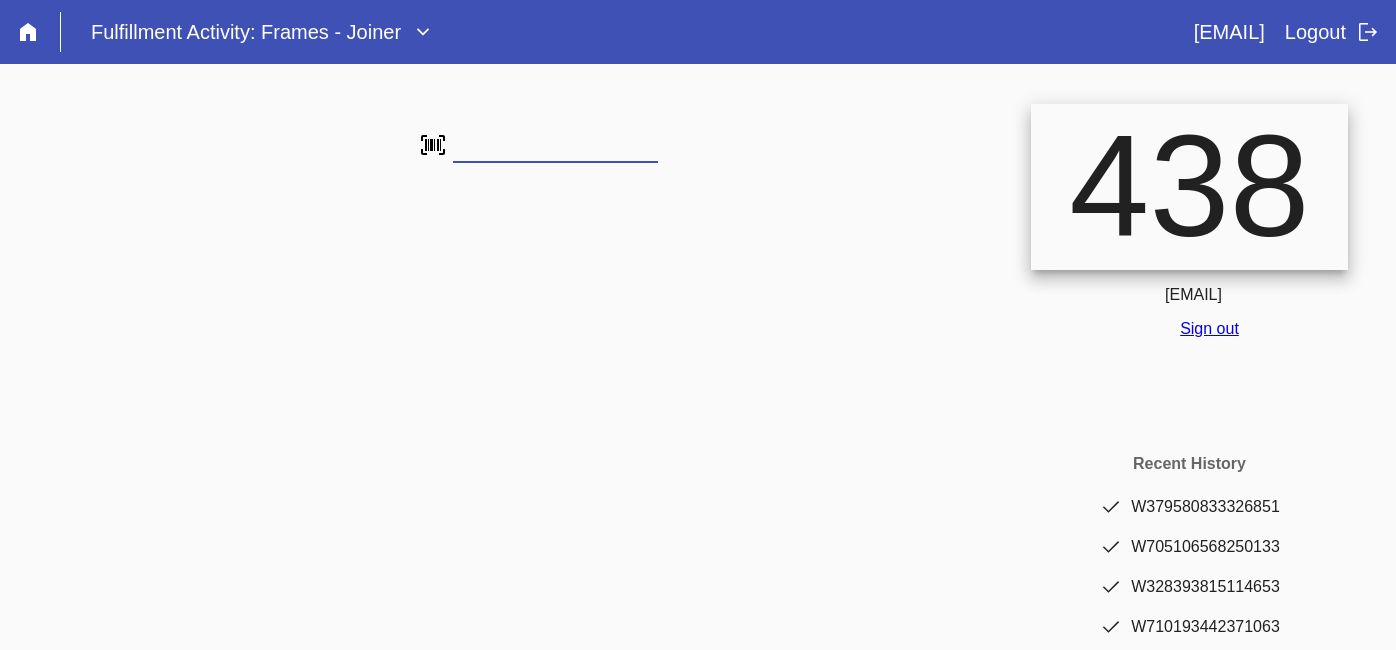 scroll, scrollTop: 0, scrollLeft: 0, axis: both 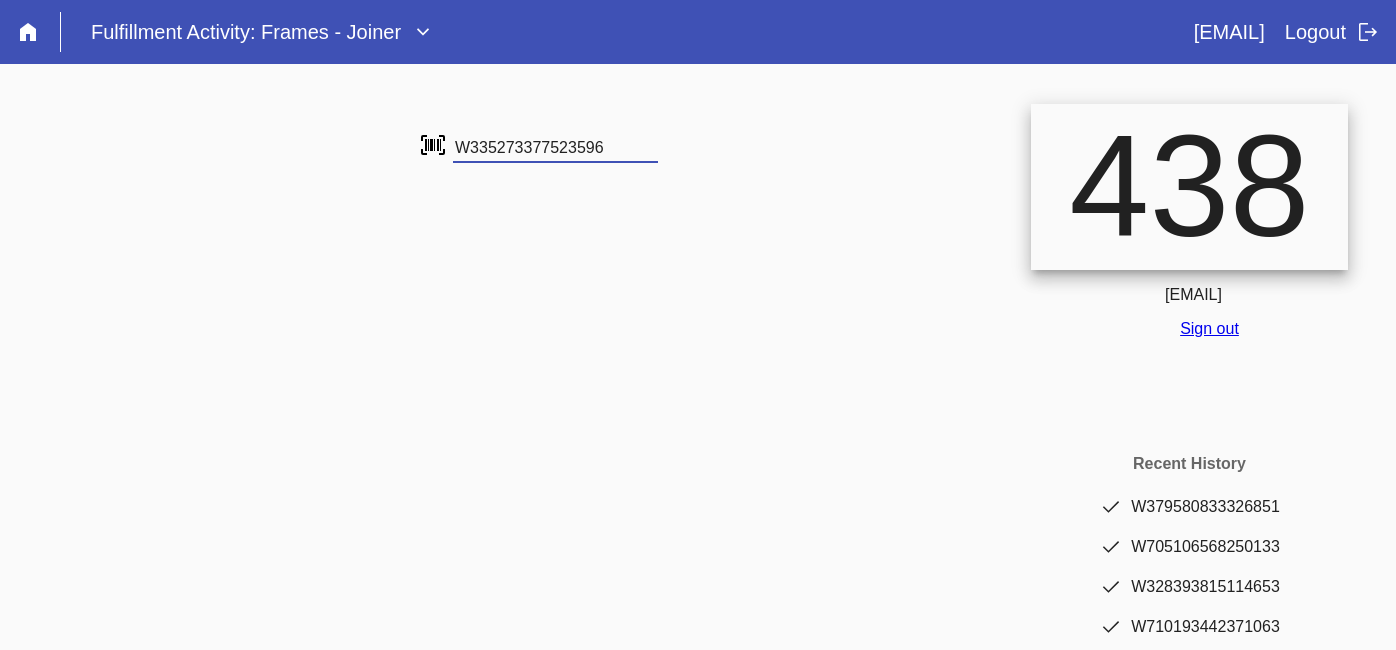 type on "W335273377523596" 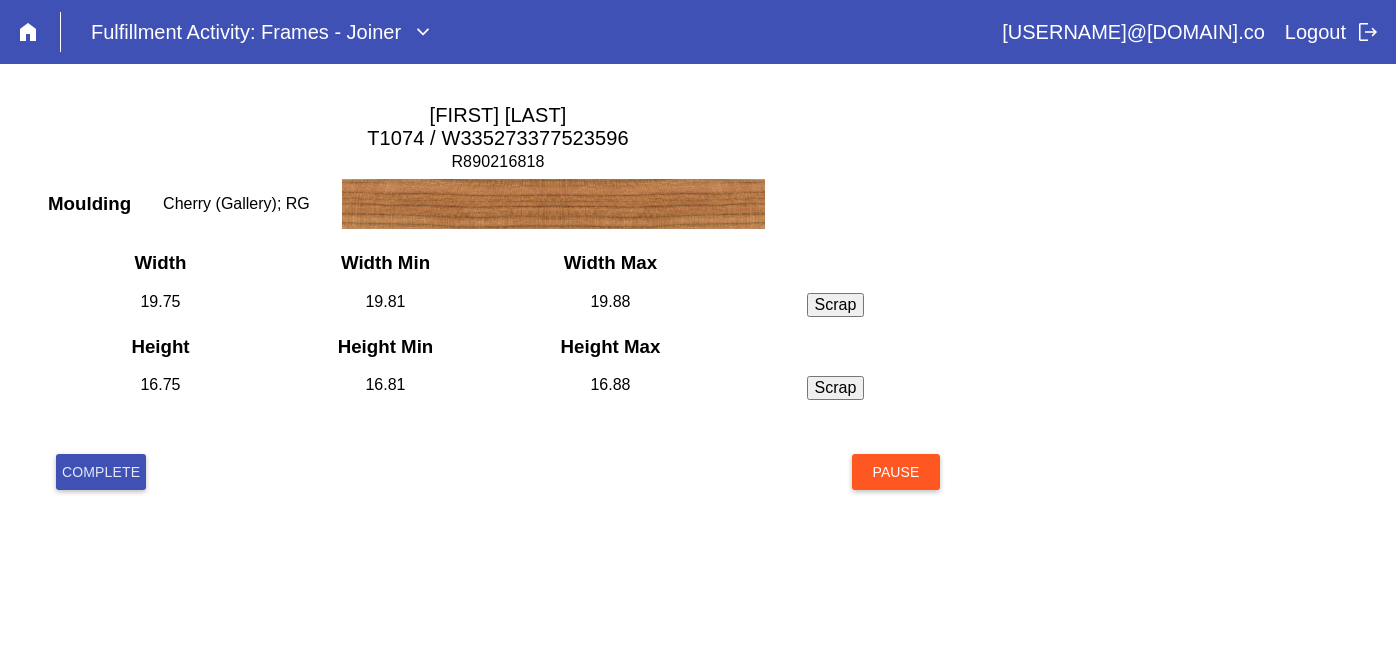 scroll, scrollTop: 0, scrollLeft: 0, axis: both 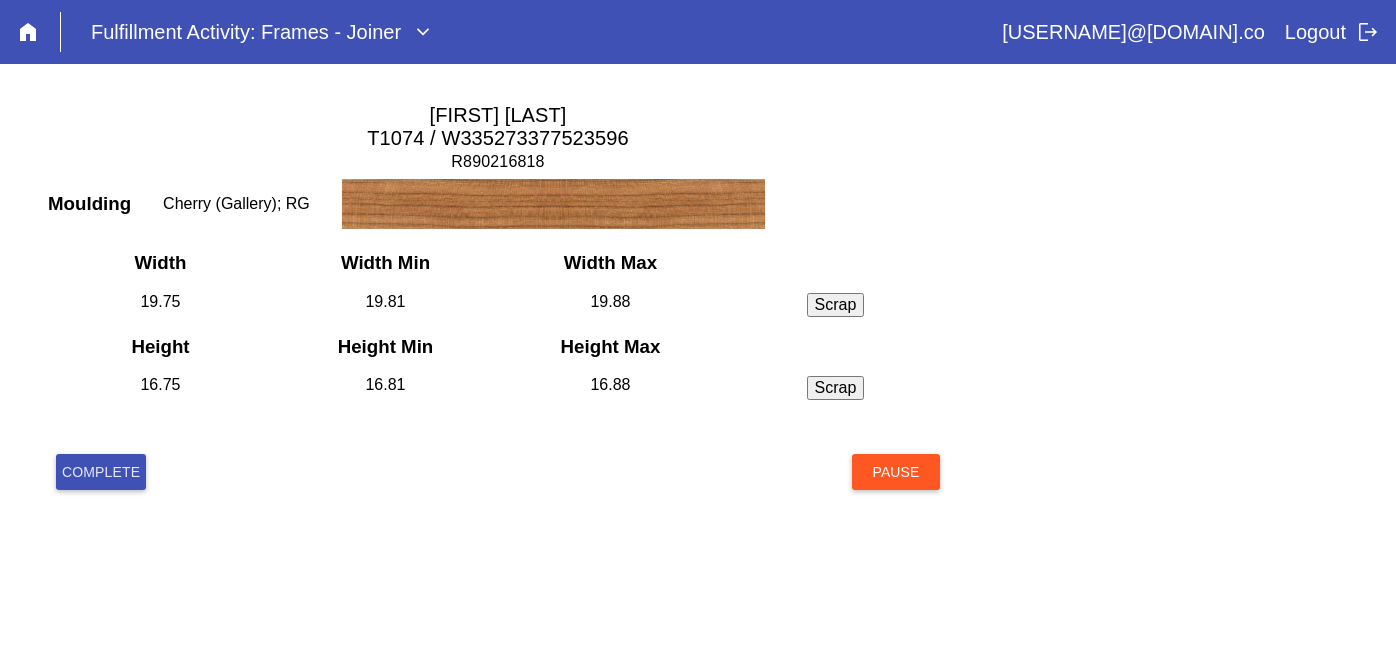 click on "Complete" at bounding box center [101, 472] 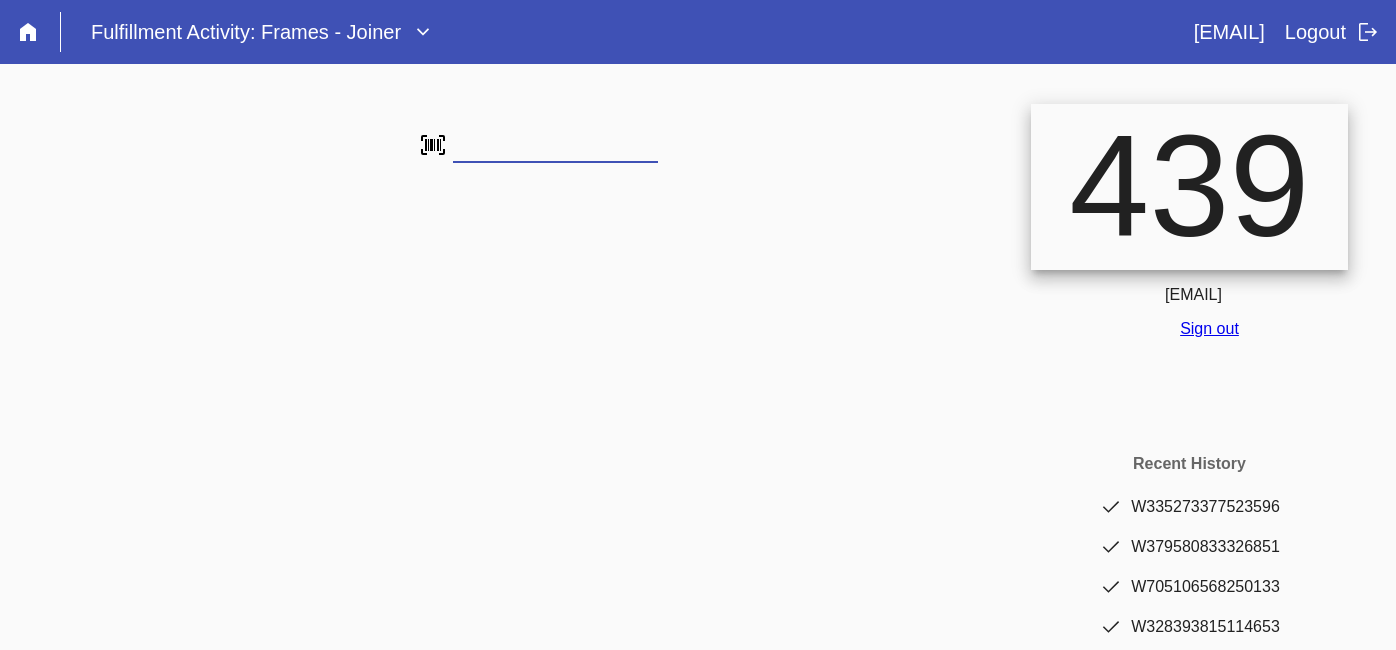 scroll, scrollTop: 0, scrollLeft: 0, axis: both 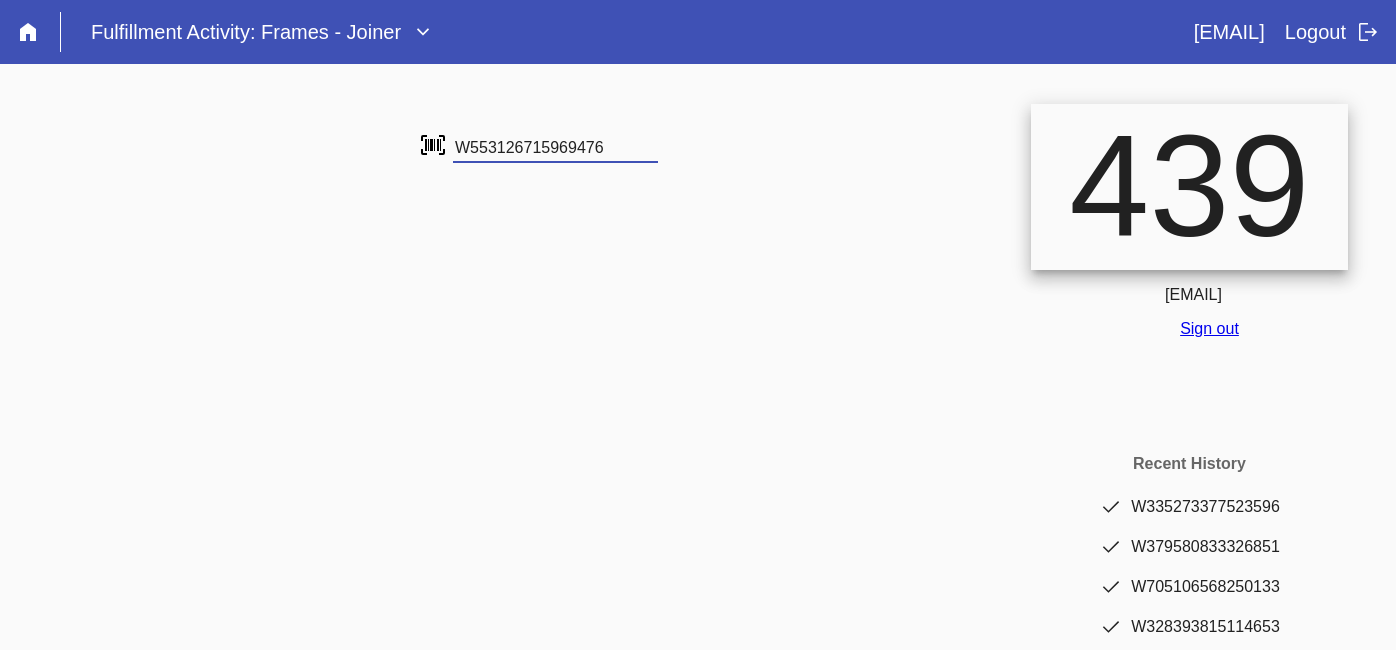 type on "W553126715969476" 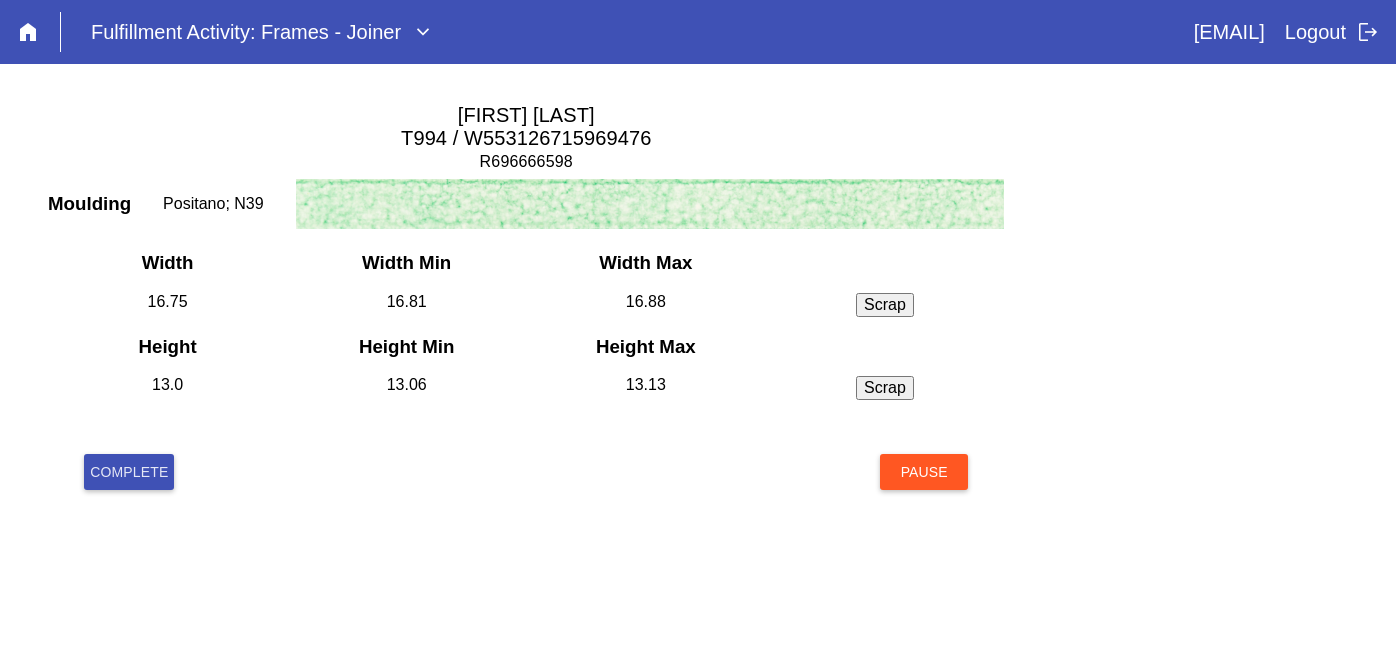 scroll, scrollTop: 0, scrollLeft: 0, axis: both 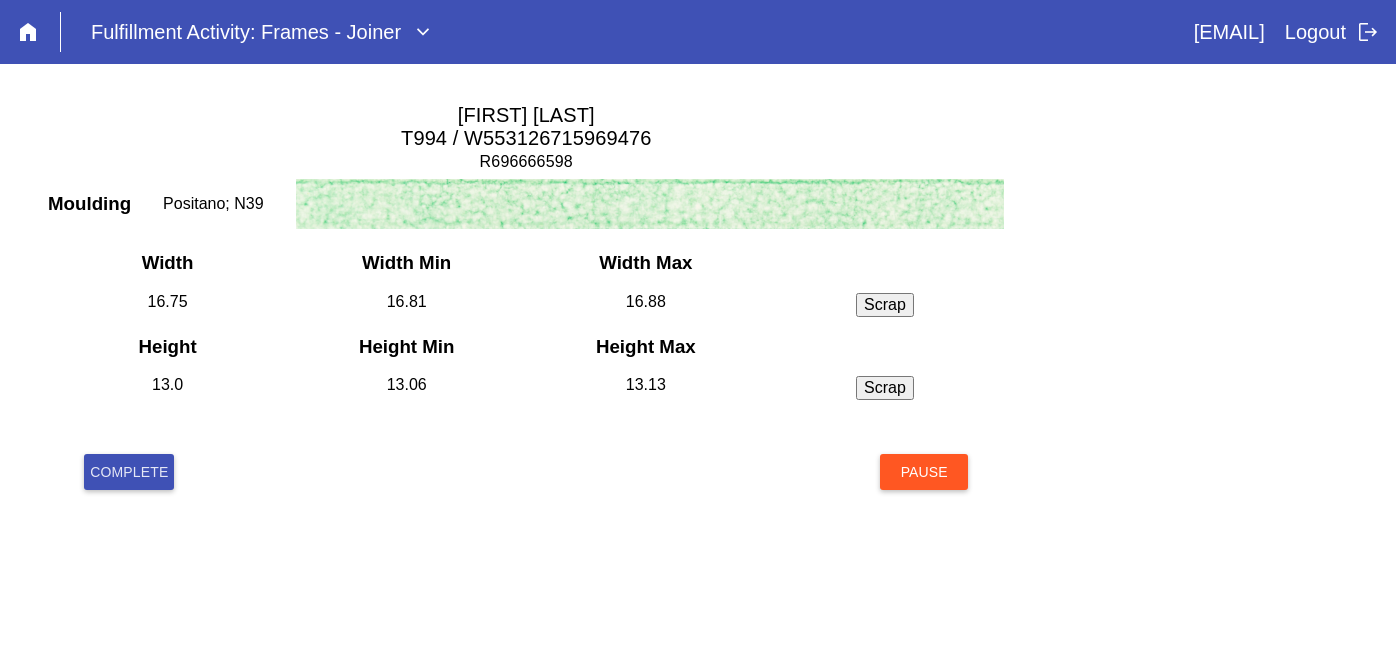 click on "Complete" at bounding box center [129, 472] 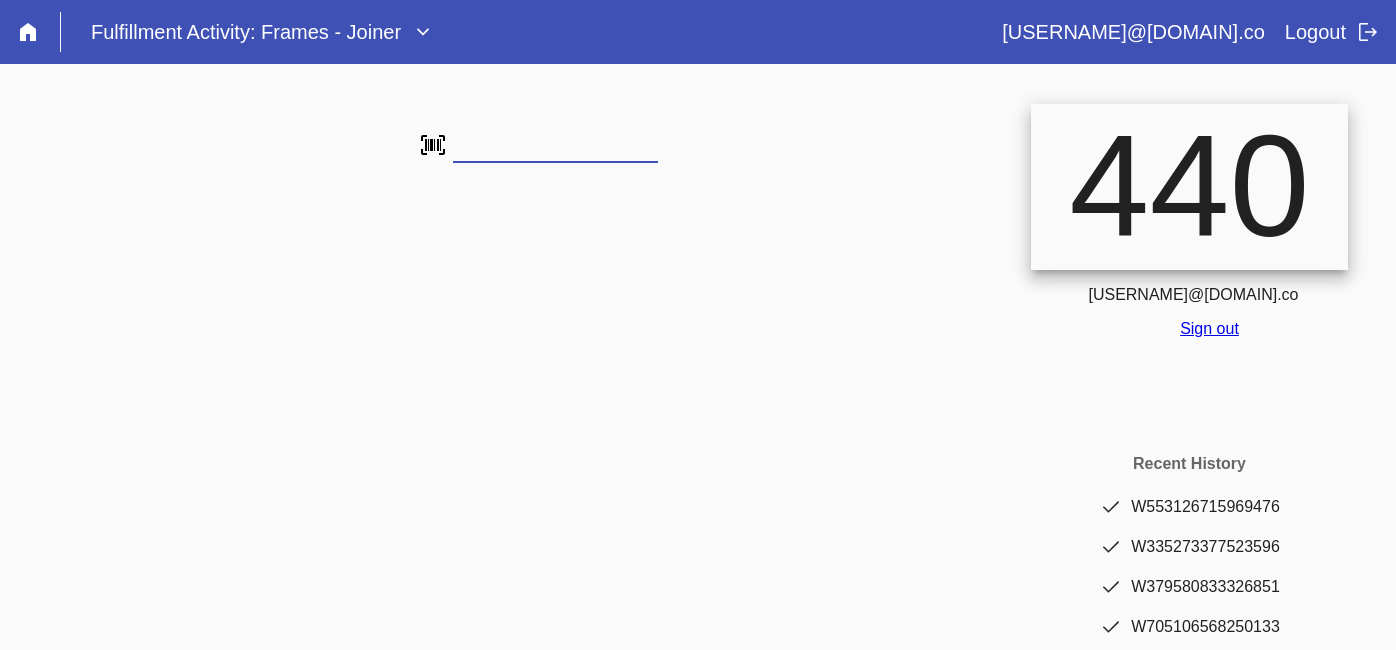 scroll, scrollTop: 0, scrollLeft: 0, axis: both 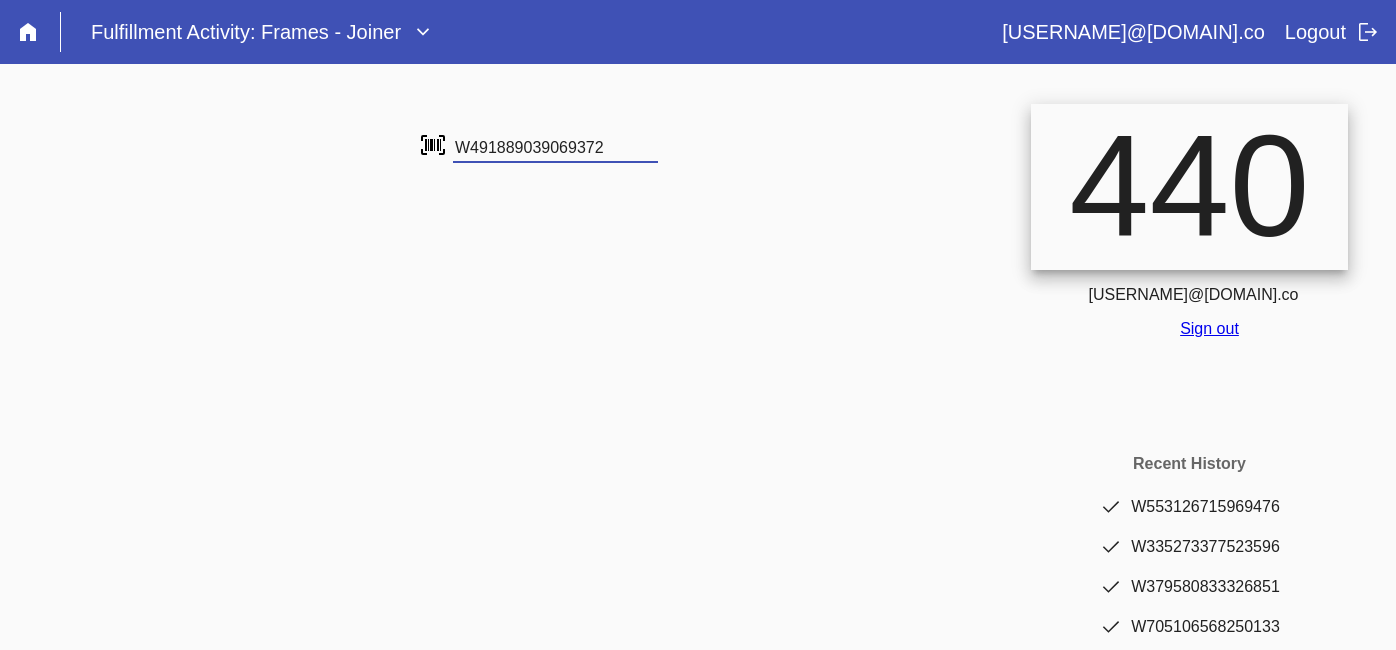 type on "W491889039069372" 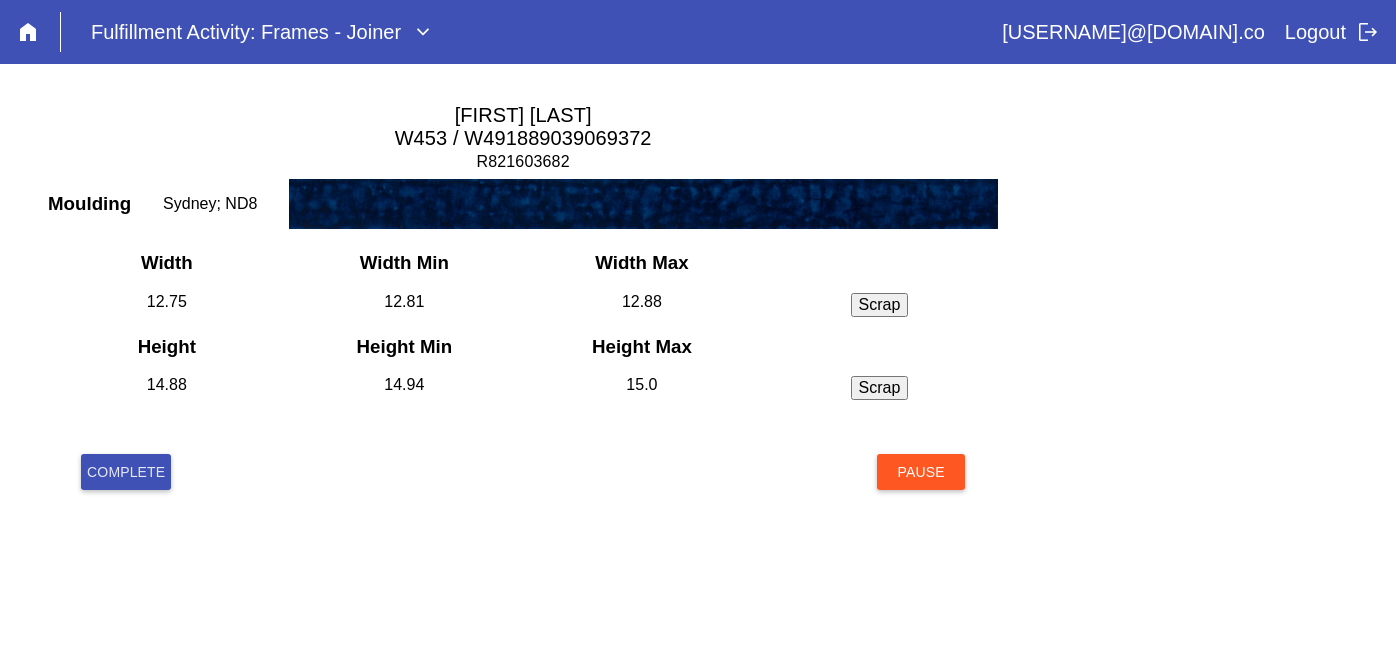 scroll, scrollTop: 0, scrollLeft: 0, axis: both 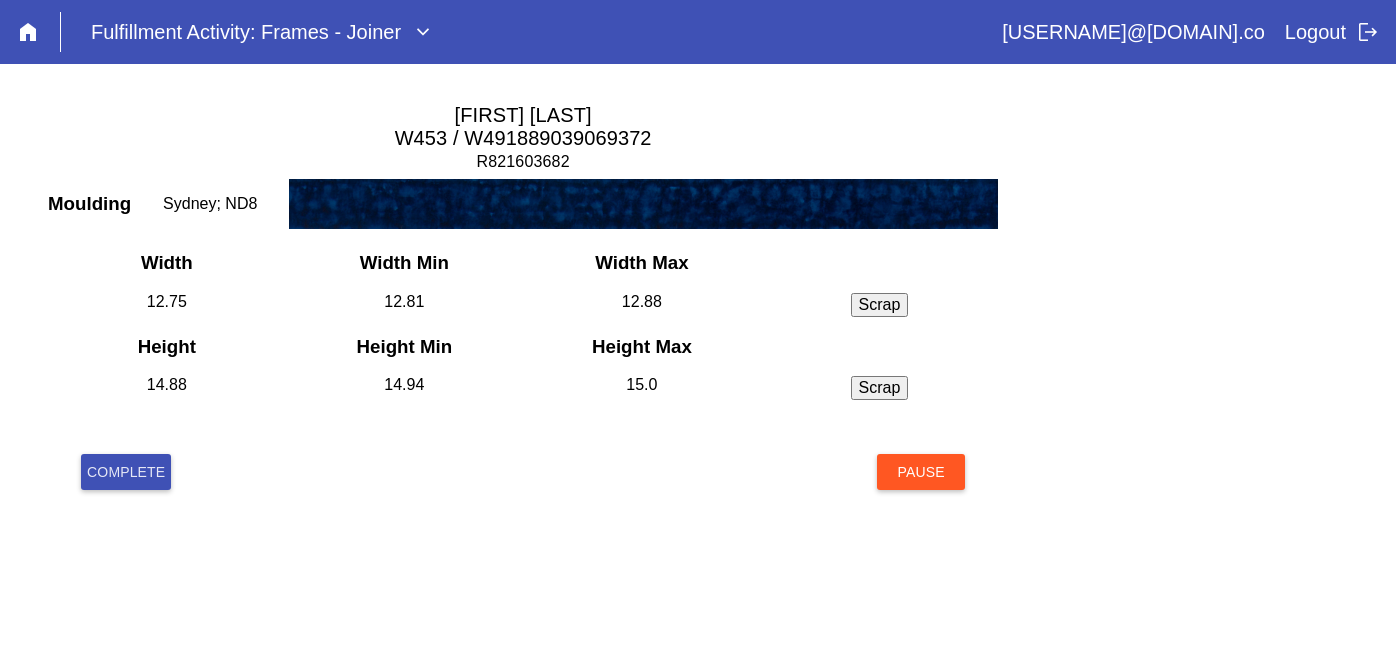 click on "Complete" at bounding box center (126, 472) 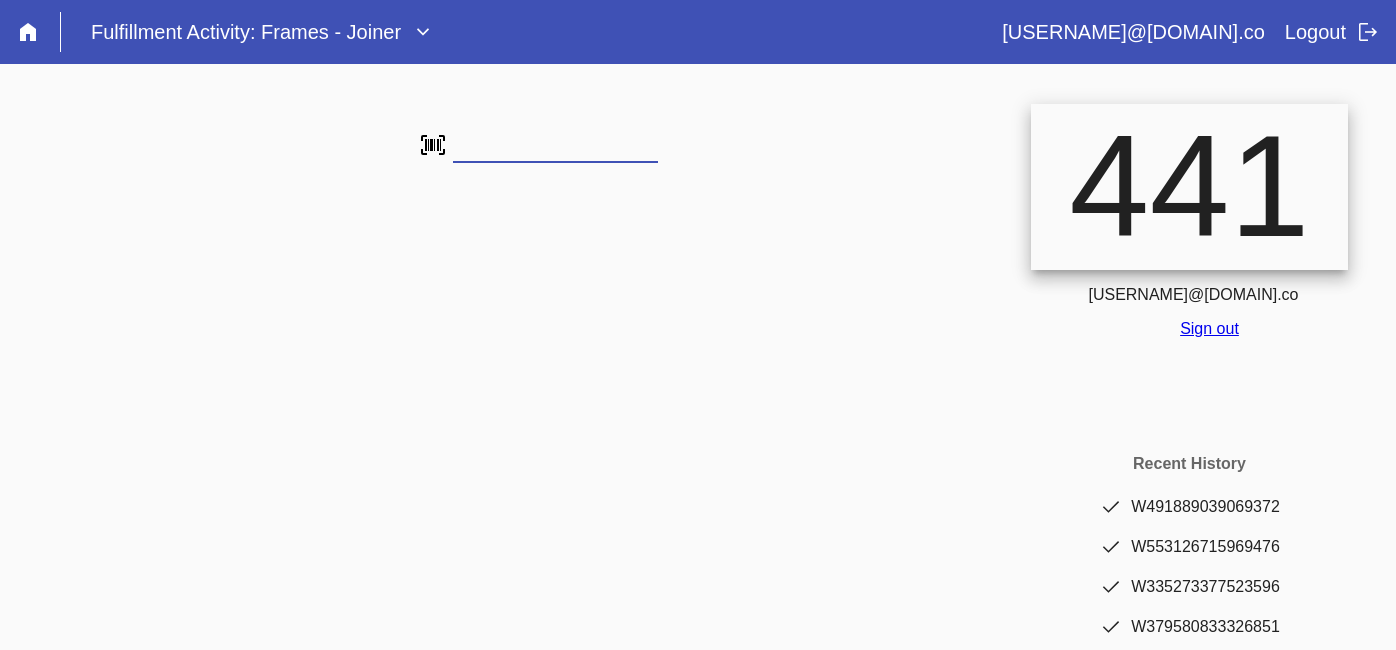 scroll, scrollTop: 0, scrollLeft: 0, axis: both 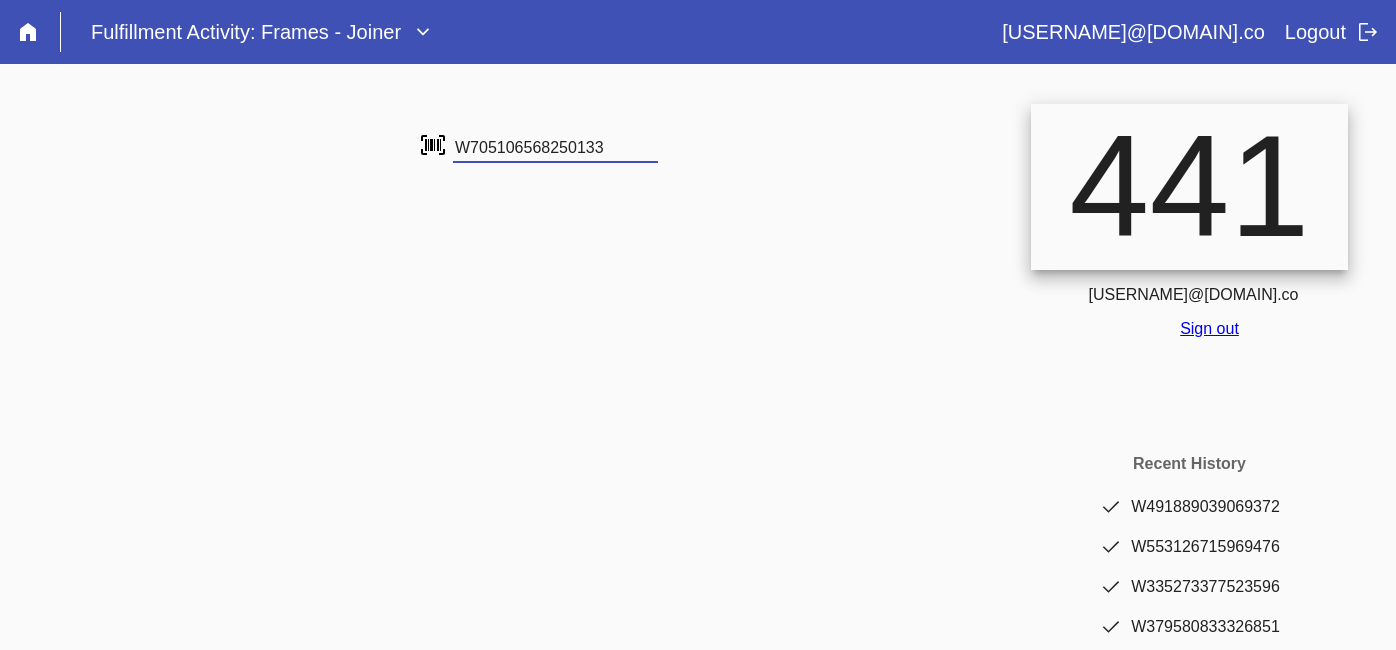 type on "W705106568250133" 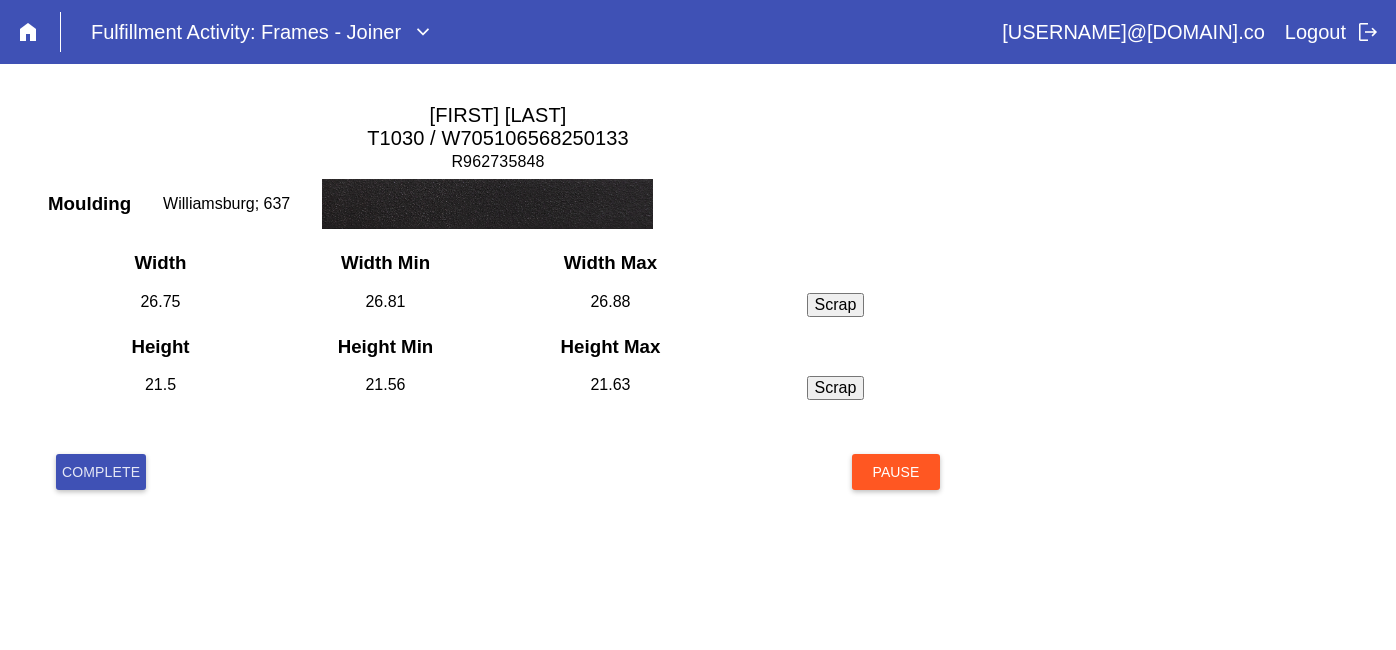 scroll, scrollTop: 0, scrollLeft: 0, axis: both 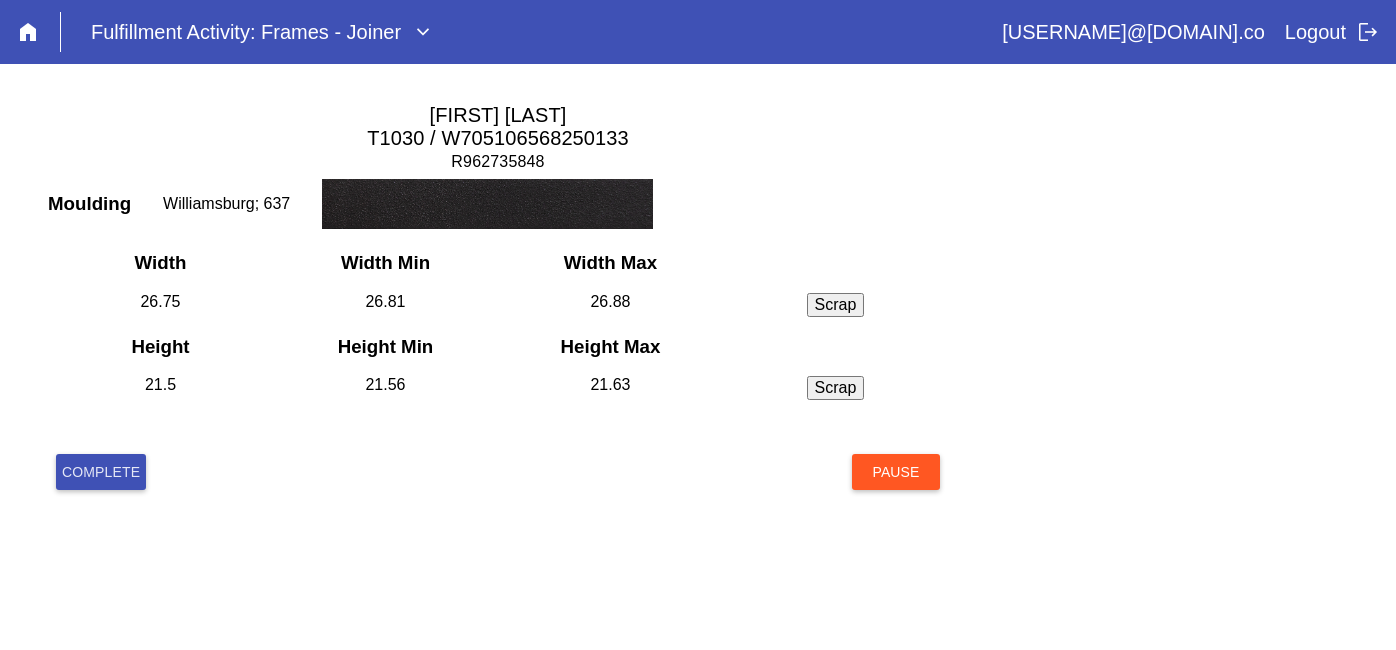 click on "Complete" at bounding box center [101, 472] 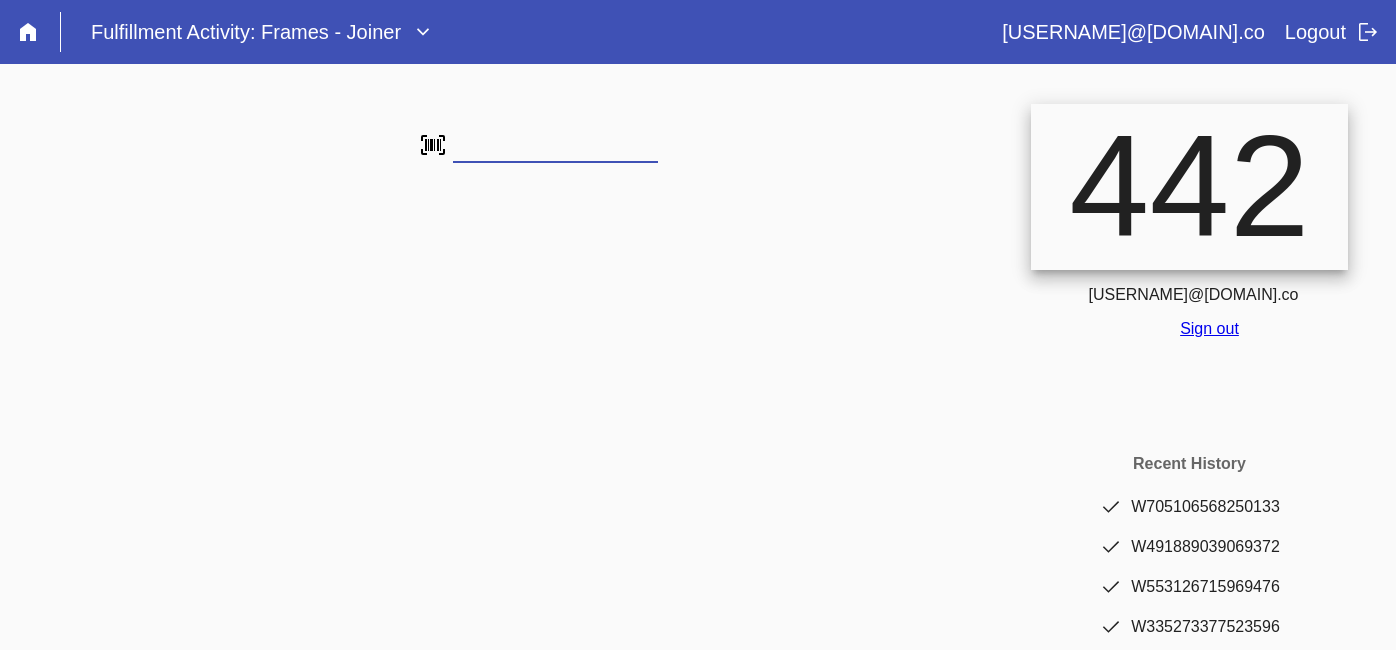 scroll, scrollTop: 0, scrollLeft: 0, axis: both 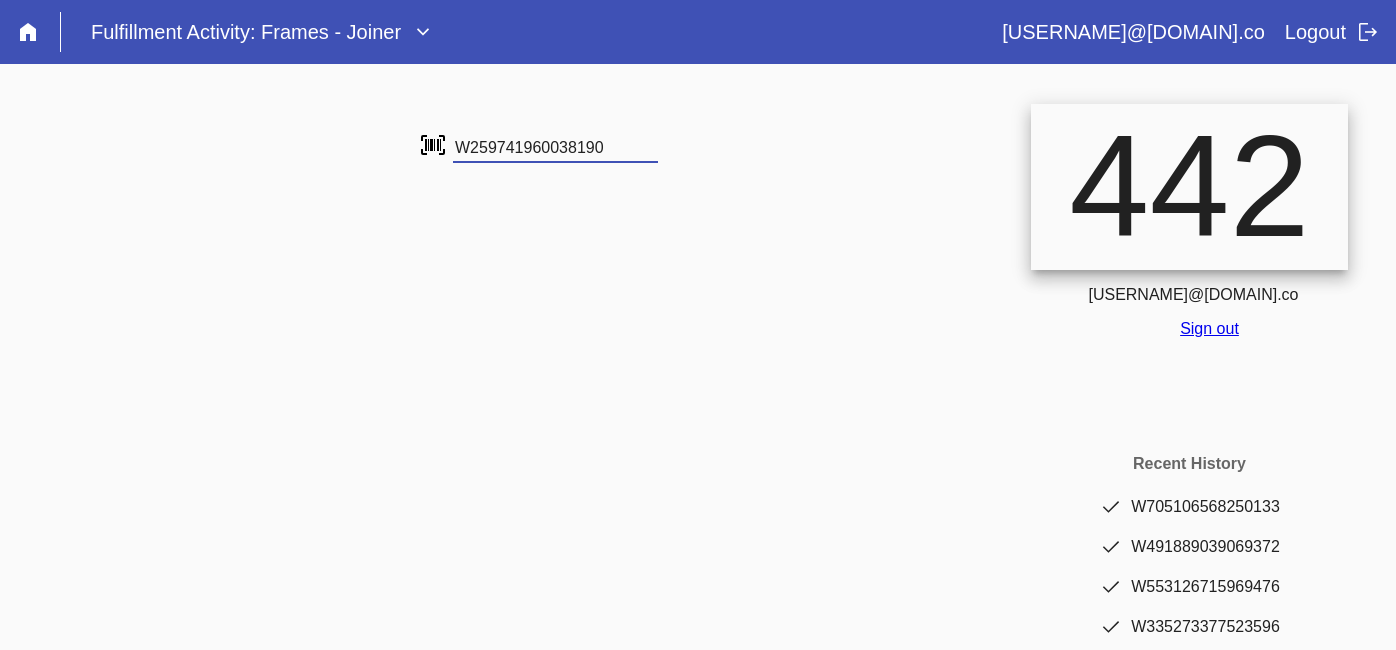 type on "W259741960038190" 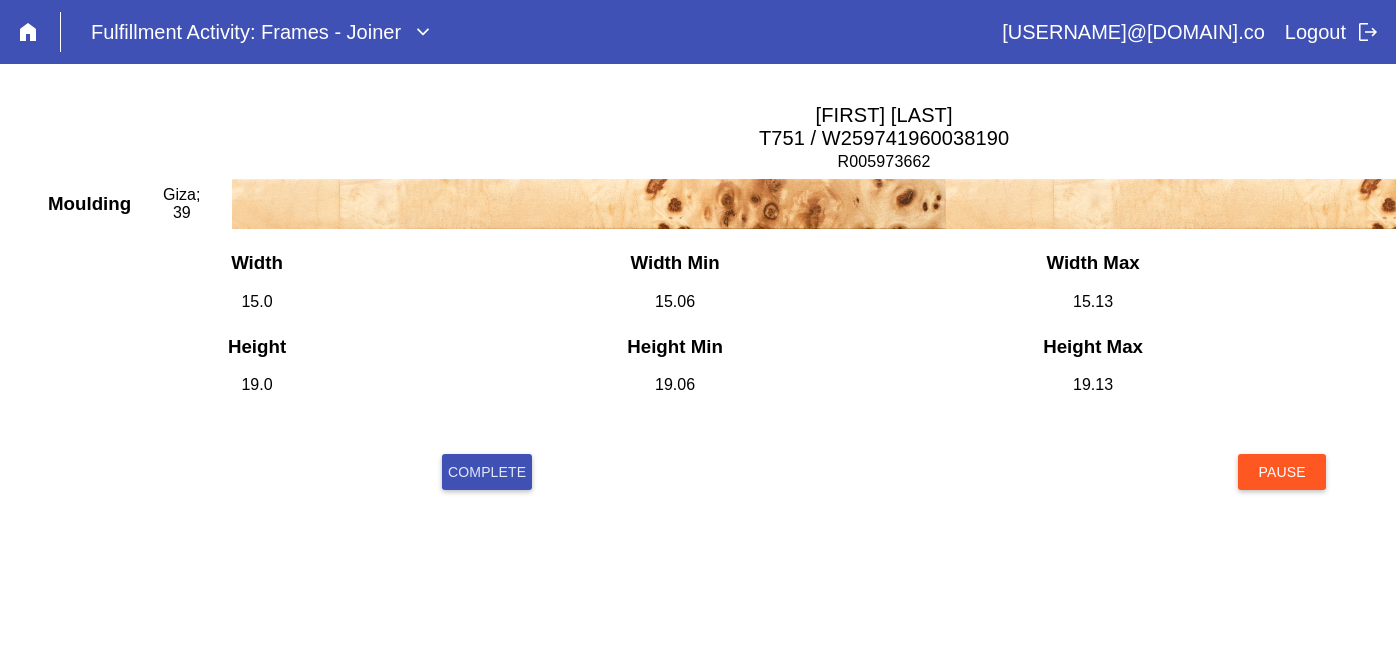 scroll, scrollTop: 0, scrollLeft: 0, axis: both 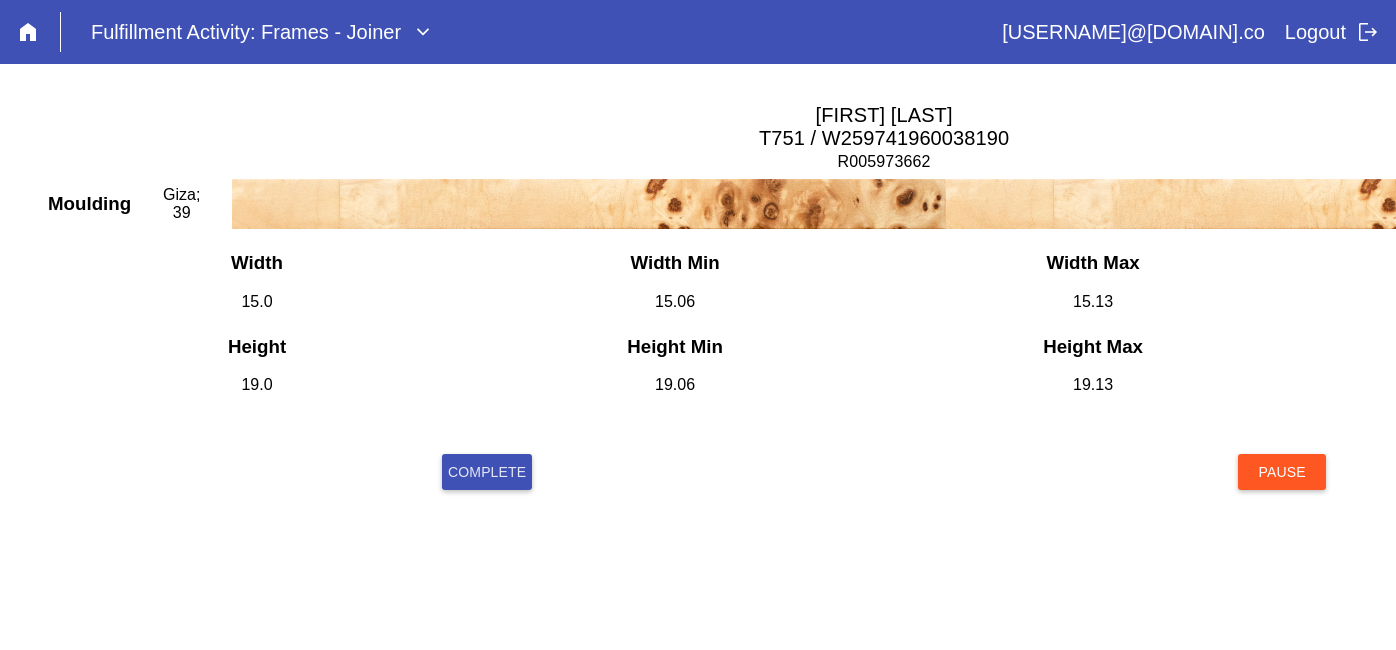 click on "Complete" at bounding box center (487, 472) 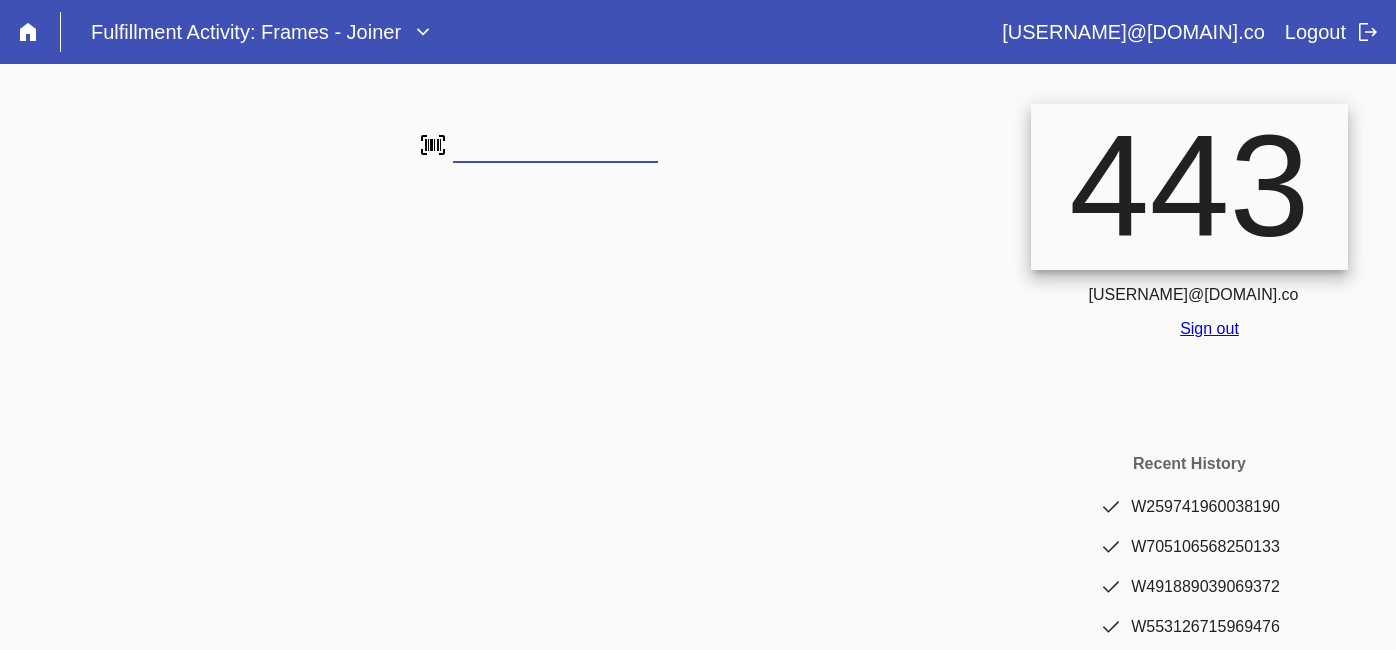 scroll, scrollTop: 0, scrollLeft: 0, axis: both 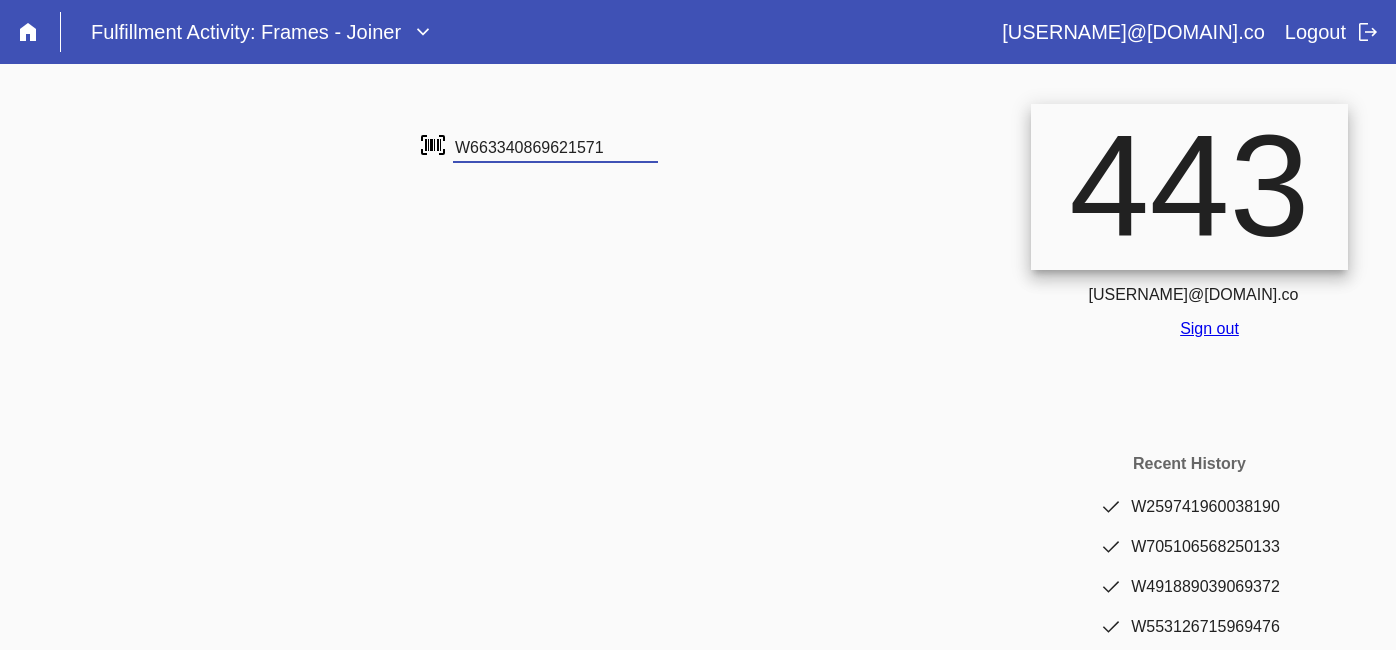 type on "W663340869621571" 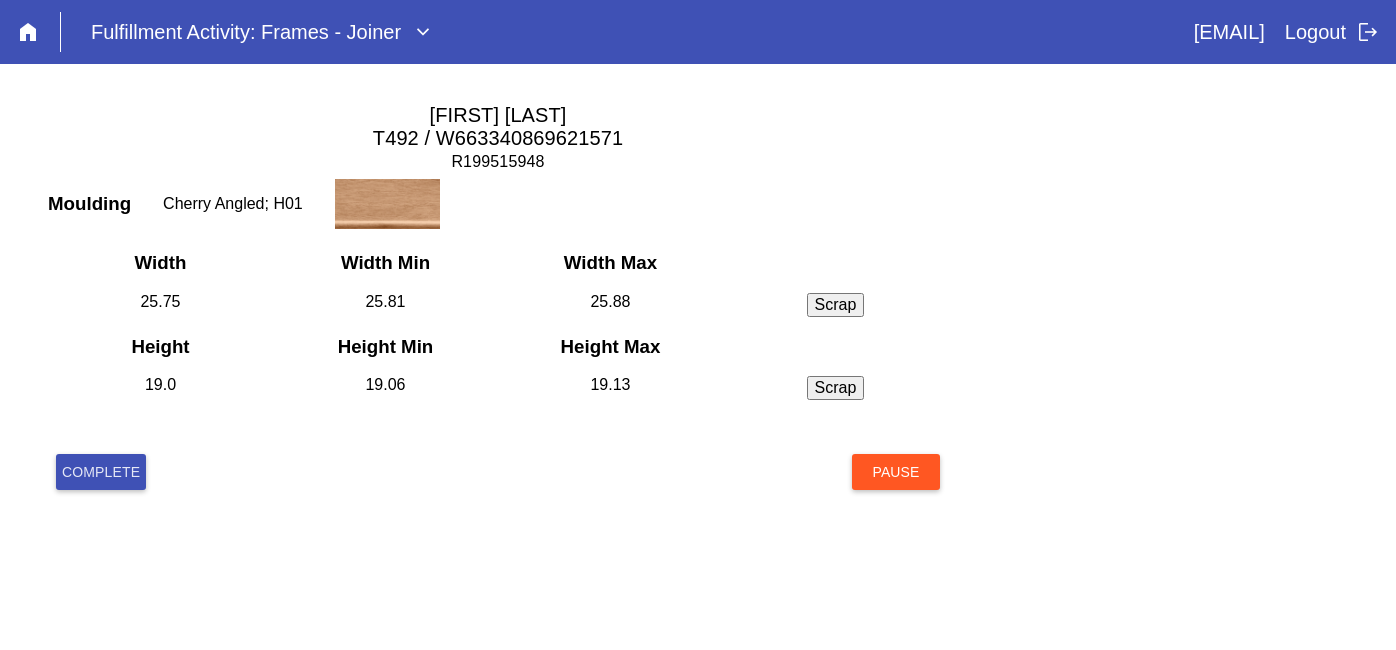 scroll, scrollTop: 0, scrollLeft: 0, axis: both 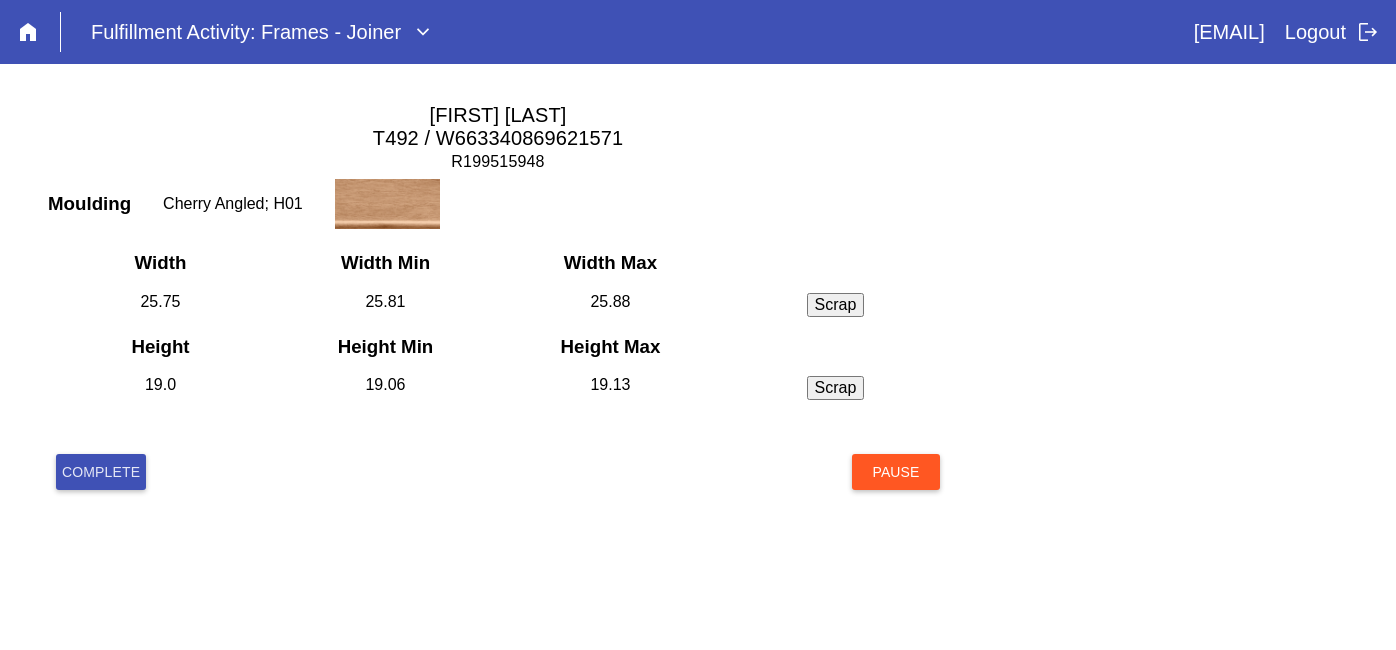 click on "Complete" at bounding box center (101, 472) 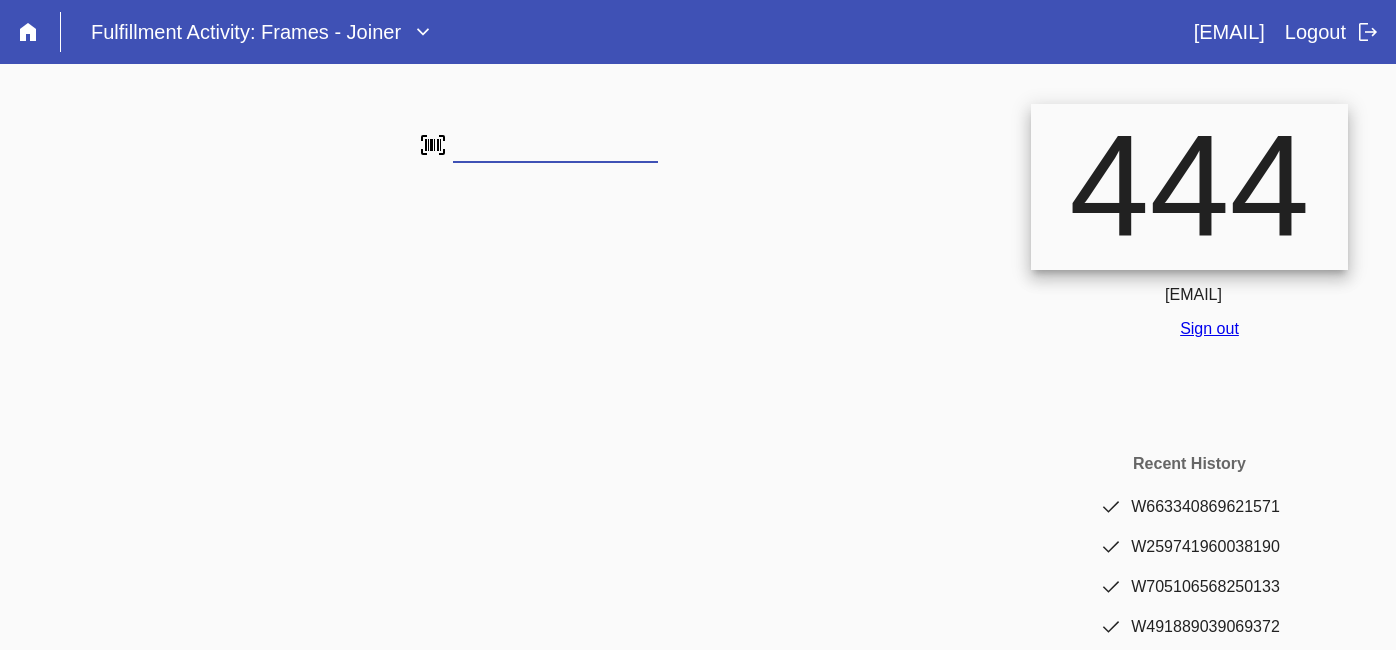 scroll, scrollTop: 0, scrollLeft: 0, axis: both 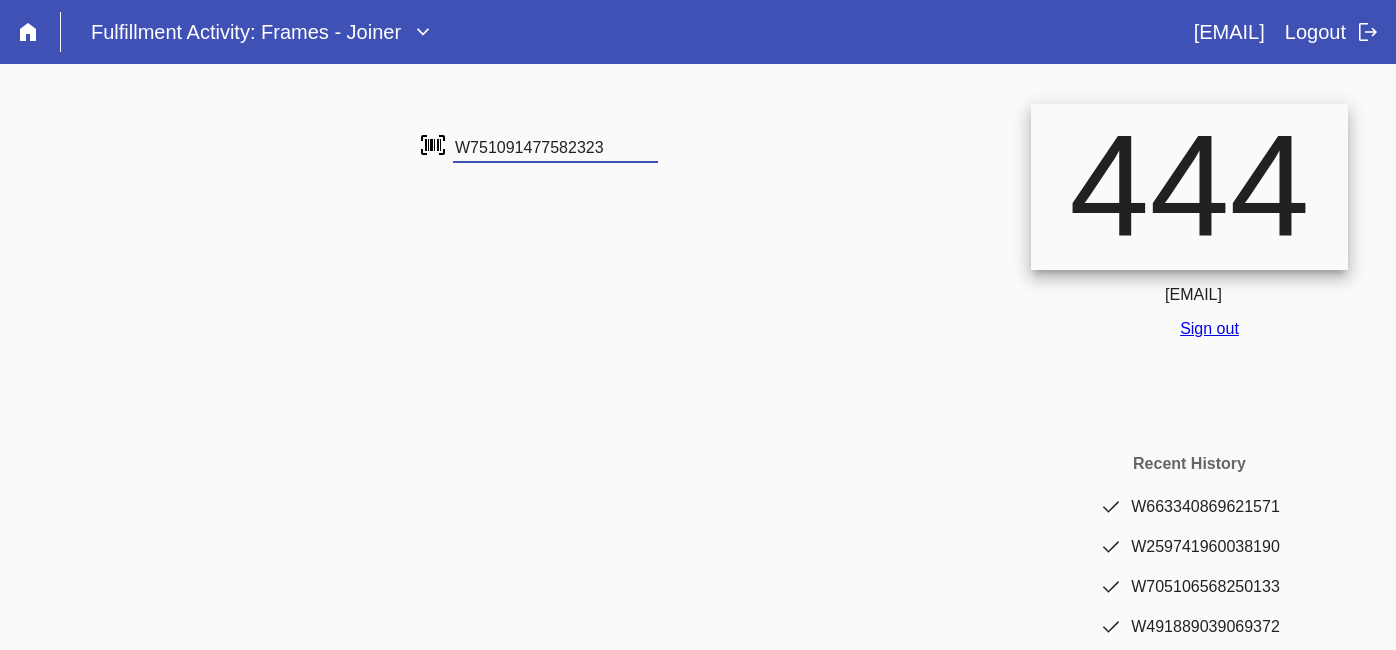 type on "W751091477582323" 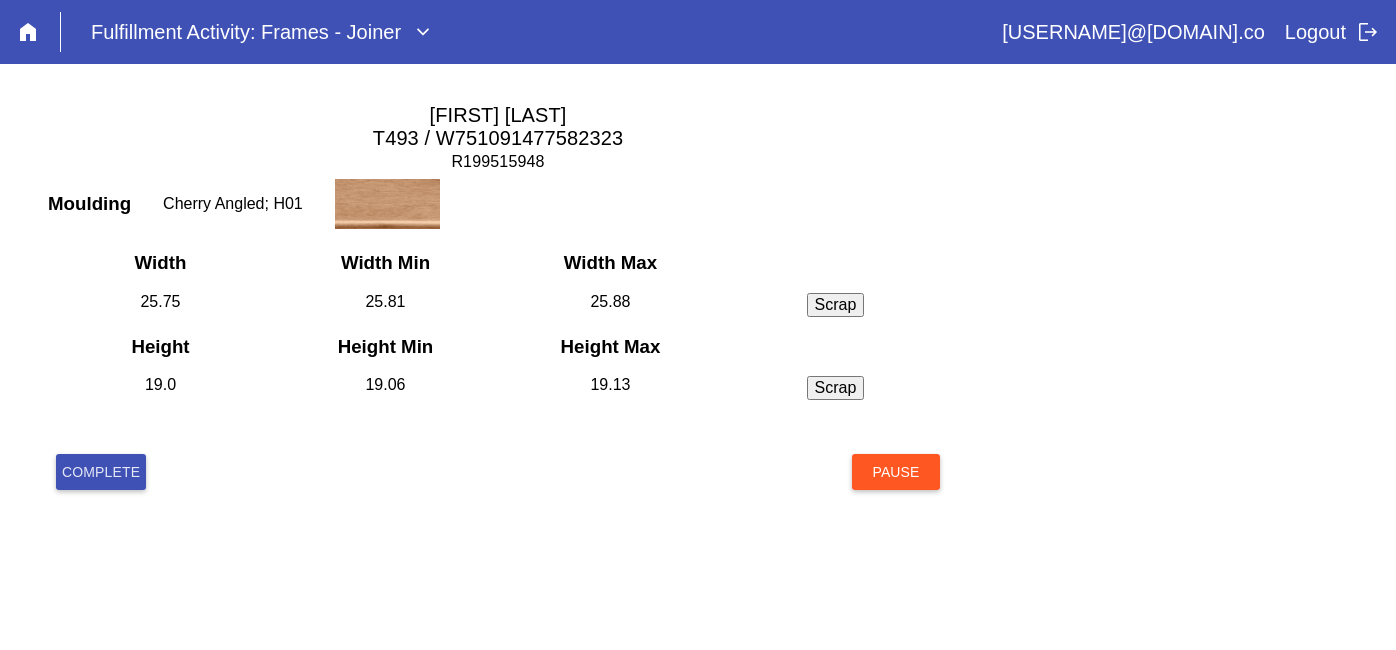 scroll, scrollTop: 0, scrollLeft: 0, axis: both 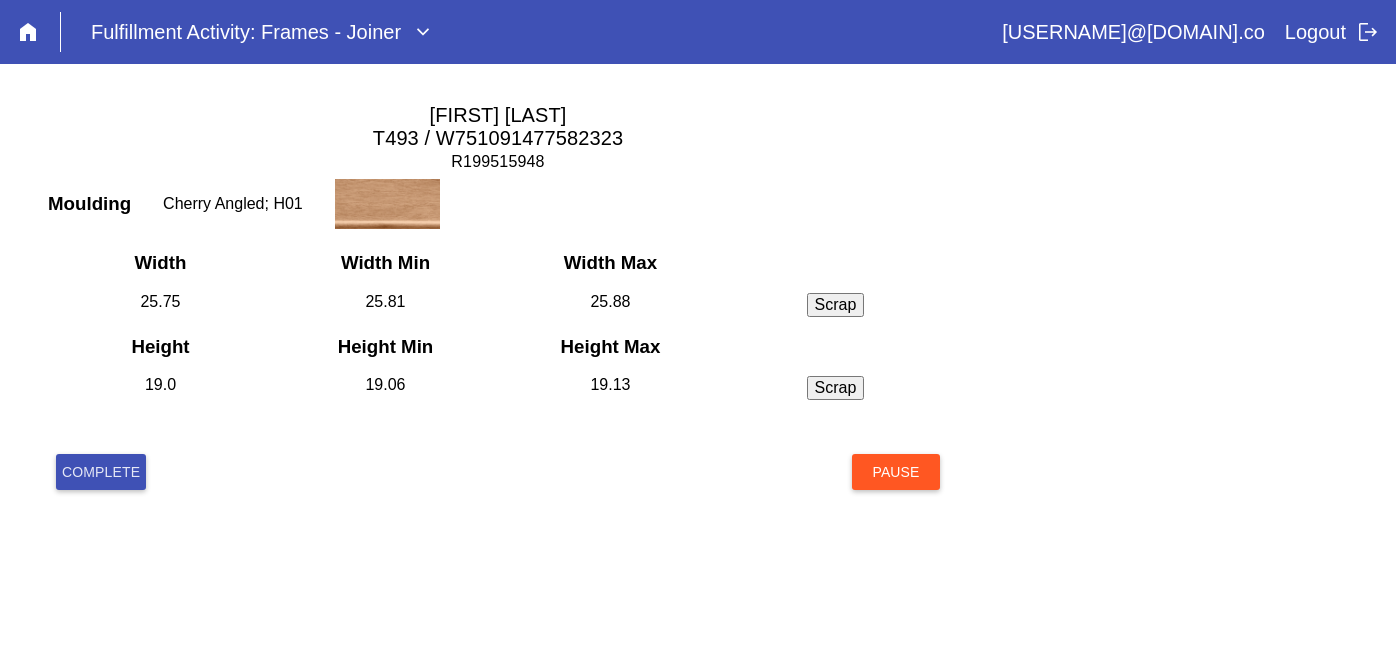 click on "Complete" at bounding box center [101, 472] 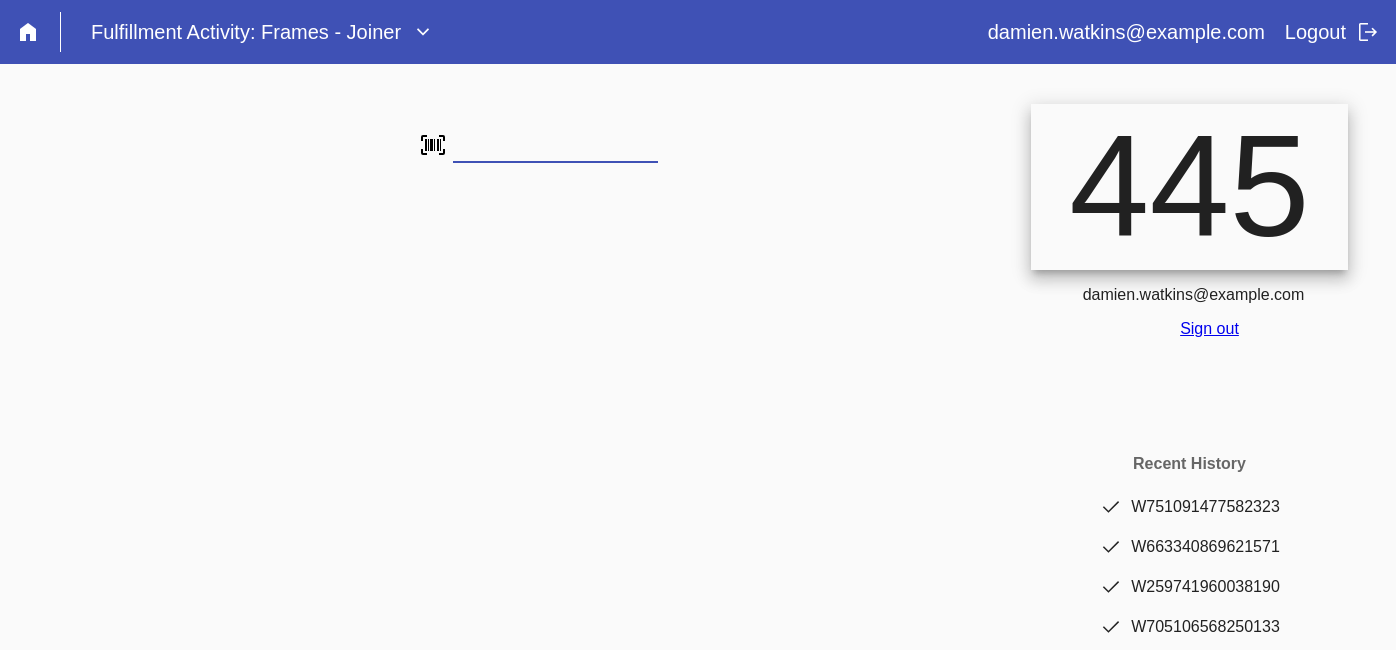 scroll, scrollTop: 0, scrollLeft: 0, axis: both 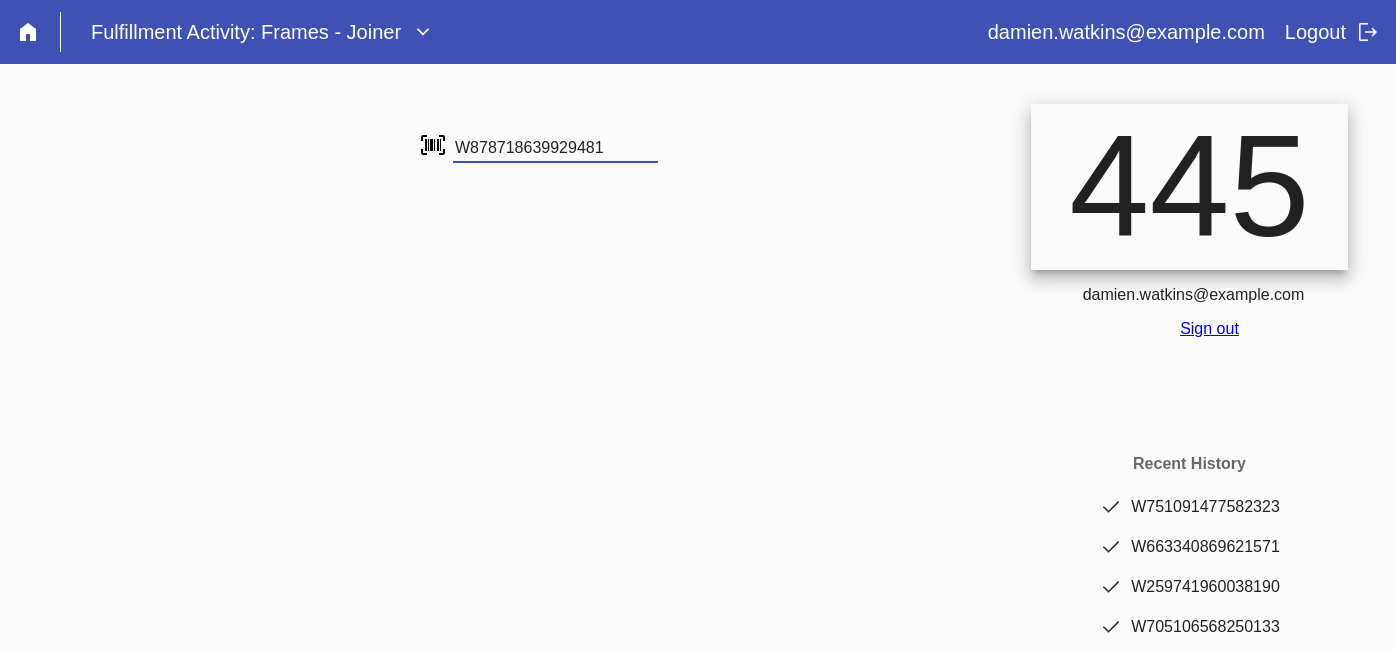 type on "W878718639929481" 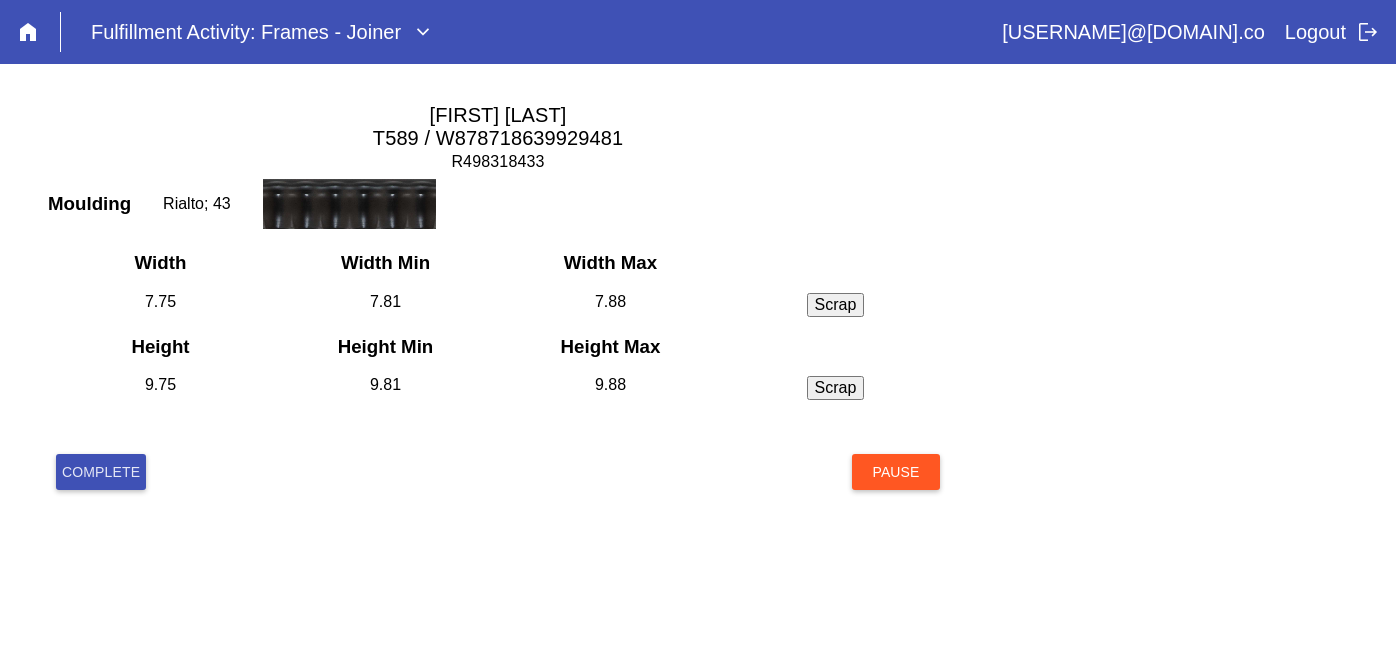 scroll, scrollTop: 0, scrollLeft: 0, axis: both 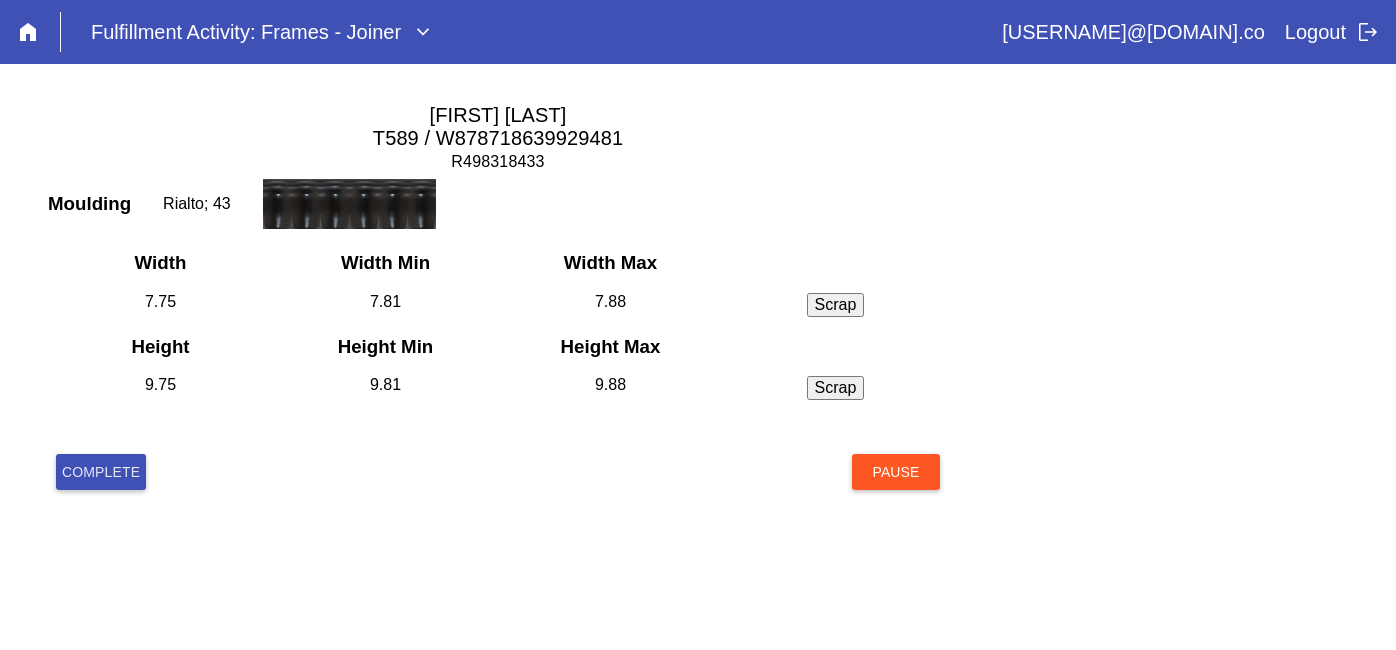click on "Complete" at bounding box center (101, 472) 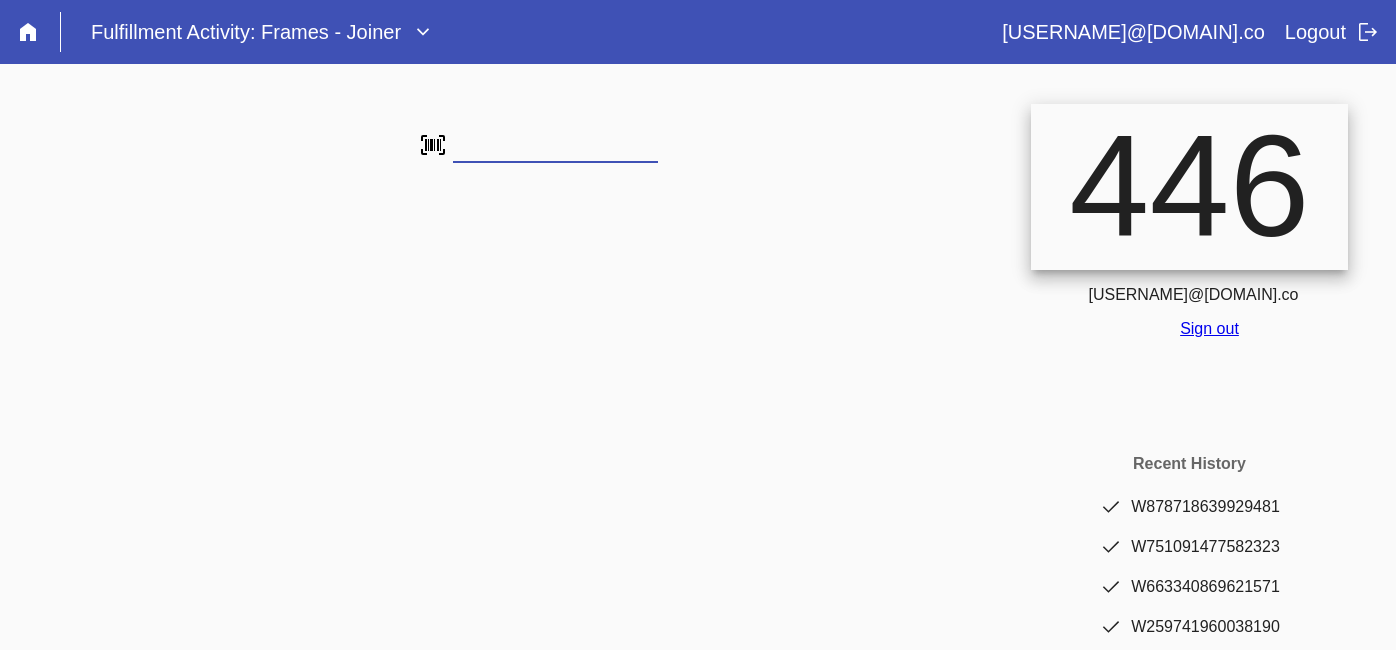 scroll, scrollTop: 0, scrollLeft: 0, axis: both 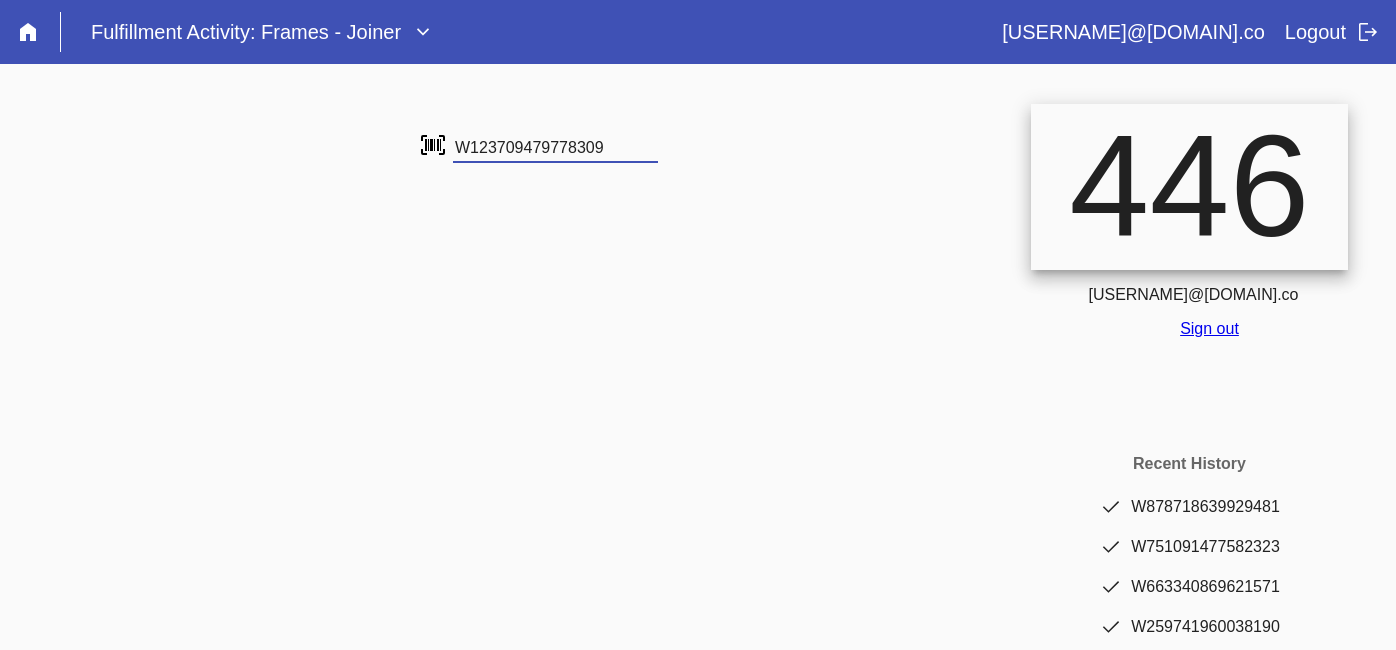 type on "W123709479778309" 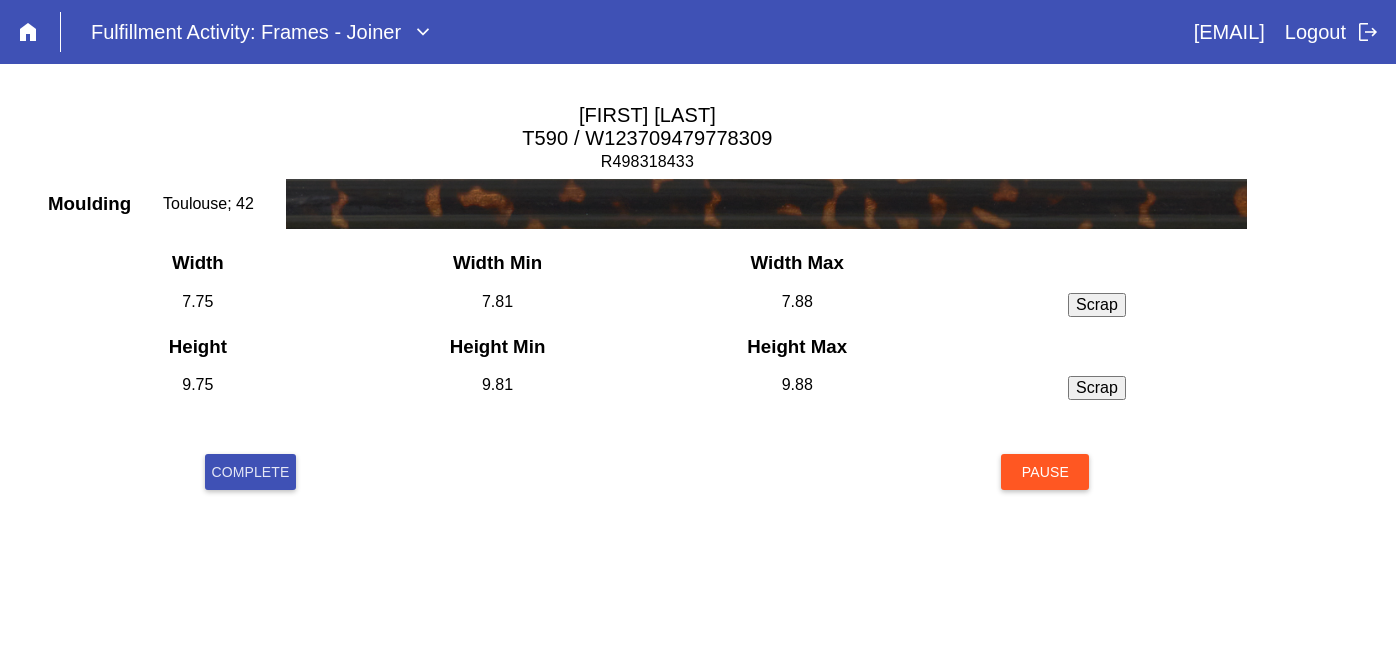 scroll, scrollTop: 0, scrollLeft: 0, axis: both 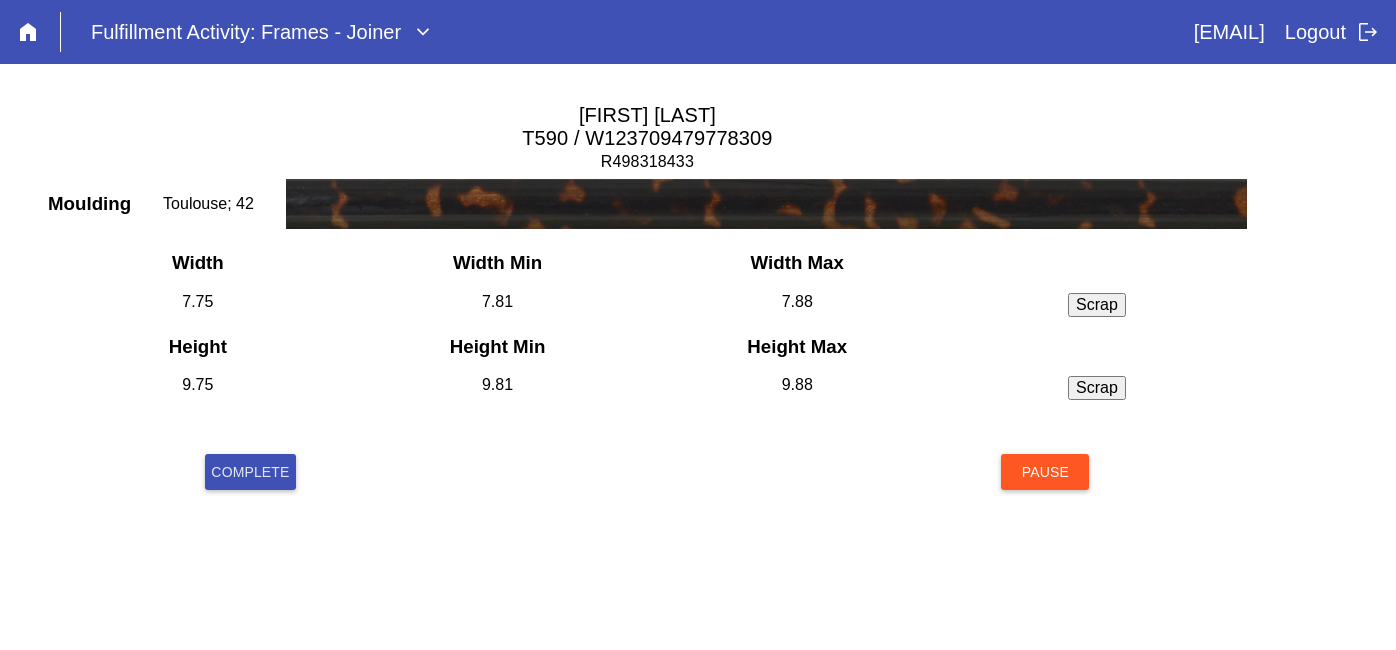 click on "Complete" at bounding box center [250, 472] 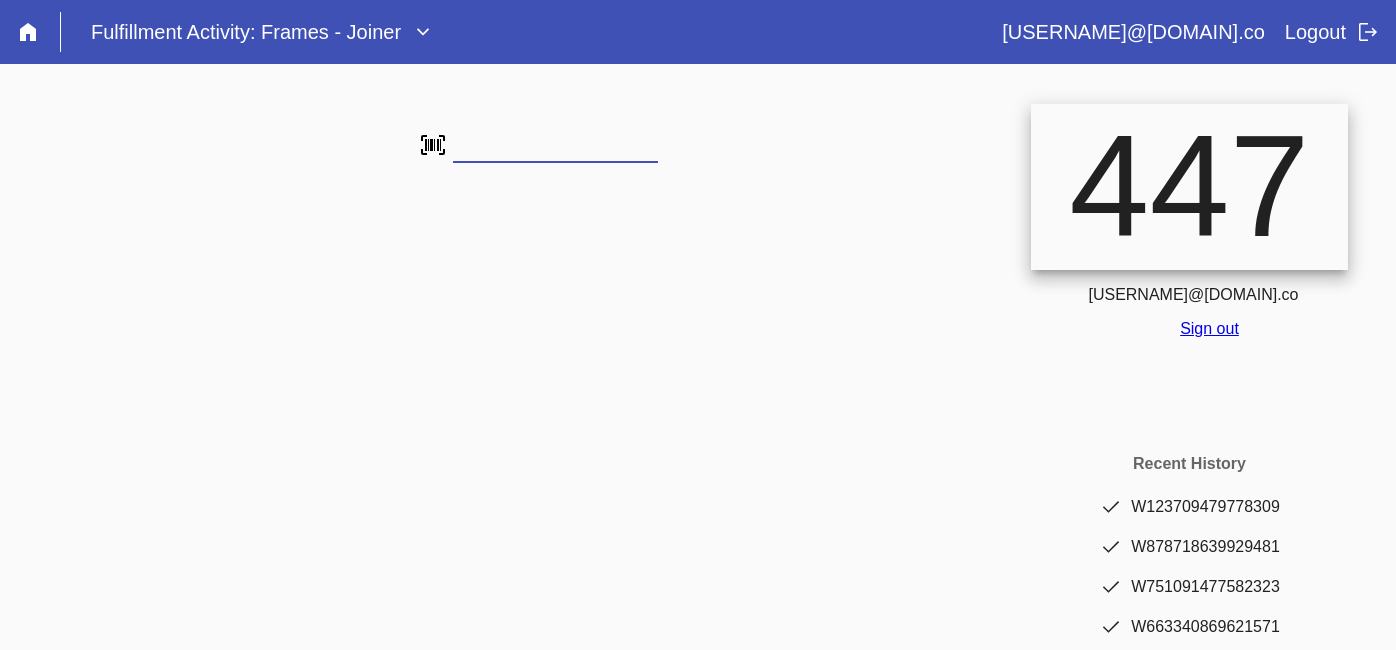 scroll, scrollTop: 0, scrollLeft: 0, axis: both 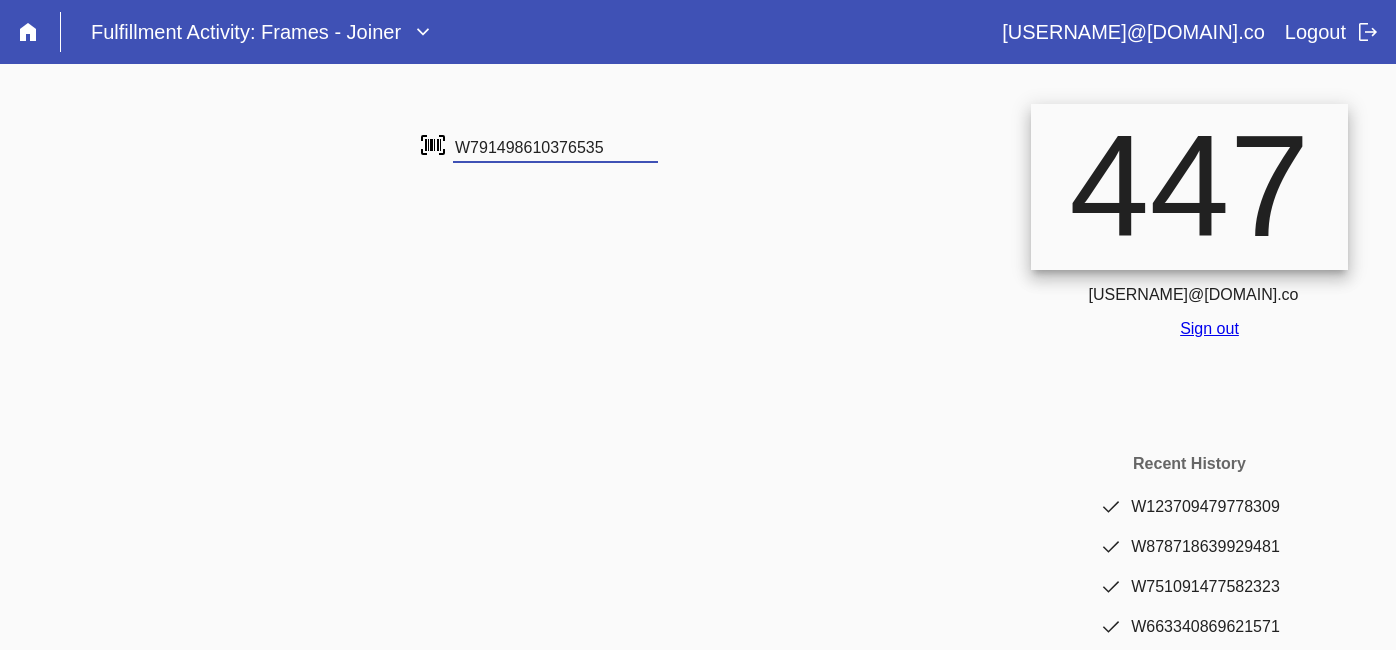 type on "W791498610376535" 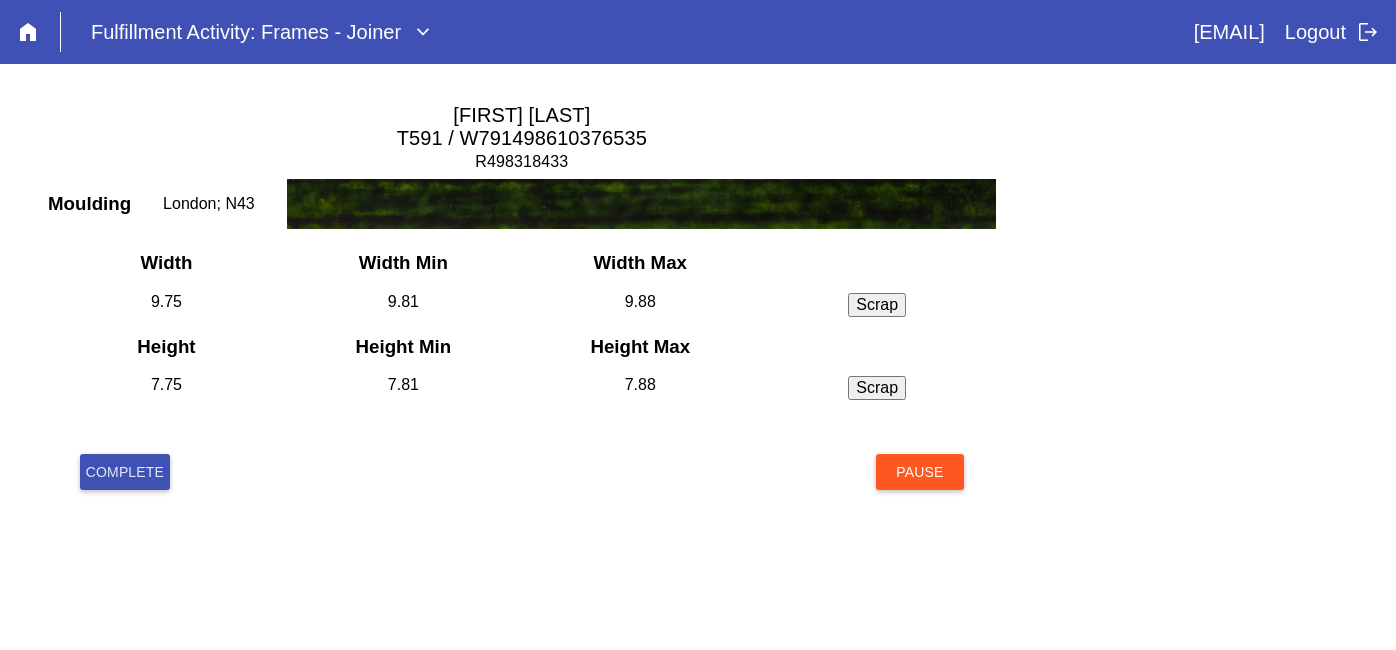 scroll, scrollTop: 0, scrollLeft: 0, axis: both 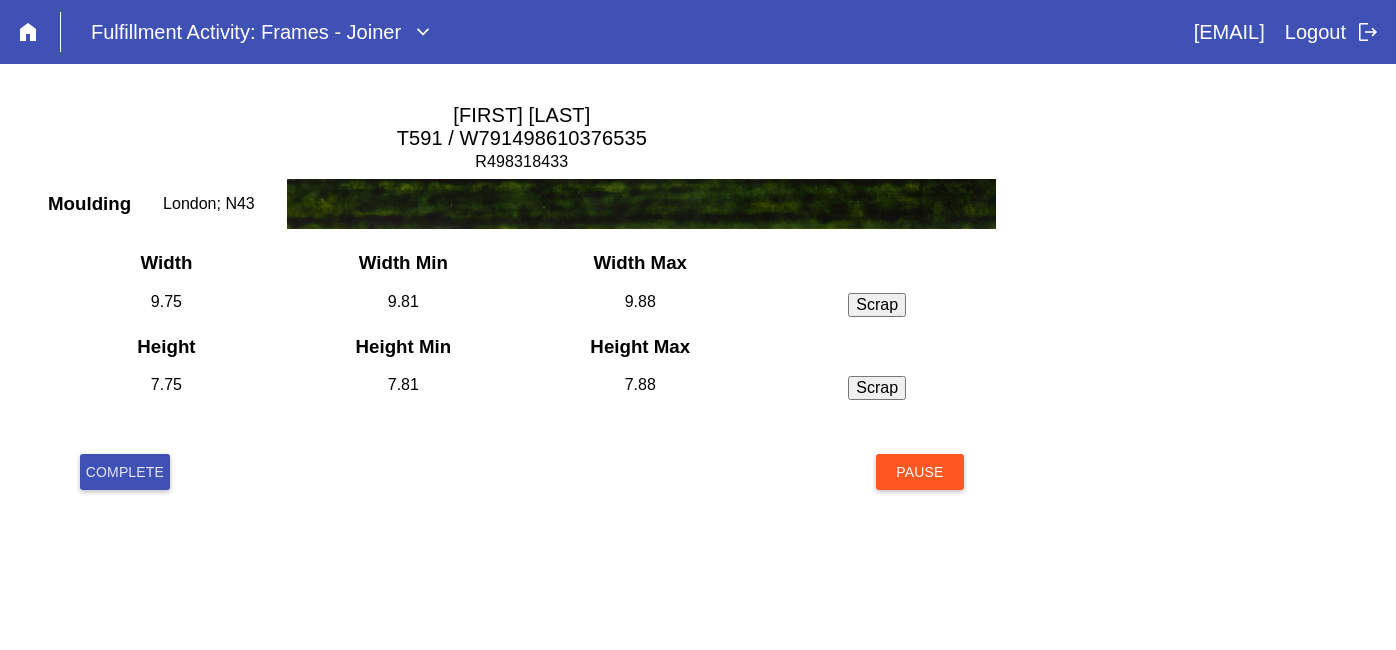 click on "Complete" at bounding box center (125, 472) 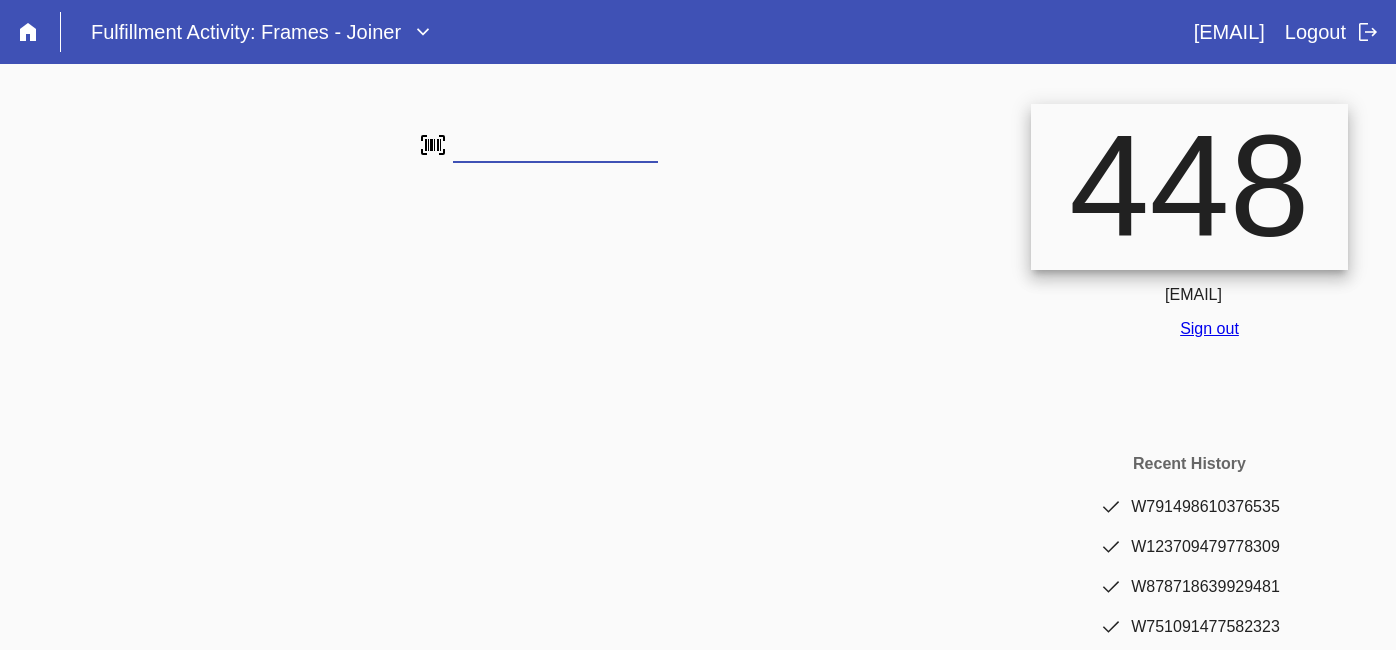 scroll, scrollTop: 0, scrollLeft: 0, axis: both 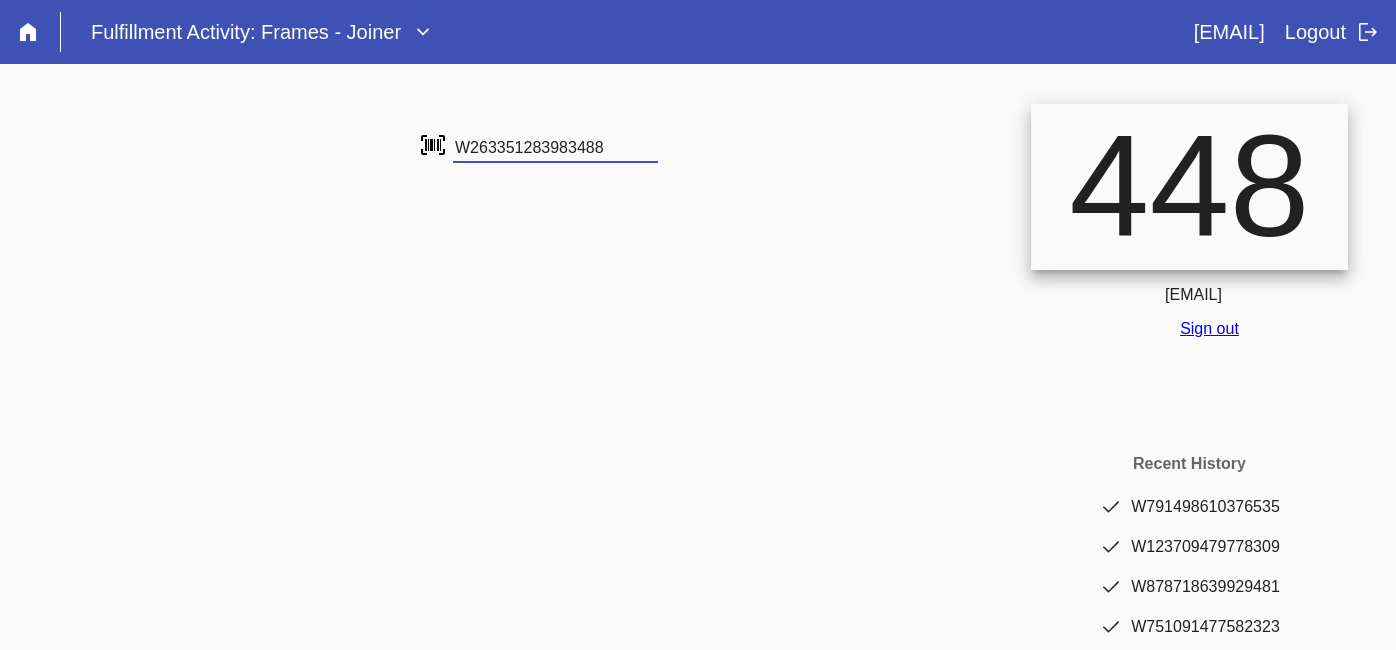 type on "W263351283983488" 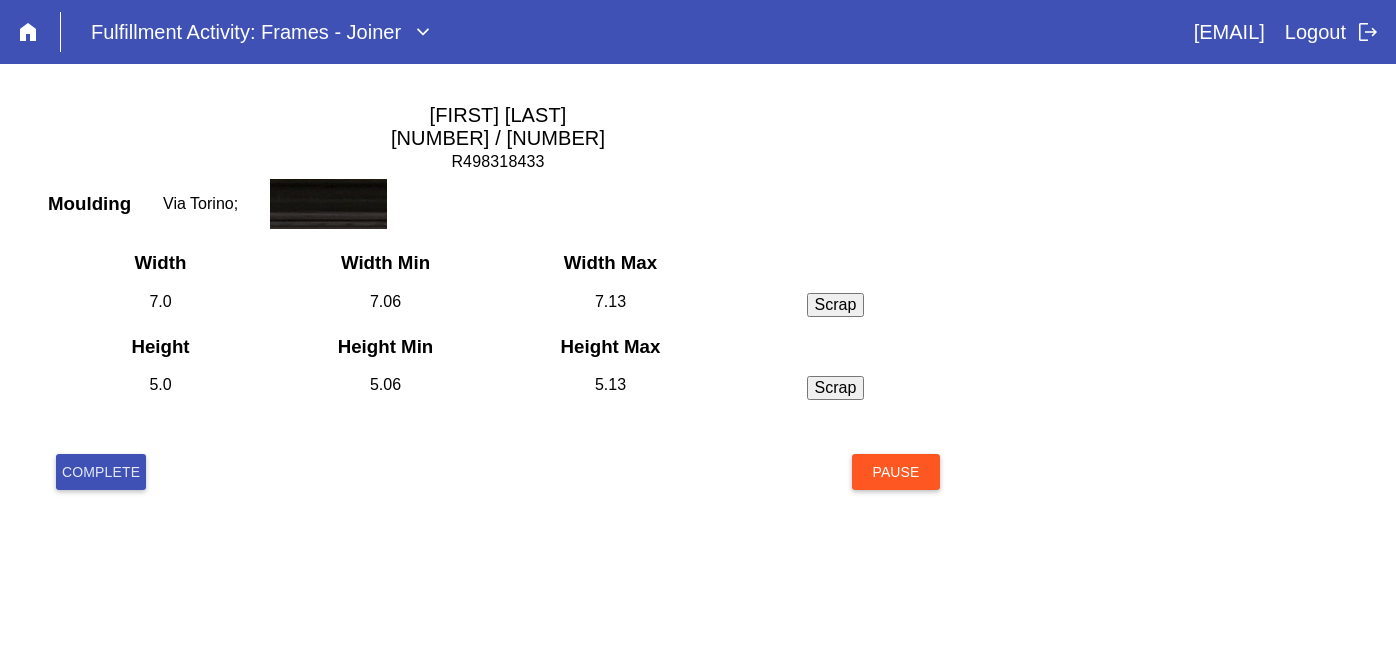 scroll, scrollTop: 0, scrollLeft: 0, axis: both 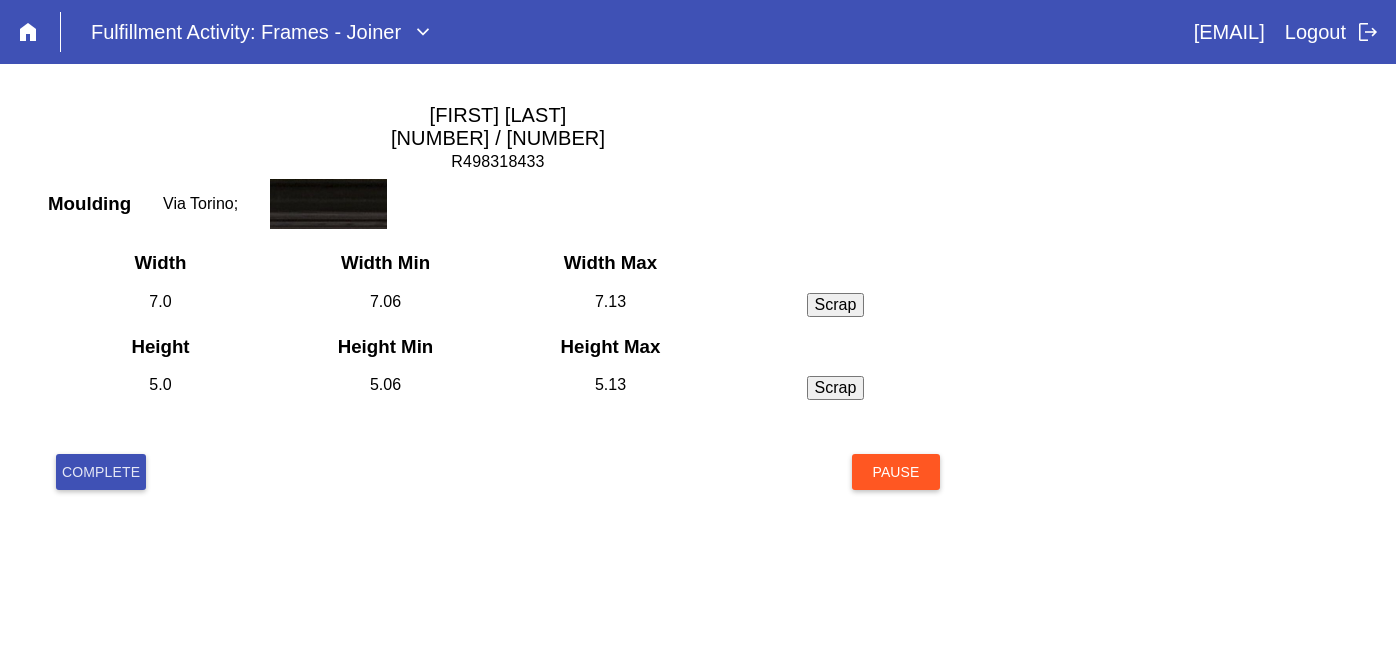 click on "Complete" at bounding box center [101, 472] 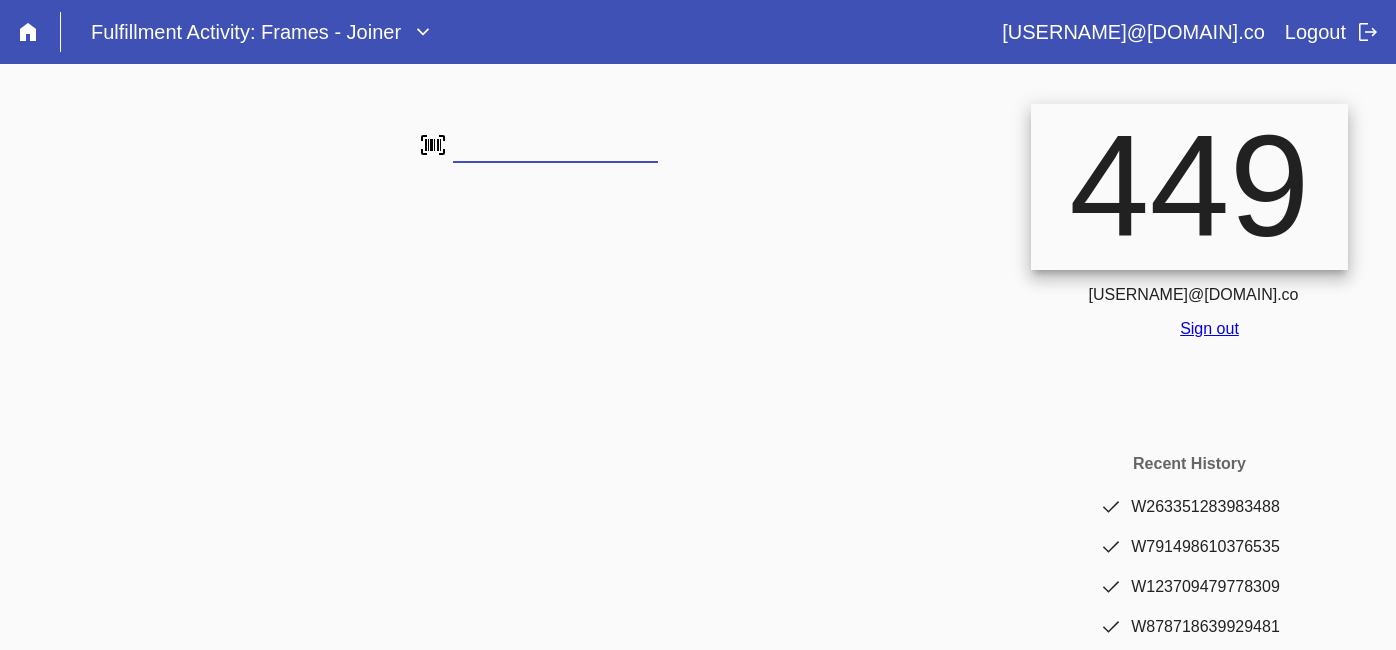 scroll, scrollTop: 0, scrollLeft: 0, axis: both 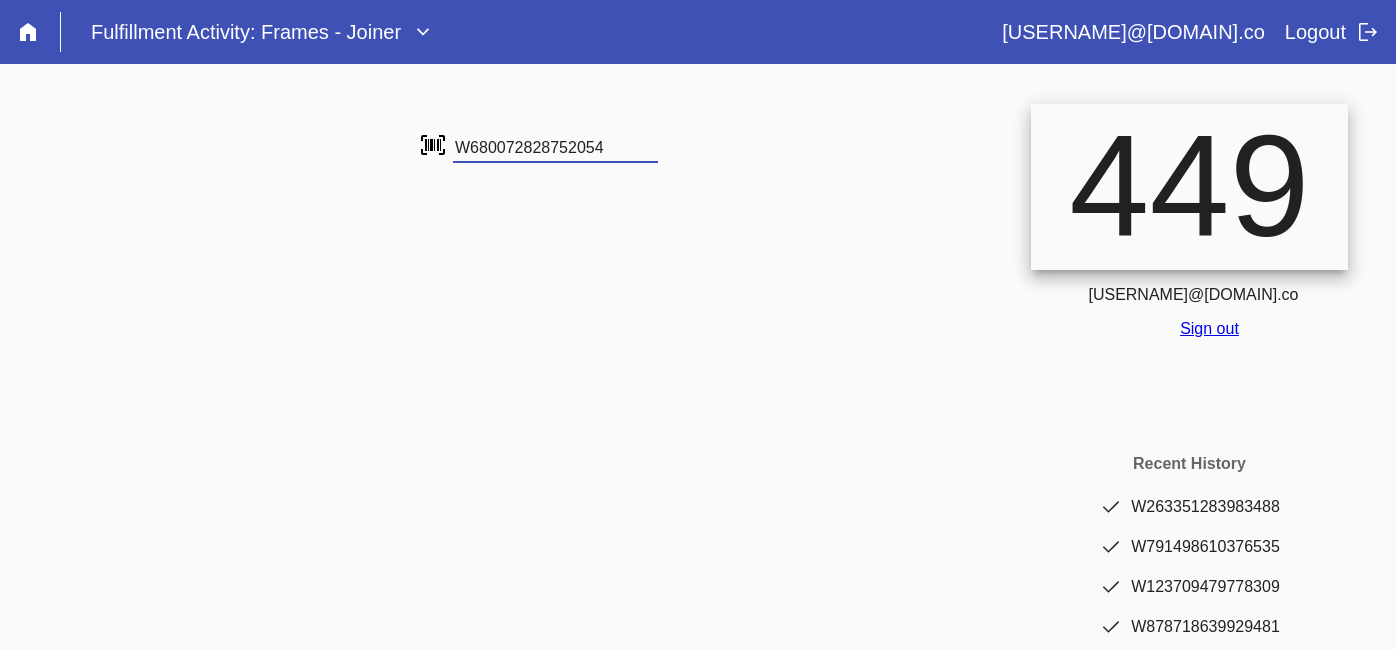 type on "W680072828752054" 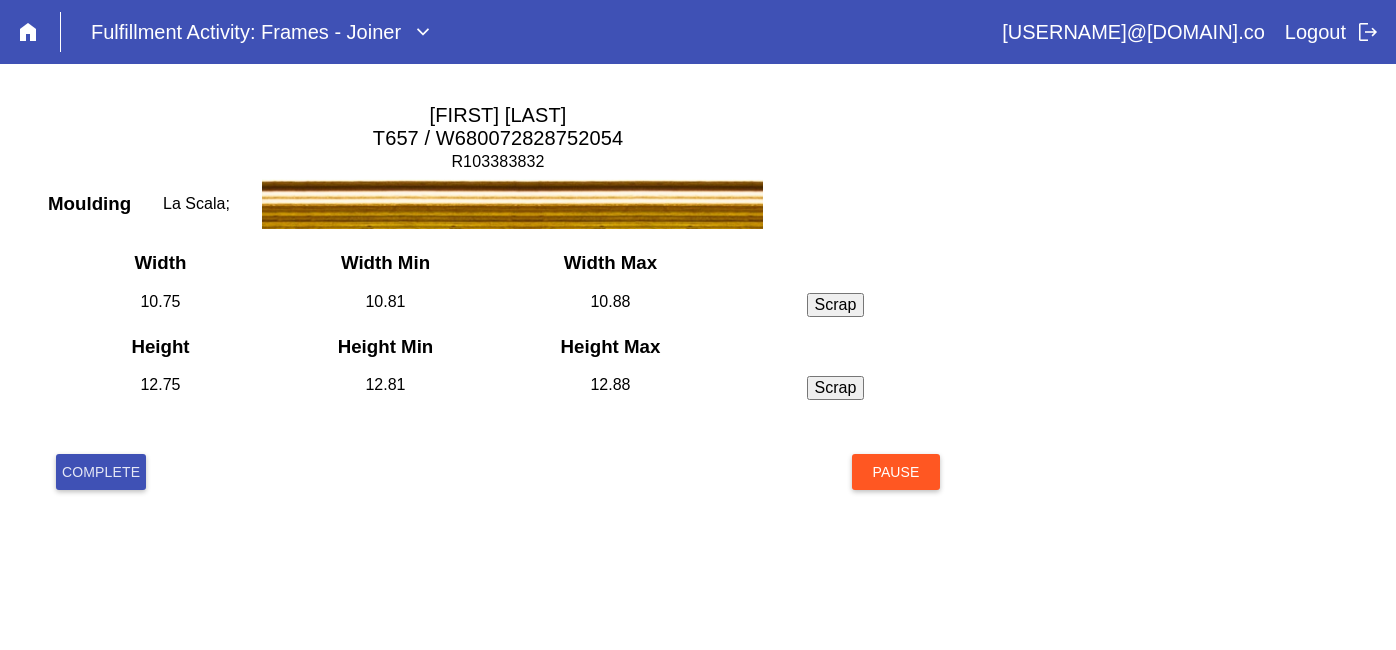 scroll, scrollTop: 0, scrollLeft: 0, axis: both 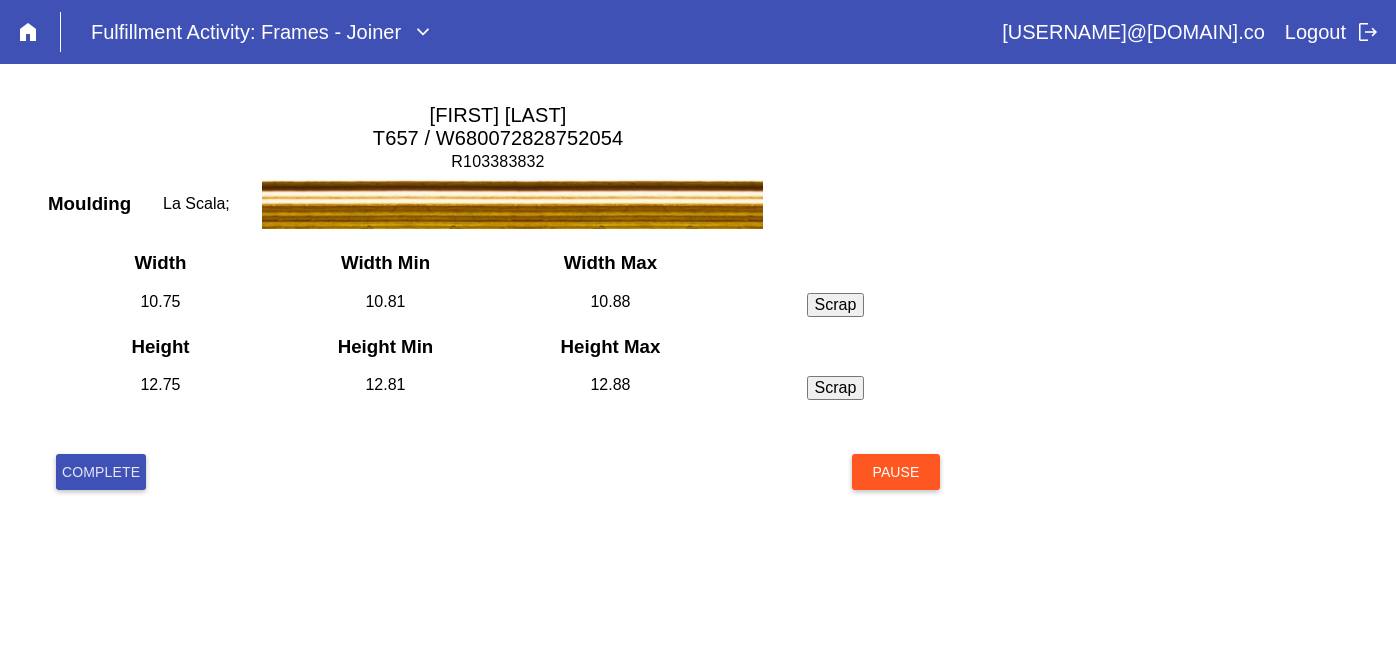 click on "Complete" at bounding box center [101, 472] 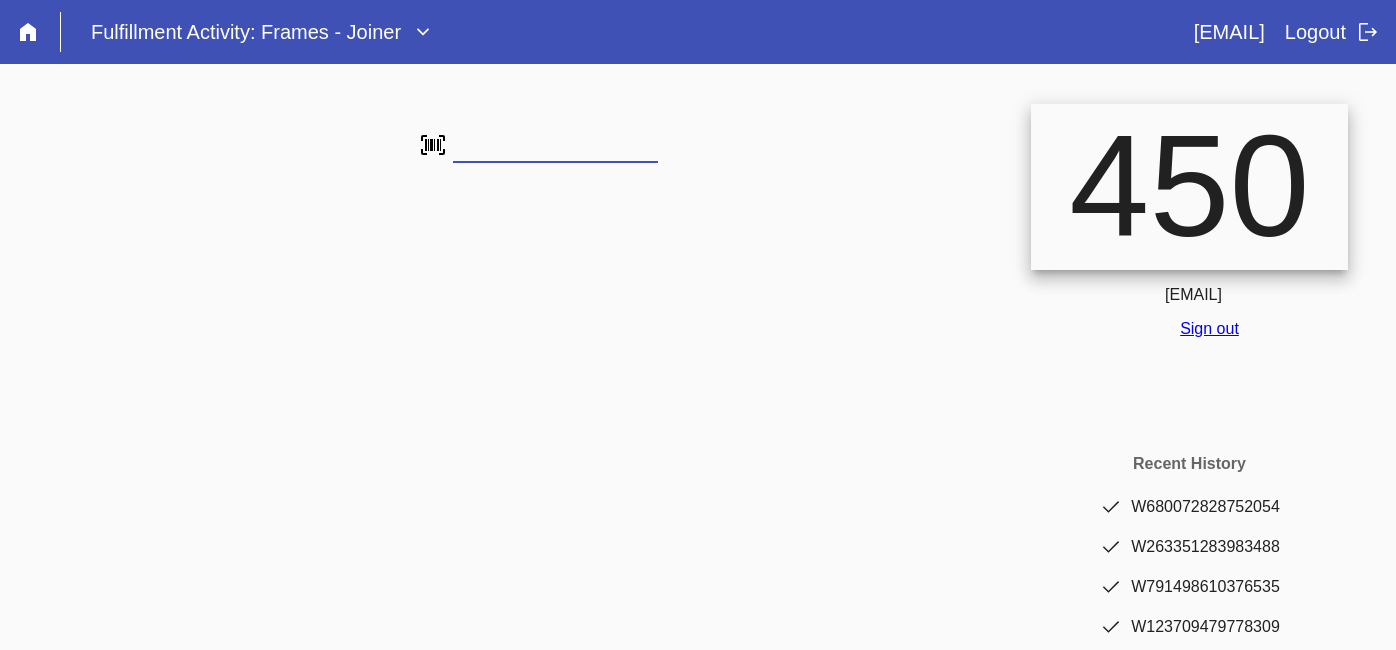 scroll, scrollTop: 0, scrollLeft: 0, axis: both 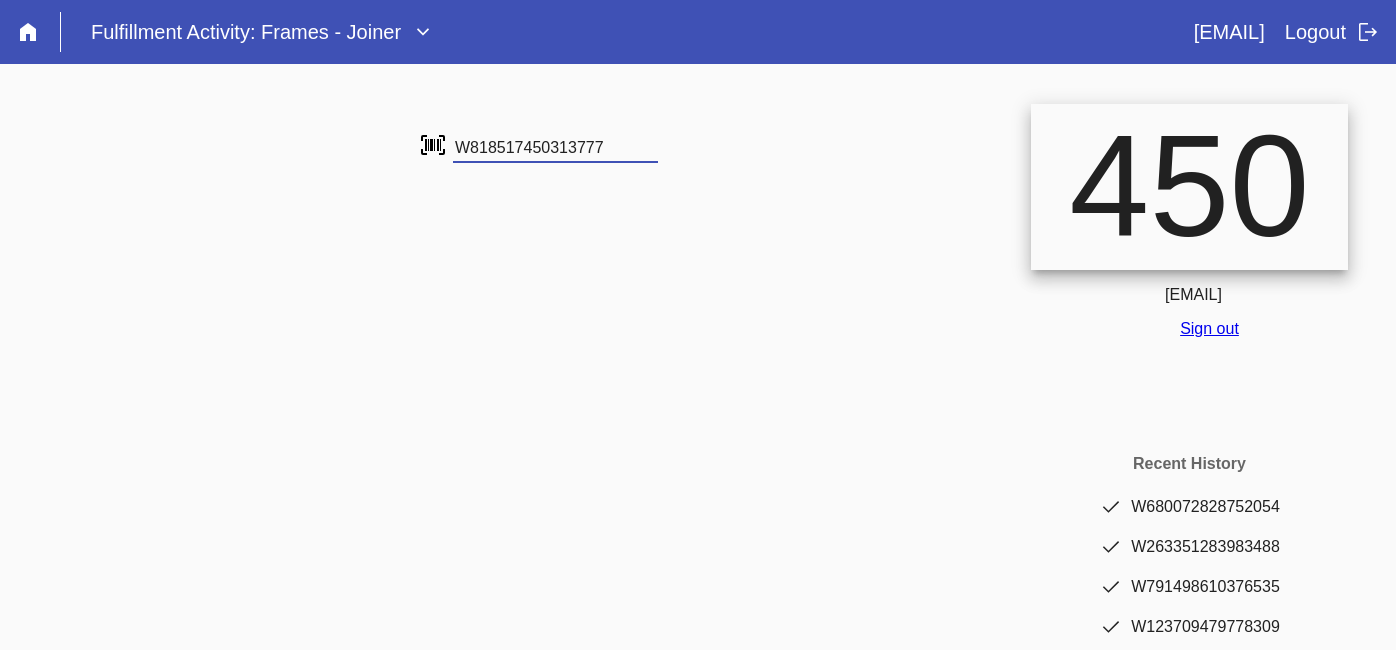 type on "W818517450313777" 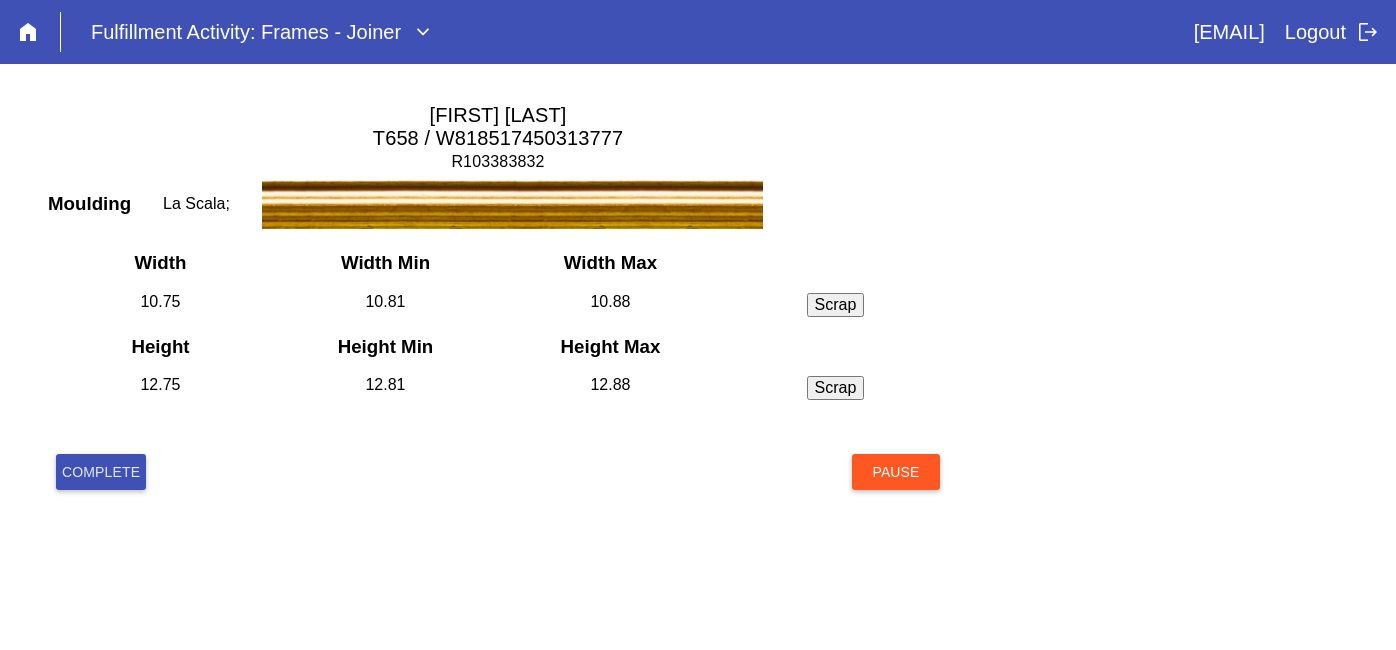 scroll, scrollTop: 0, scrollLeft: 0, axis: both 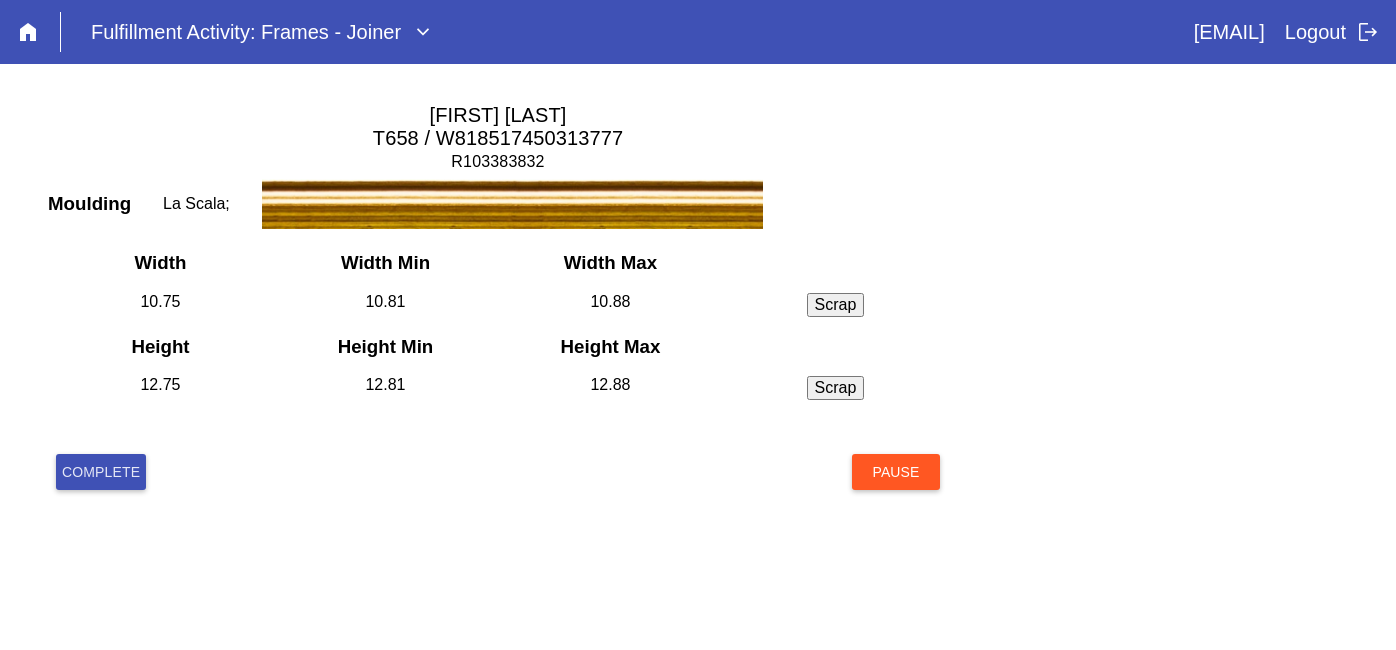 click on "Complete" at bounding box center (101, 472) 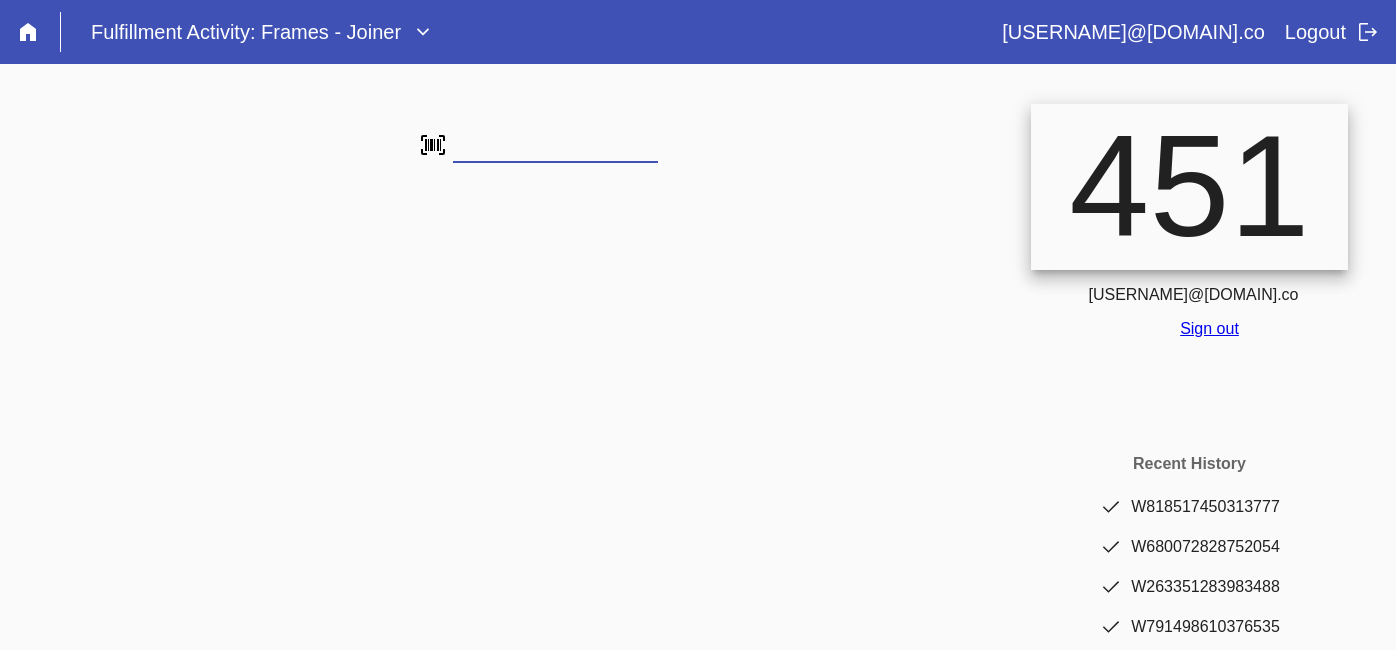 scroll, scrollTop: 0, scrollLeft: 0, axis: both 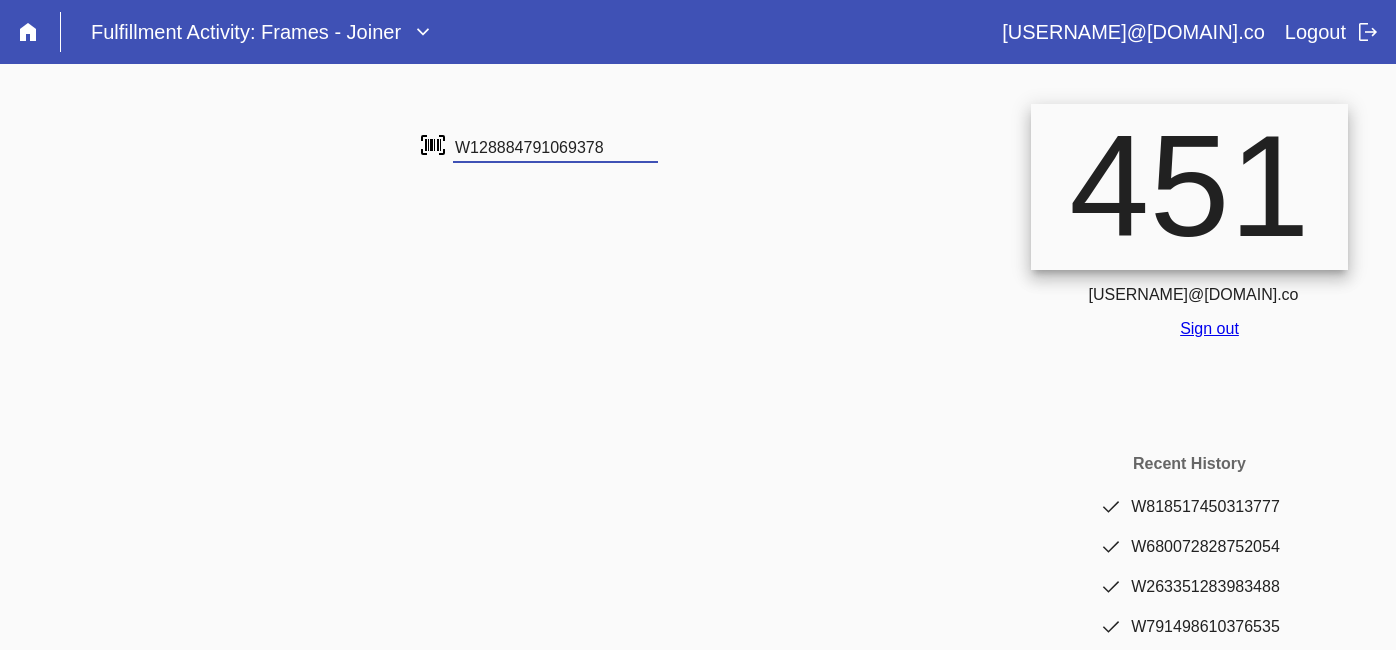 type on "W128884791069378" 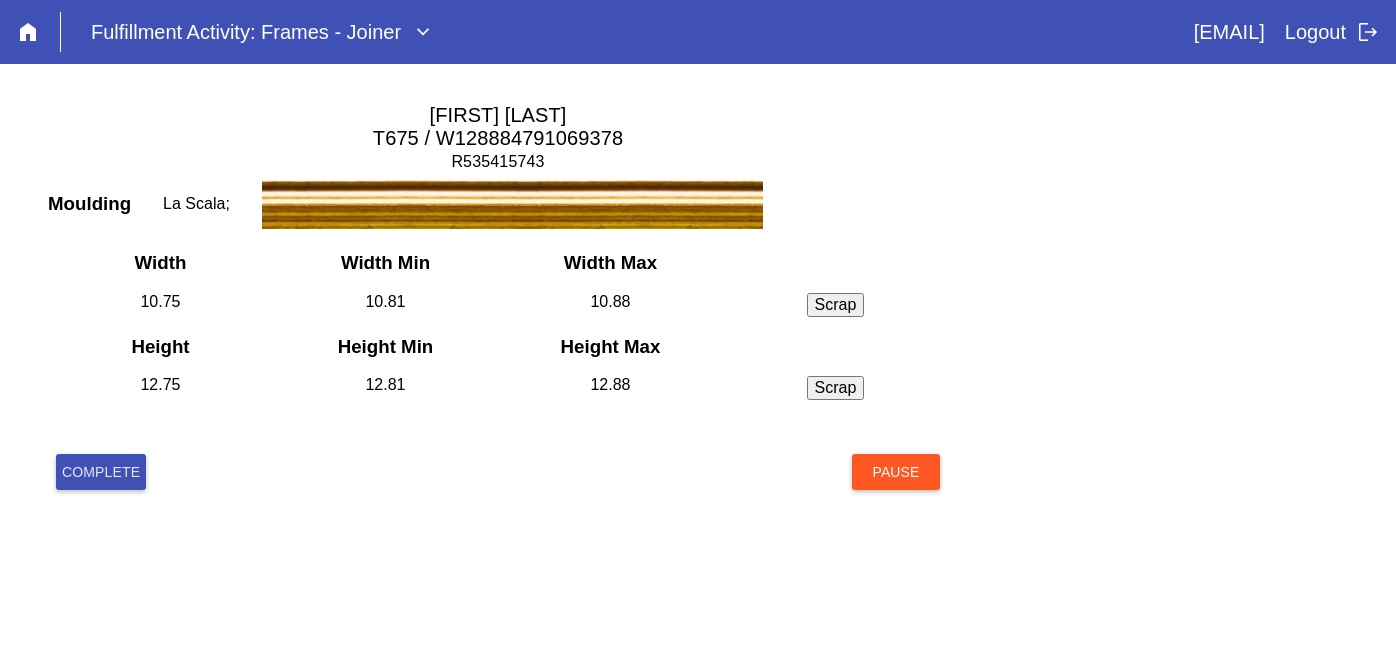scroll, scrollTop: 0, scrollLeft: 0, axis: both 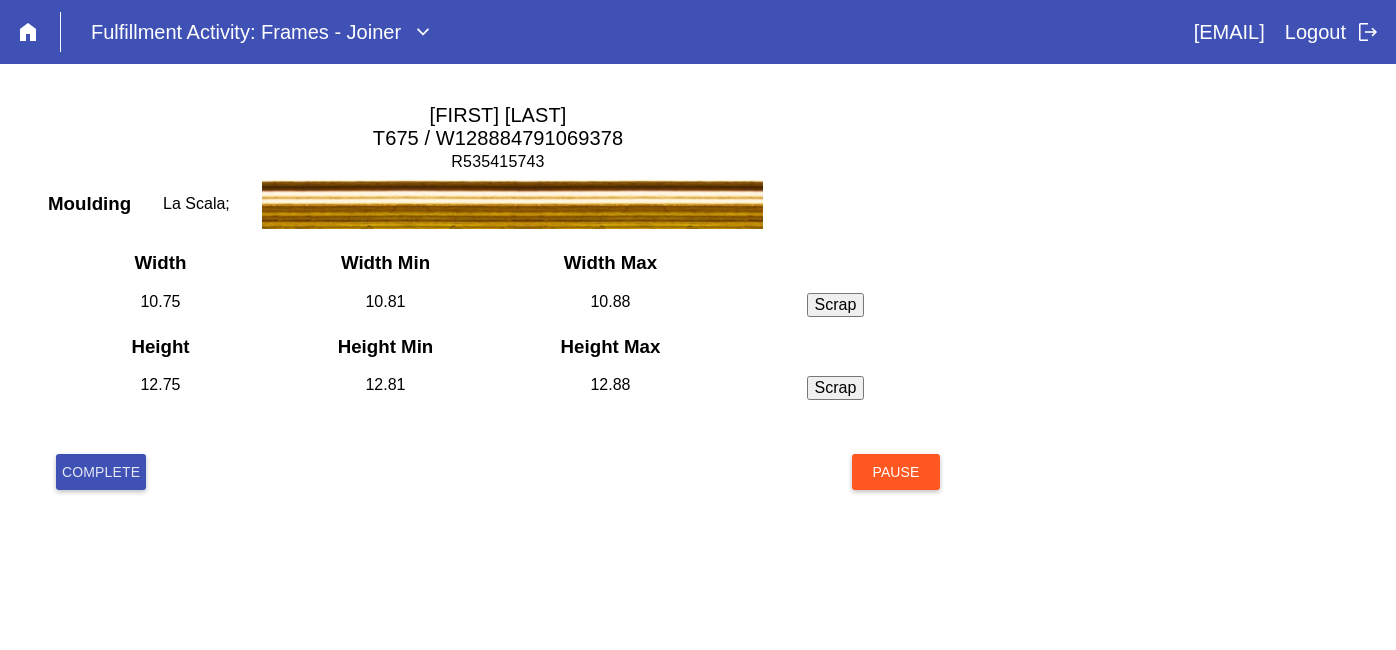 click on "Complete" at bounding box center (101, 472) 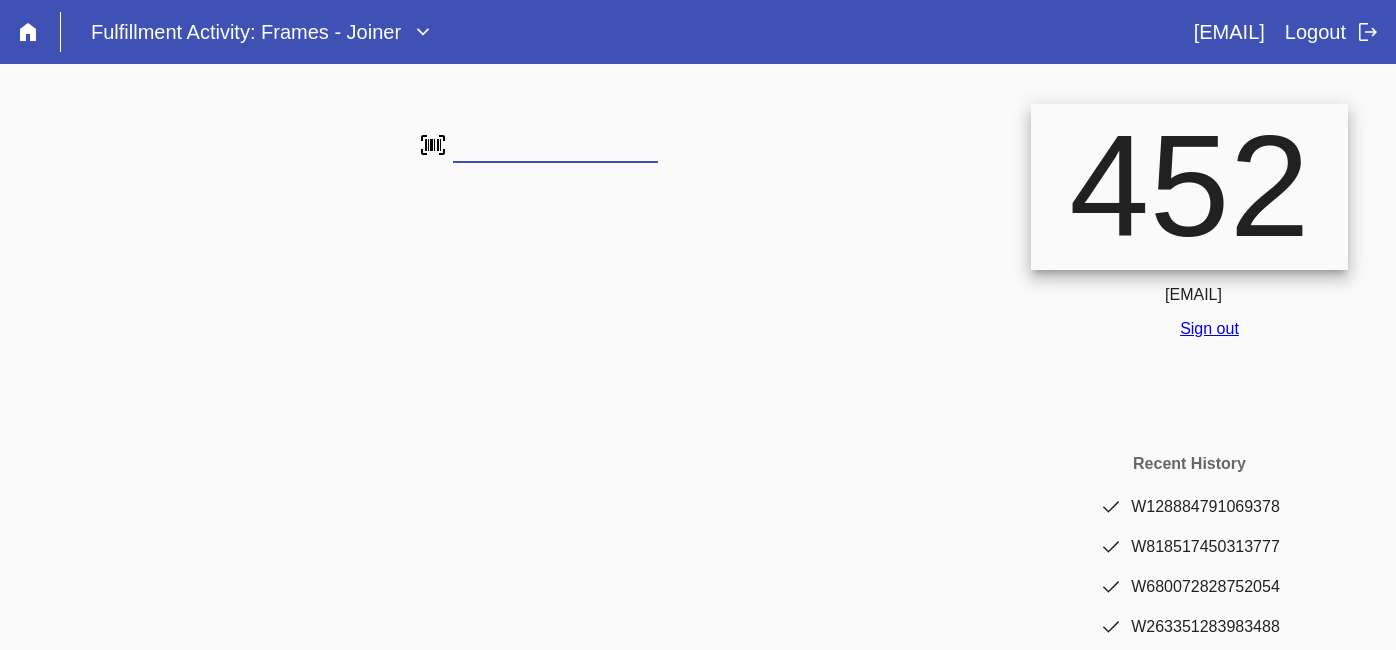 scroll, scrollTop: 0, scrollLeft: 0, axis: both 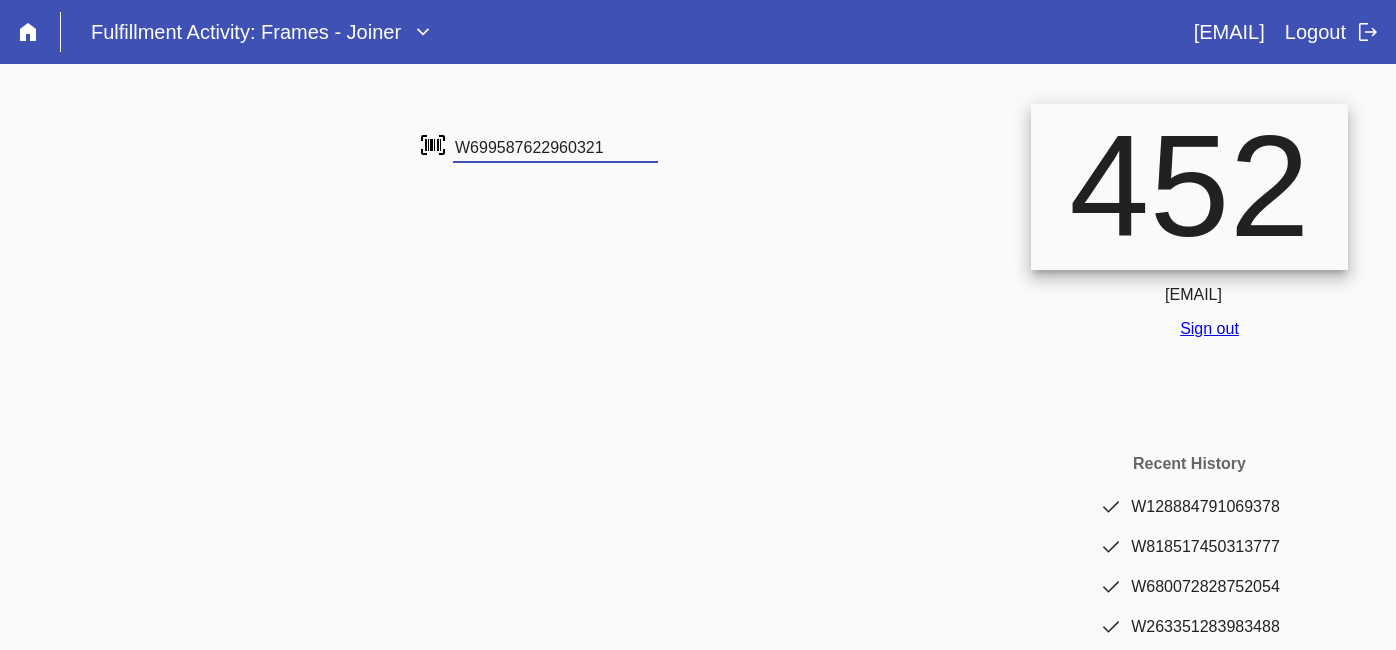 type on "W699587622960321" 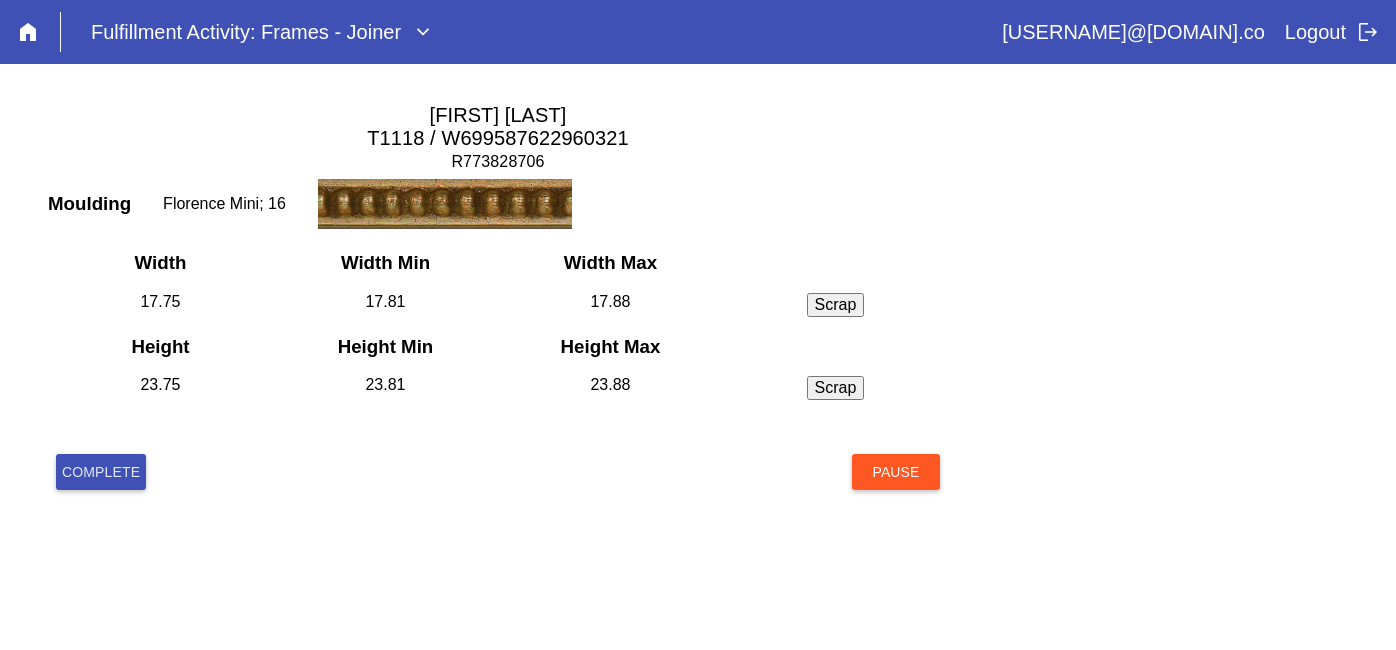 scroll, scrollTop: 0, scrollLeft: 0, axis: both 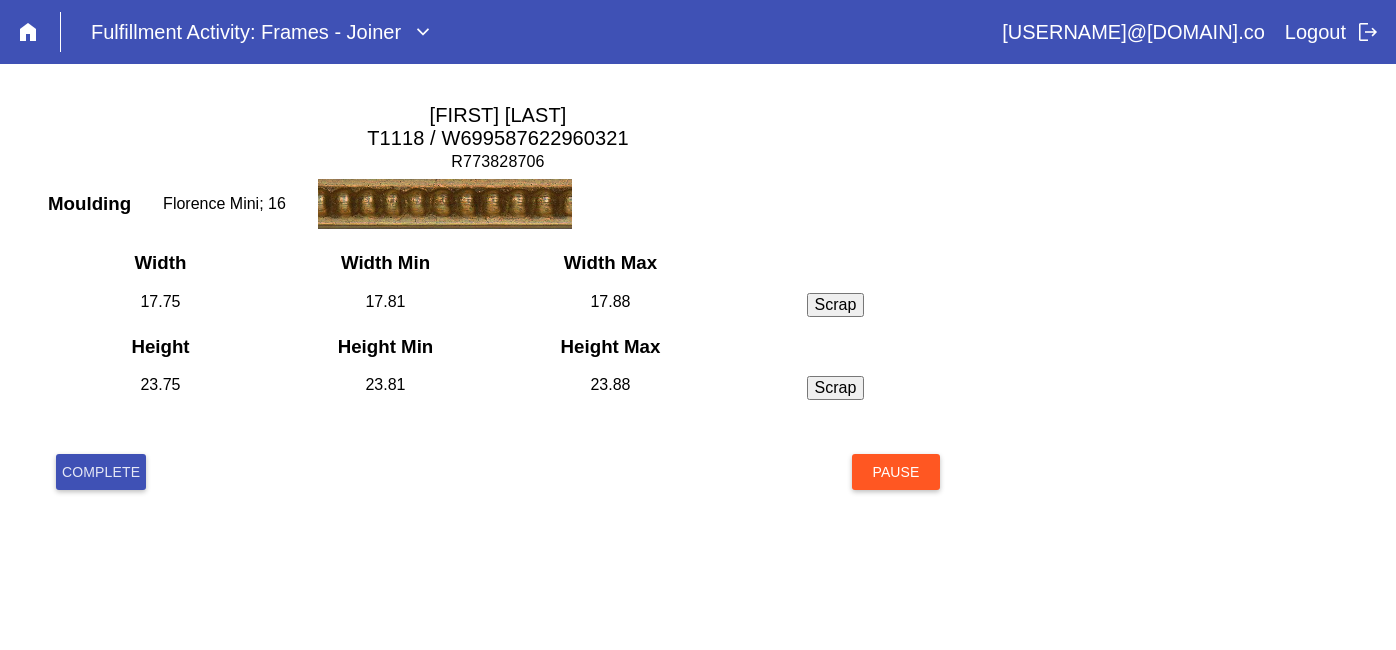 click on "Complete" at bounding box center [101, 472] 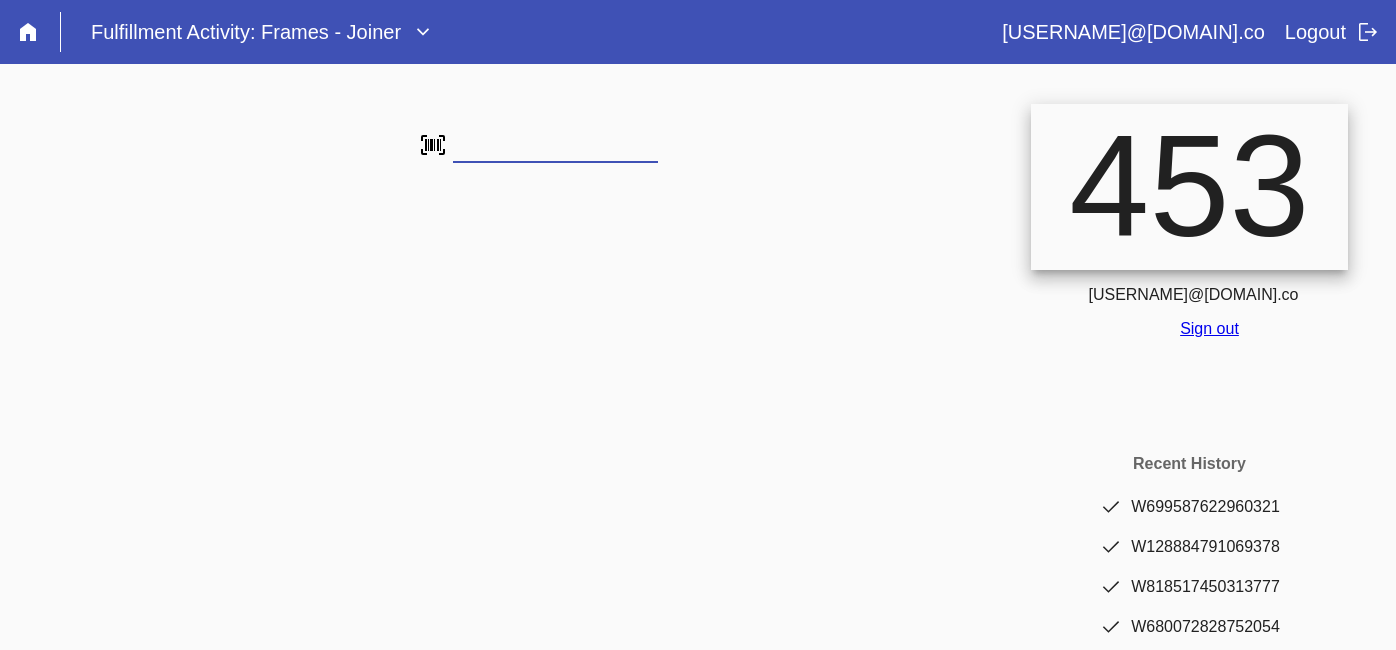 scroll, scrollTop: 0, scrollLeft: 0, axis: both 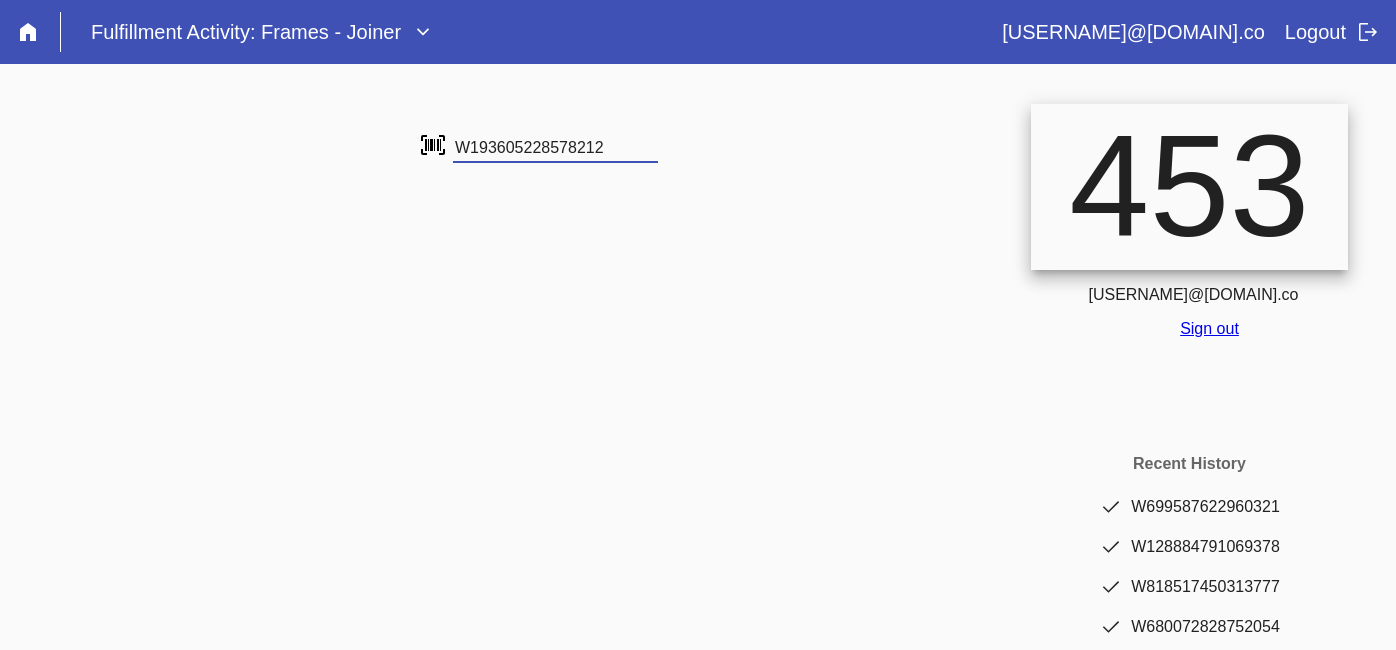 type on "W193605228578212" 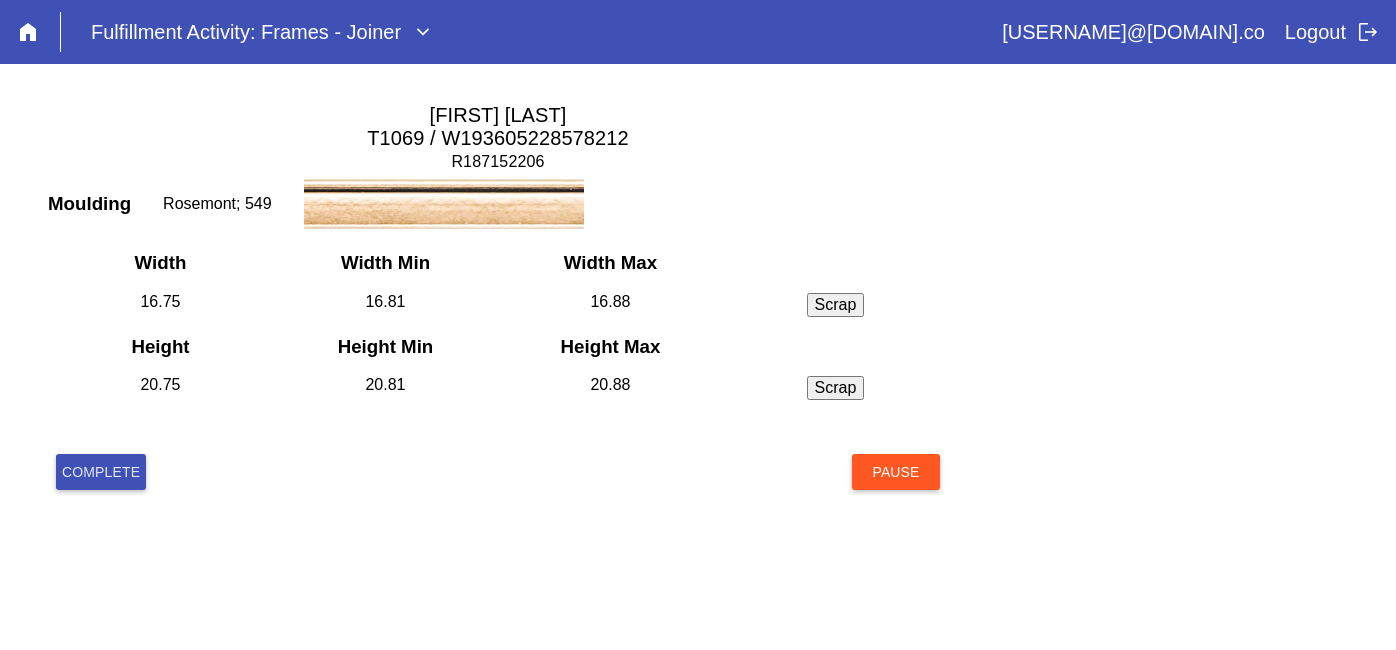 scroll, scrollTop: 0, scrollLeft: 0, axis: both 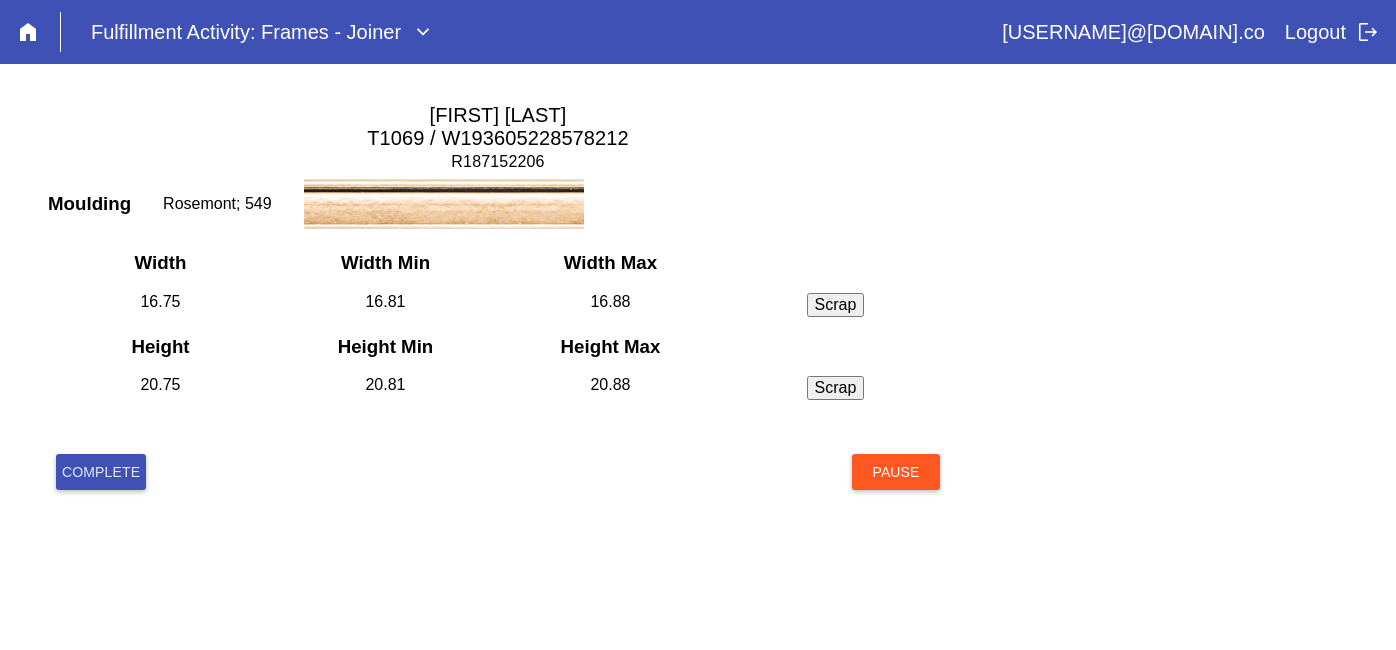 click on "Complete" at bounding box center (101, 472) 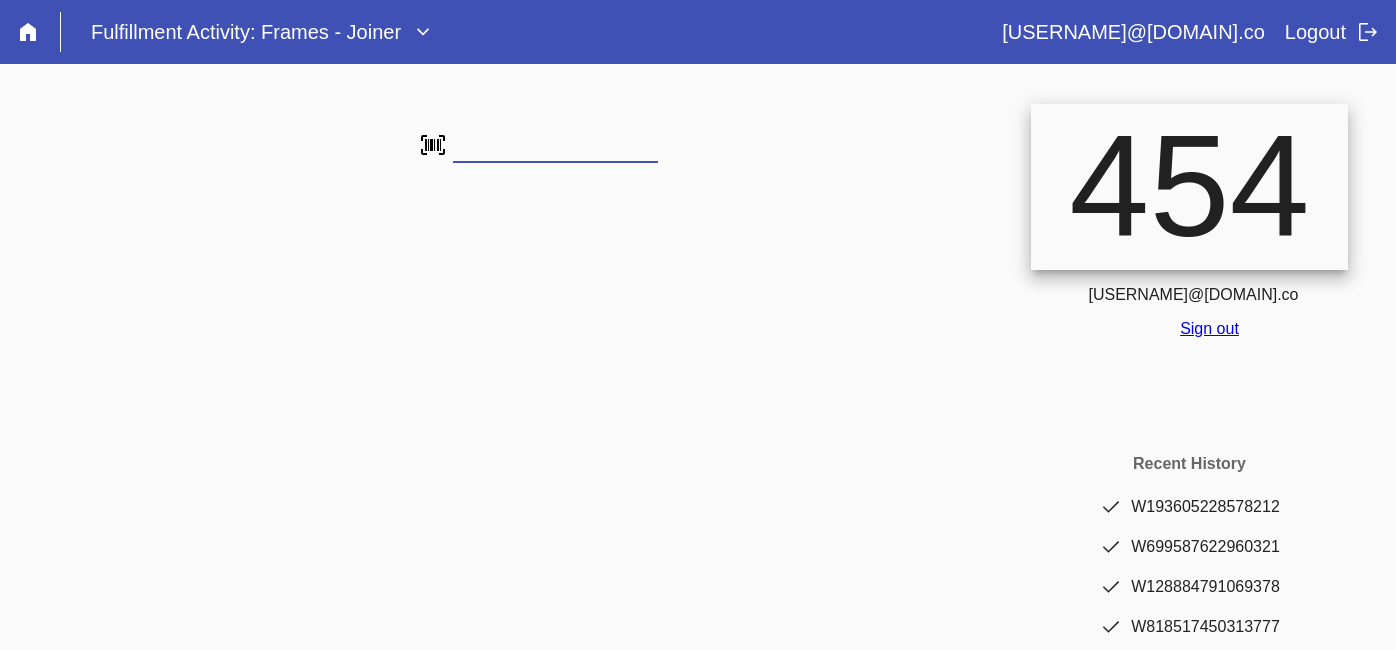 scroll, scrollTop: 0, scrollLeft: 0, axis: both 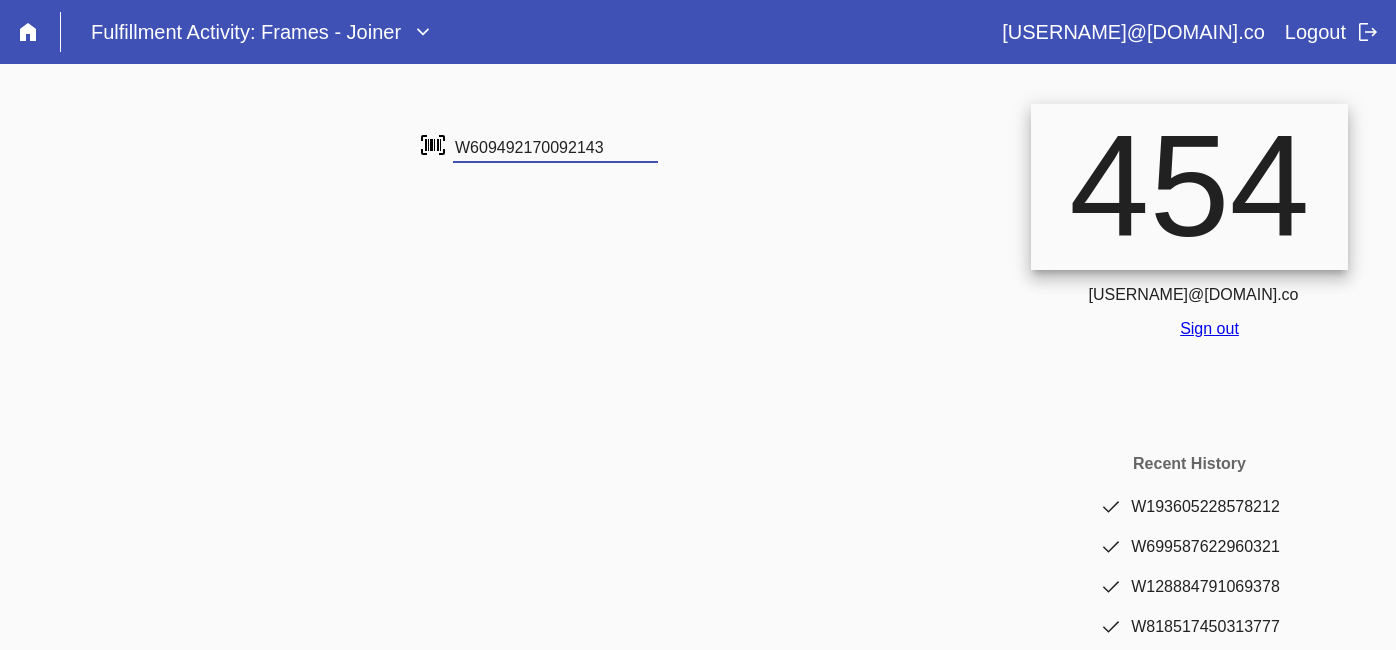 type on "W609492170092143" 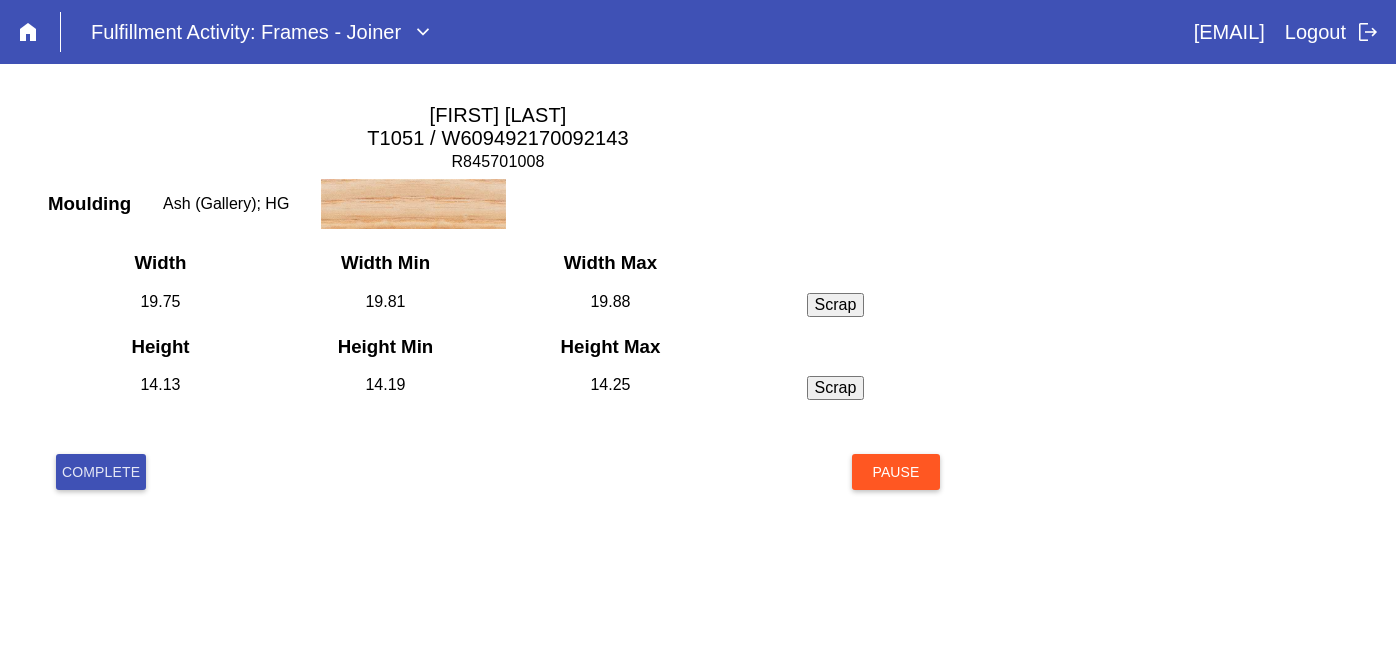 scroll, scrollTop: 0, scrollLeft: 0, axis: both 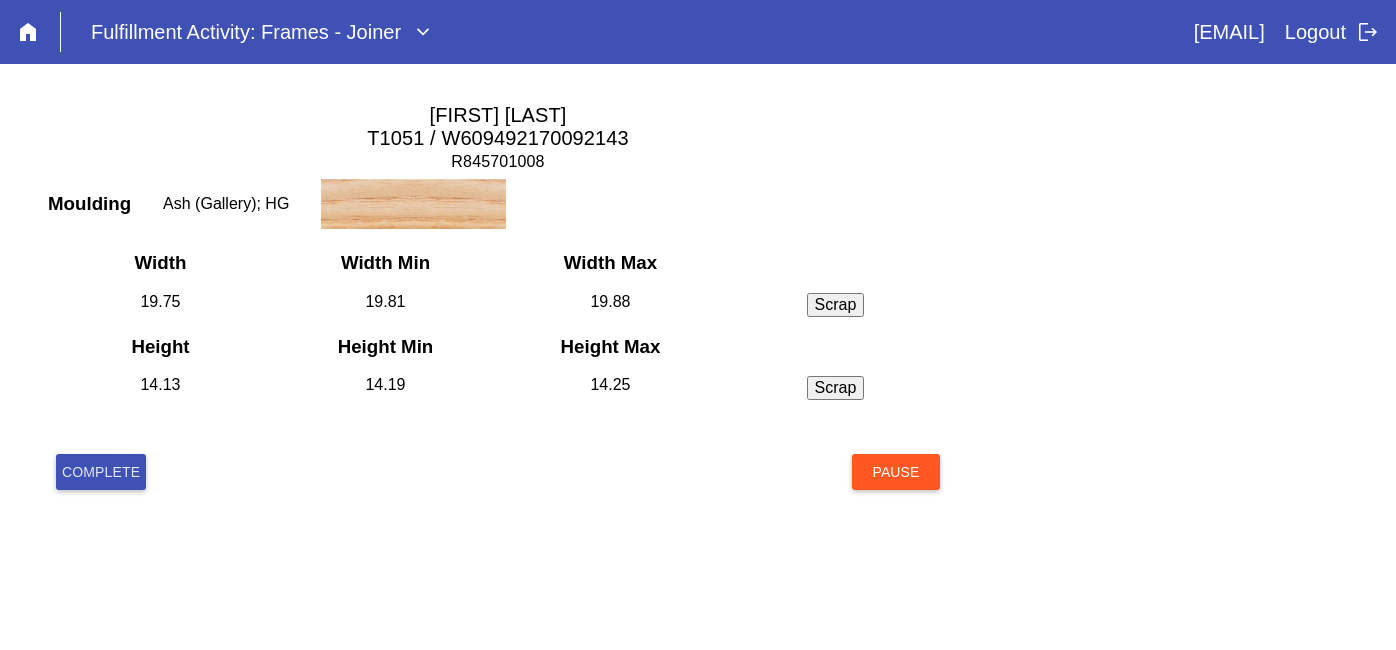 click on "Complete" at bounding box center (101, 472) 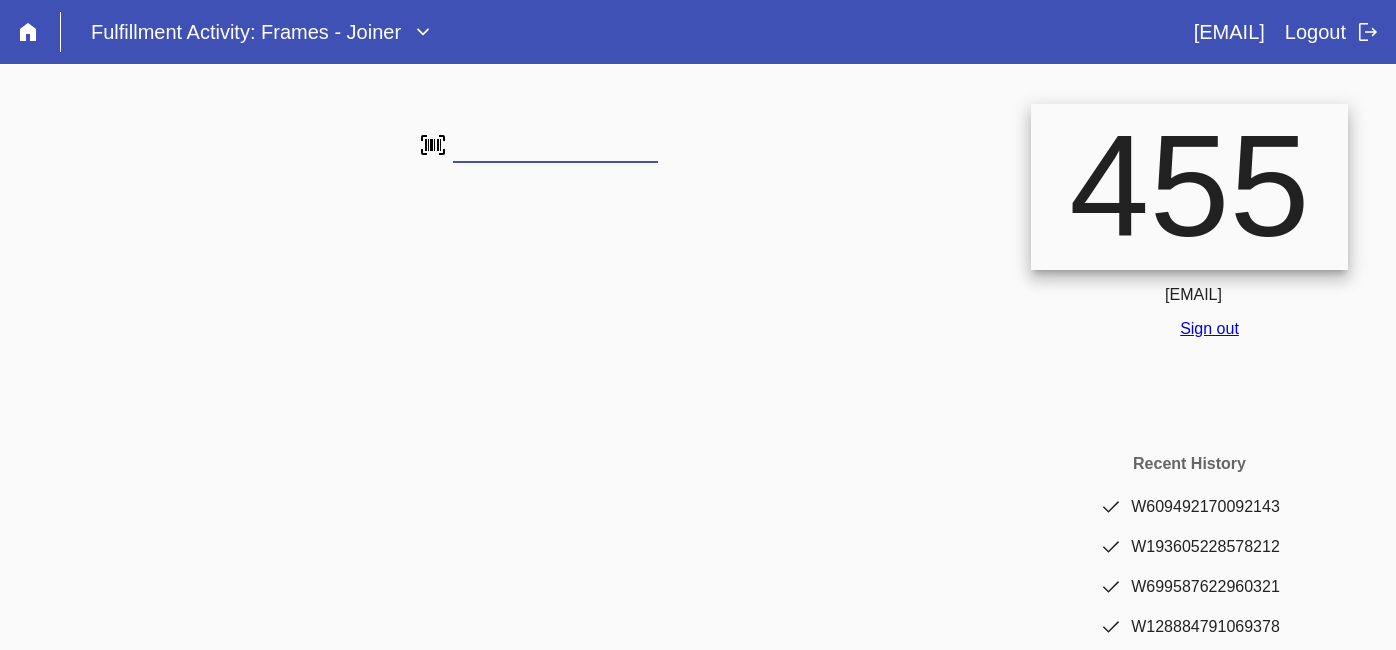 scroll, scrollTop: 0, scrollLeft: 0, axis: both 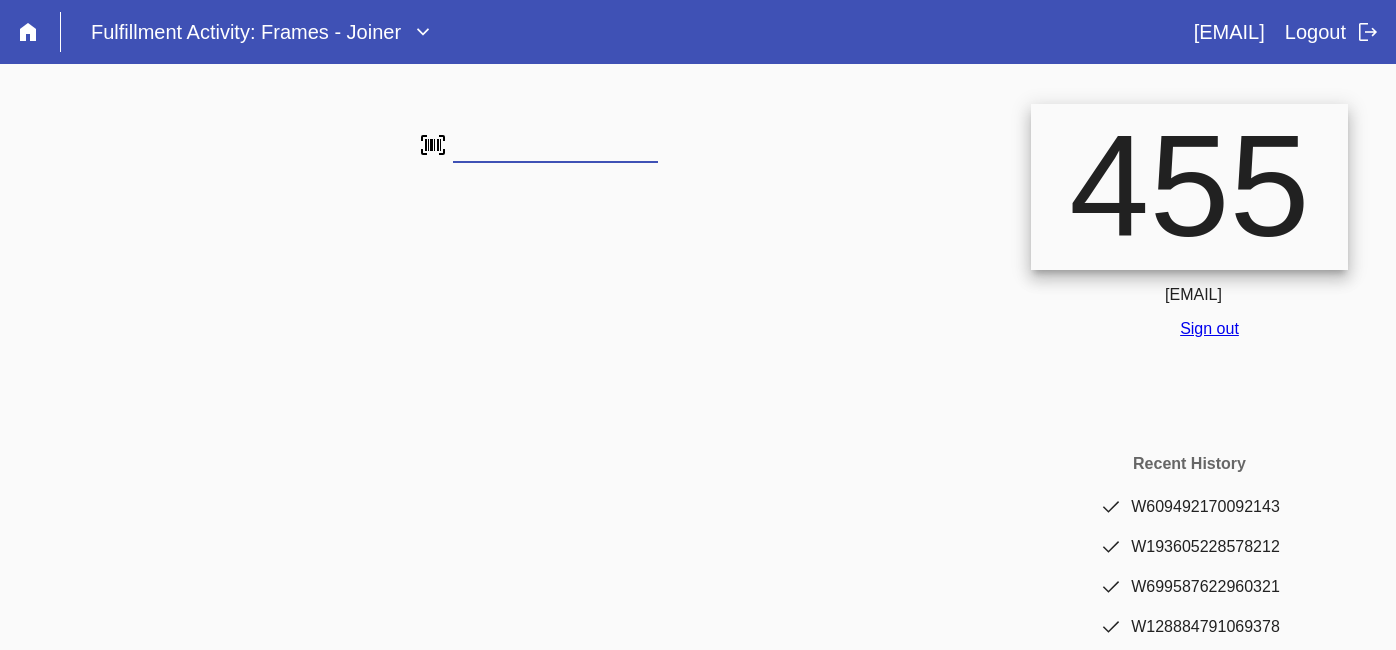 type on "W723873040016459" 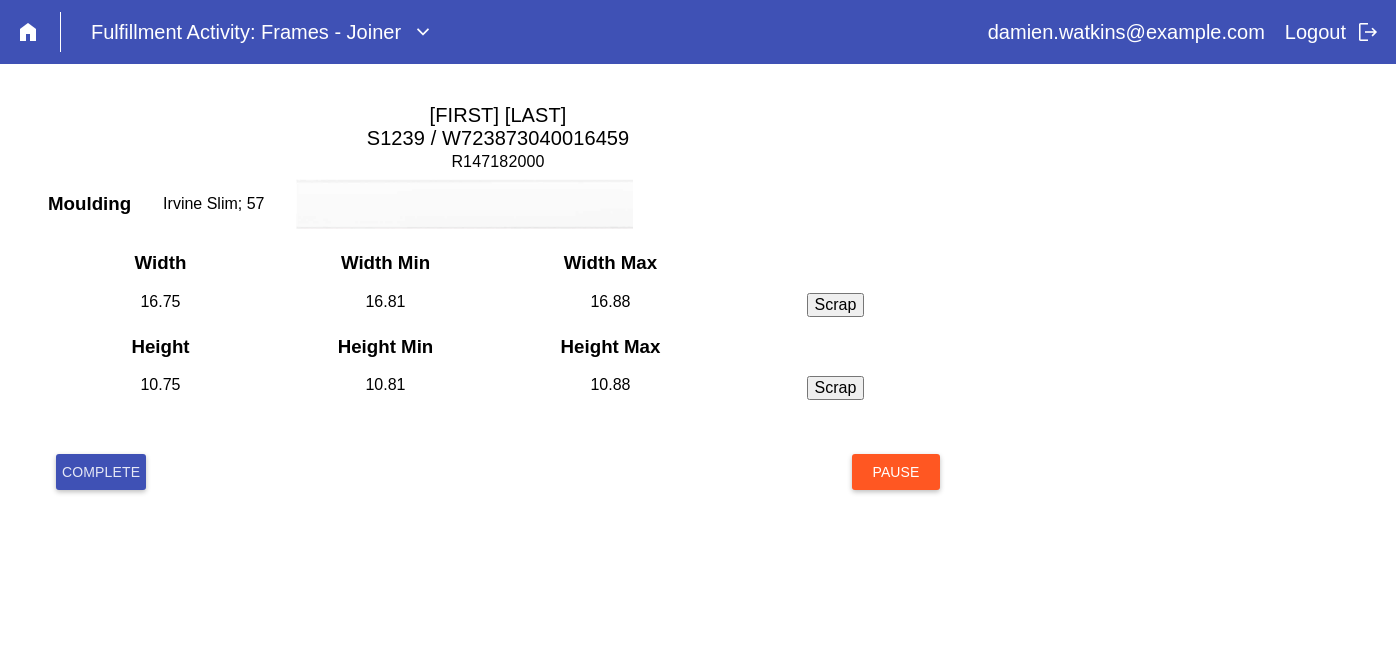 scroll, scrollTop: 0, scrollLeft: 0, axis: both 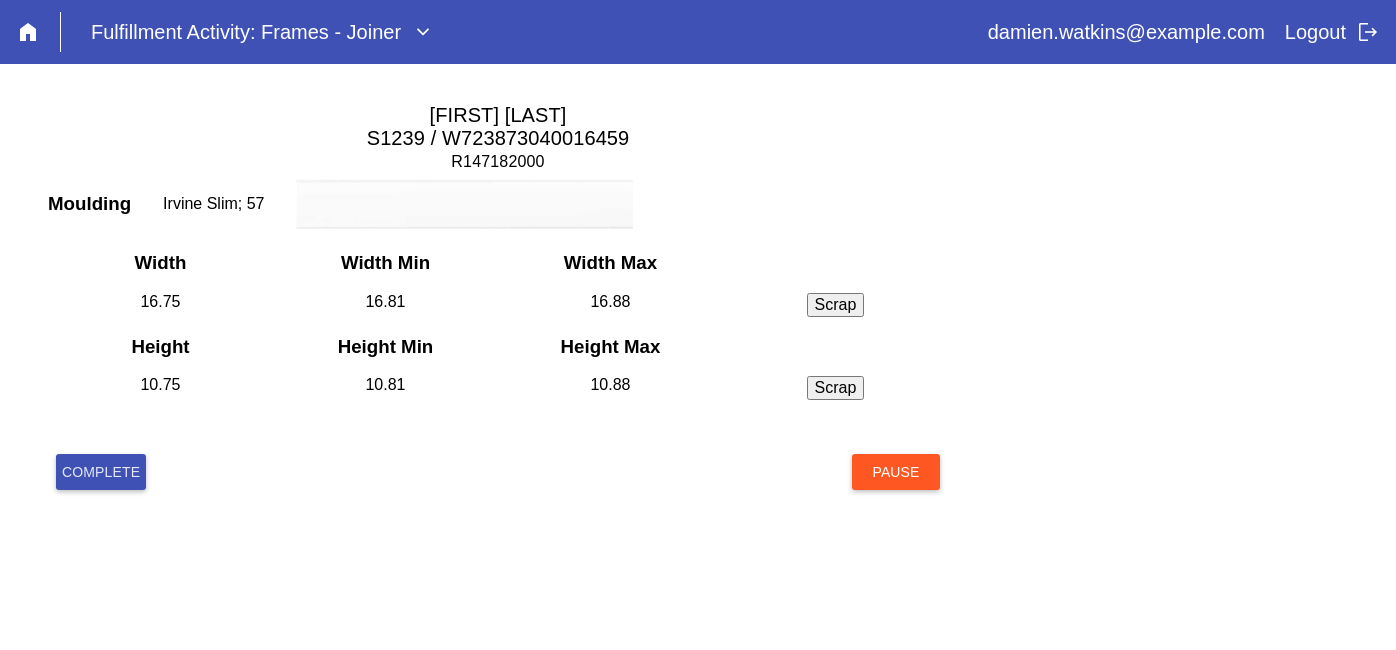 click on "Complete" at bounding box center [101, 472] 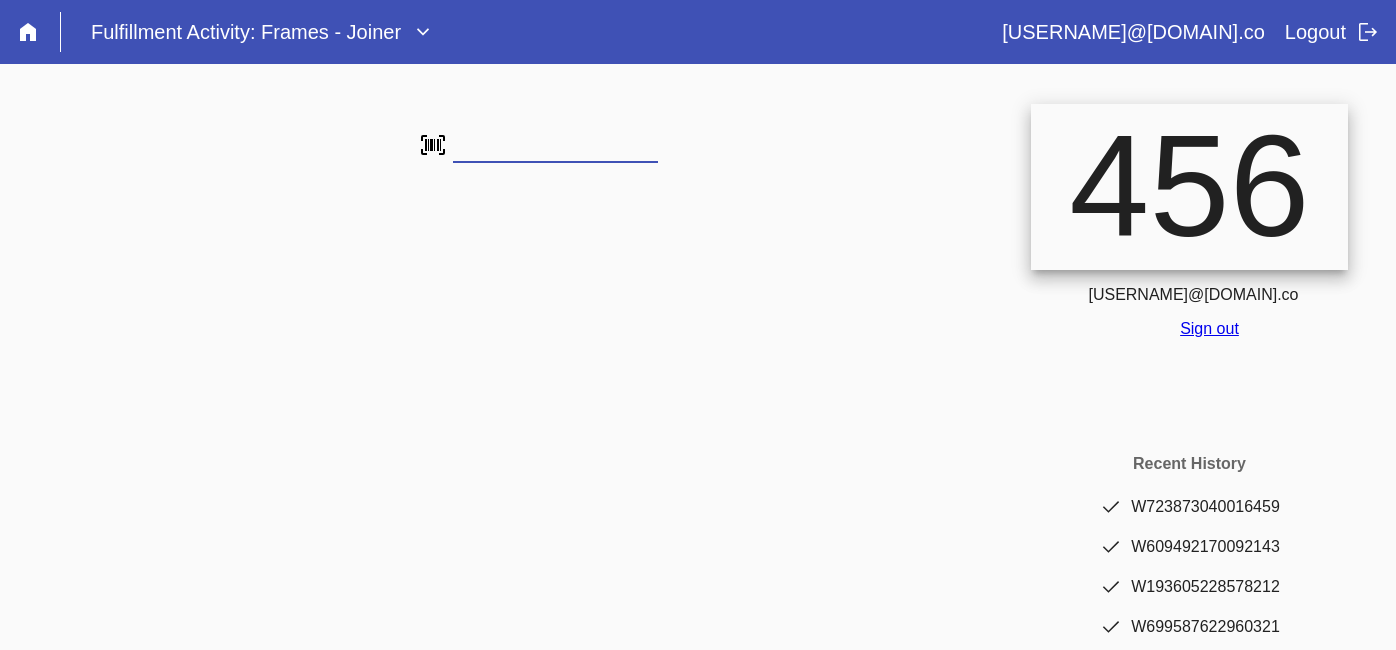 scroll, scrollTop: 0, scrollLeft: 0, axis: both 